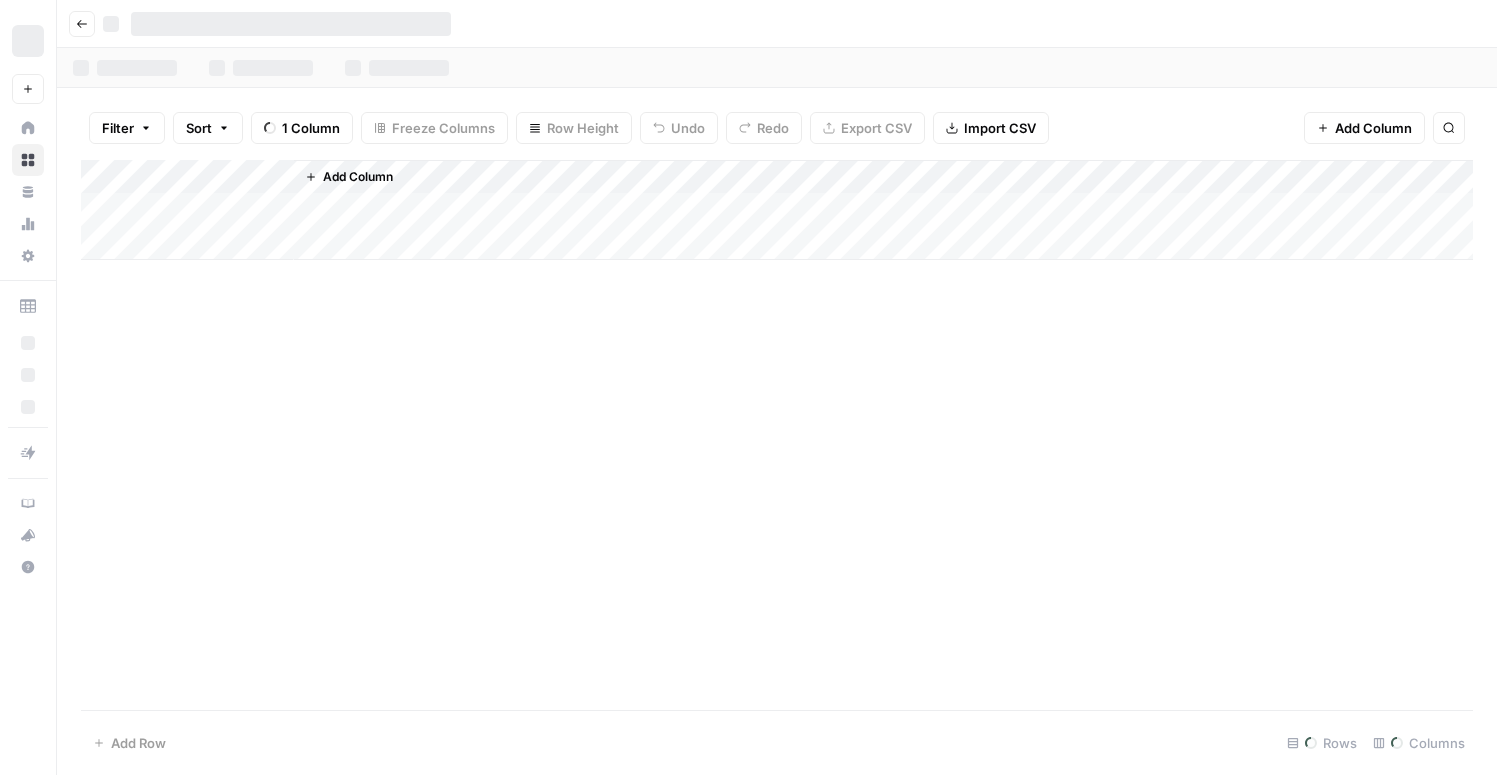 scroll, scrollTop: 0, scrollLeft: 0, axis: both 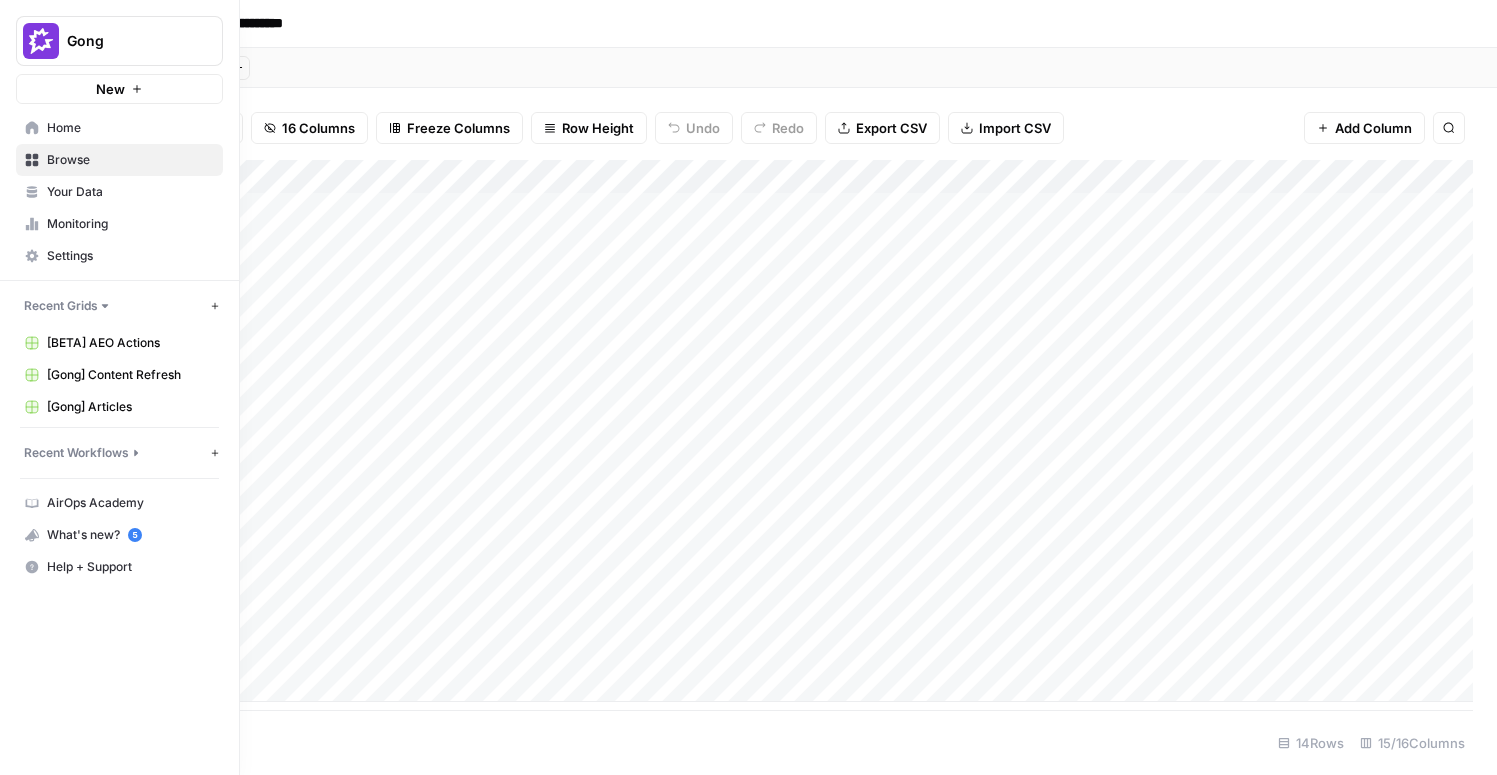click on "Browse" at bounding box center [130, 160] 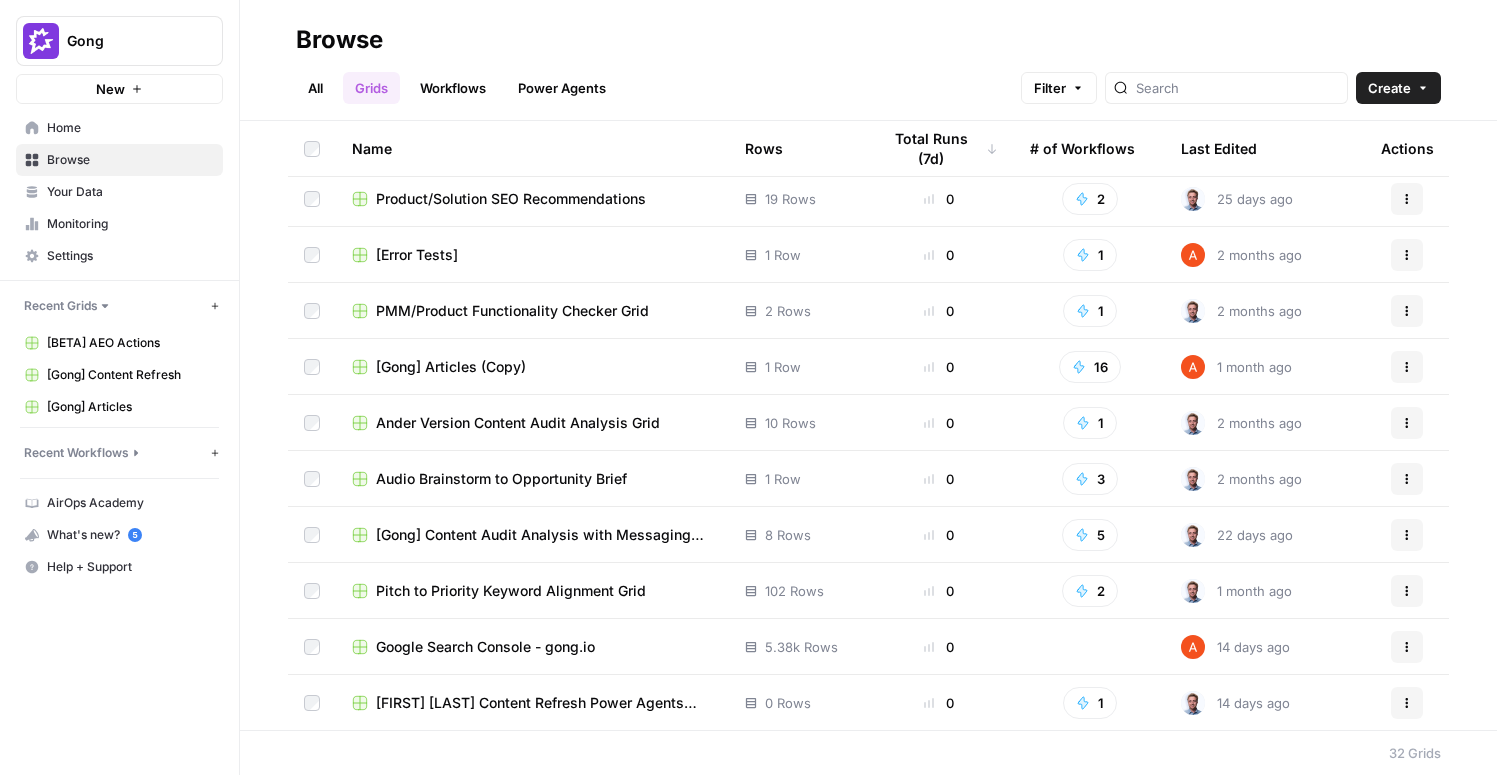scroll, scrollTop: 1072, scrollLeft: 0, axis: vertical 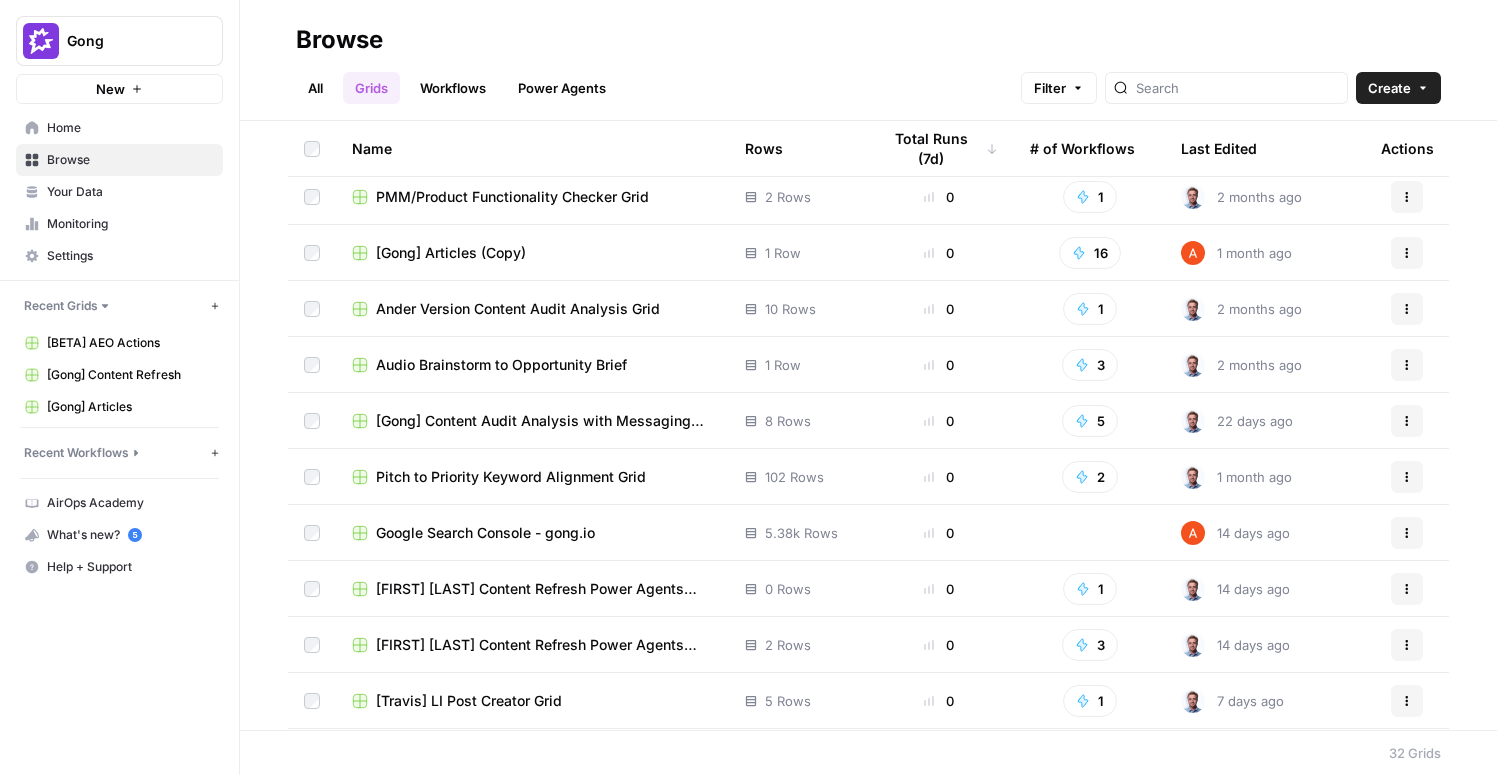 click on "Pitch to Priority Keyword Alignment Grid" at bounding box center [511, 477] 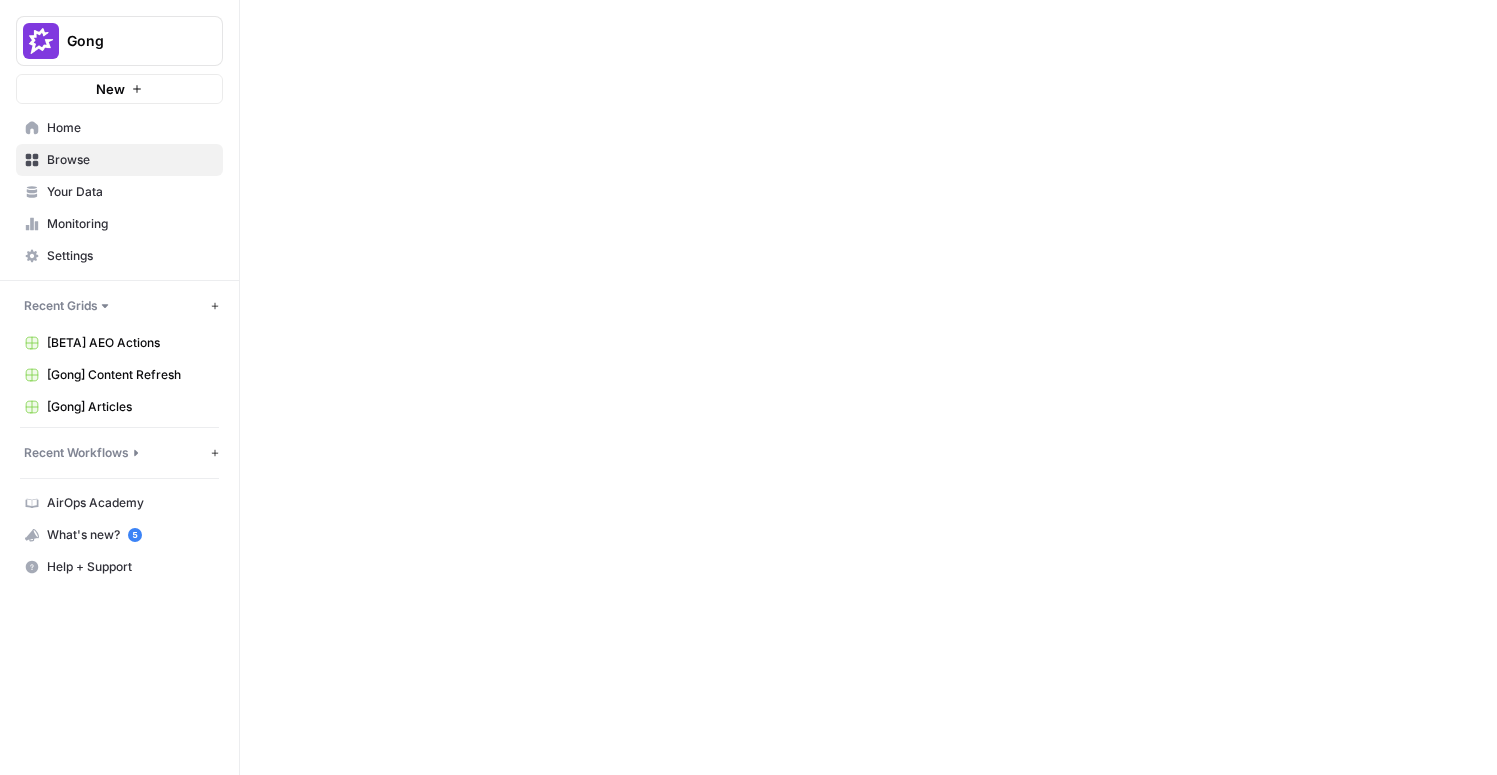 click at bounding box center (868, 387) 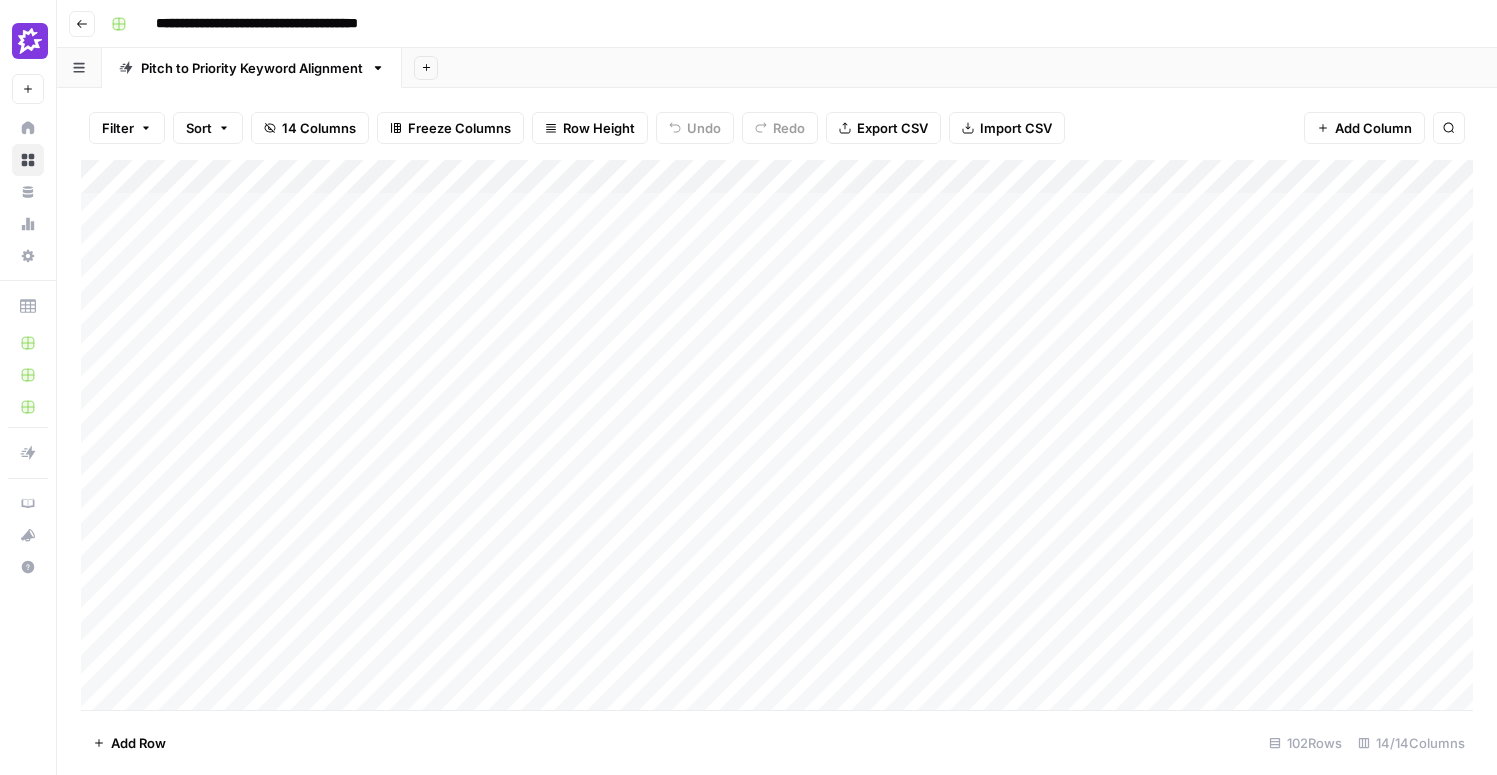 scroll, scrollTop: 0, scrollLeft: 0, axis: both 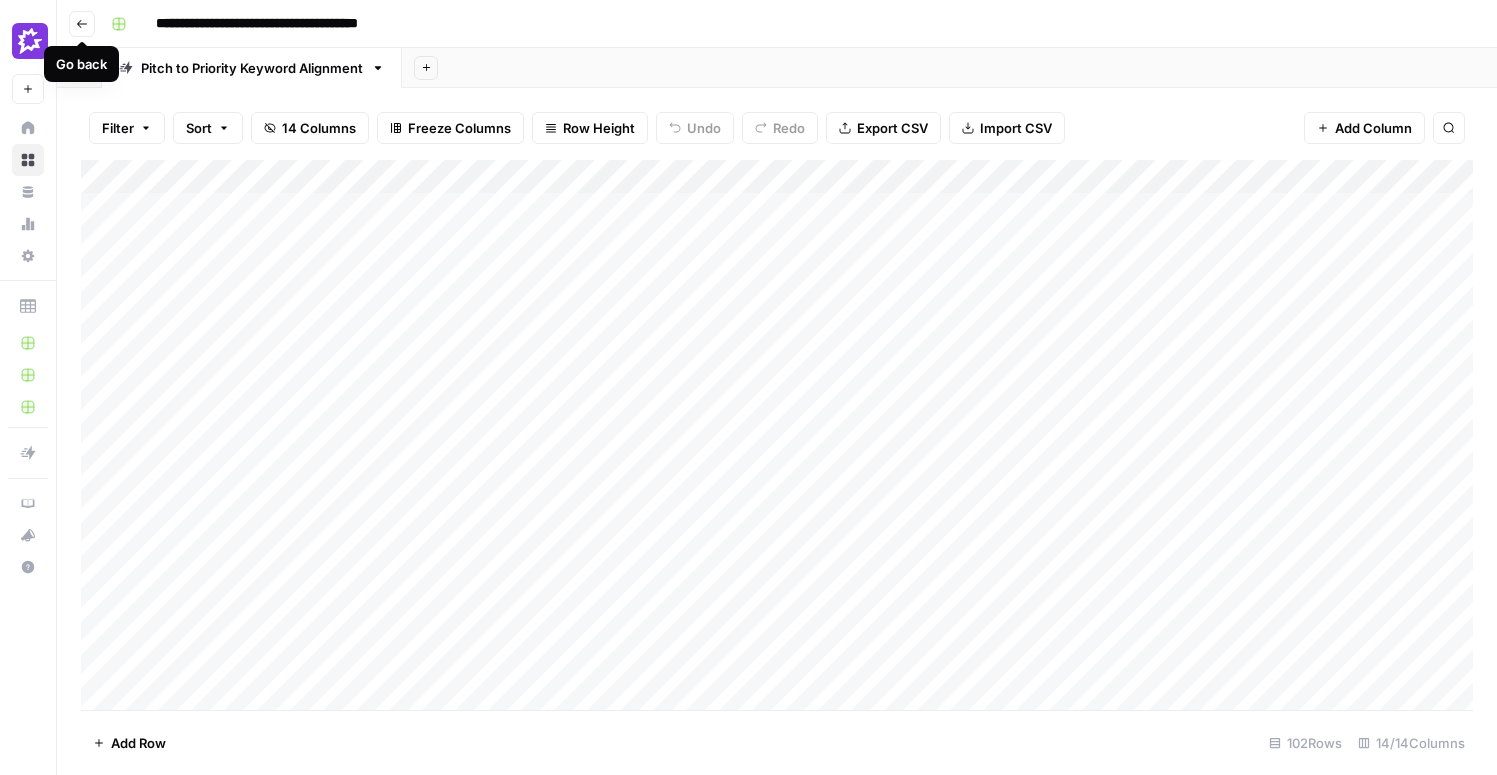 click 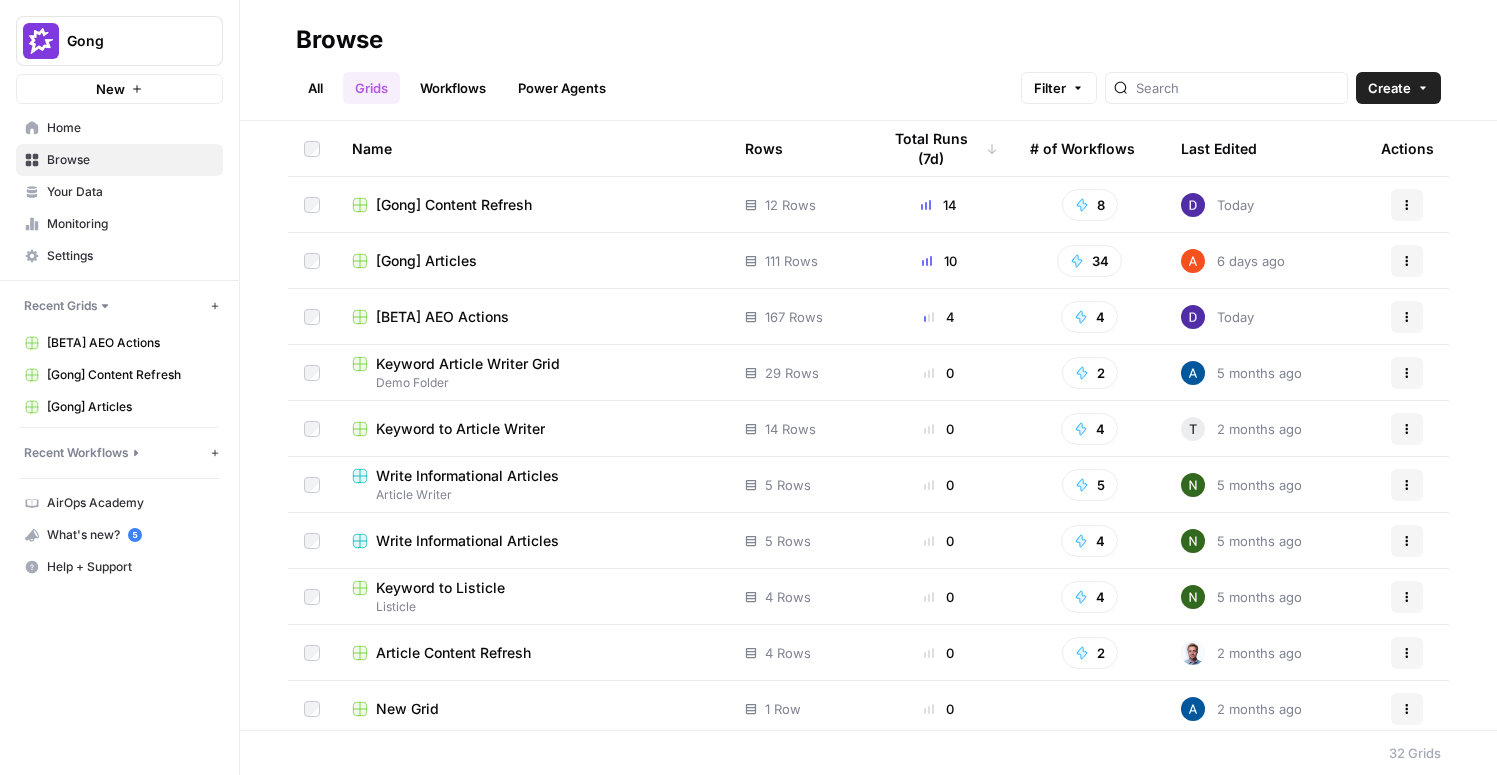 click on "Name Rows Total Runs (7d) # of Workflows Last Edited Actions [Gong] Content Refresh 12   Rows 14 8 Today Actions [Gong] Articles 111   Rows 10 34 6 days ago Actions [BETA] AEO Actions 167   Rows 4 4 Today Actions Keyword Article Writer Grid Demo Folder 29   Rows 0 2 5 months ago Actions Keyword to Article Writer 14   Rows 0 4 T 2 months ago Actions Write Informational Articles Article Writer 5   Rows 0 5 5 months ago Actions Write Informational Articles 5   Rows 0 4 5 months ago Actions Keyword to Listicle Listicle 4   Rows 0 4 5 months ago Actions Article Content Refresh 4   Rows 0 2 2 months ago Actions New Grid 1   Row 0 2 months ago Actions Help Center Schema Generator Grid 1   Row 0 1 27 days ago Actions YouTube SEO Title and Description Optimizer YouTube Workflows 1   Row 0 2 2 months ago Actions YouTube Audit Q2 FY25 YouTube Workflows 10   Rows 0 1 2 months ago Actions Generate a Page Schema 2   Rows 0 1 27 days ago Actions FAQ Generator Grid 15   Rows 0 4 1 month ago Actions 1   Row 0 1 1 month ago" at bounding box center (868, 425) 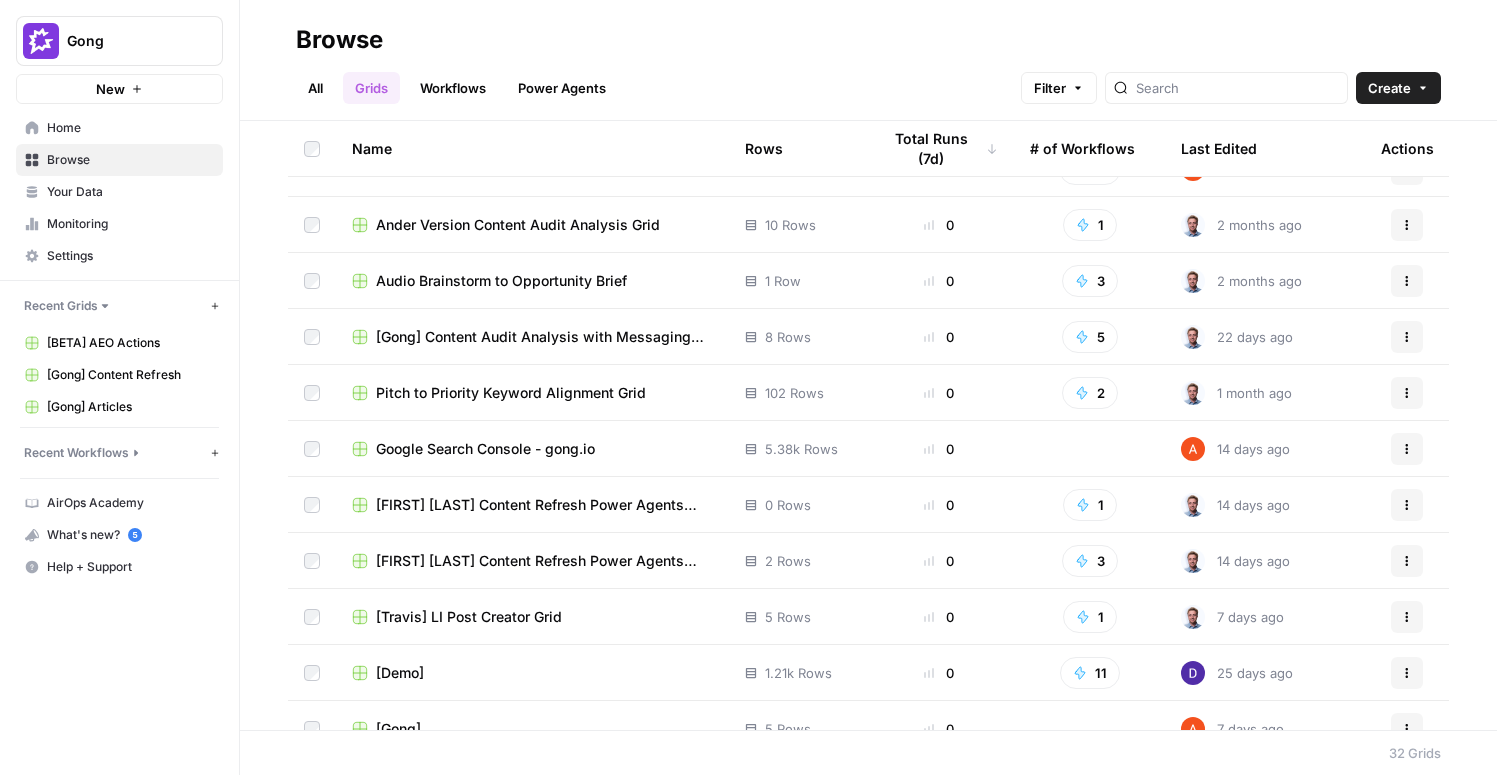 scroll, scrollTop: 1160, scrollLeft: 0, axis: vertical 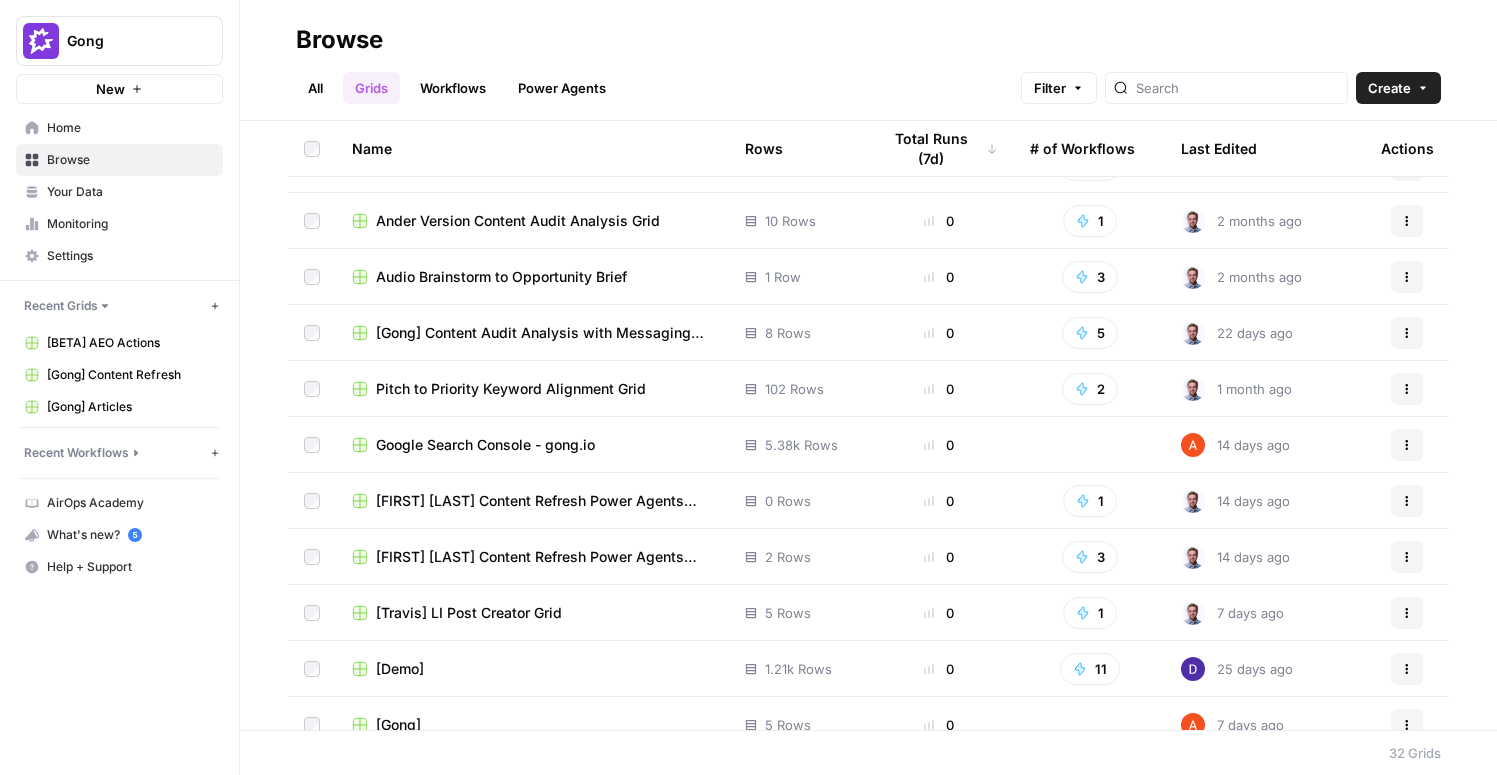 click on "Pitch to Priority Keyword Alignment Grid" at bounding box center [511, 389] 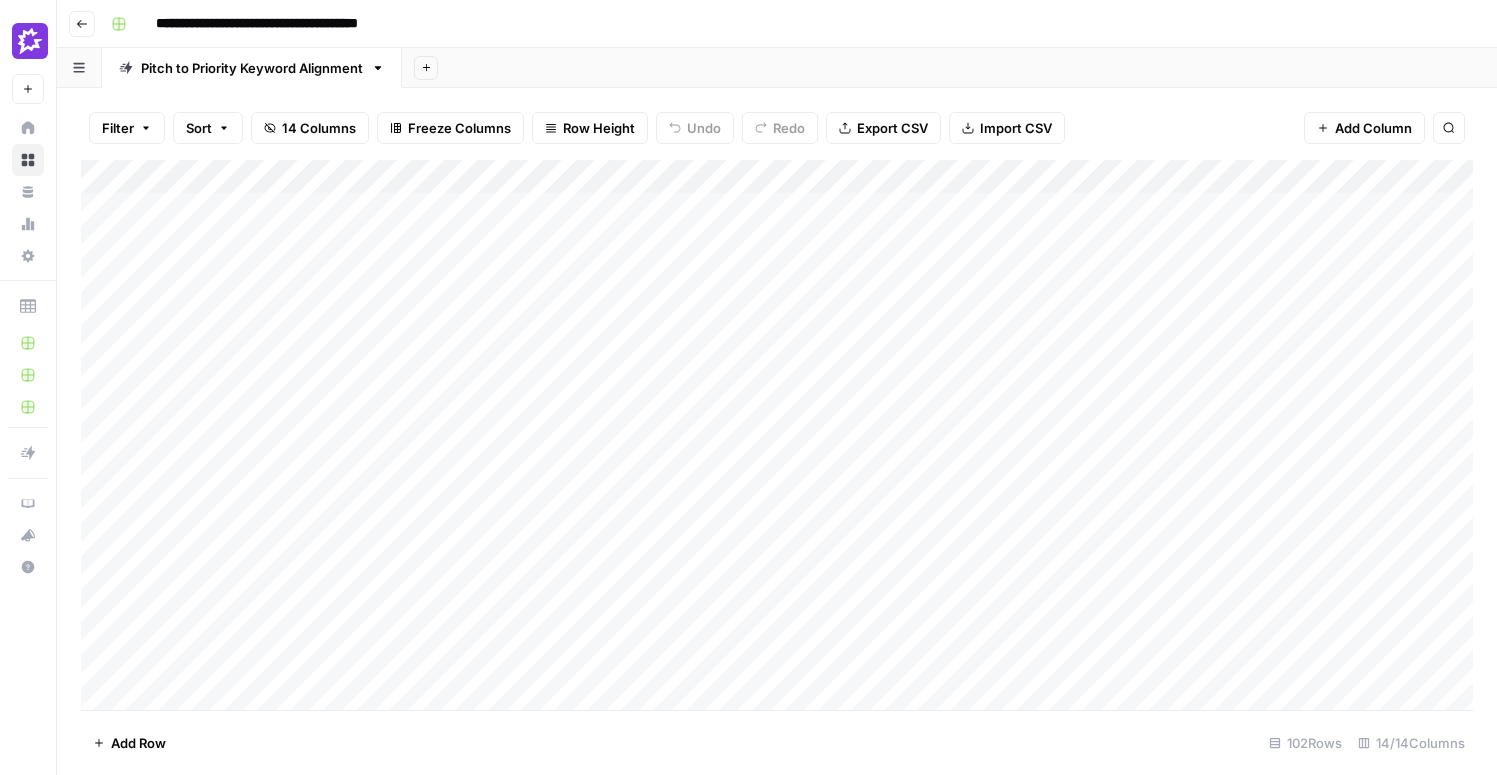 click on "Add Column" at bounding box center [777, 435] 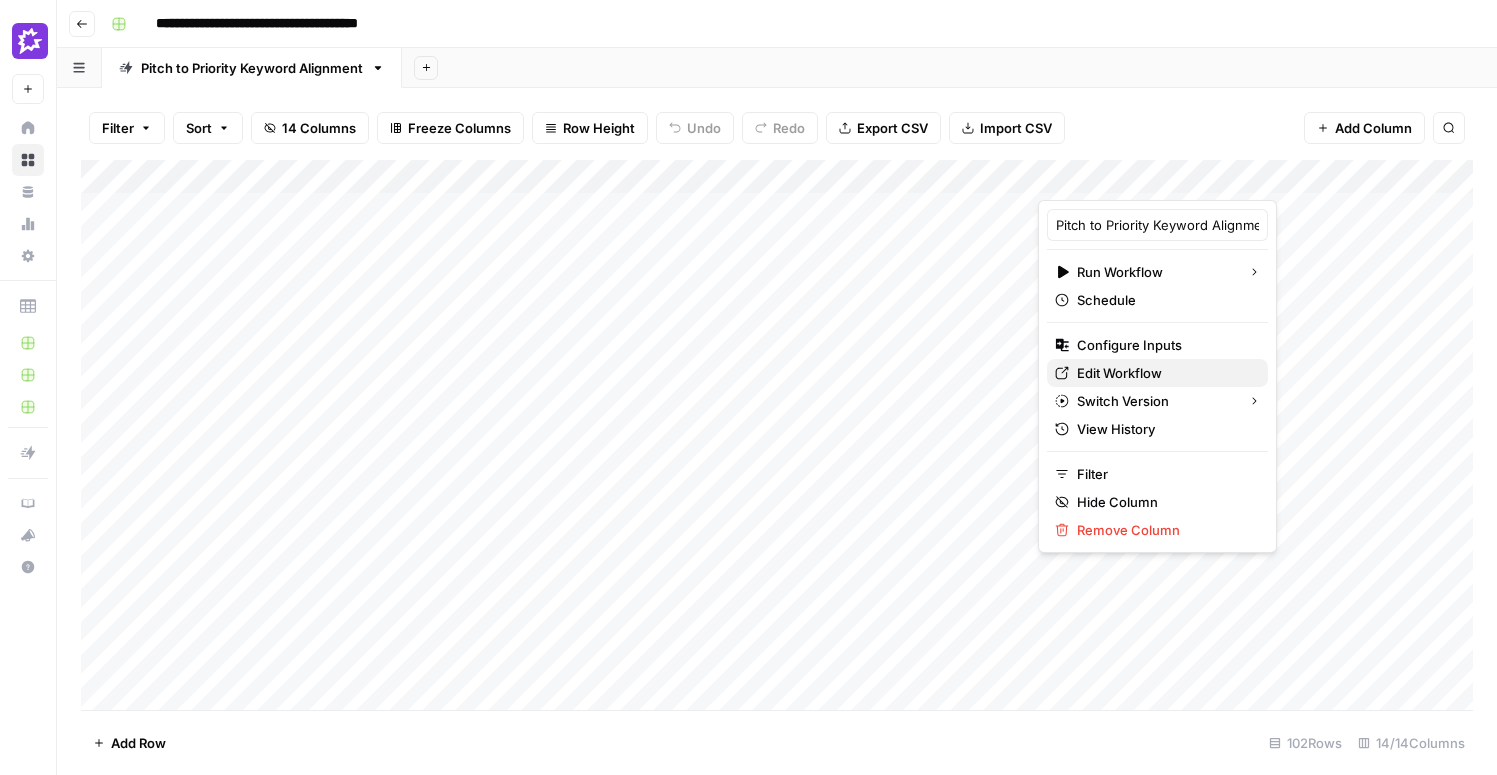 click on "Edit Workflow" at bounding box center [1164, 373] 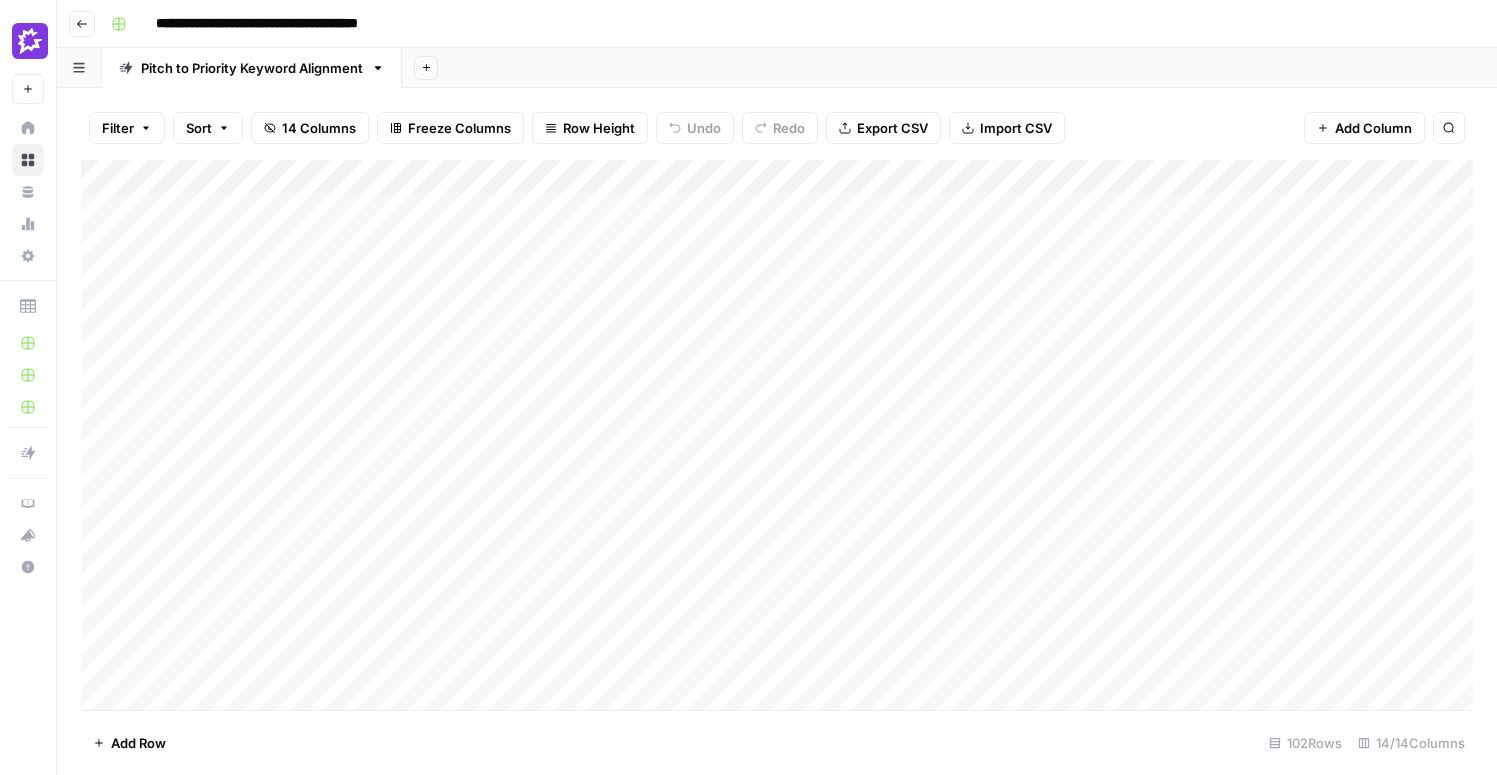 click on "**********" at bounding box center [790, 24] 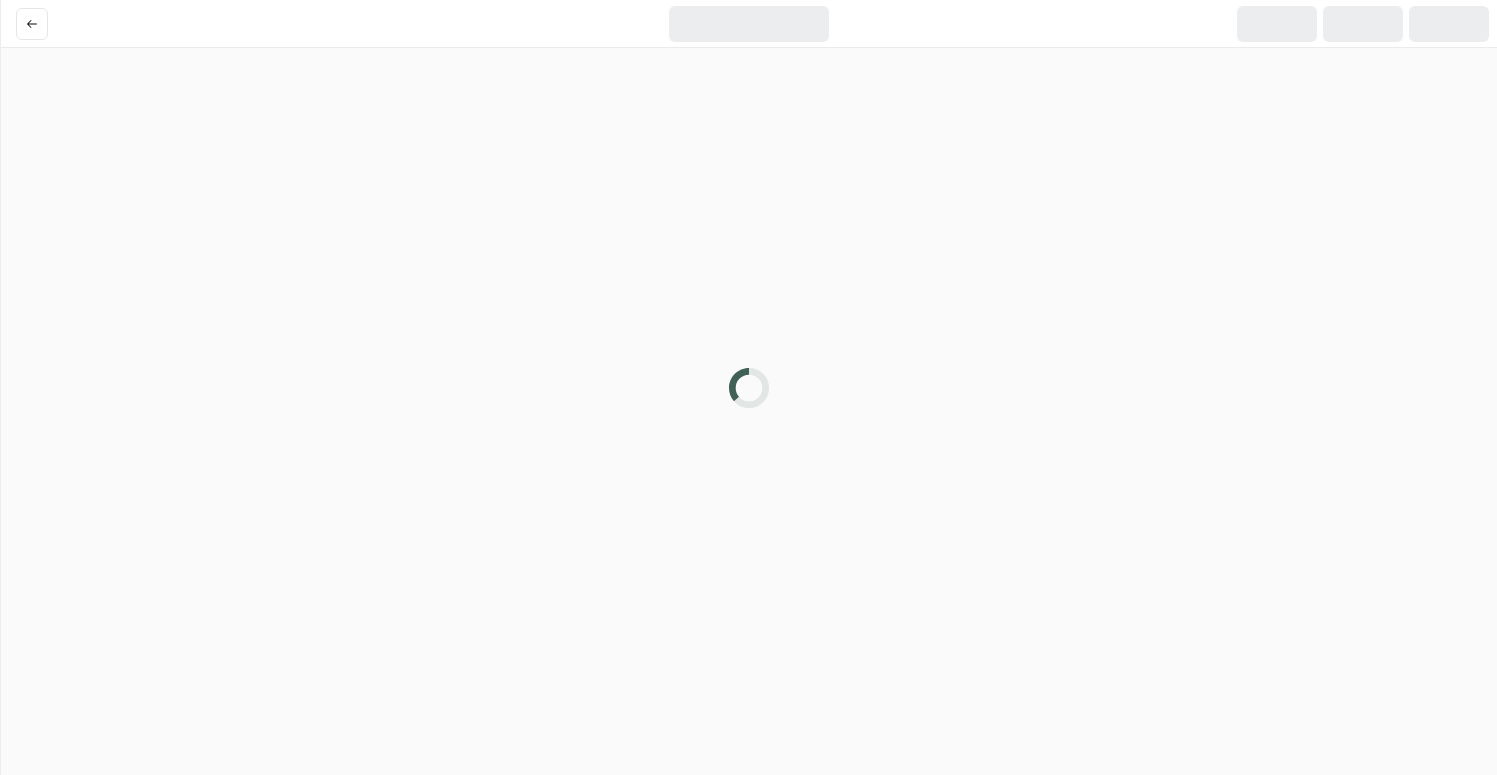 scroll, scrollTop: 0, scrollLeft: 0, axis: both 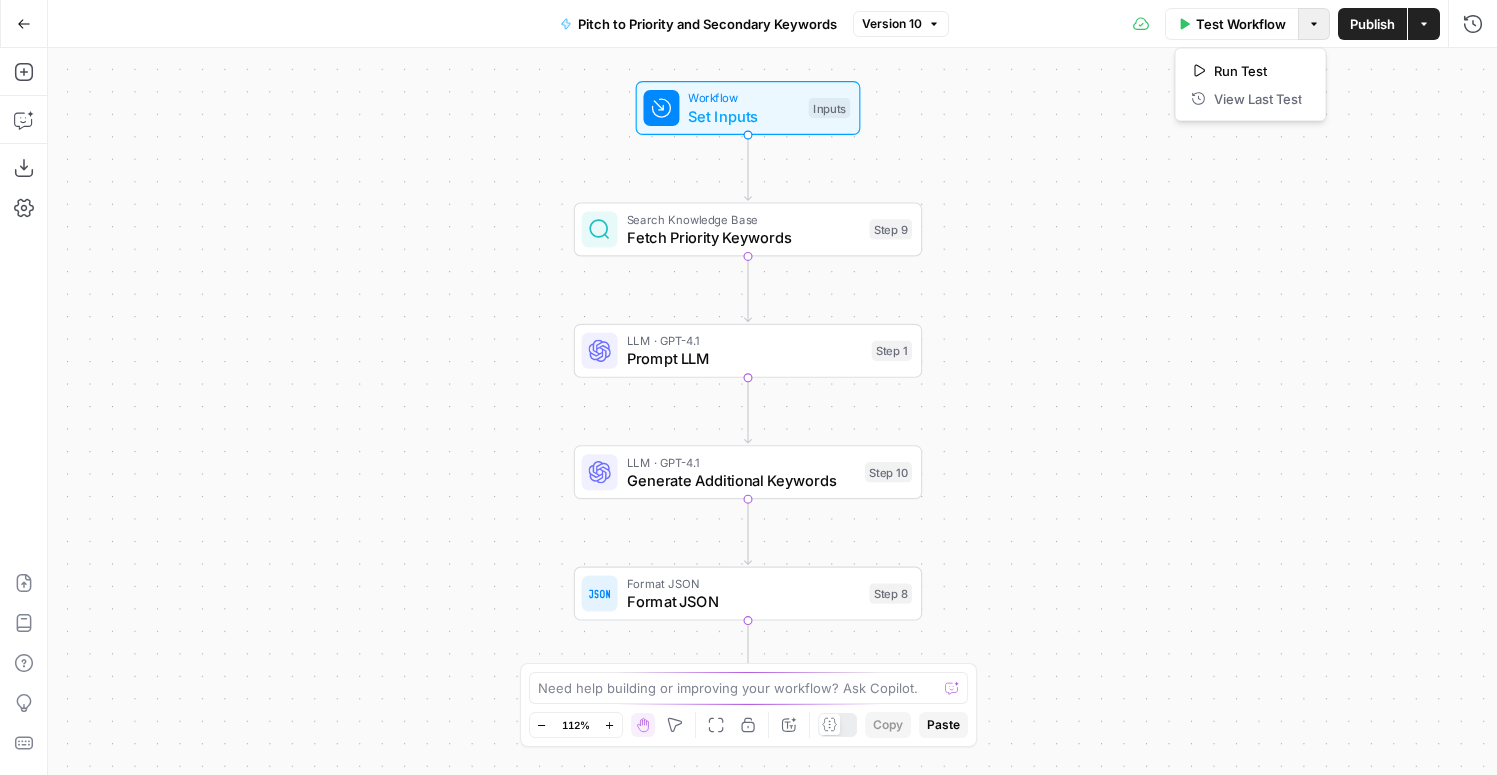 click on "Options" at bounding box center [1314, 24] 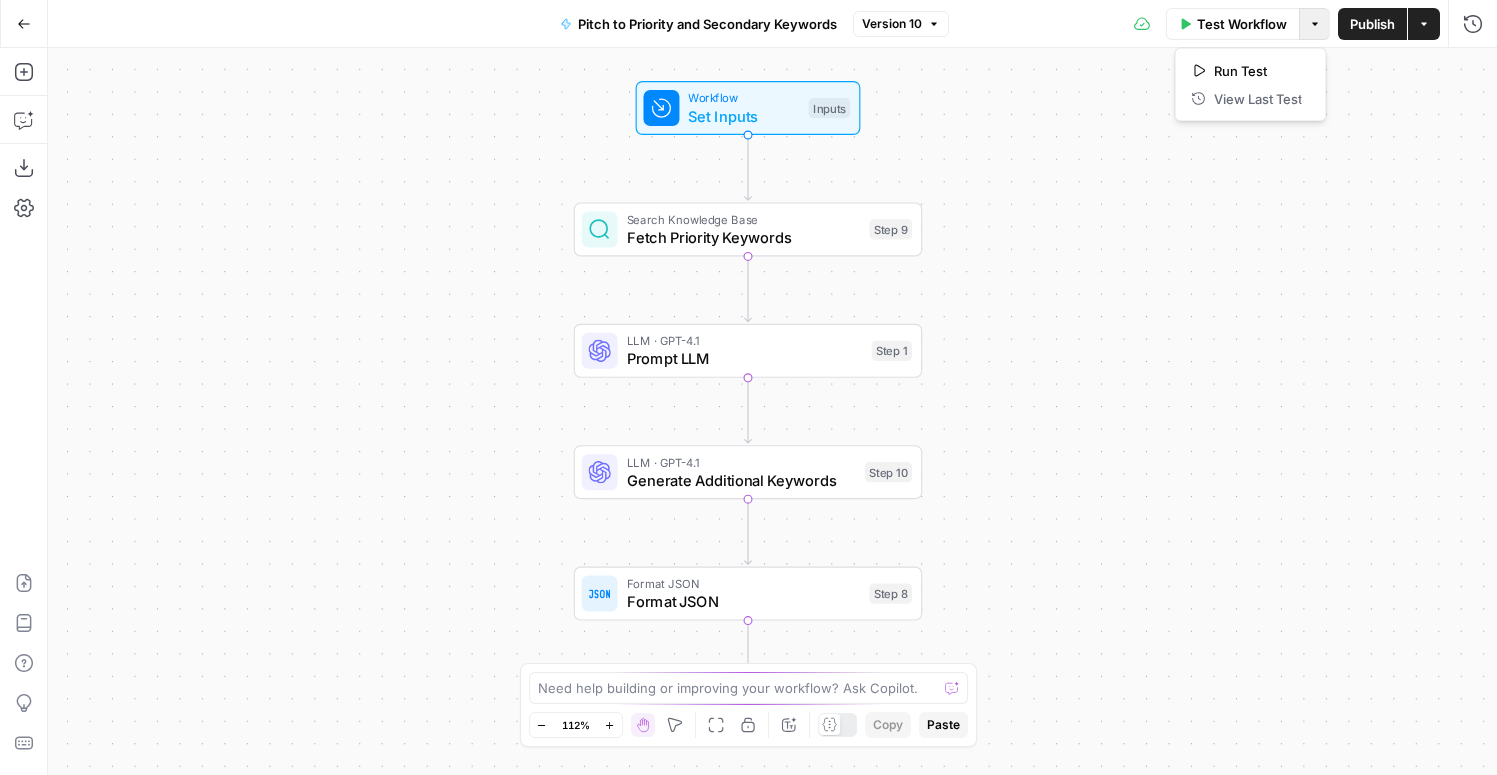 click on "Workflow Set Inputs Inputs Search Knowledge Base Fetch Priority Keywords Step 9 LLM · GPT-4.1 Prompt LLM Step 1 LLM · GPT-4.1 Generate Additional Keywords Step 10 Format JSON Format JSON Step 8 End Output" at bounding box center (772, 411) 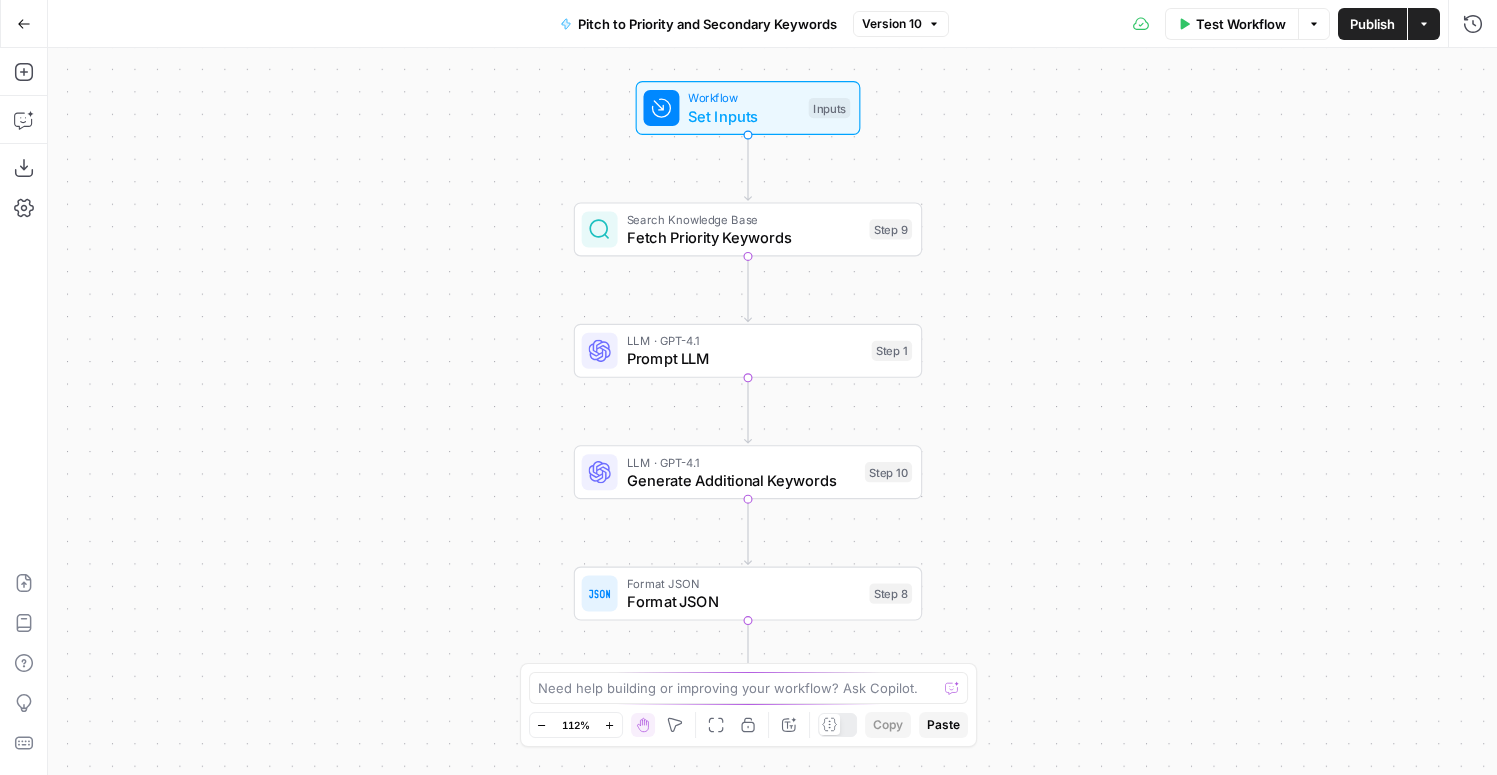 click 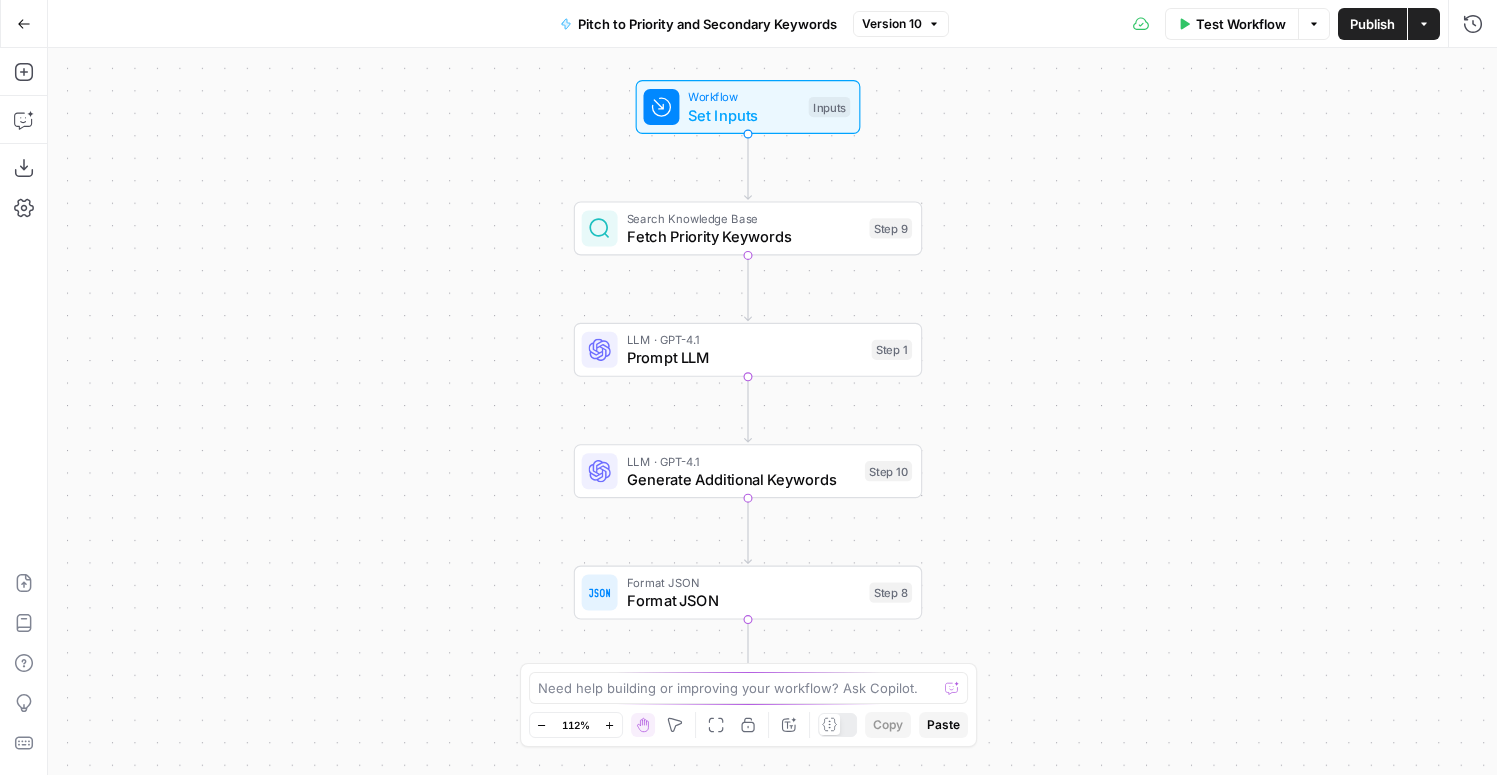 click on "Workflow Set Inputs Inputs Search Knowledge Base Fetch Priority Keywords Step 9 LLM · GPT-4.1 Prompt LLM Step 1 LLM · GPT-4.1 Generate Additional Keywords Step 10 Format JSON Format JSON Step 8 End Output" at bounding box center [772, 411] 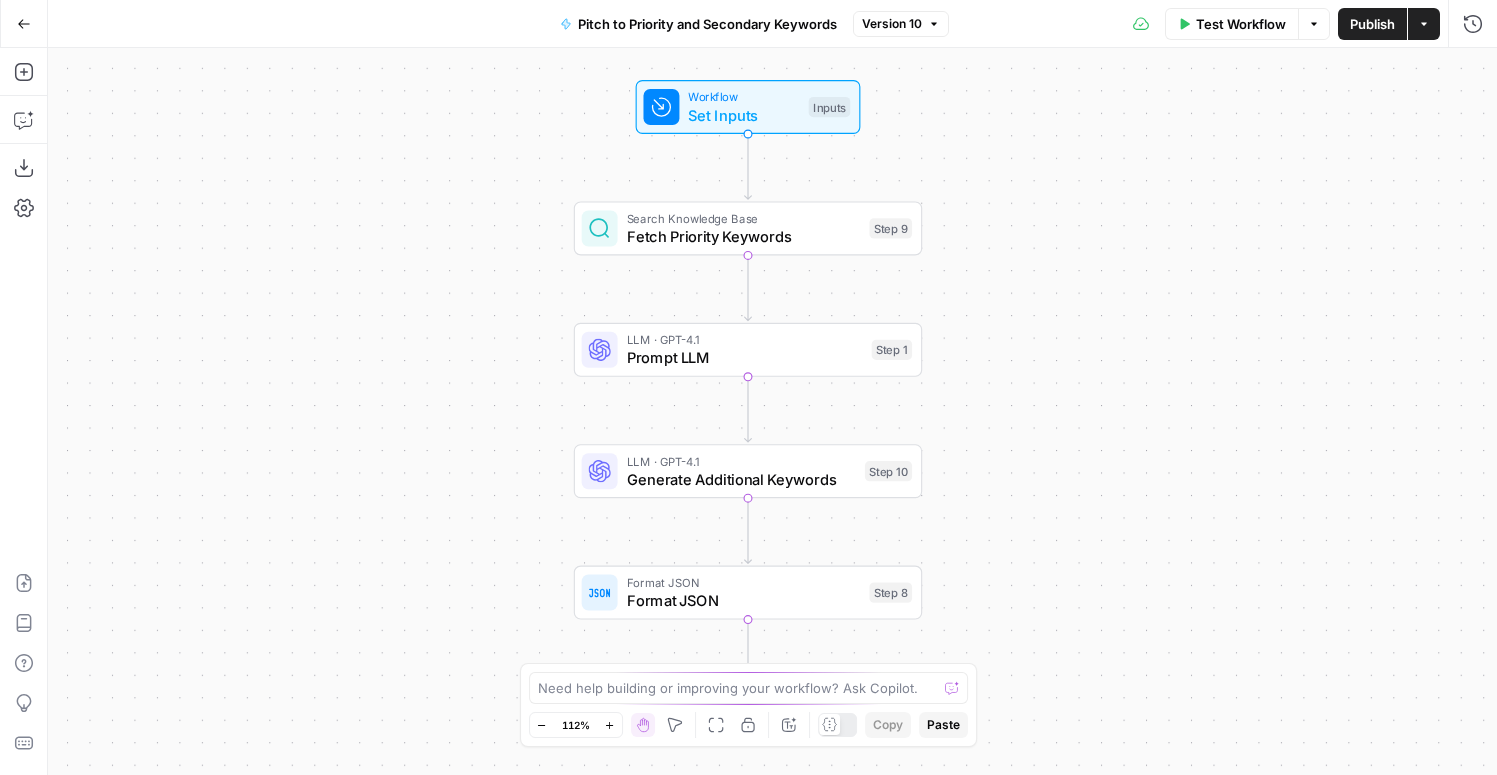 click 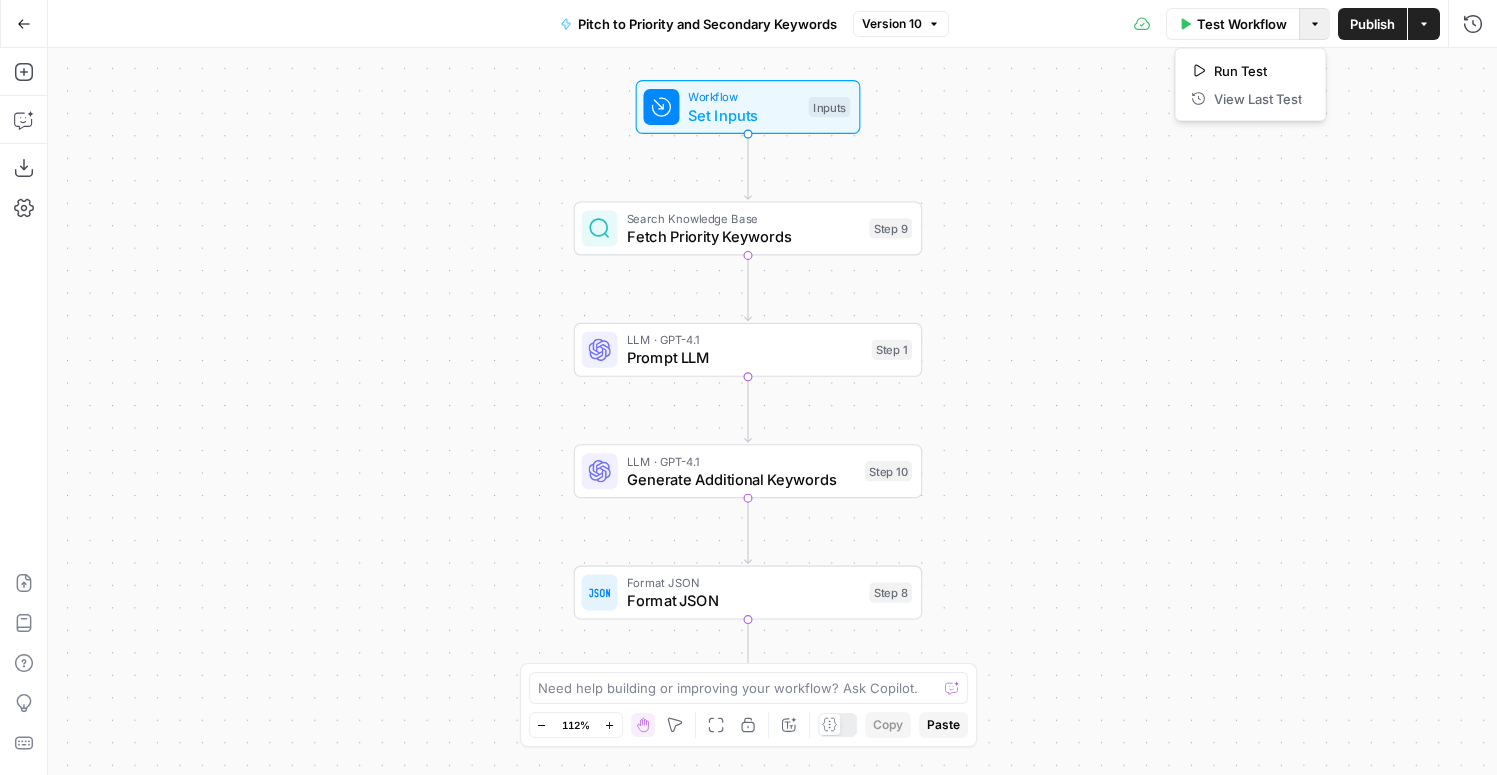 click on "Workflow Set Inputs Inputs Search Knowledge Base Fetch Priority Keywords Step 9 LLM · GPT-4.1 Prompt LLM Step 1 LLM · GPT-4.1 Generate Additional Keywords Step 10 Format JSON Format JSON Step 8 End Output" at bounding box center [772, 411] 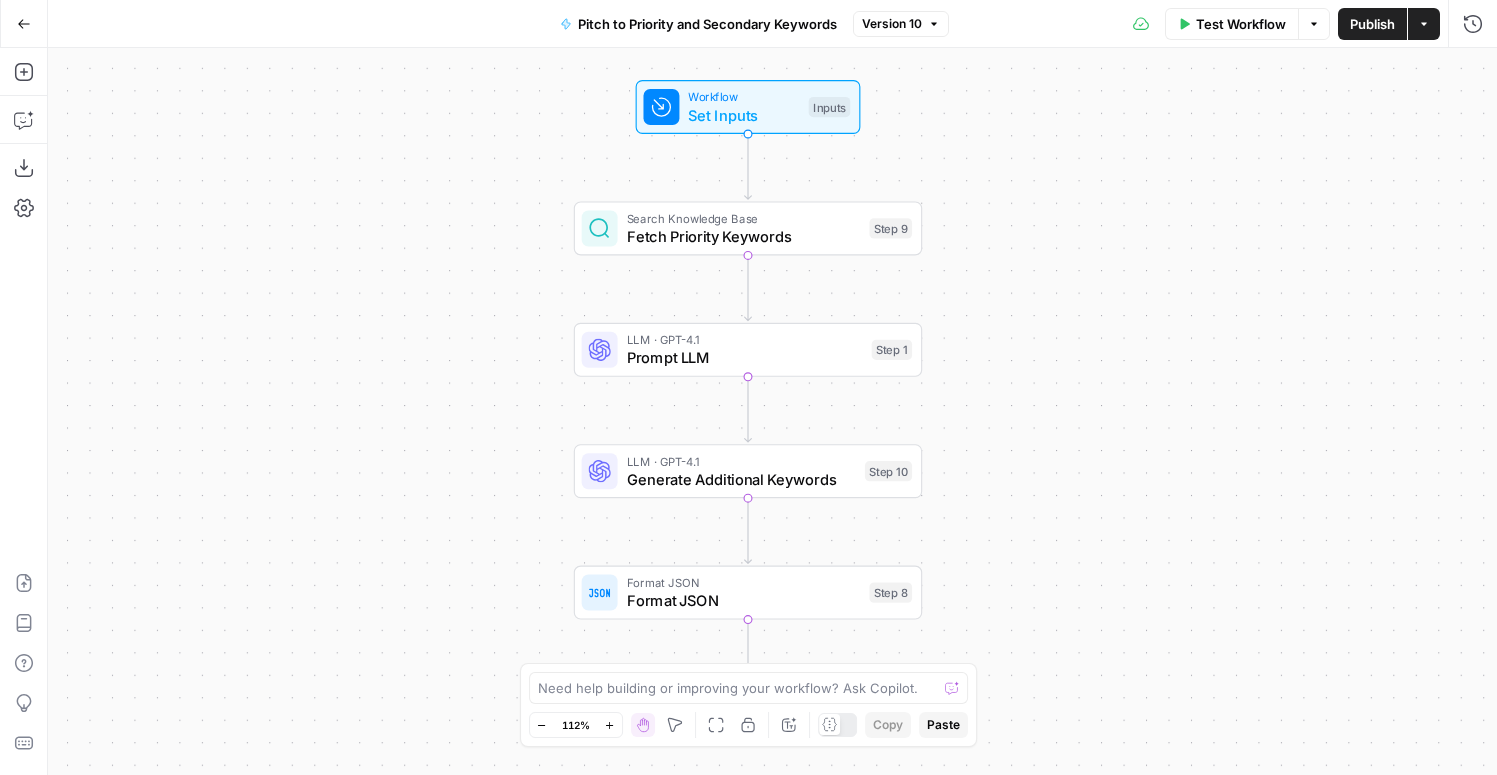 click on "Version 10" at bounding box center [901, 24] 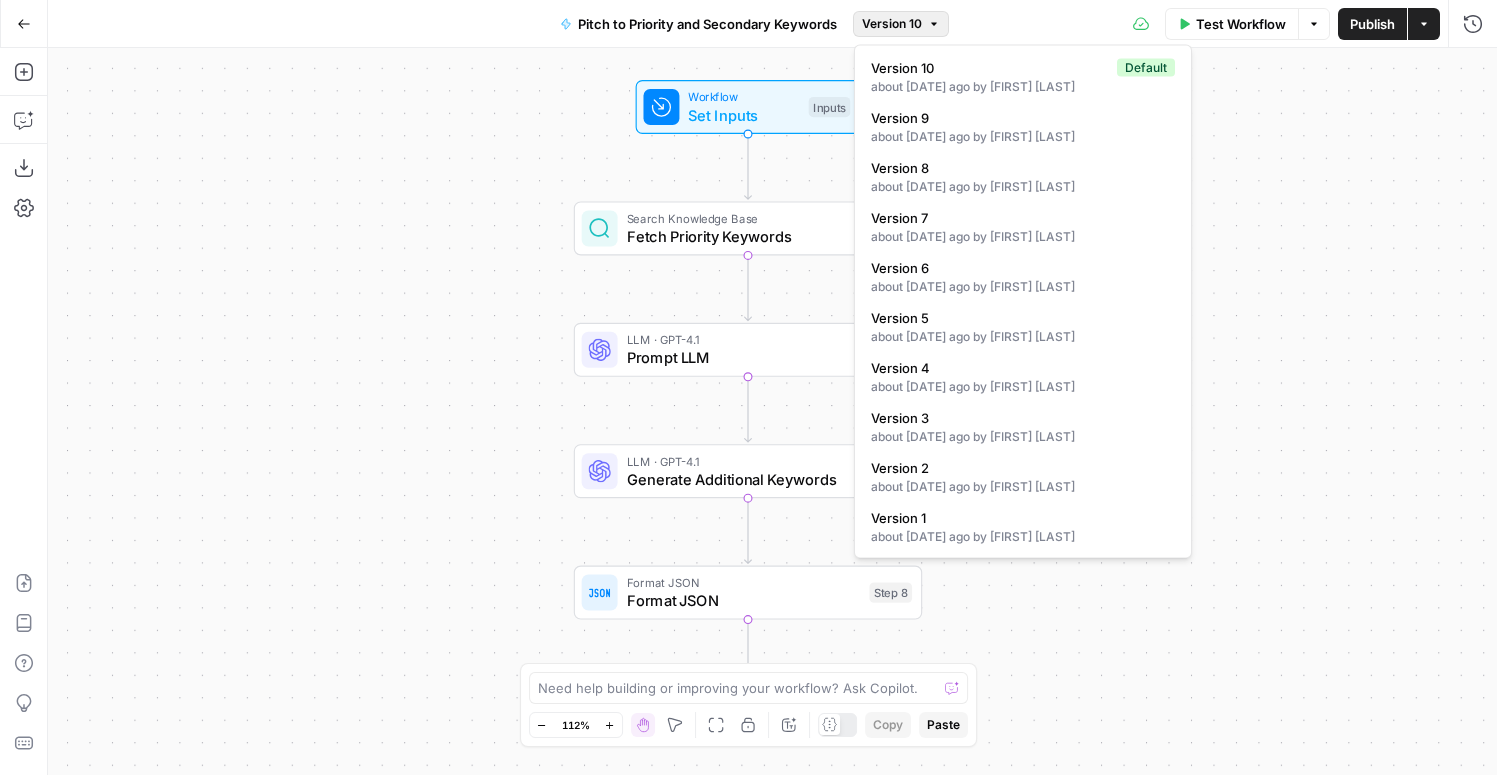 click on "Workflow Set Inputs Inputs Search Knowledge Base Fetch Priority Keywords Step 9 LLM · GPT-4.1 Prompt LLM Step 1 LLM · GPT-4.1 Generate Additional Keywords Step 10 Format JSON Format JSON Step 8 End Output" at bounding box center [772, 411] 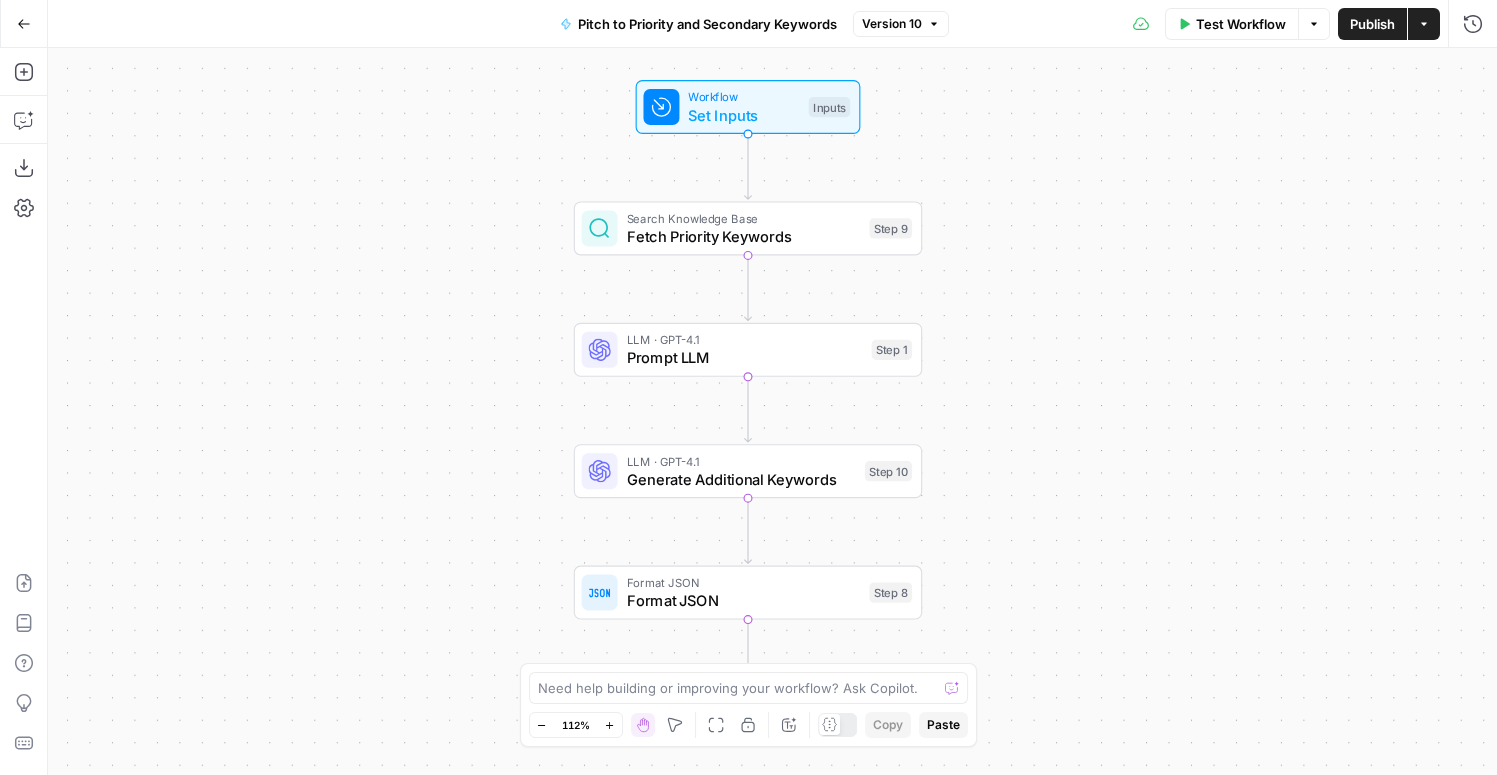 click 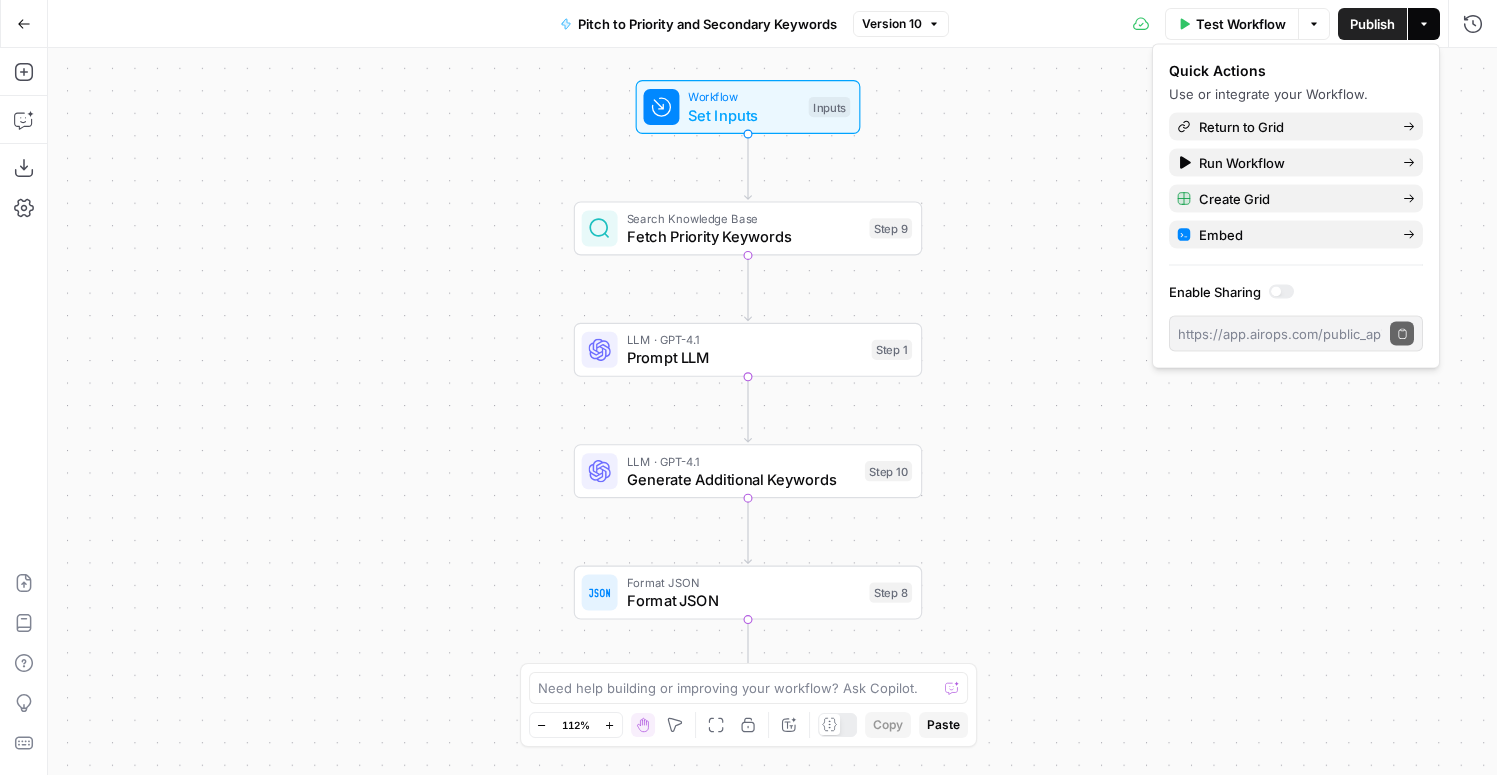 click on "Workflow Set Inputs Inputs Search Knowledge Base Fetch Priority Keywords Step 9 LLM · GPT-4.1 Prompt LLM Step 1 LLM · GPT-4.1 Generate Additional Keywords Step 10 Format JSON Format JSON Step 8 End Output" at bounding box center (772, 411) 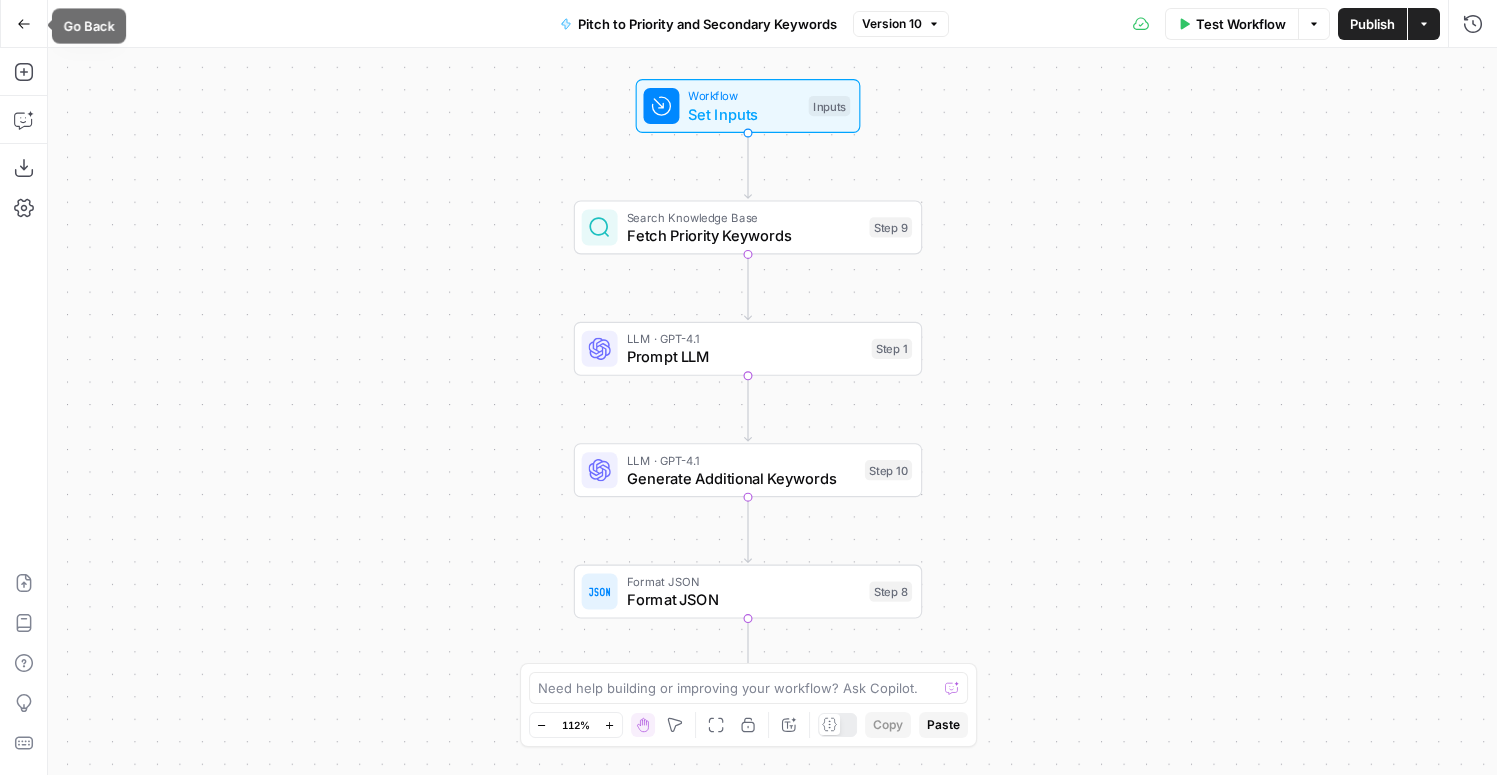 click 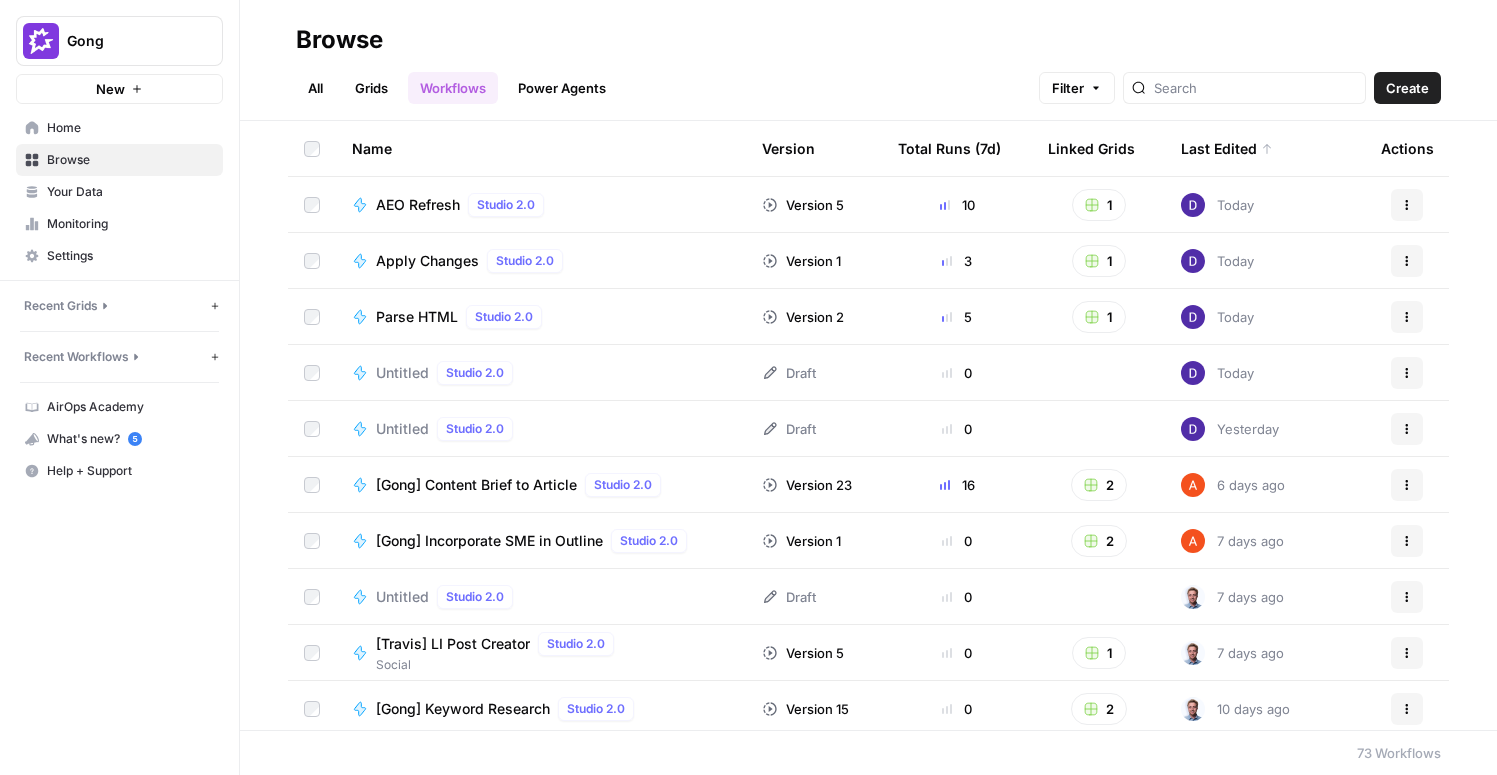 click on "Recent Workflows" at bounding box center [76, 357] 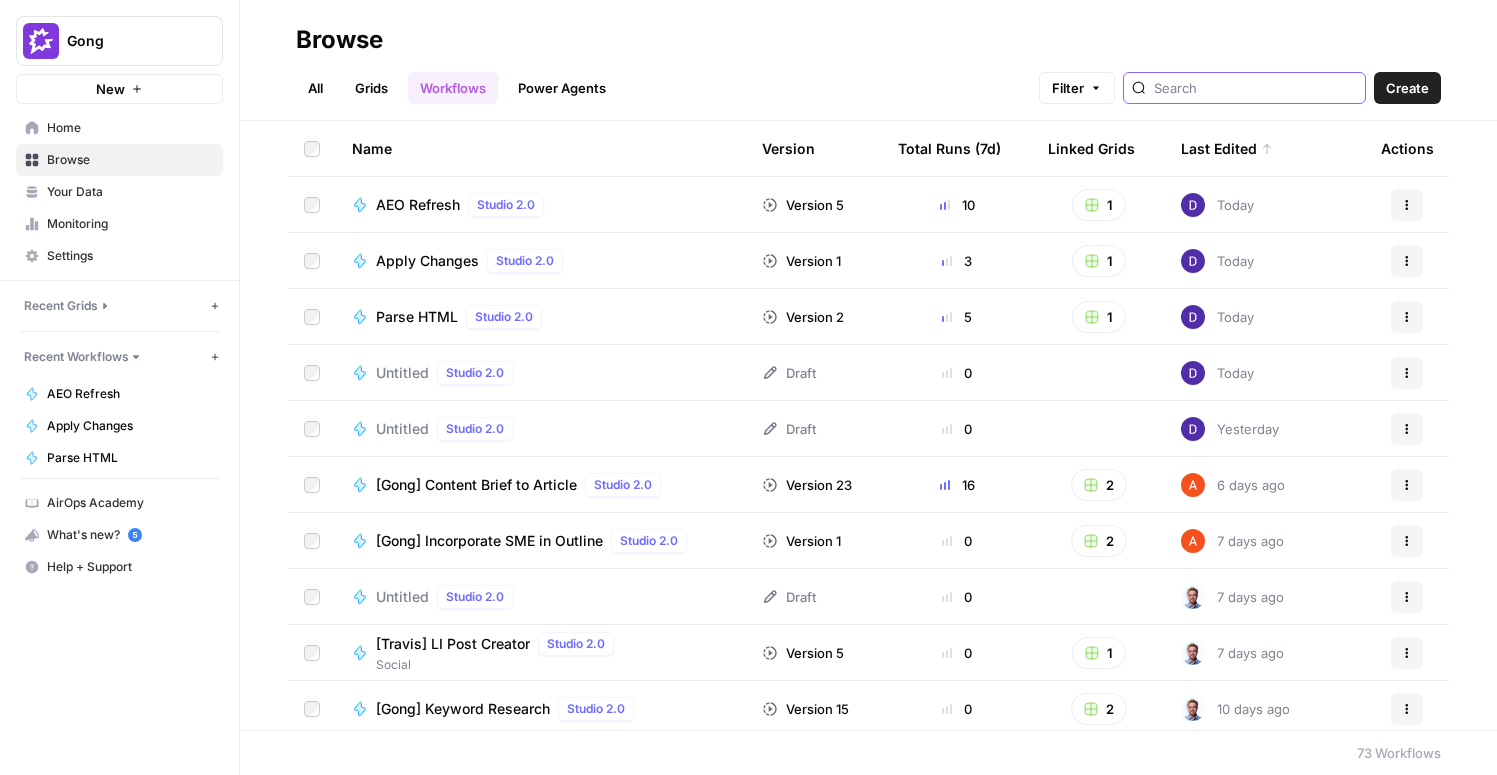 click at bounding box center [1255, 88] 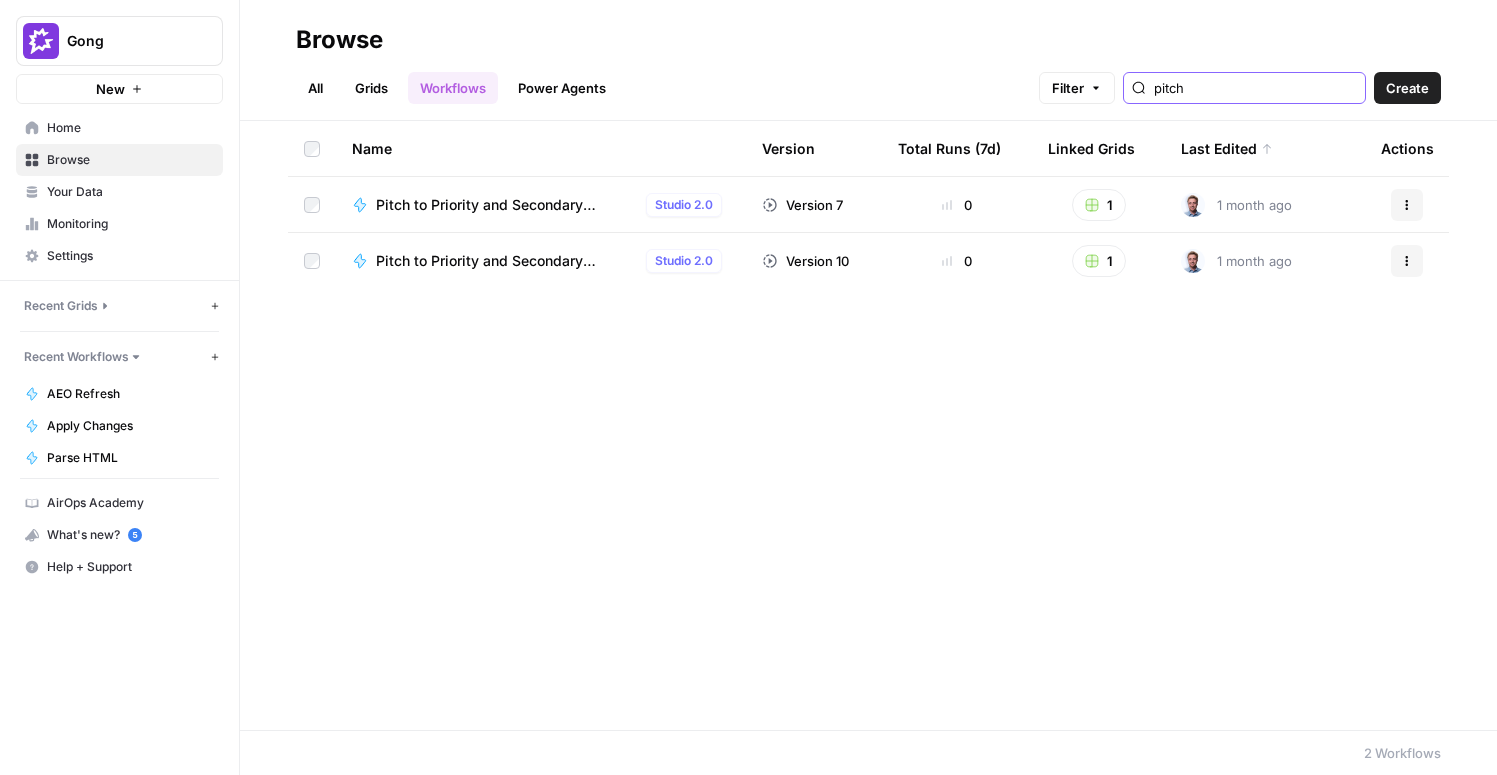 type on "pitch" 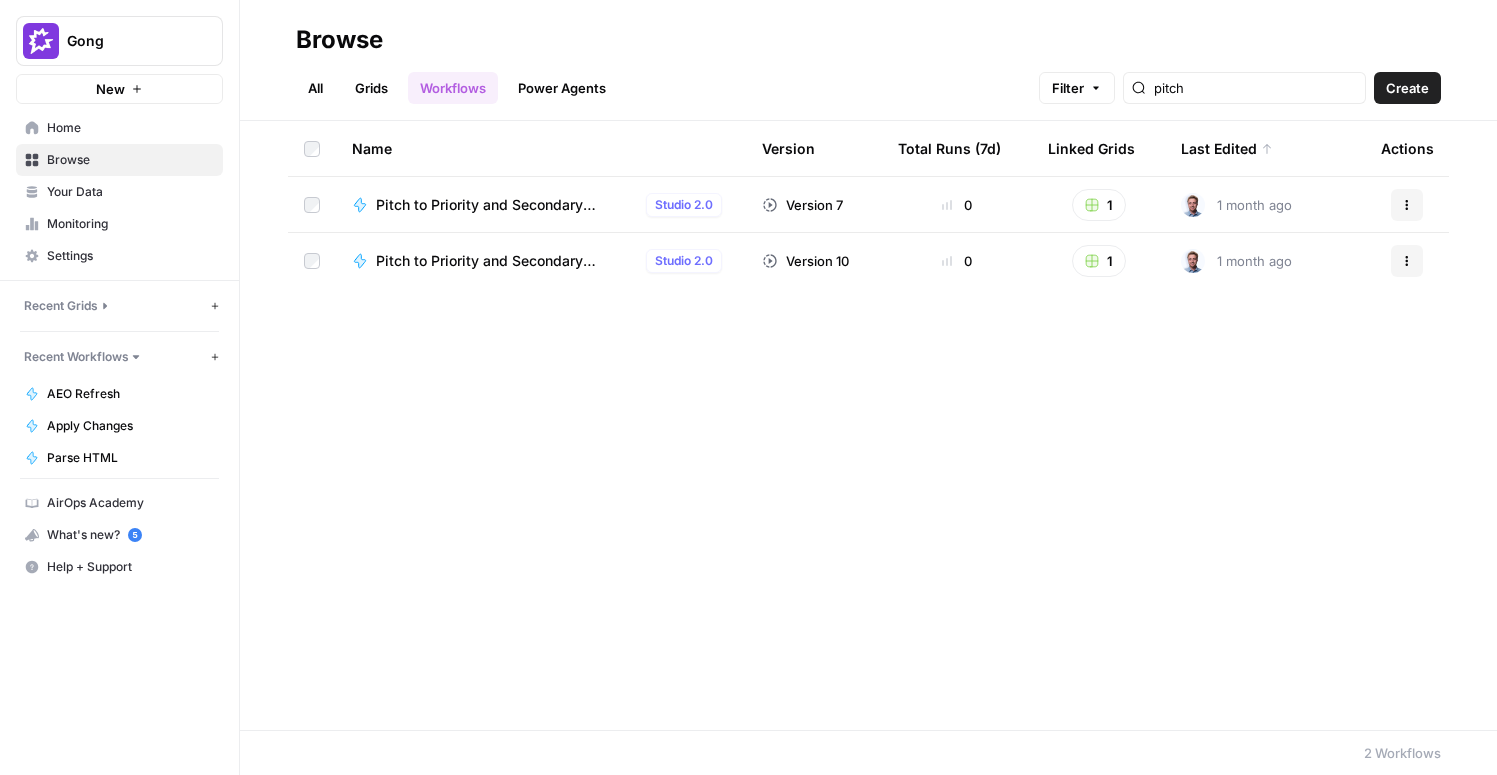 click 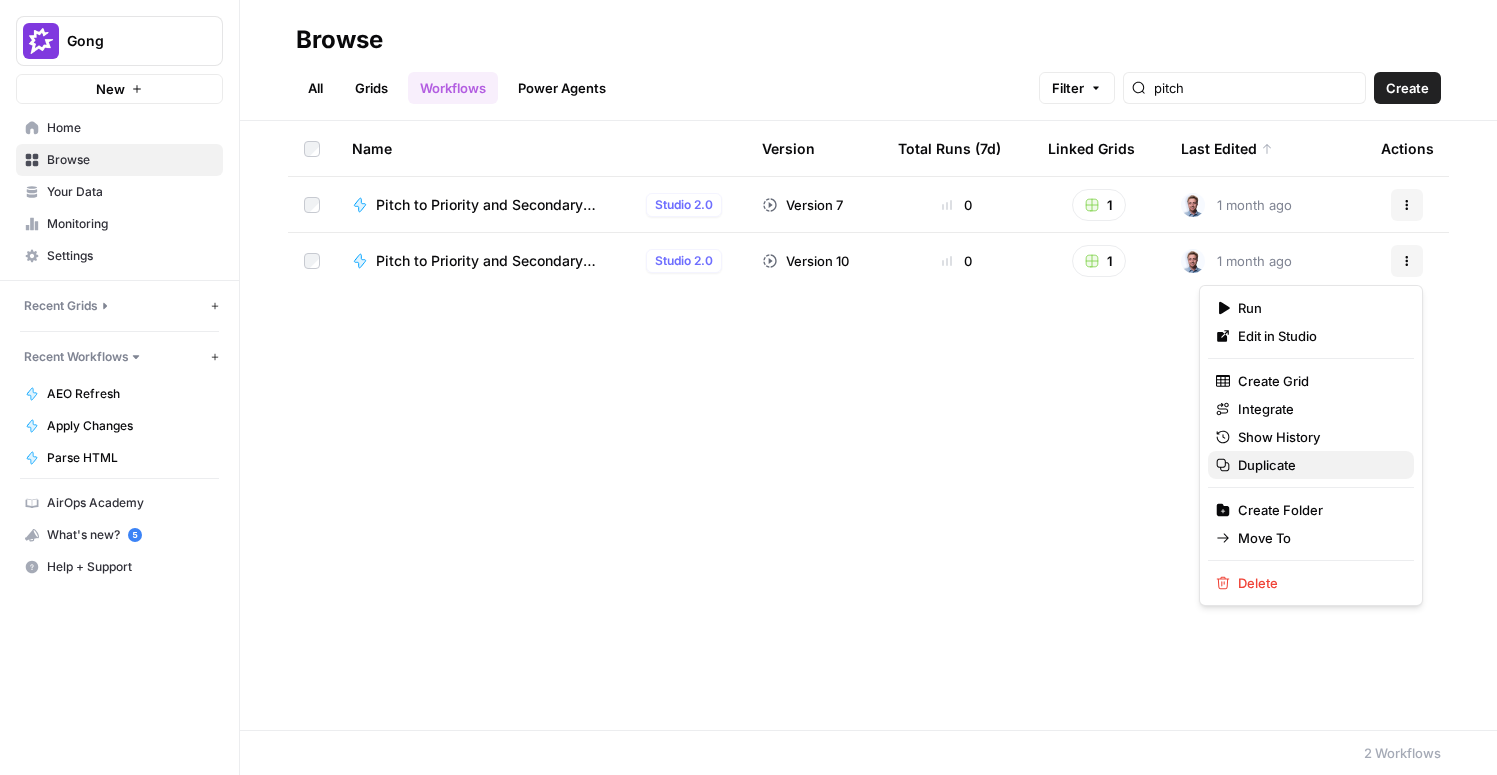 click on "Duplicate" at bounding box center (1318, 465) 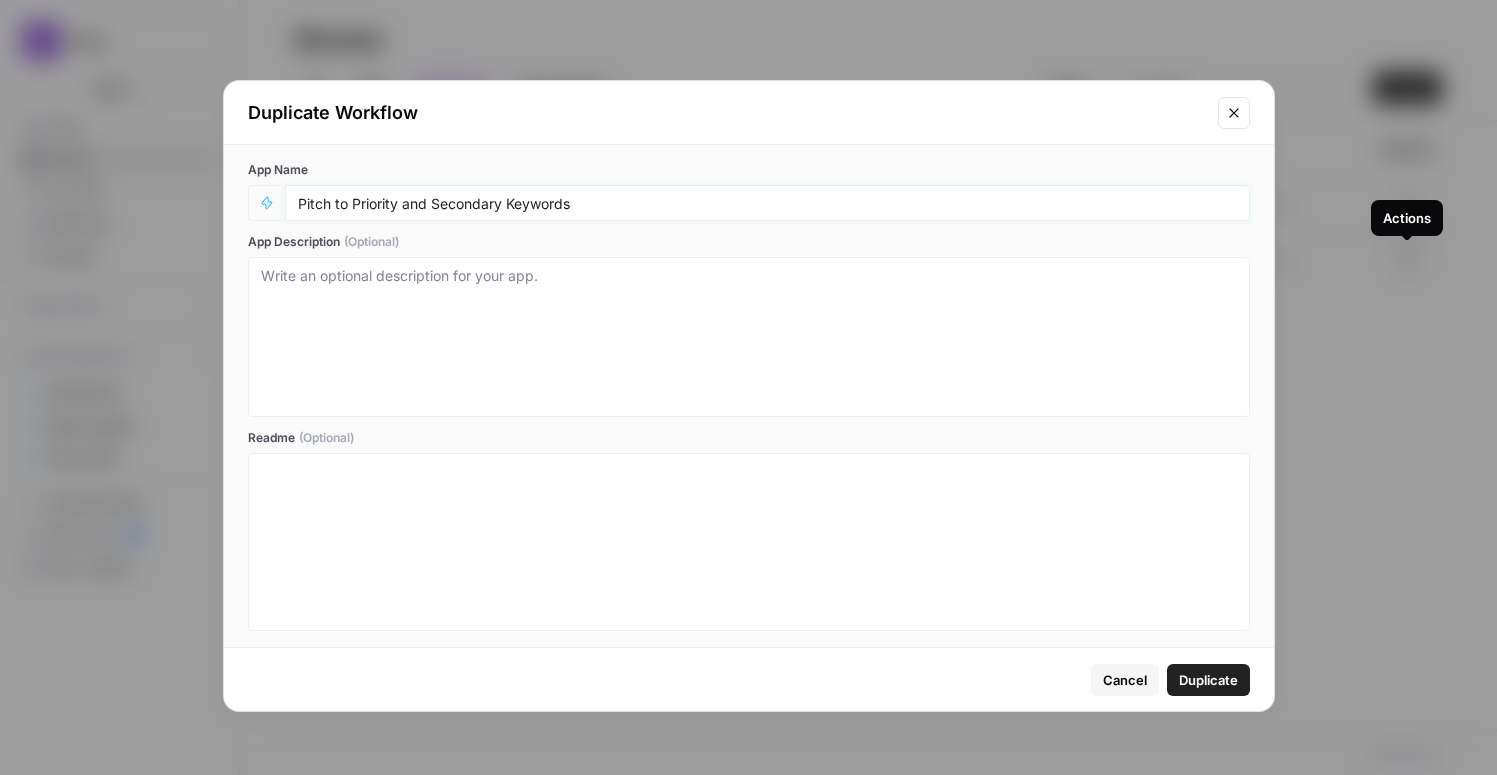 drag, startPoint x: 602, startPoint y: 204, endPoint x: 243, endPoint y: 172, distance: 360.42337 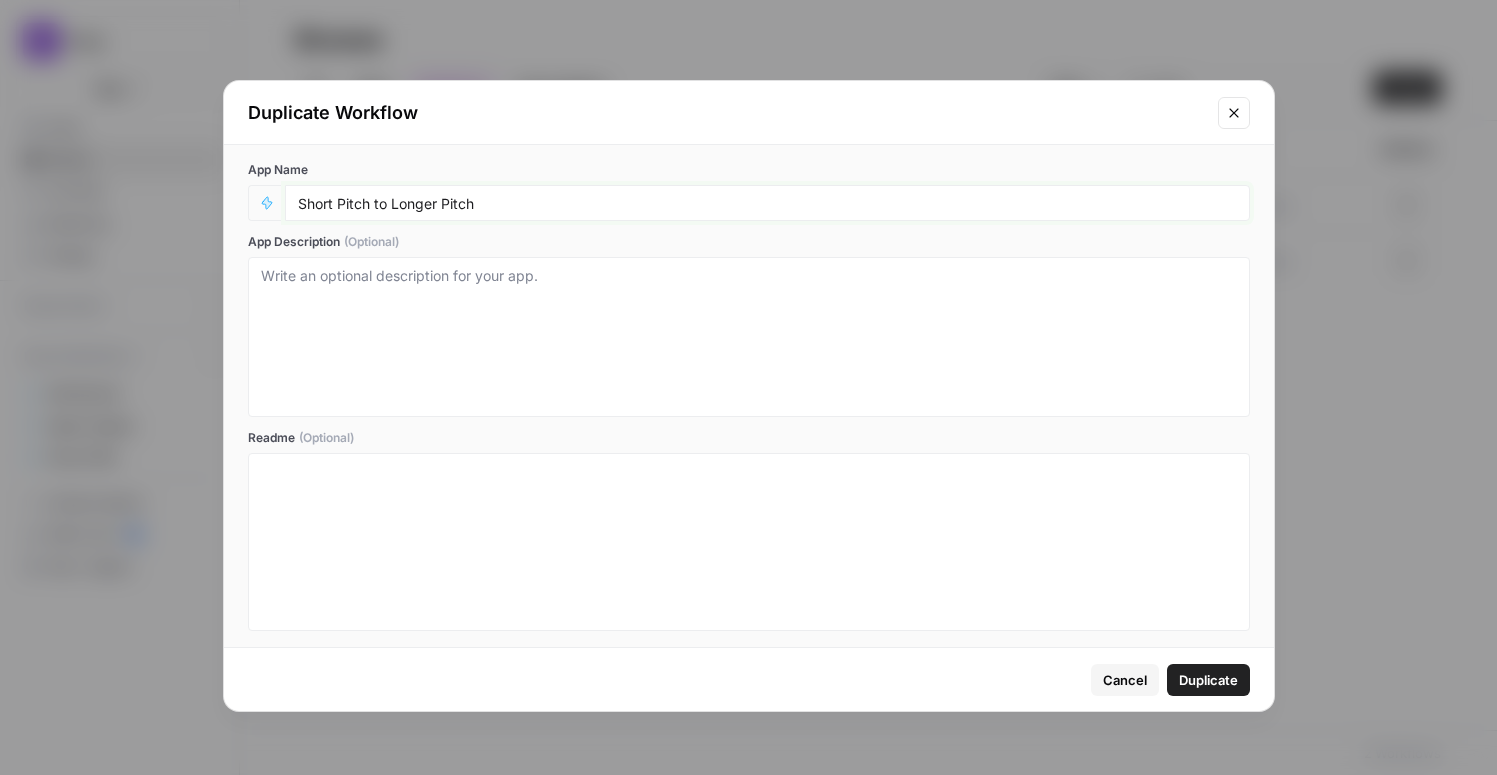 type on "Short Pitch to Longer Pitch" 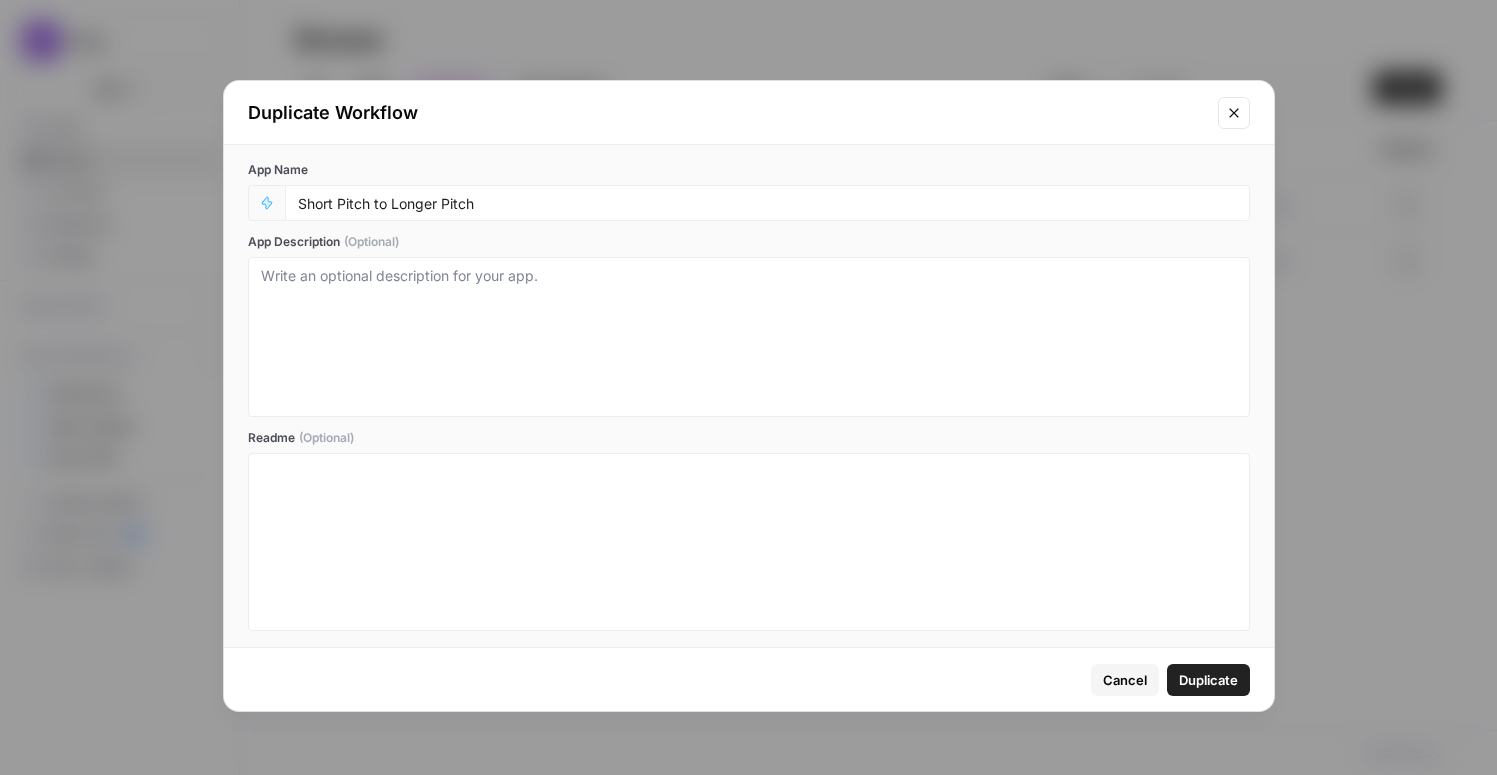 click on "Duplicate" at bounding box center (1208, 680) 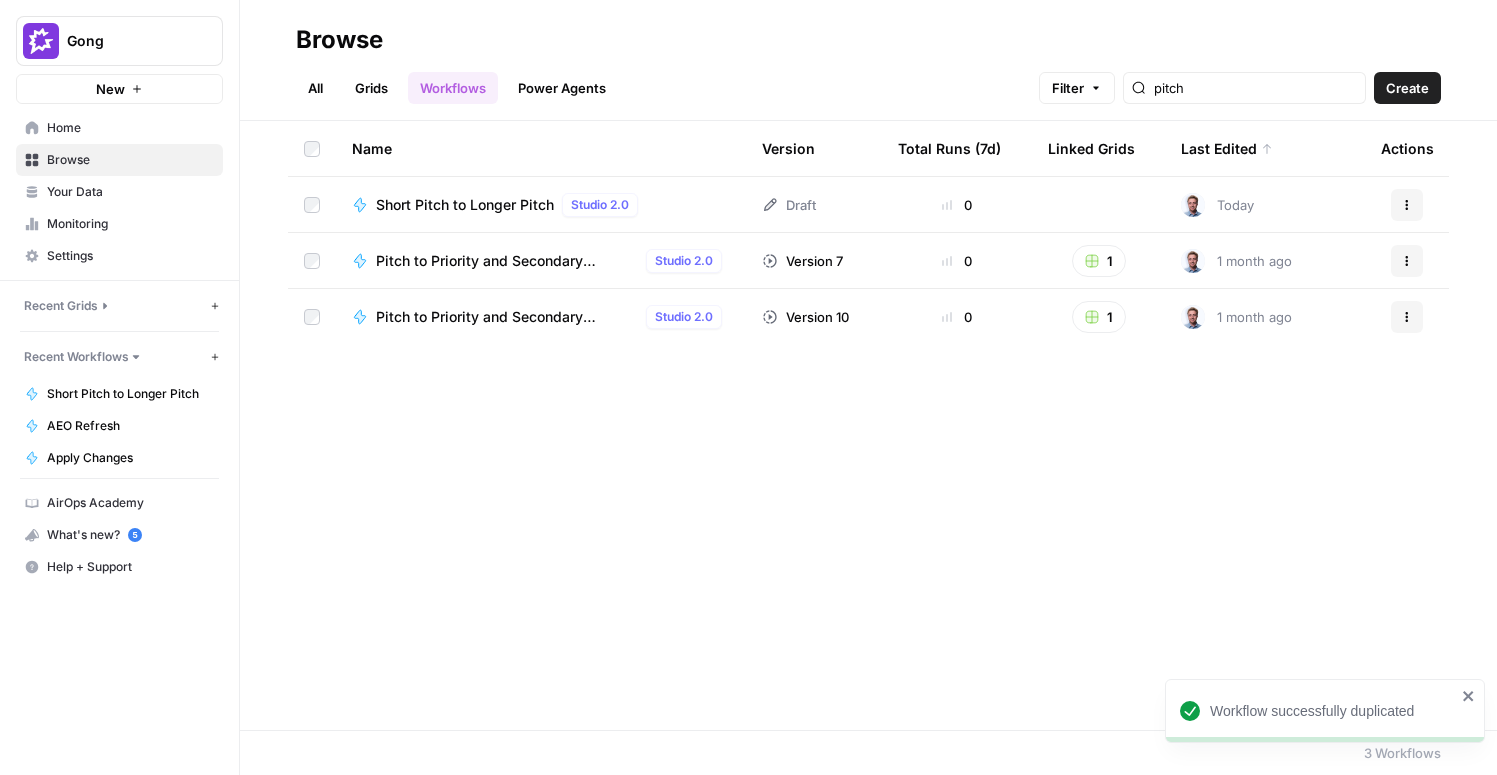 click on "Short Pitch to Longer Pitch" at bounding box center (465, 205) 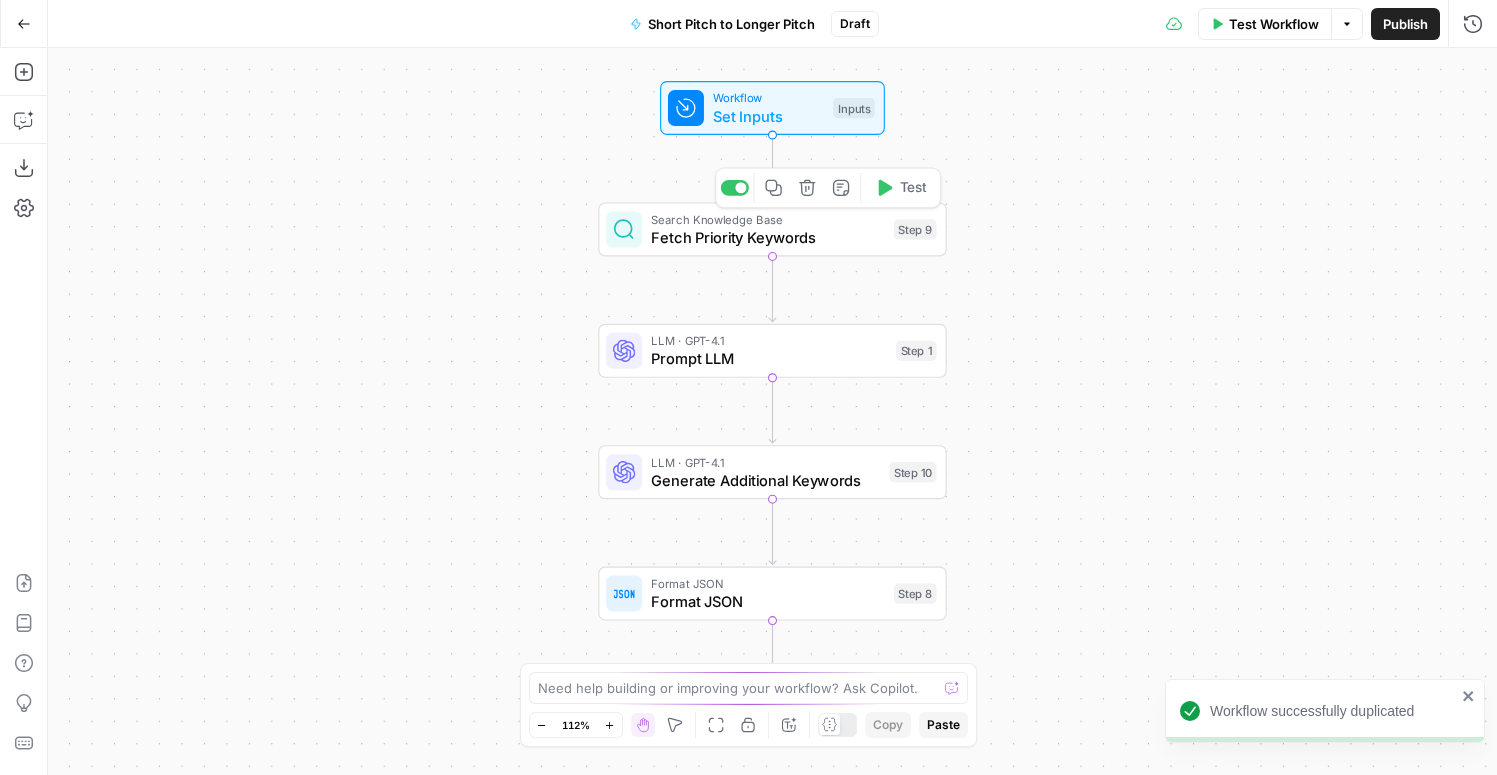 click on "Set Inputs" at bounding box center (768, 116) 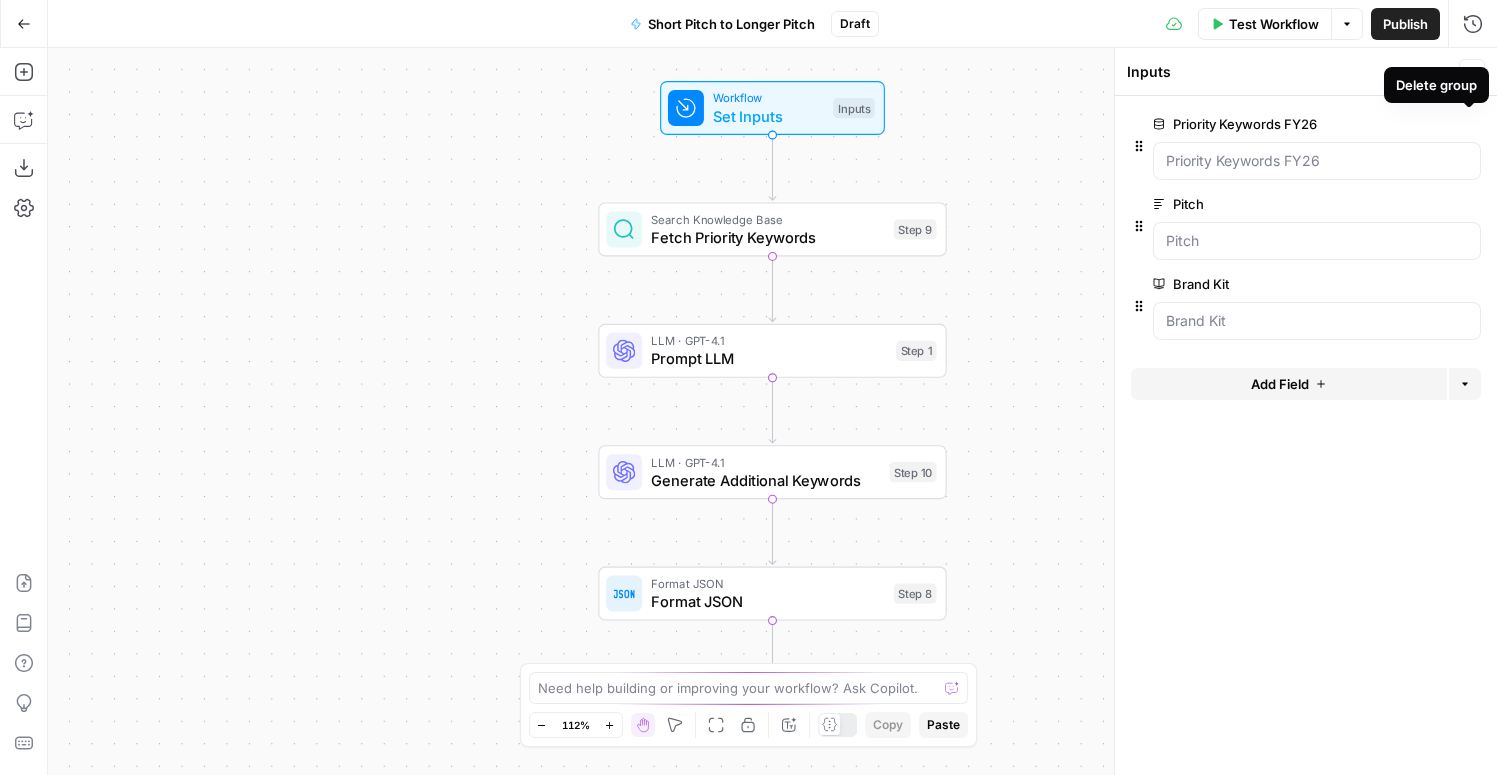 click 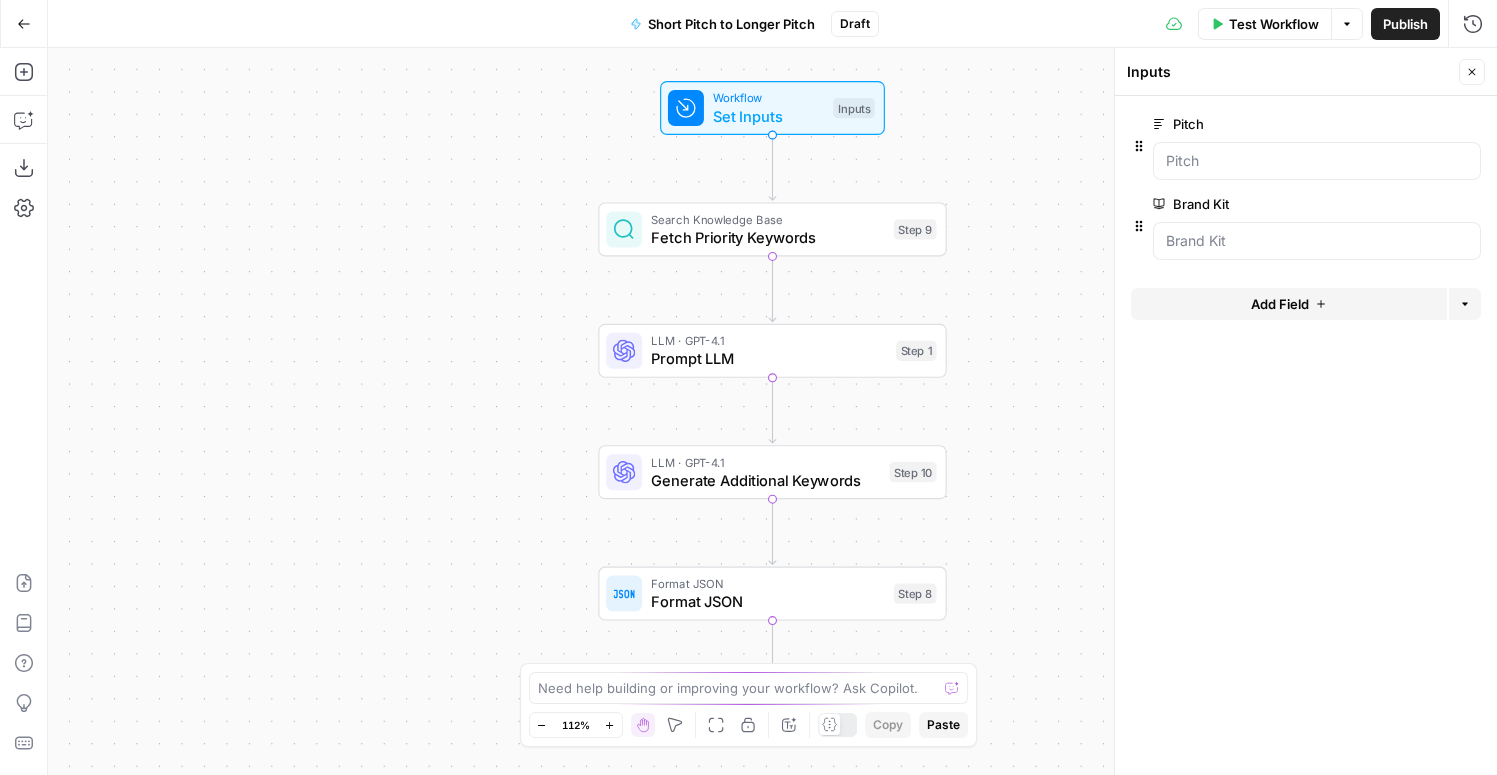 click on "edit field" at bounding box center [1406, 124] 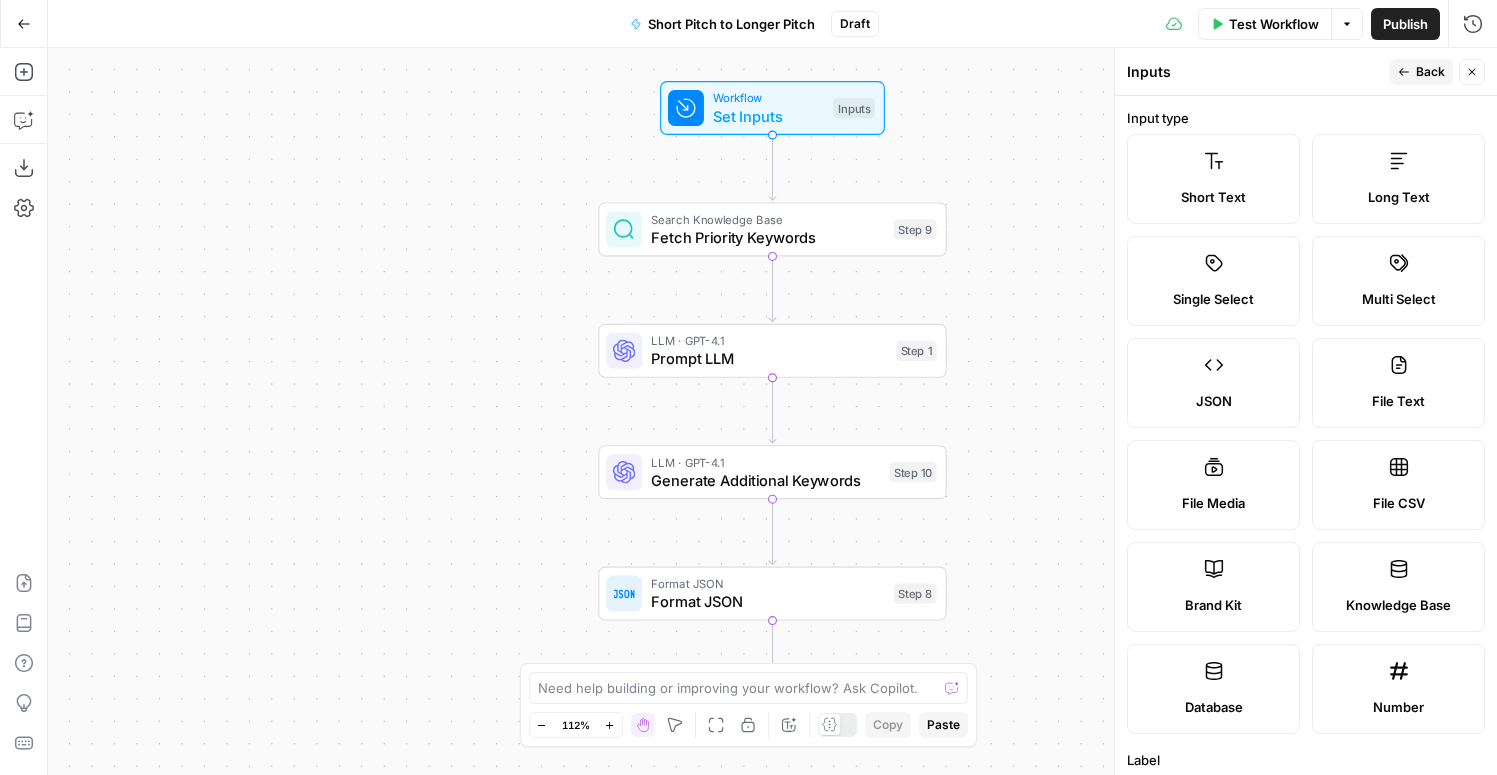 click on "Short Text" at bounding box center [1213, 179] 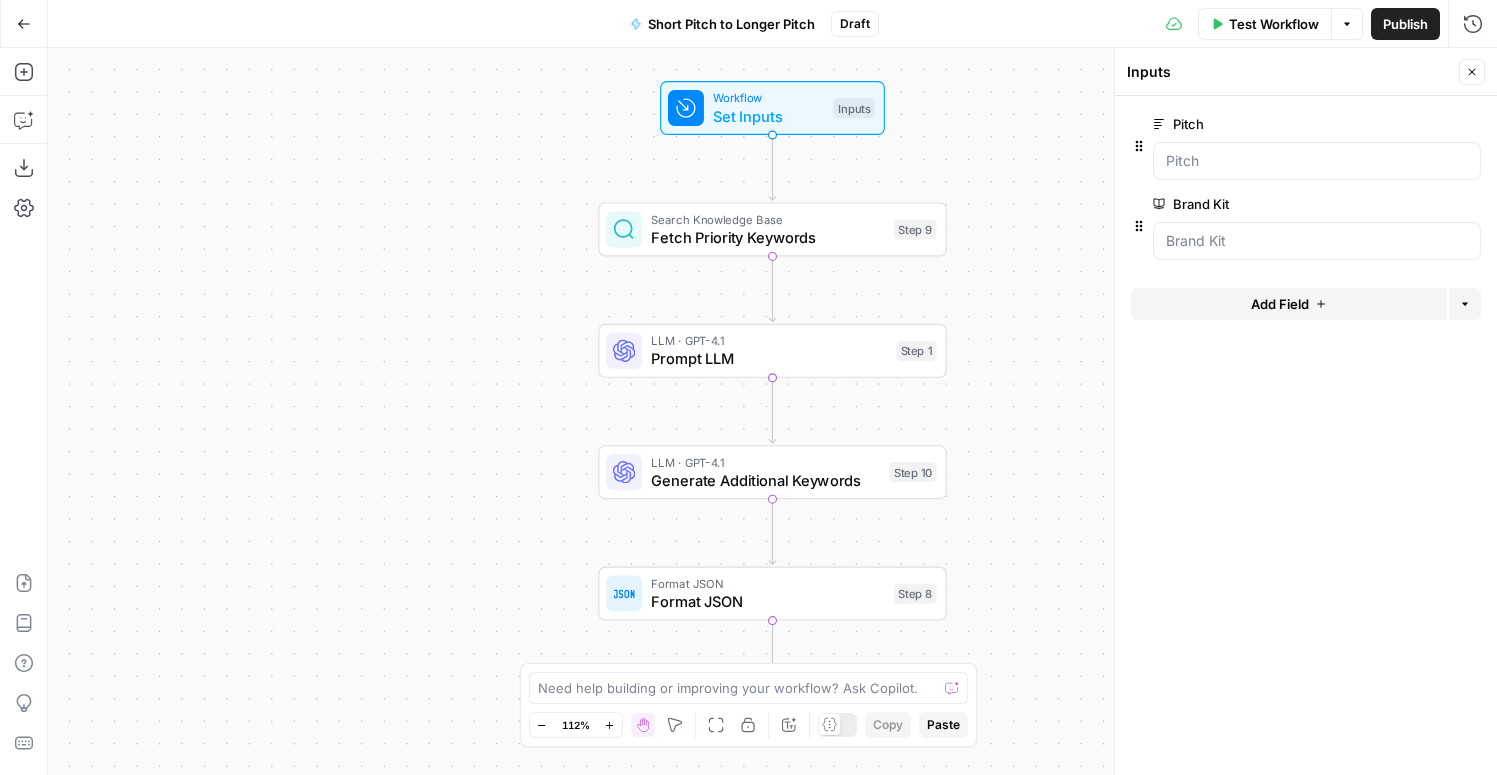 click on "edit field" at bounding box center [1406, 124] 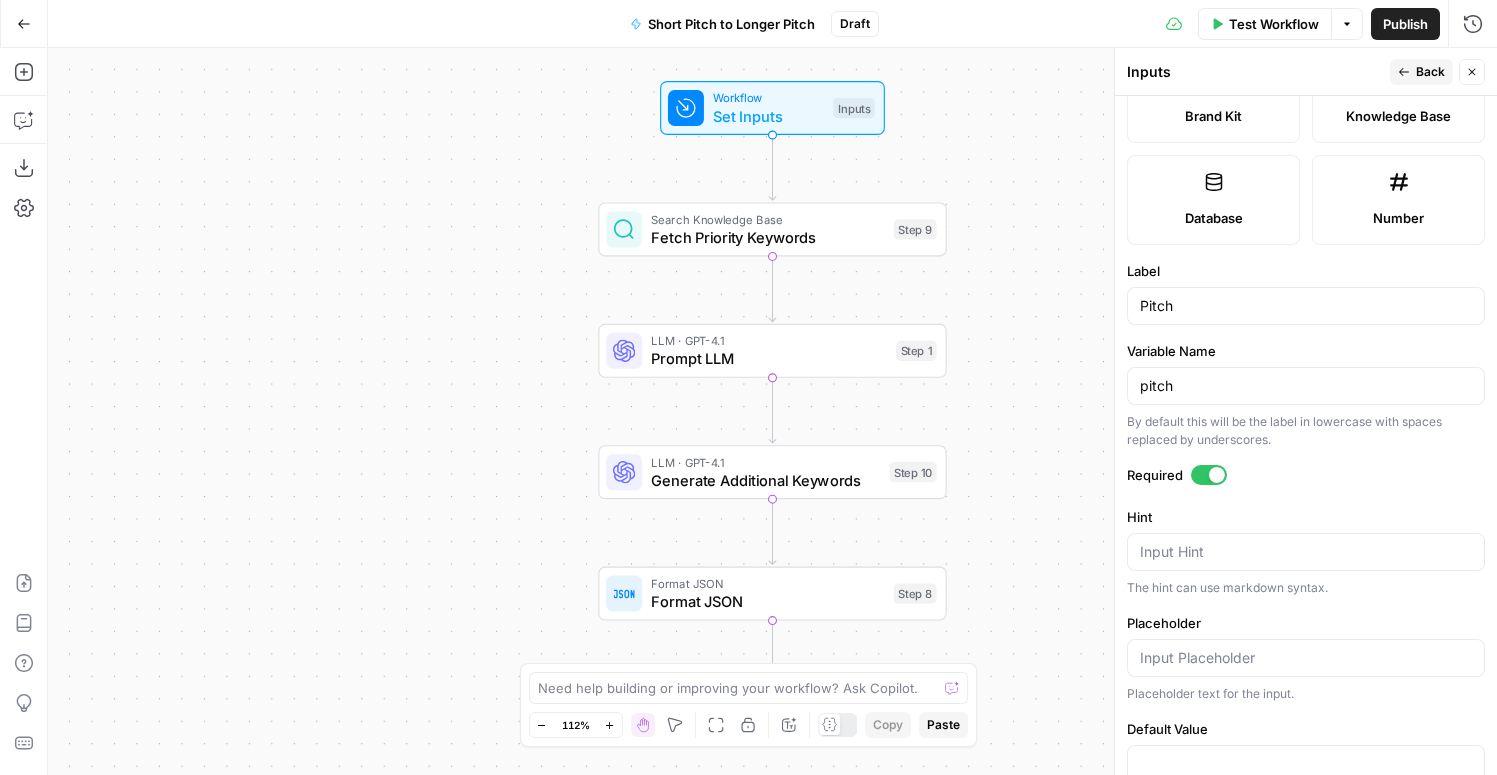 scroll, scrollTop: 588, scrollLeft: 0, axis: vertical 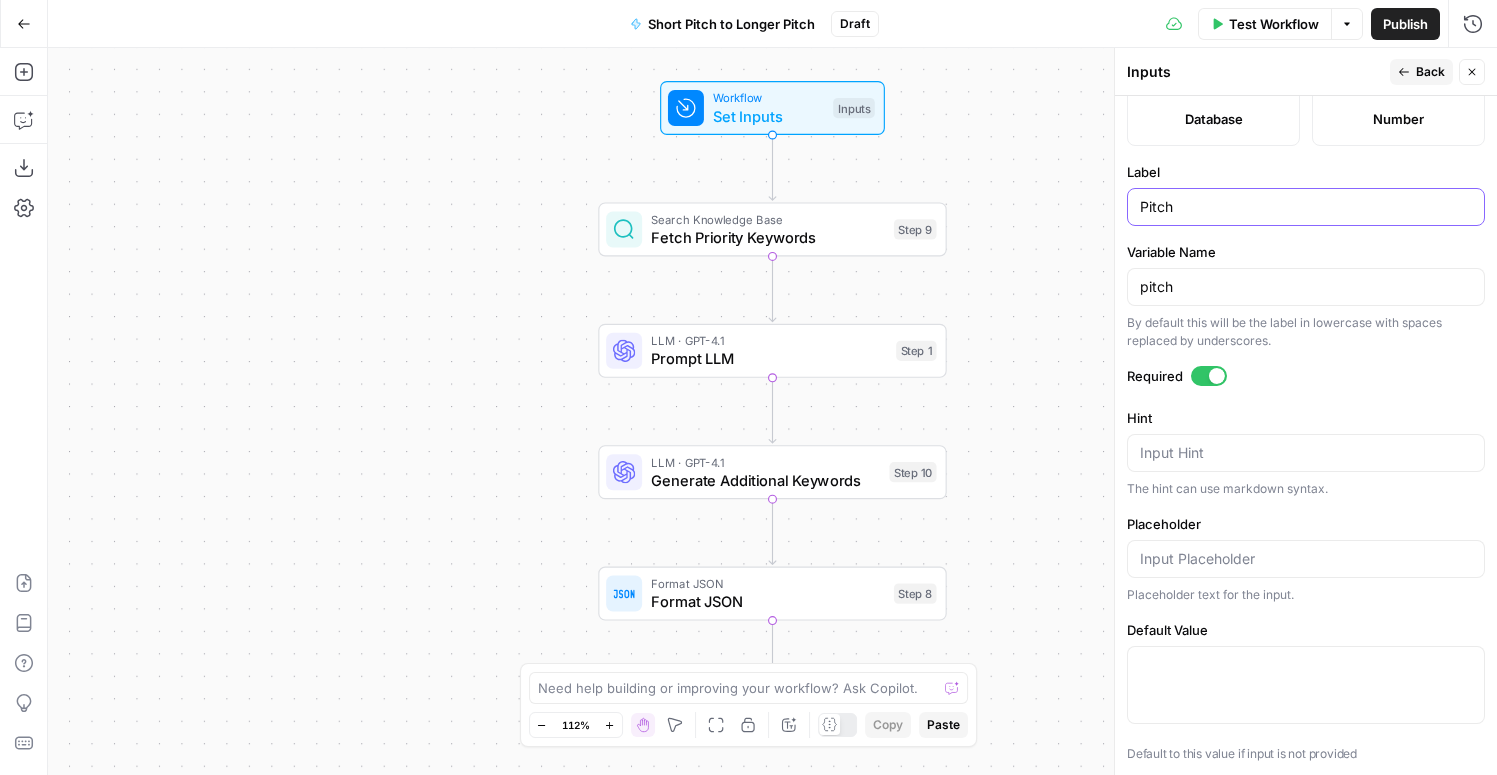 click on "Pitch" at bounding box center [1306, 207] 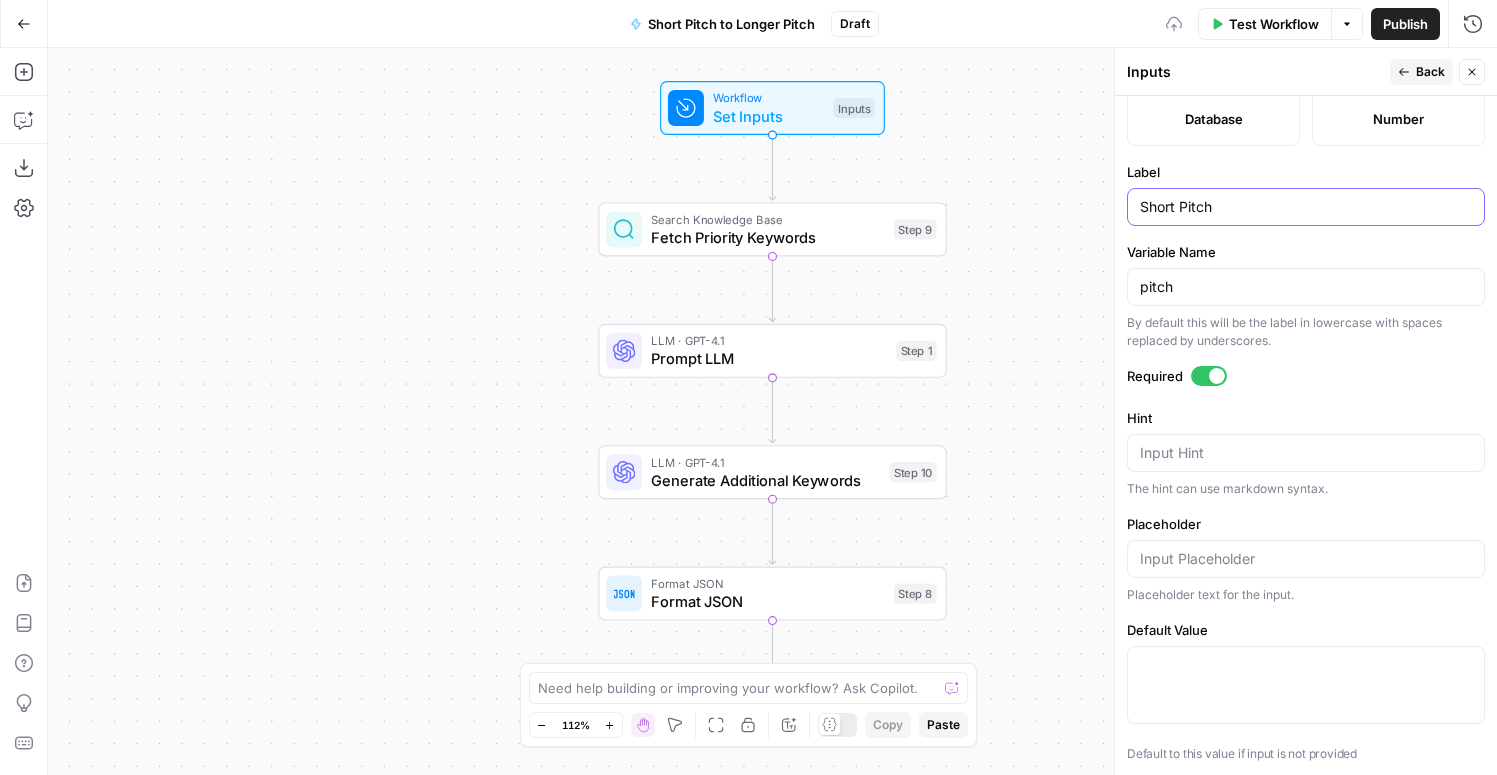 type on "Short Pitch" 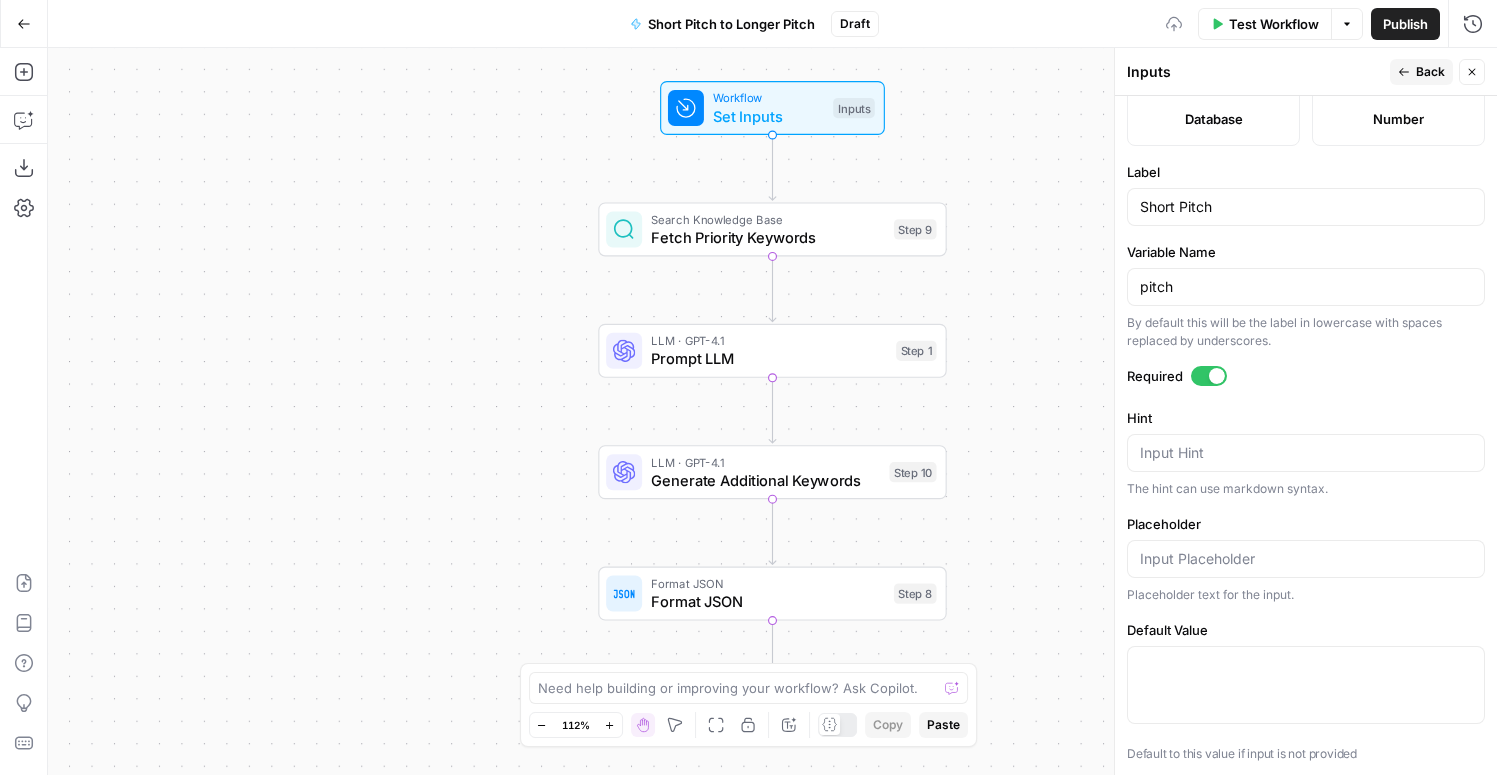 click on "Workflow Set Inputs Inputs Search Knowledge Base Fetch Priority Keywords Step 9 LLM · GPT-4.1 Prompt LLM Step 1 LLM · GPT-4.1 Generate Additional Keywords Step 10 Format JSON Format JSON Step 8 End Output" at bounding box center (772, 411) 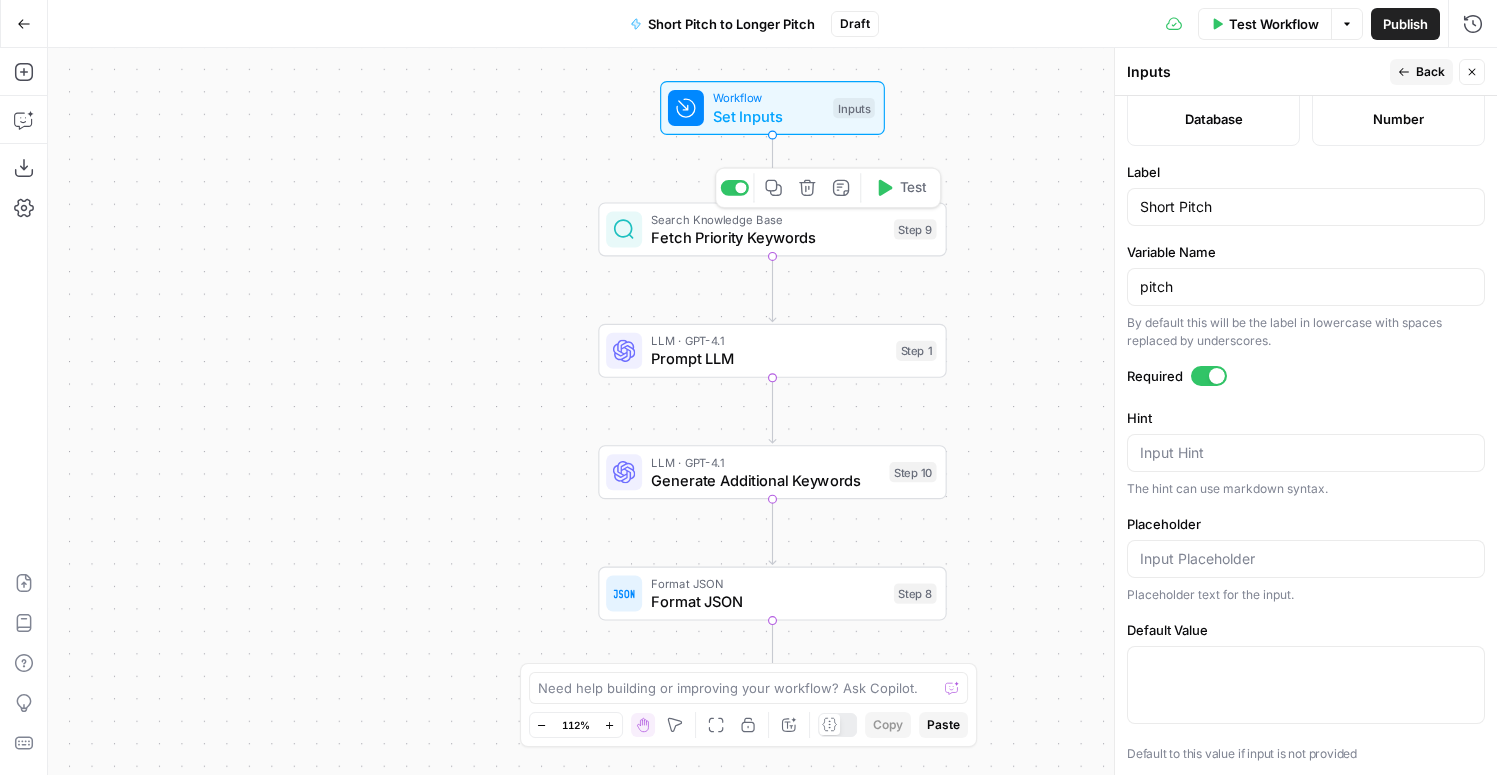 click on "Search Knowledge Base" at bounding box center (768, 219) 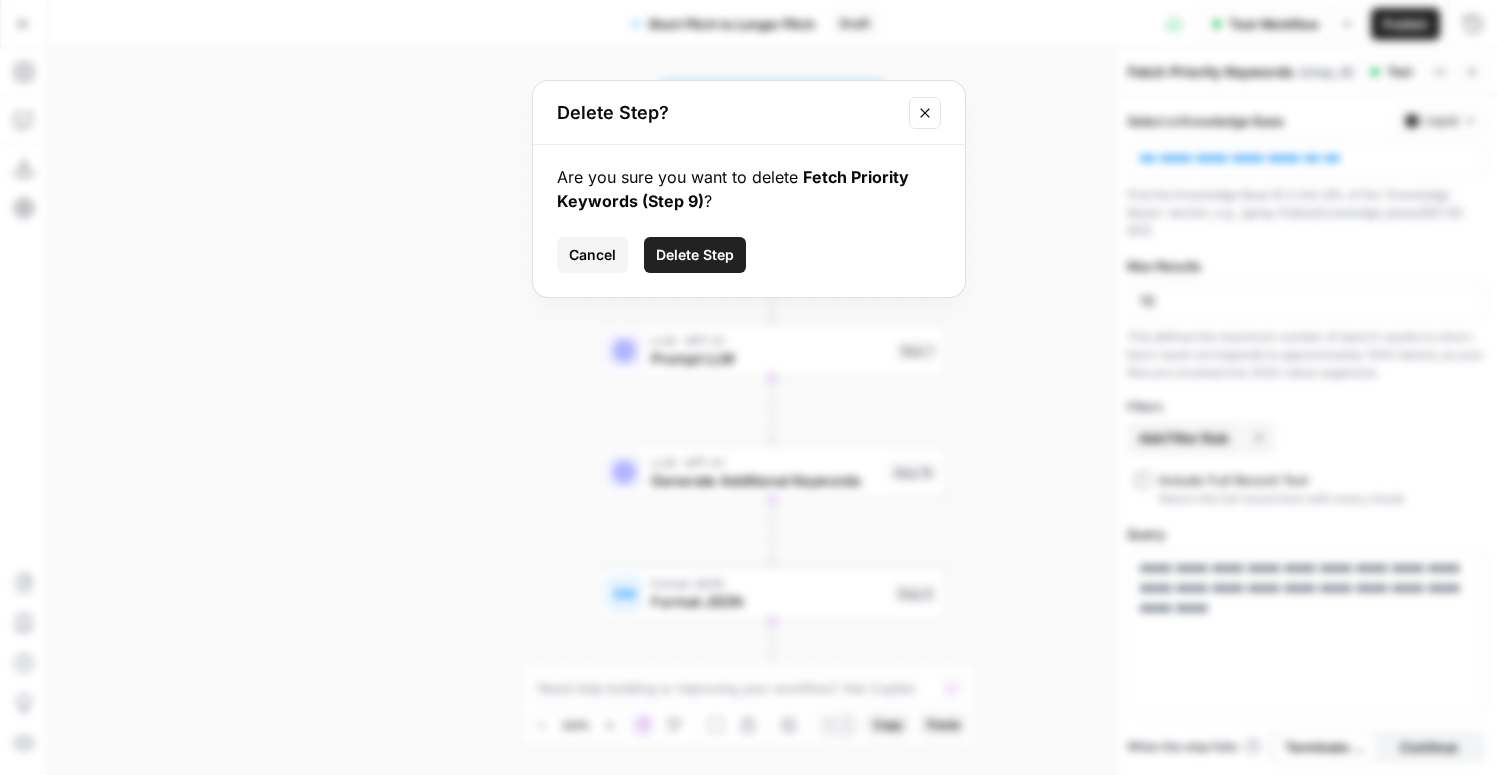 click on "Delete Step" at bounding box center [695, 255] 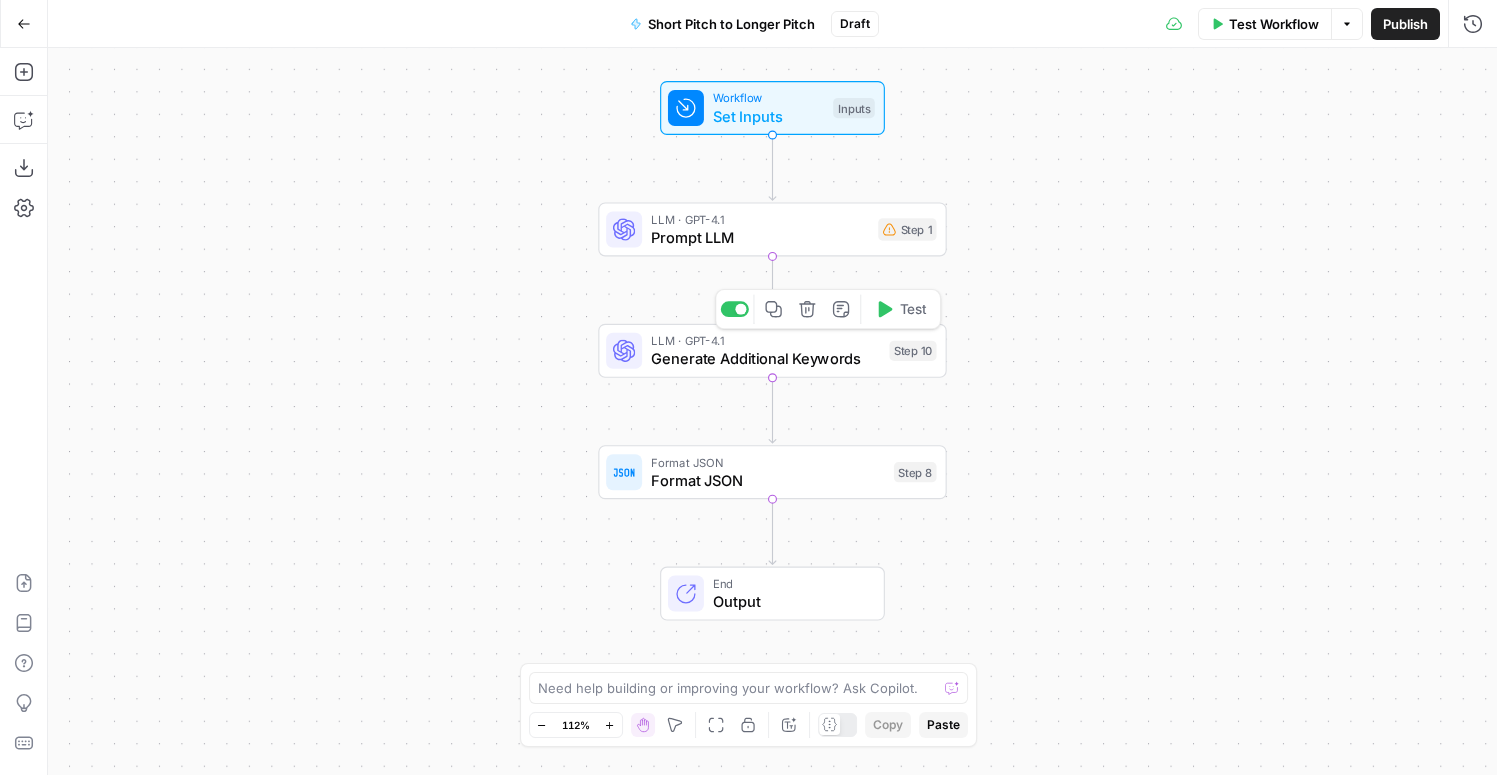 click on "Generate Additional Keywords" at bounding box center (765, 358) 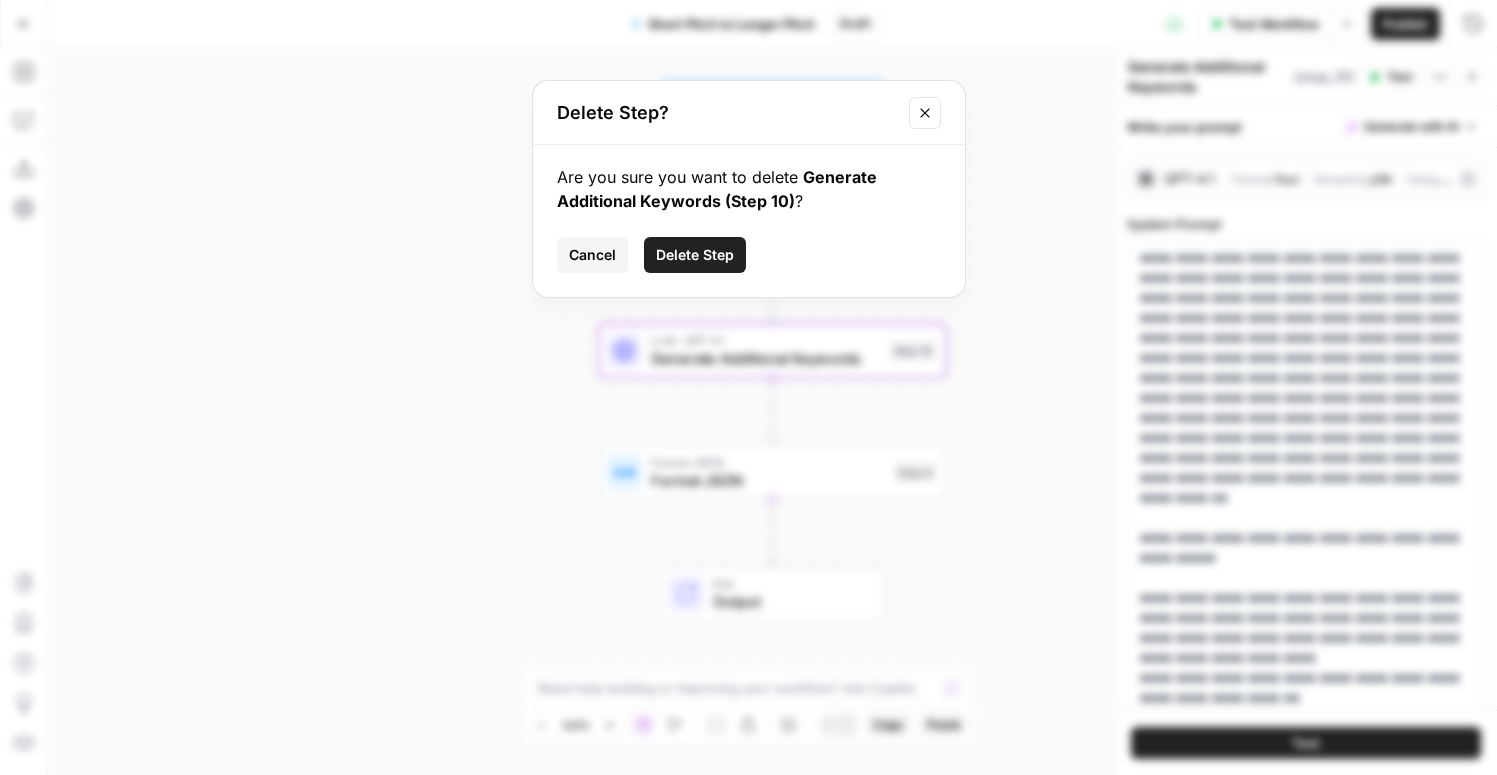 click on "Delete Step" at bounding box center (695, 255) 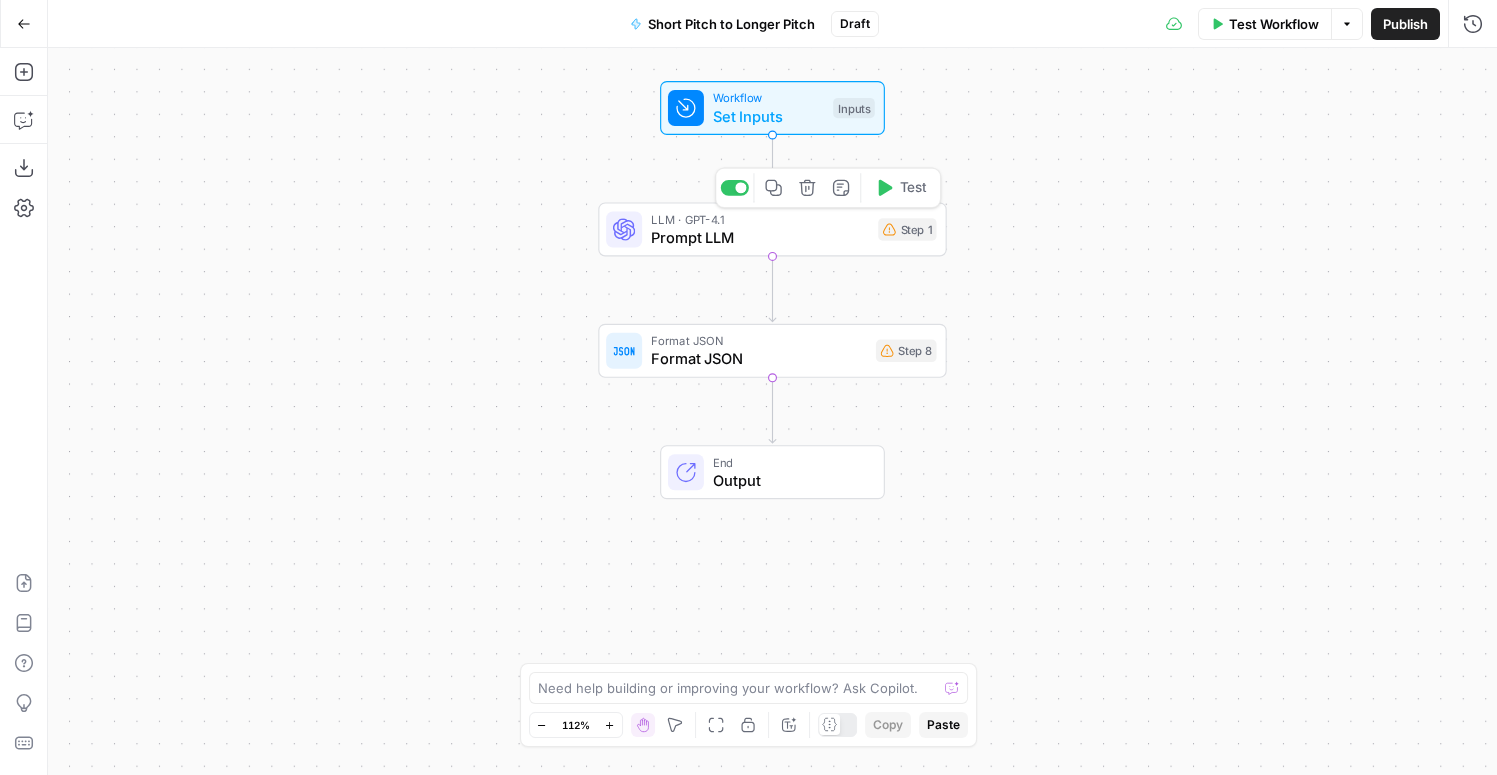 click on "Prompt LLM" at bounding box center (760, 237) 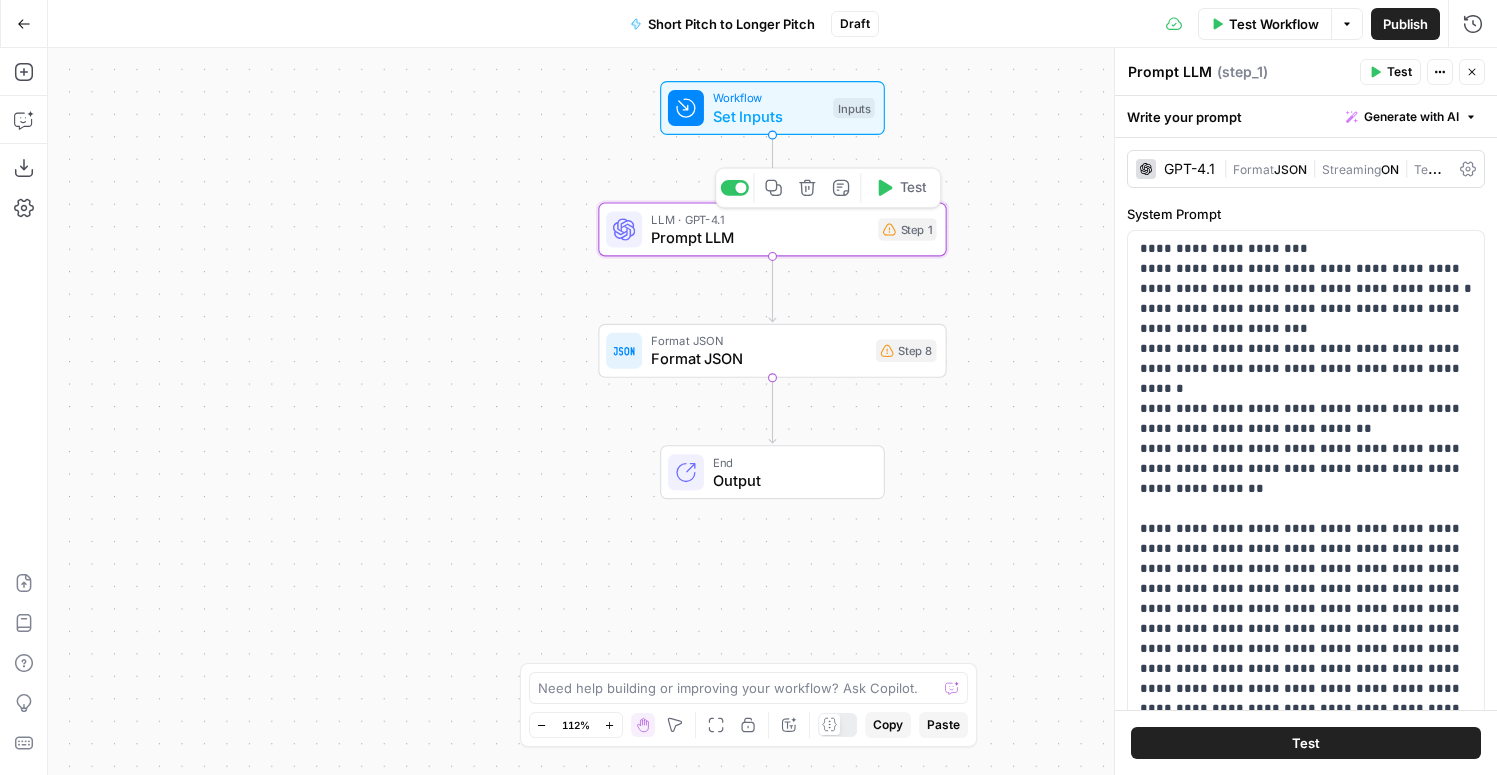 click on "Prompt LLM" at bounding box center (760, 237) 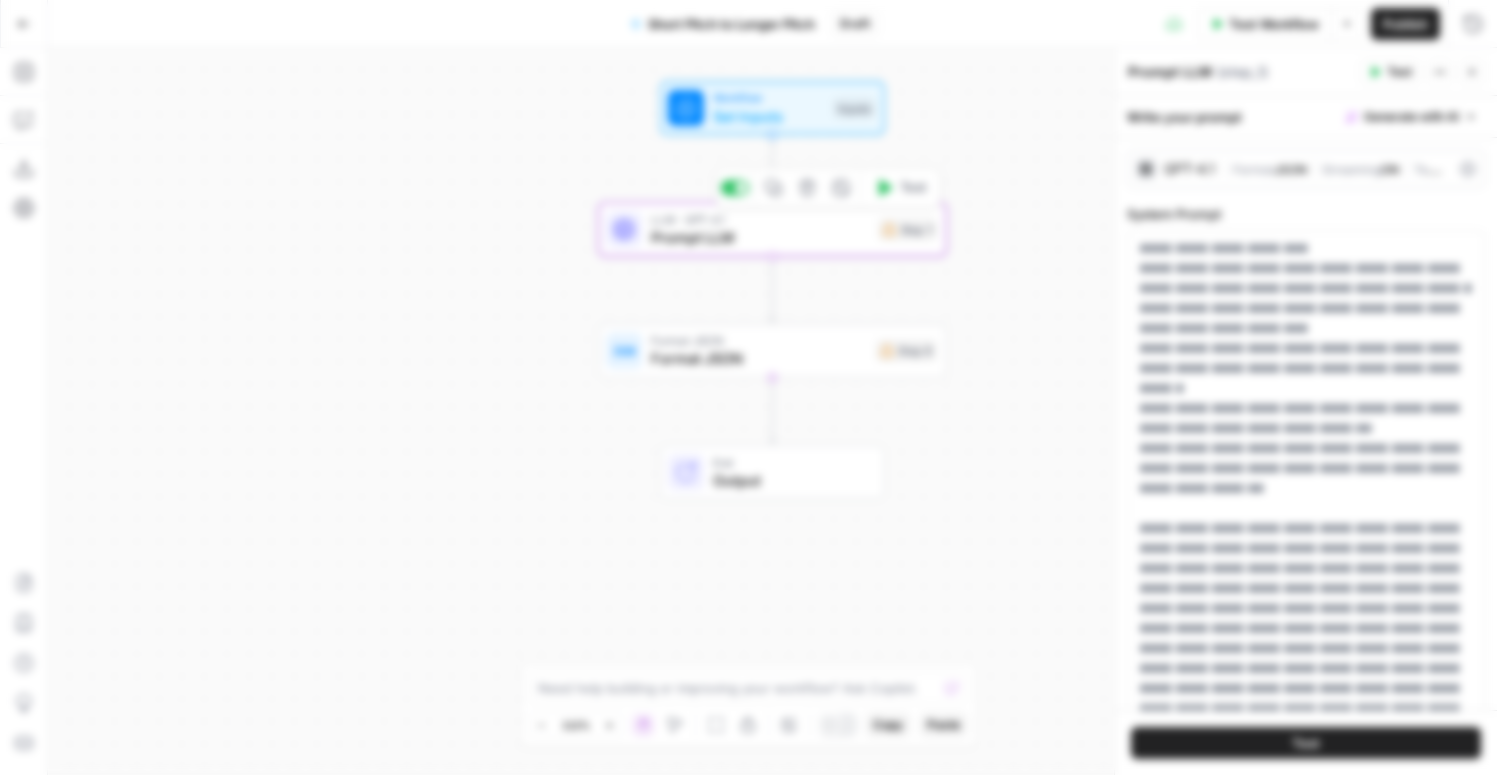 type 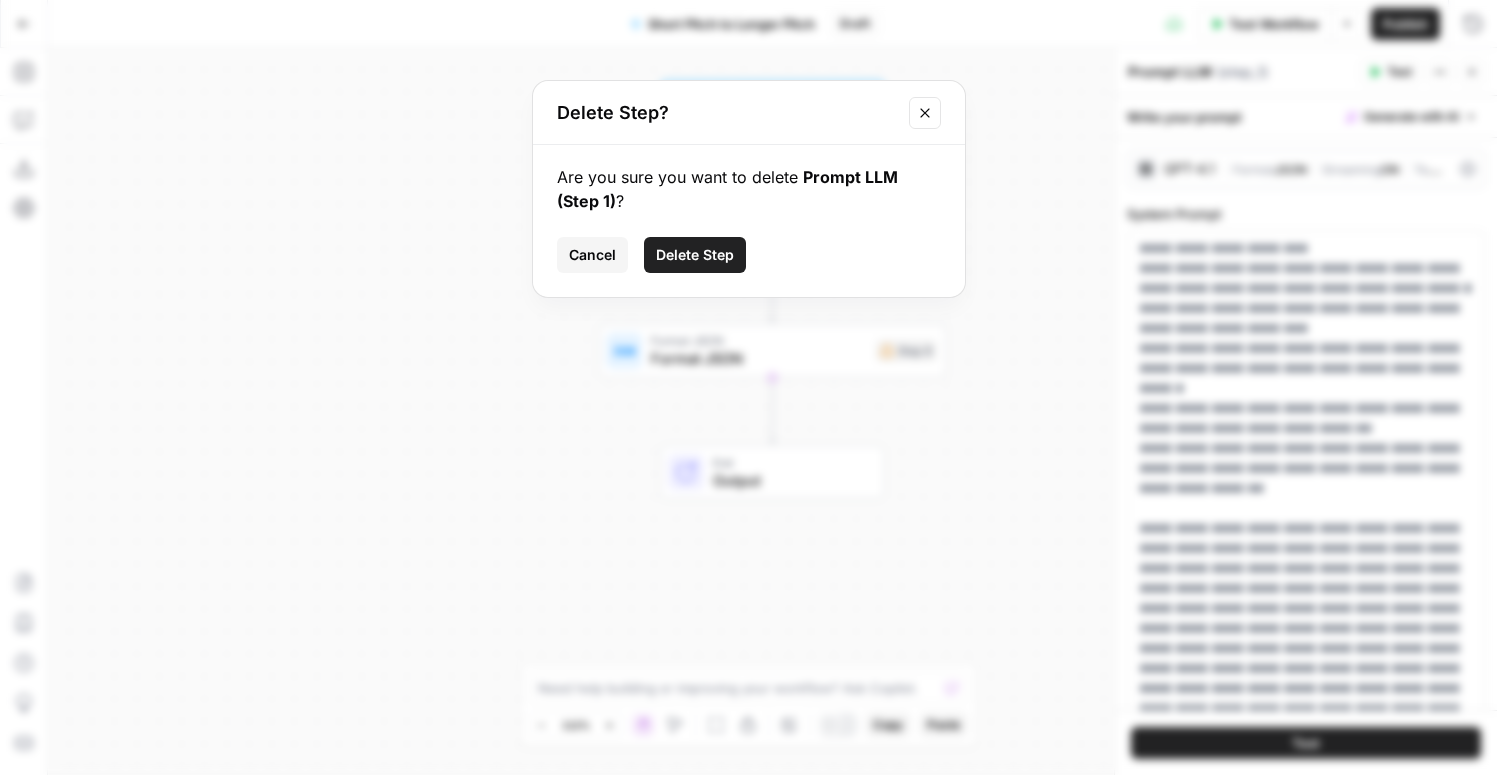 click on "Cancel Delete Step" at bounding box center (749, 255) 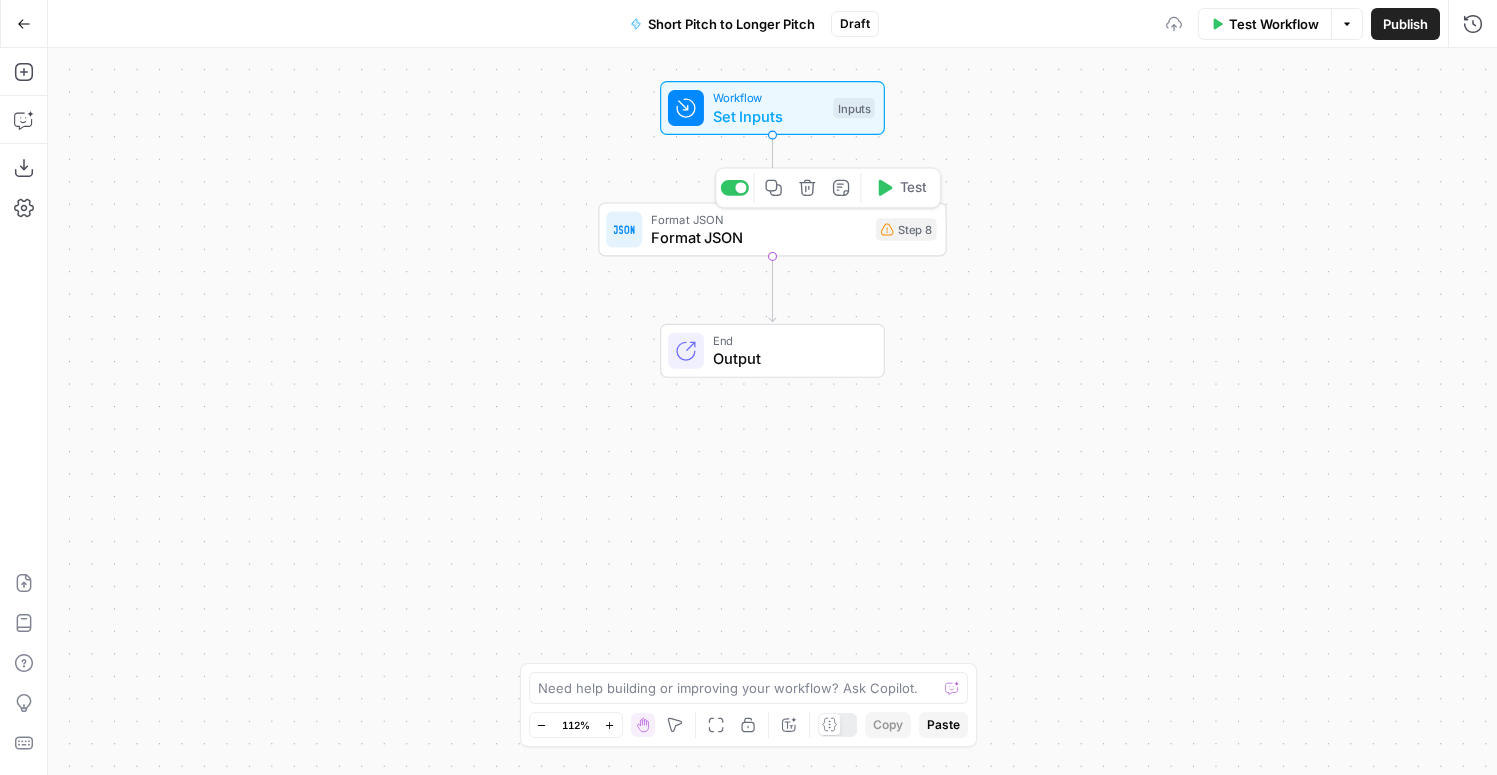 click on "Format JSON" at bounding box center (759, 237) 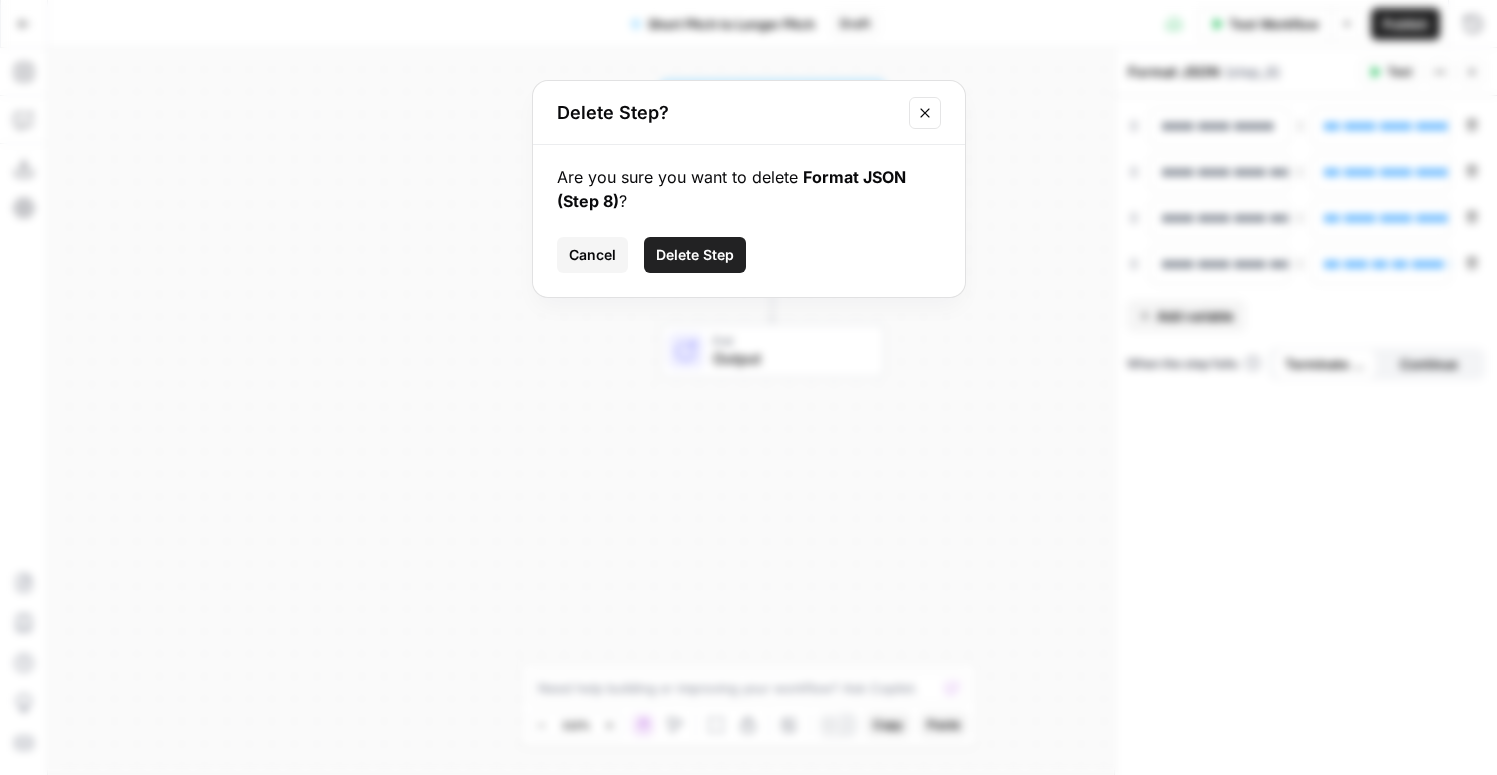 click on "Delete Step" at bounding box center [695, 255] 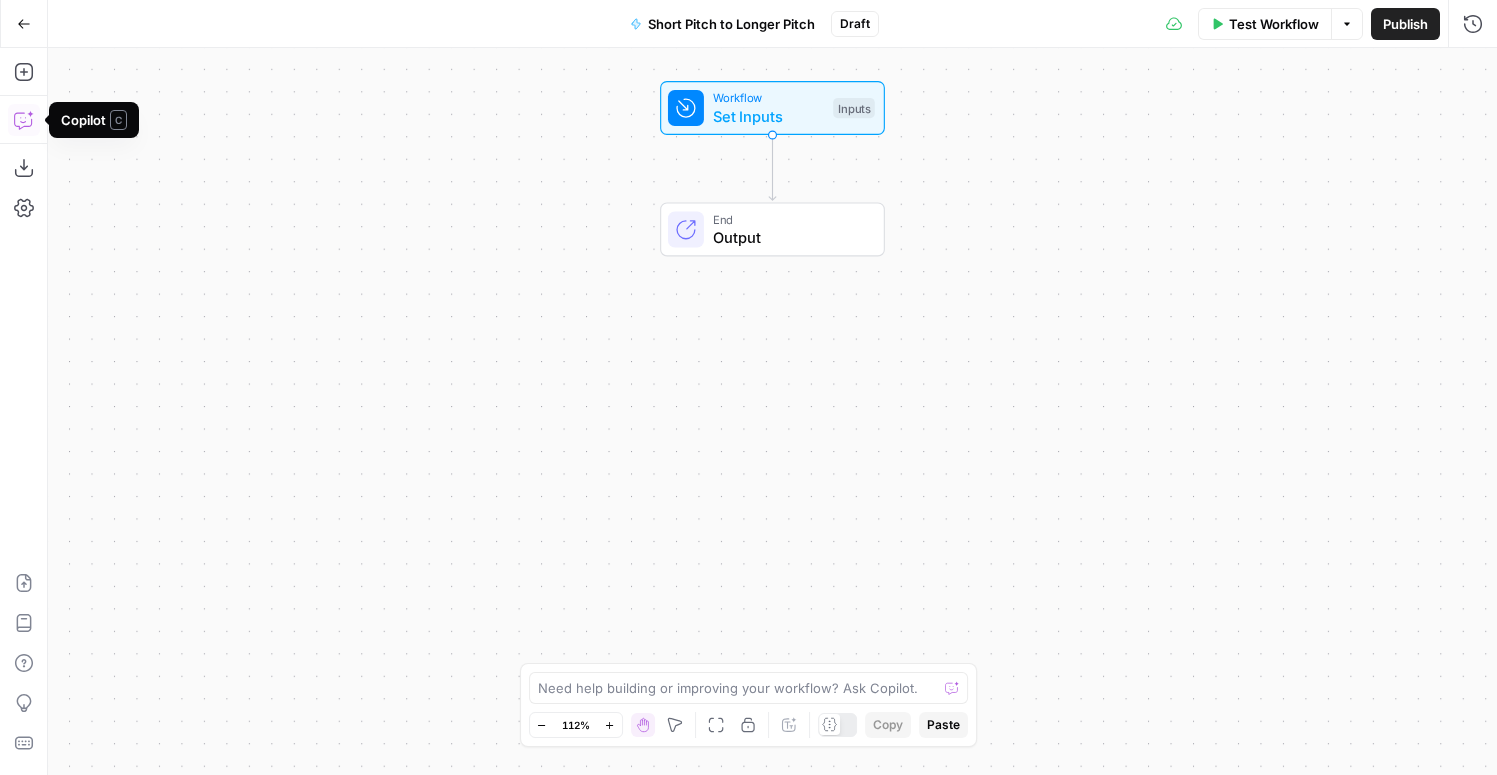 click 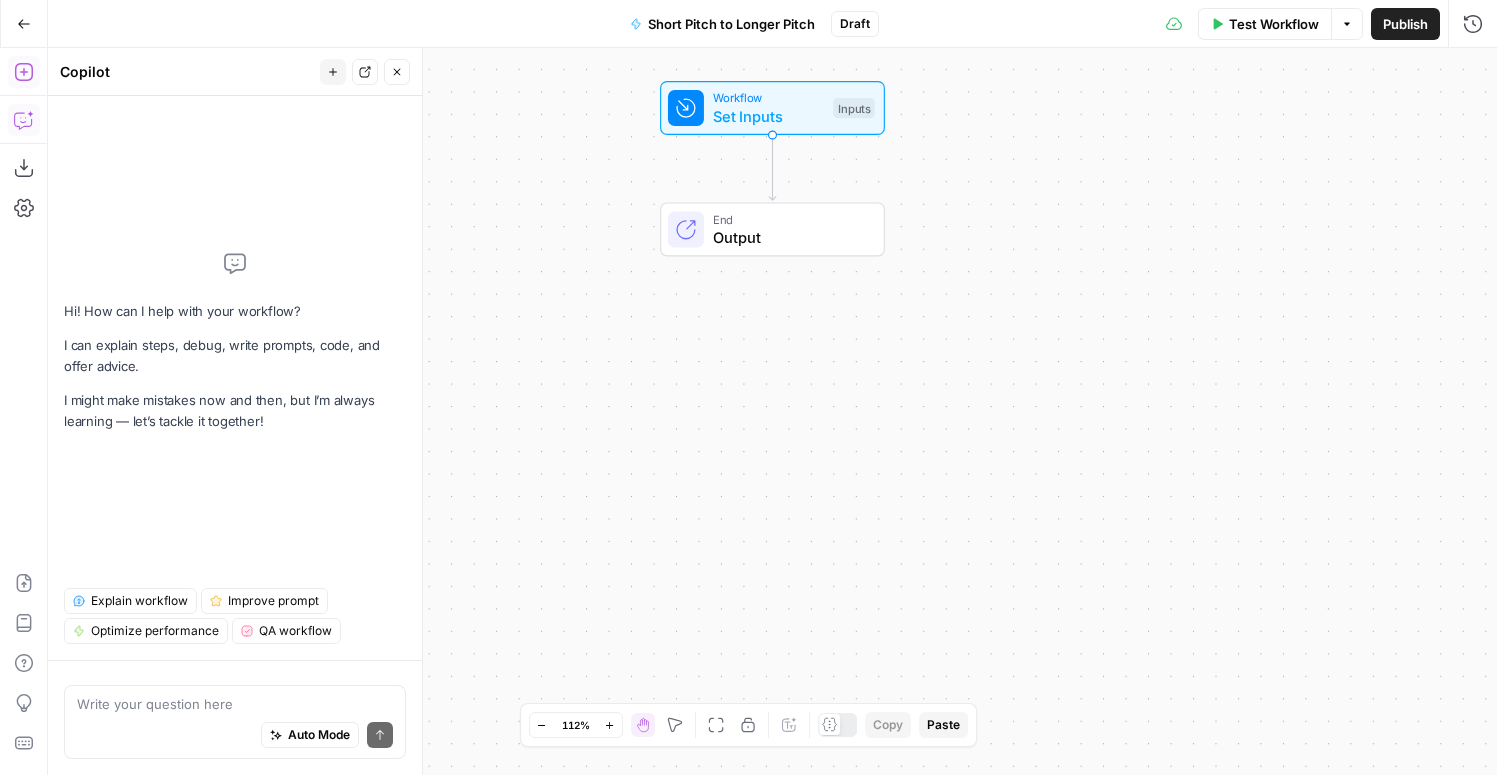 click 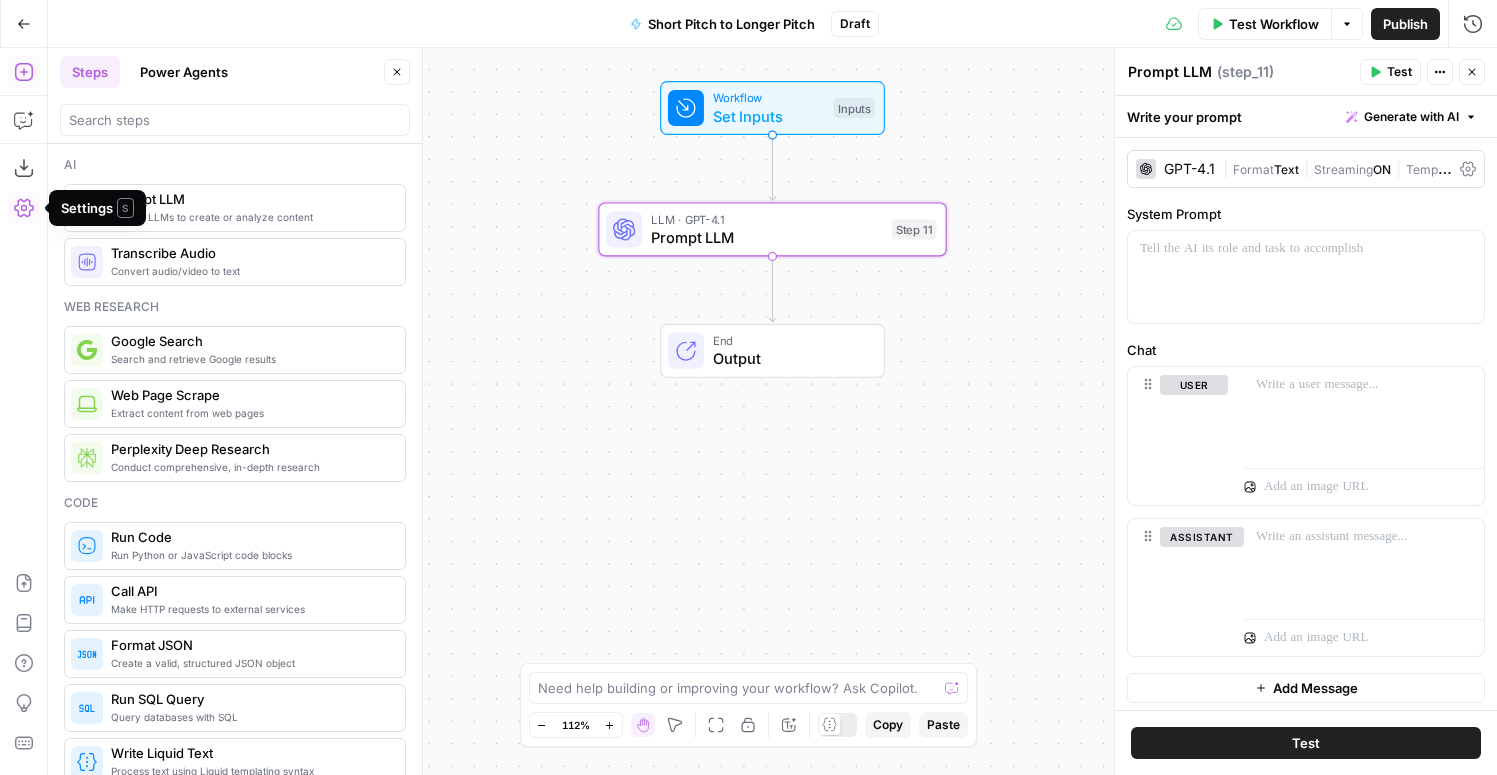 drag, startPoint x: 151, startPoint y: 209, endPoint x: 571, endPoint y: 24, distance: 458.939 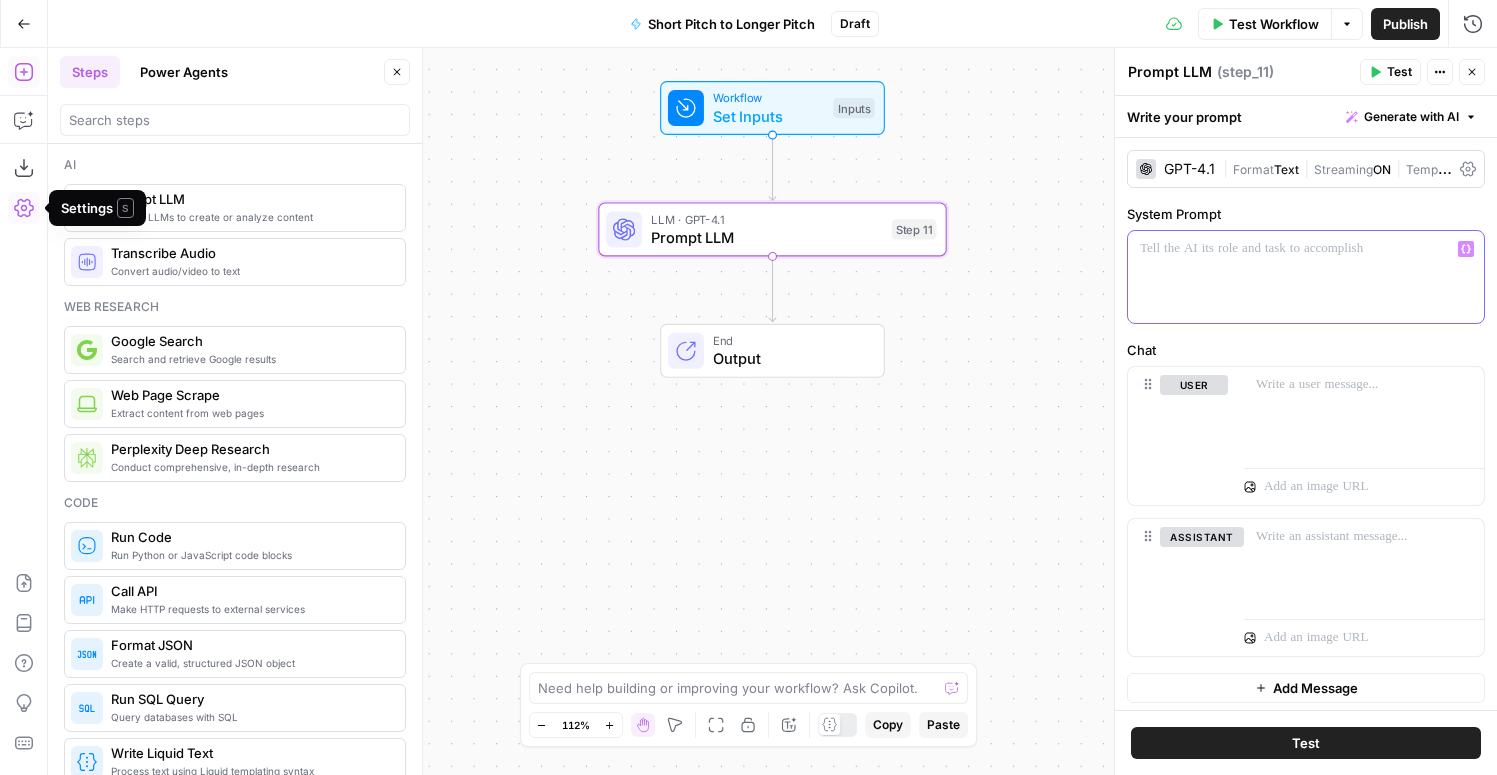 click at bounding box center (1306, 277) 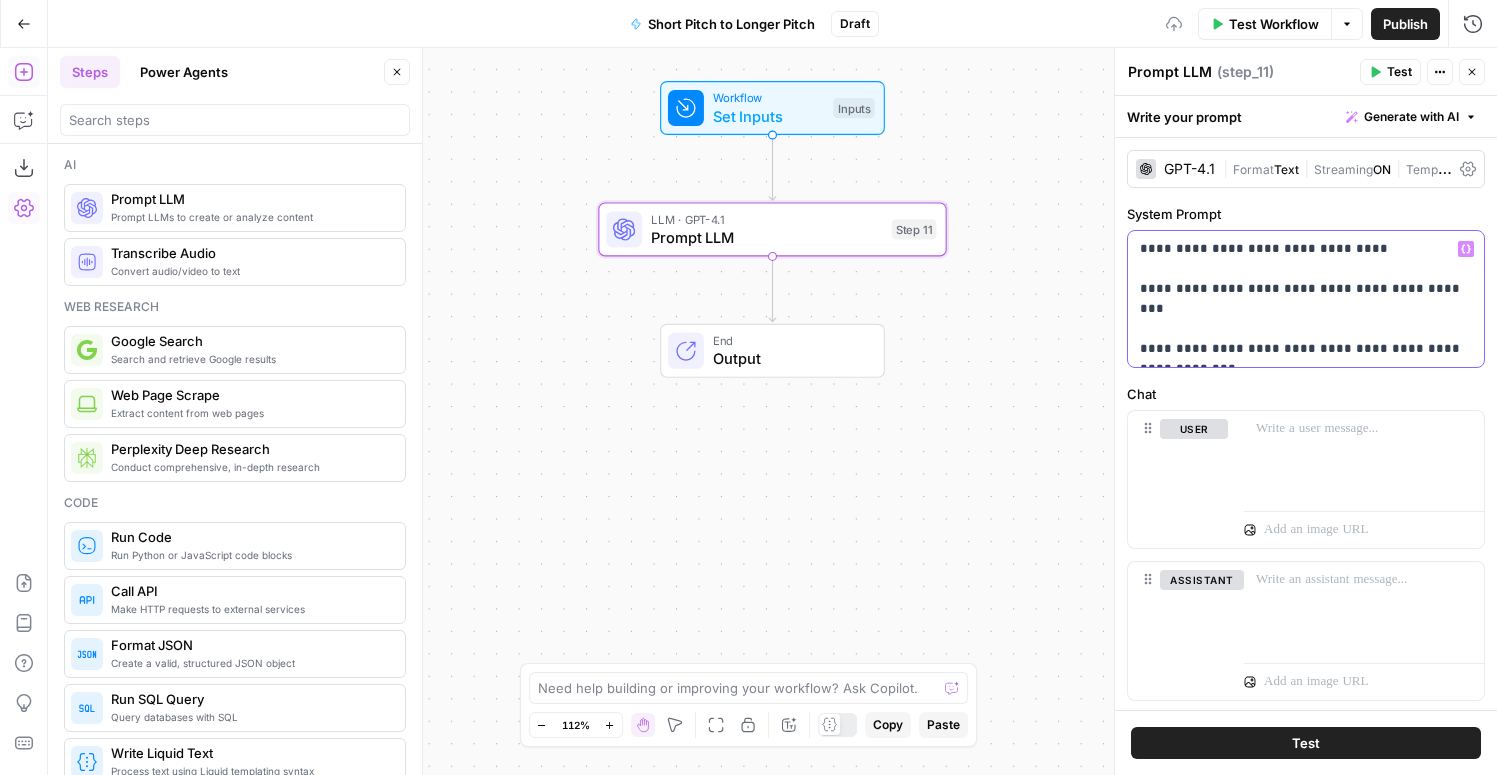 click on "**********" at bounding box center [1306, 299] 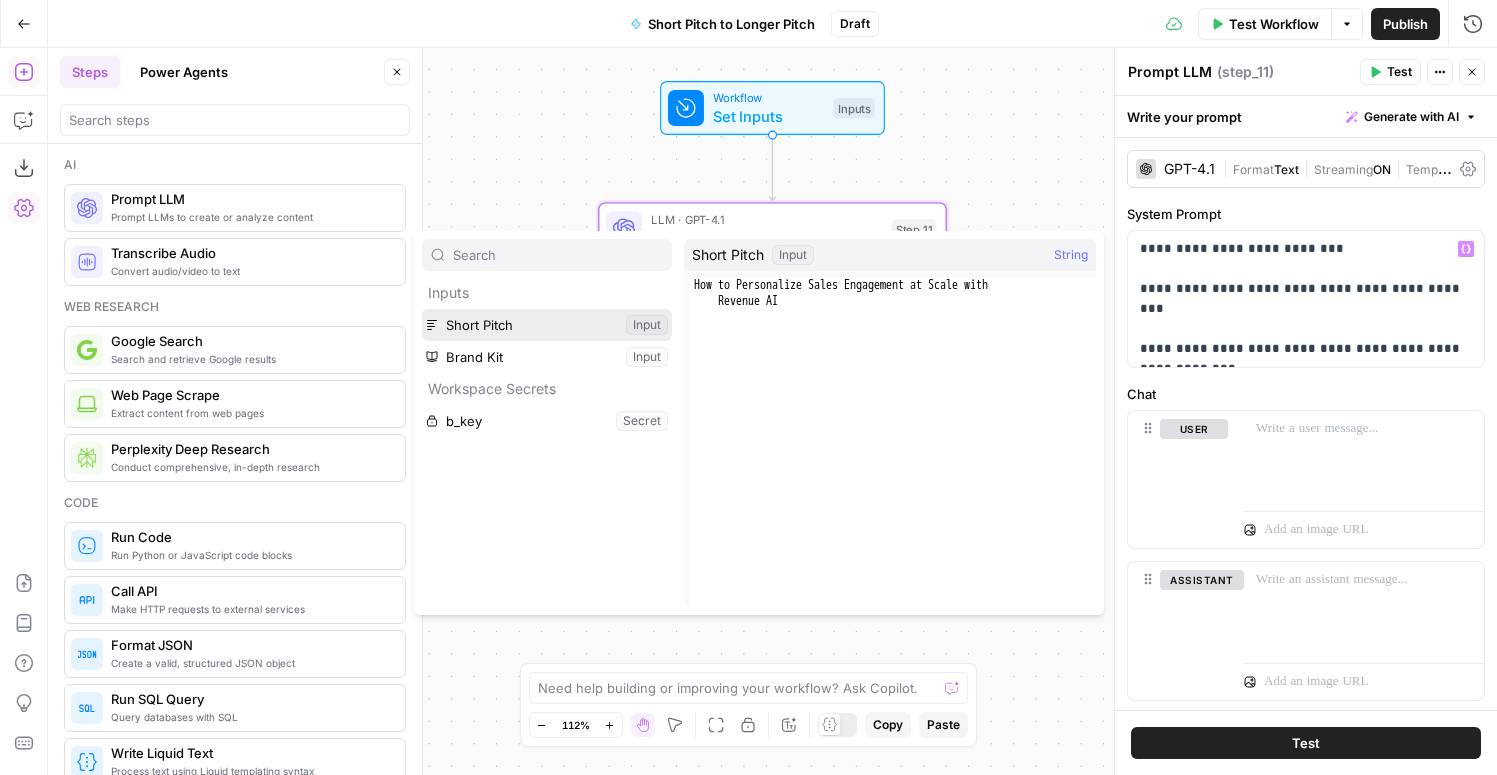click at bounding box center (547, 325) 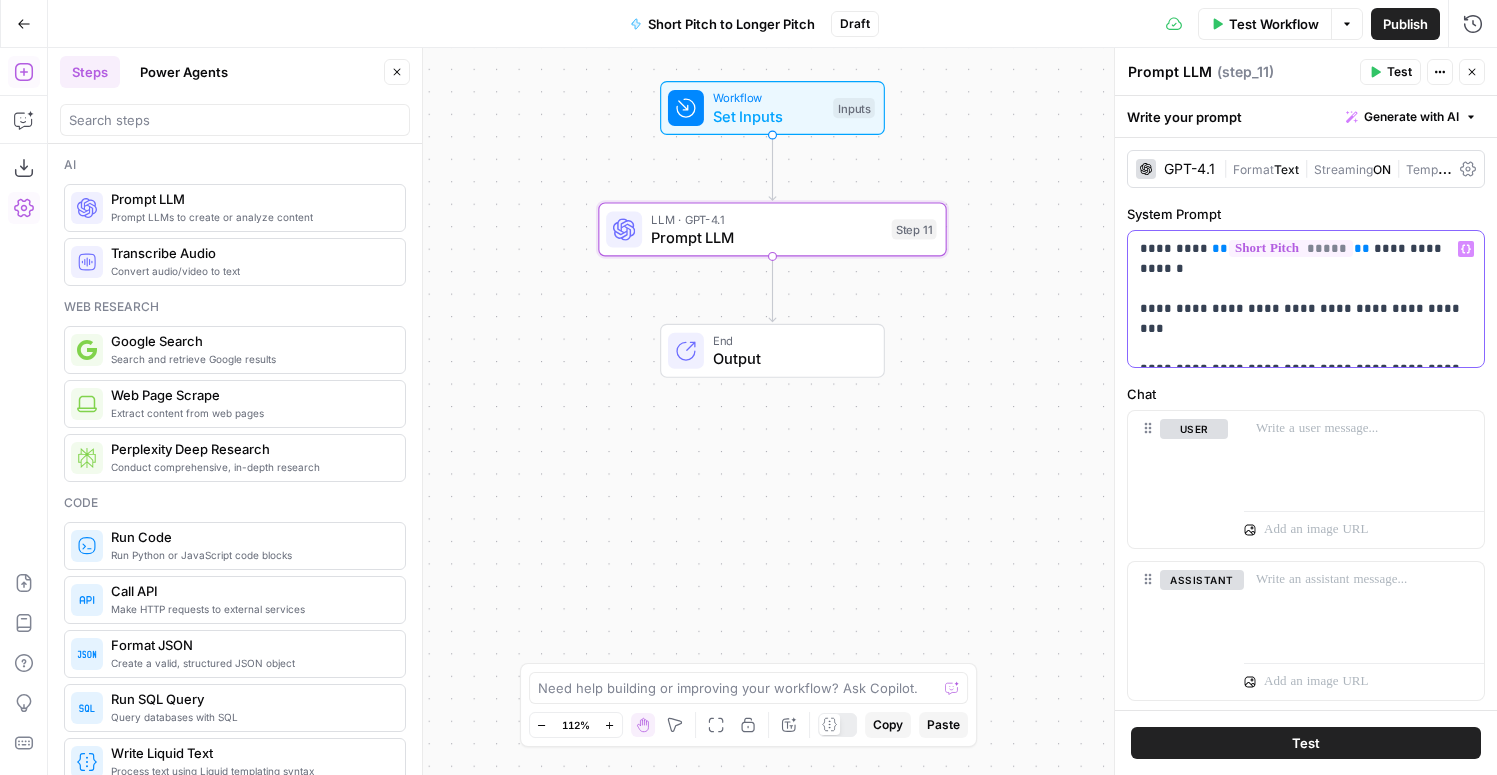 drag, startPoint x: 1460, startPoint y: 291, endPoint x: 1130, endPoint y: 293, distance: 330.00607 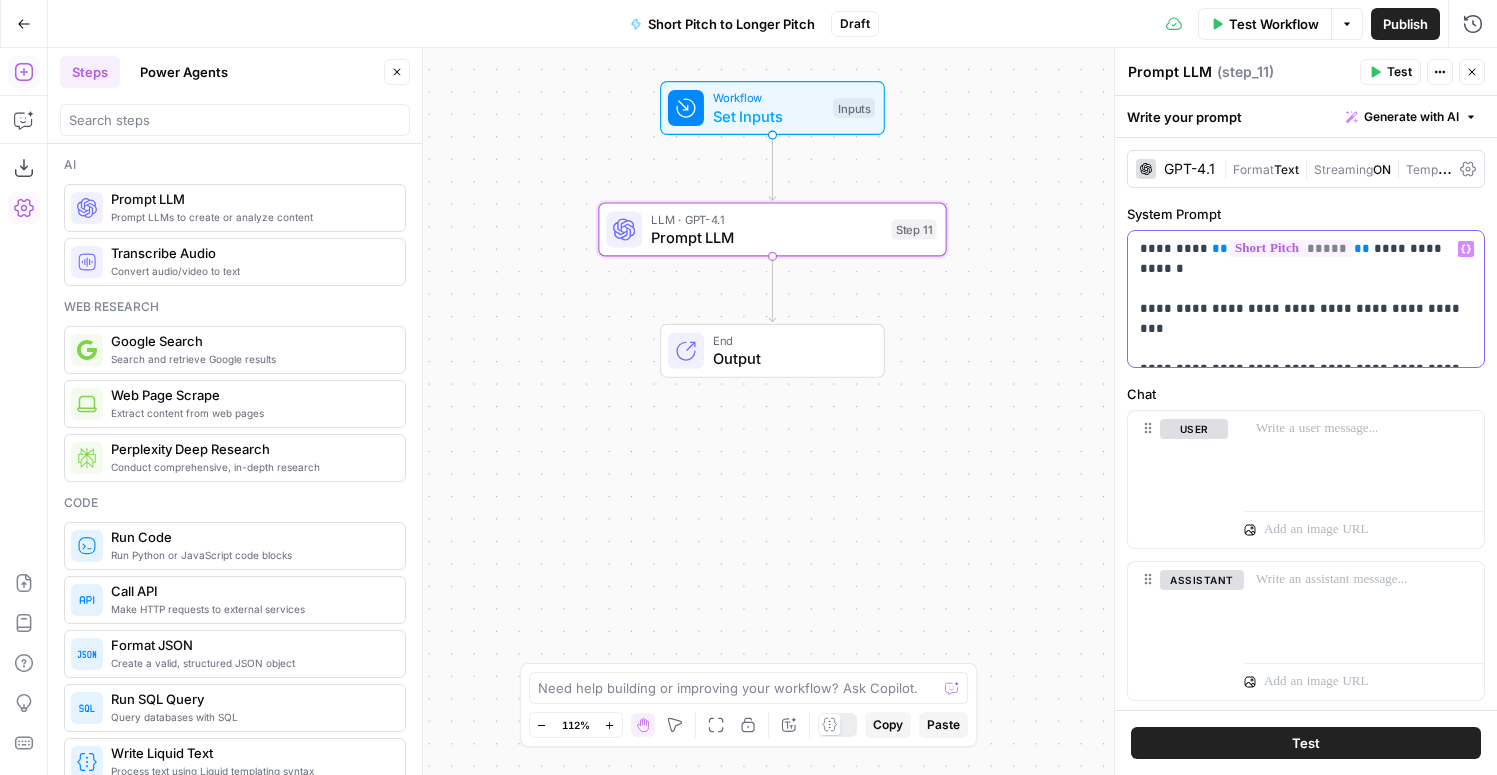 click on "**********" at bounding box center (1306, 299) 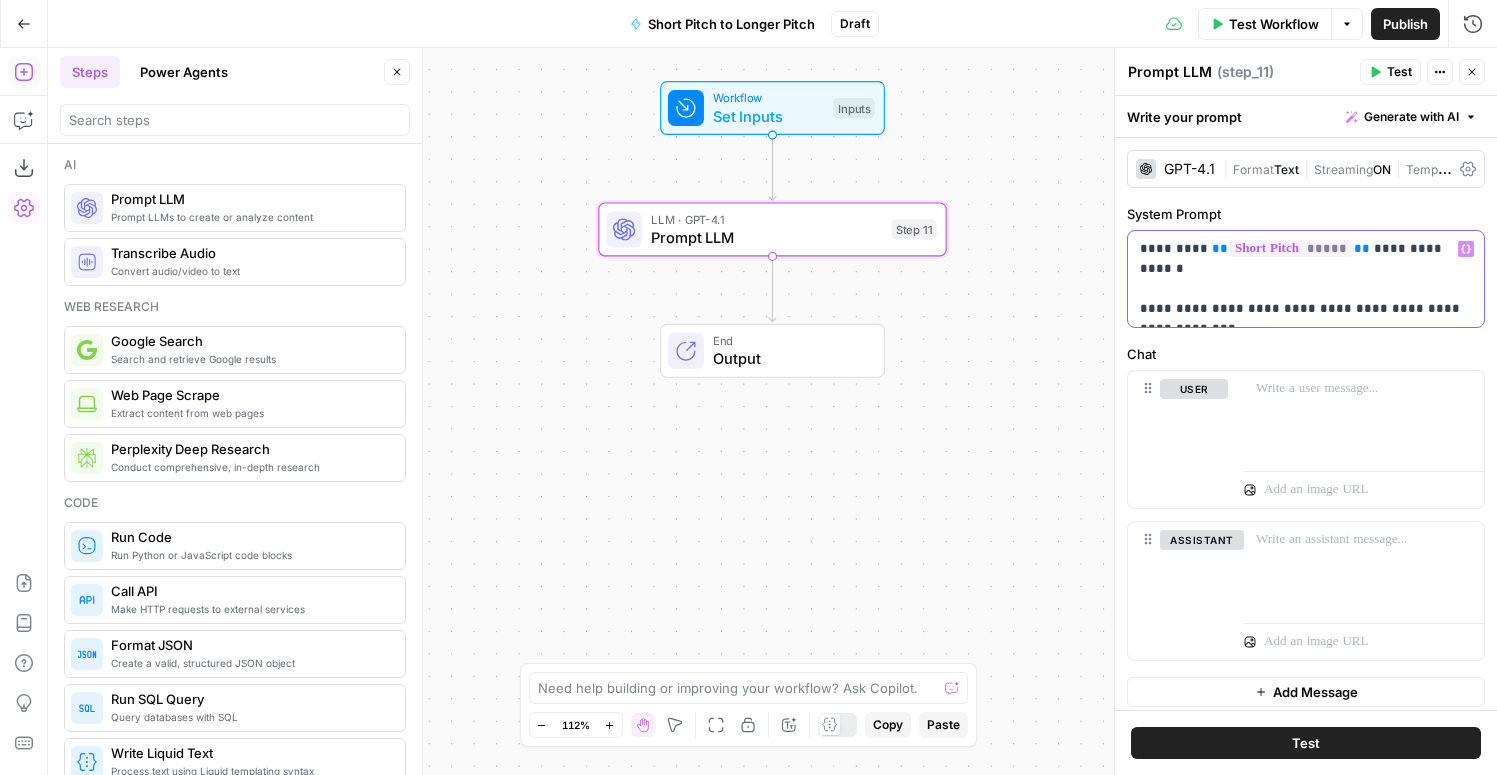 click on "**********" at bounding box center [1306, 279] 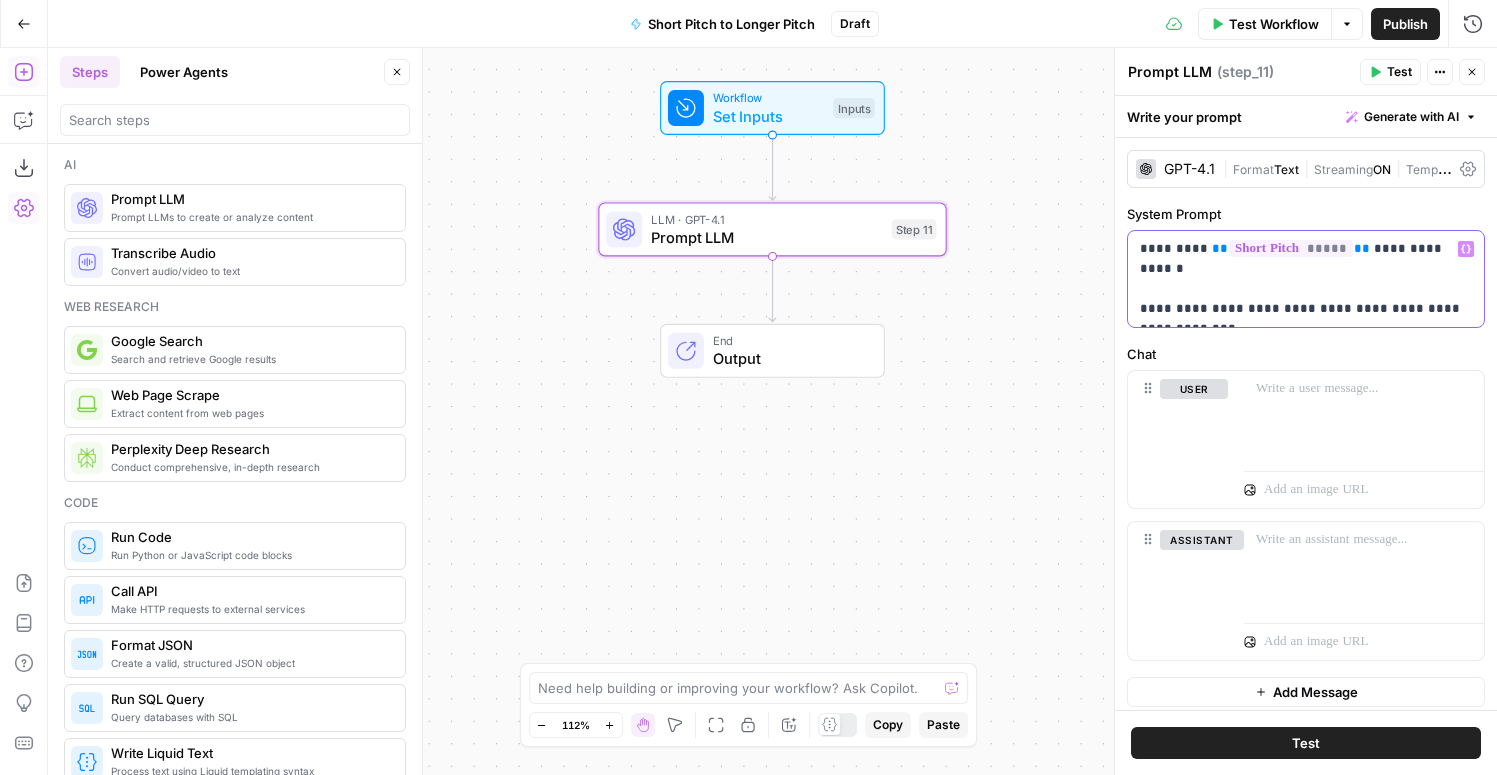 type 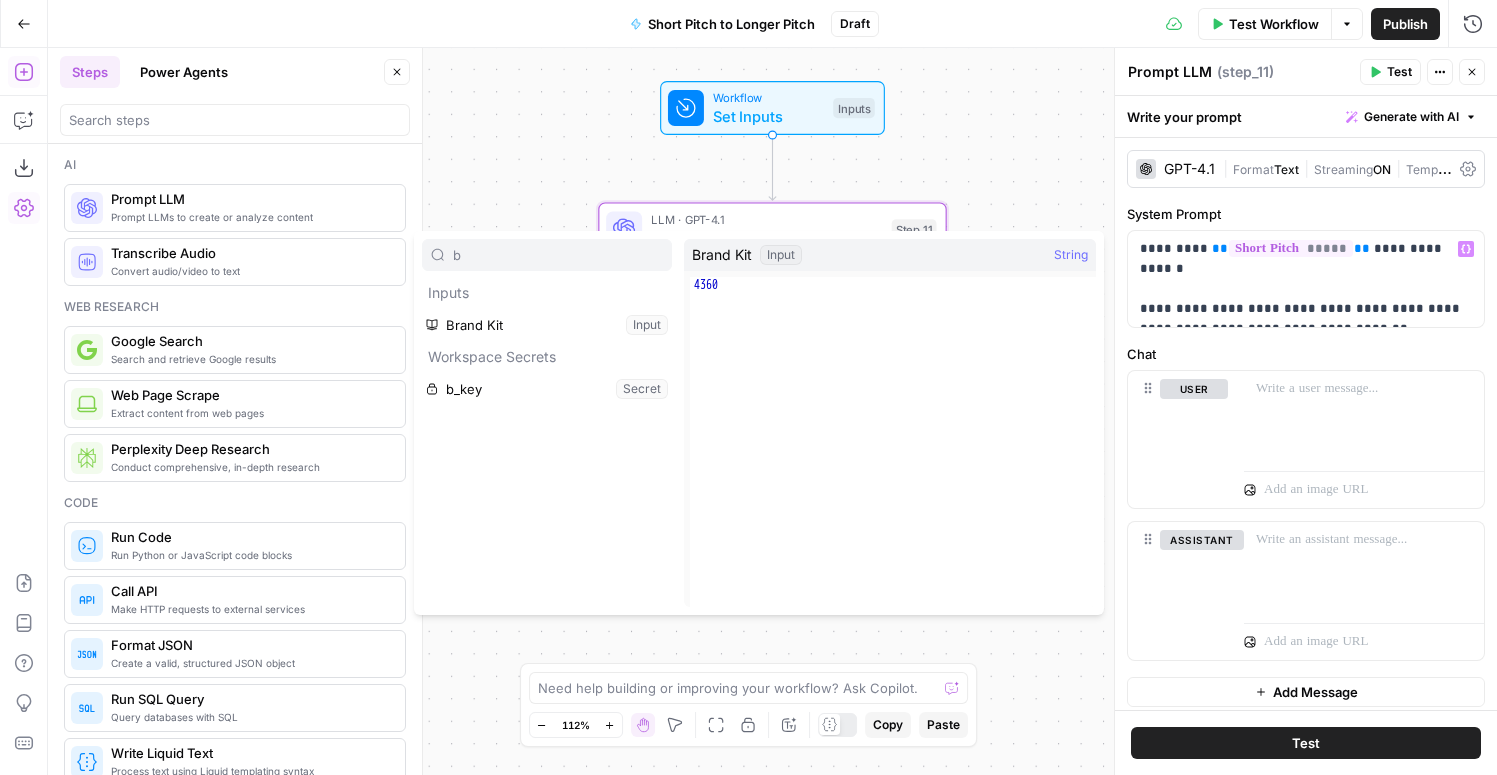 type on "b" 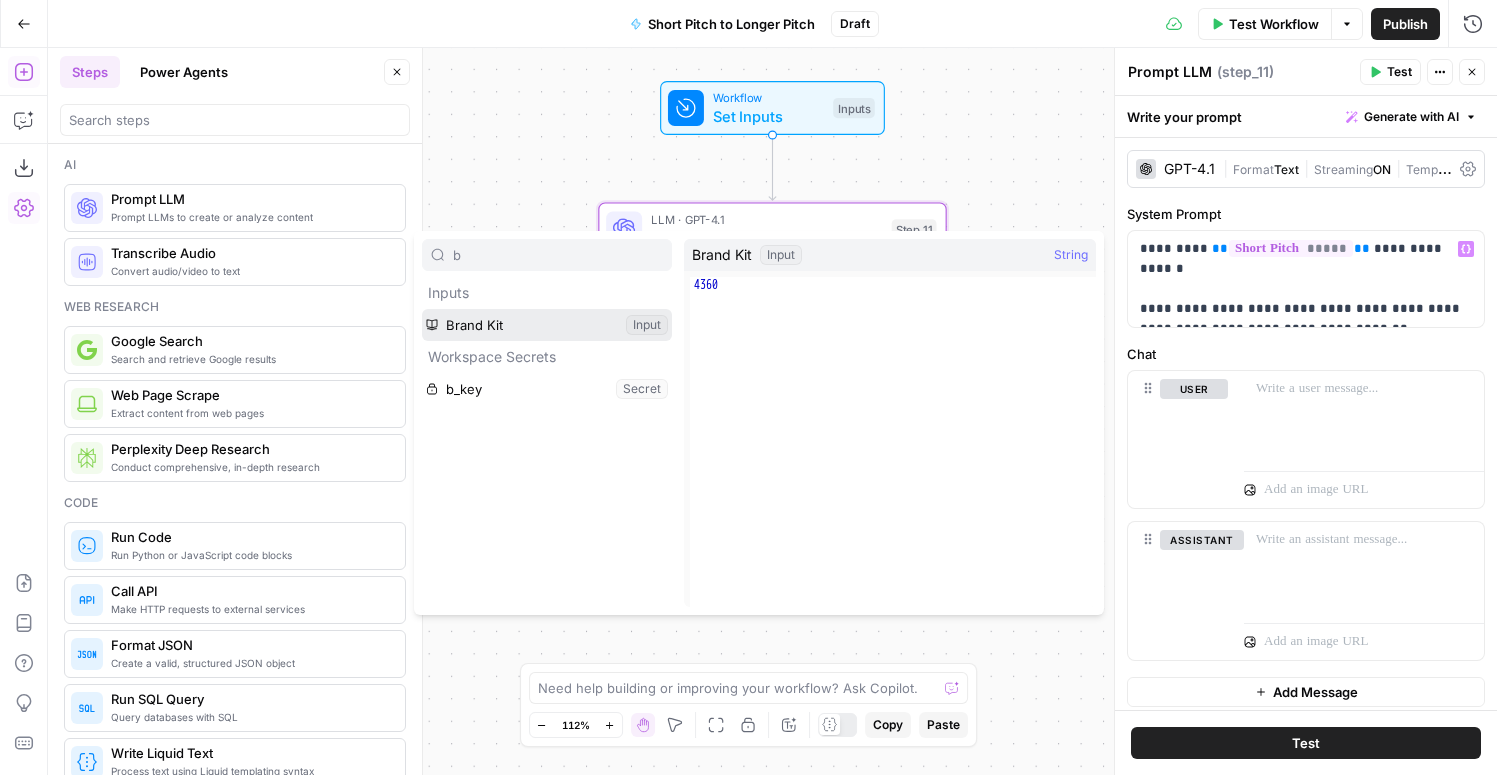 click at bounding box center (547, 325) 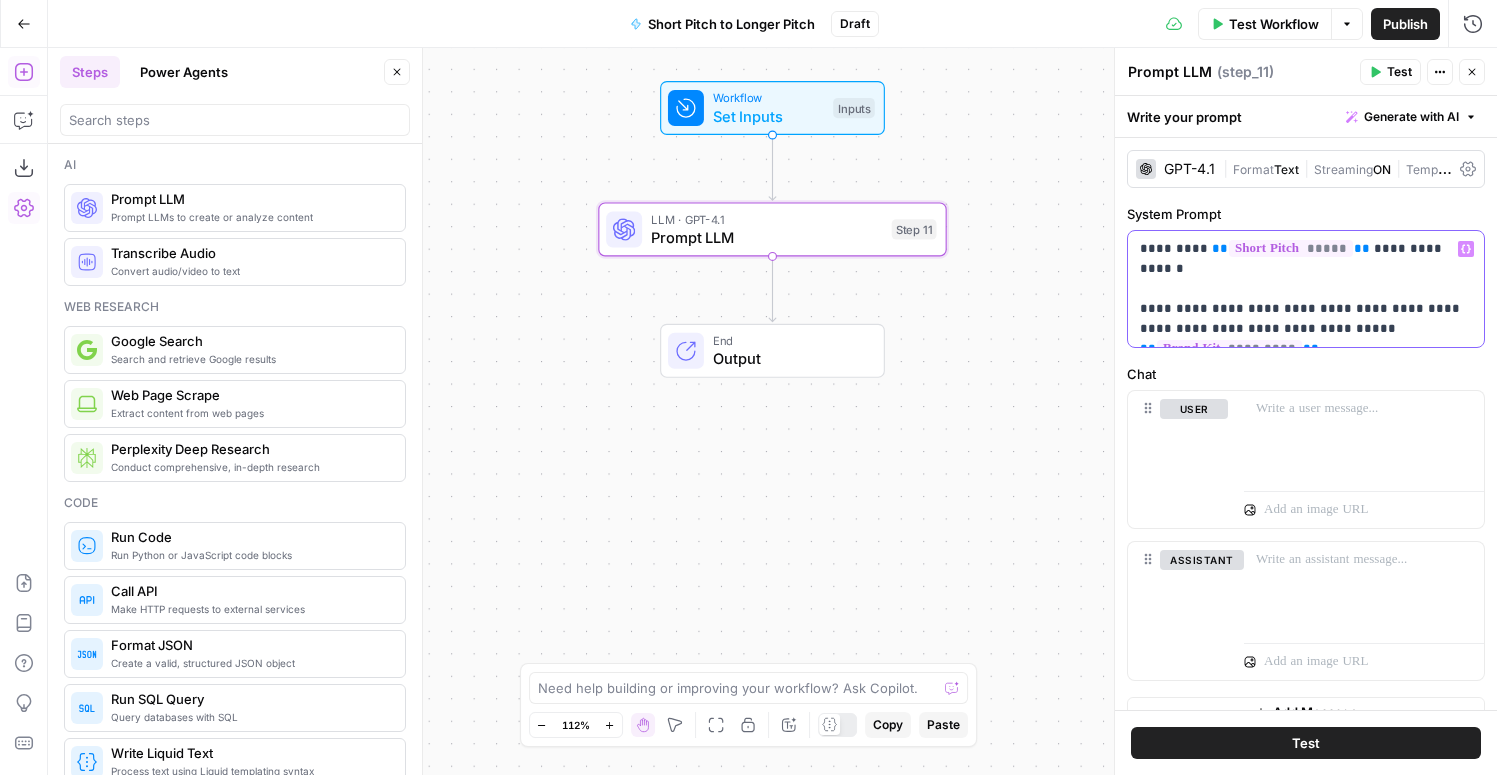 drag, startPoint x: 1339, startPoint y: 328, endPoint x: 1144, endPoint y: 242, distance: 213.12202 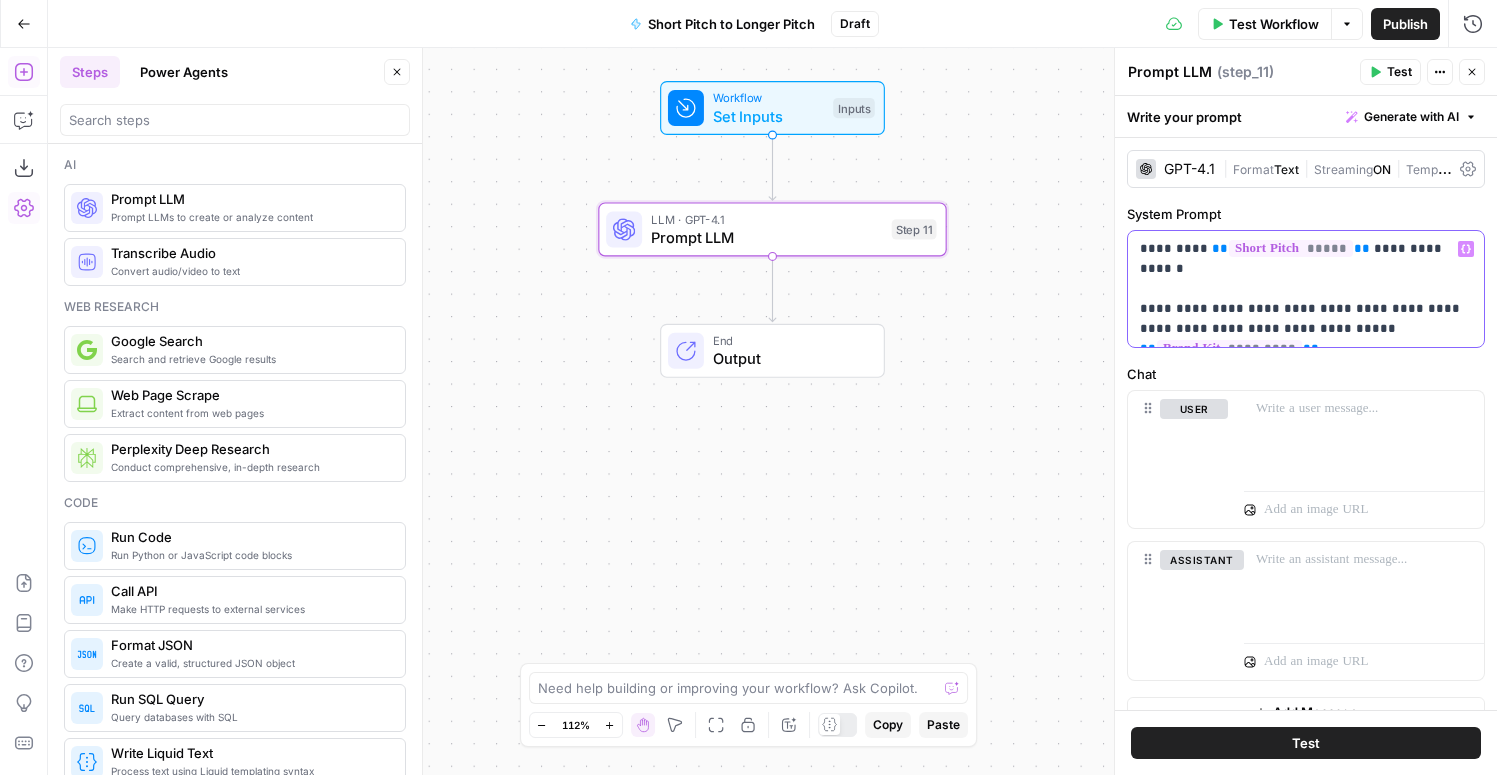 click on "**********" at bounding box center (1306, 289) 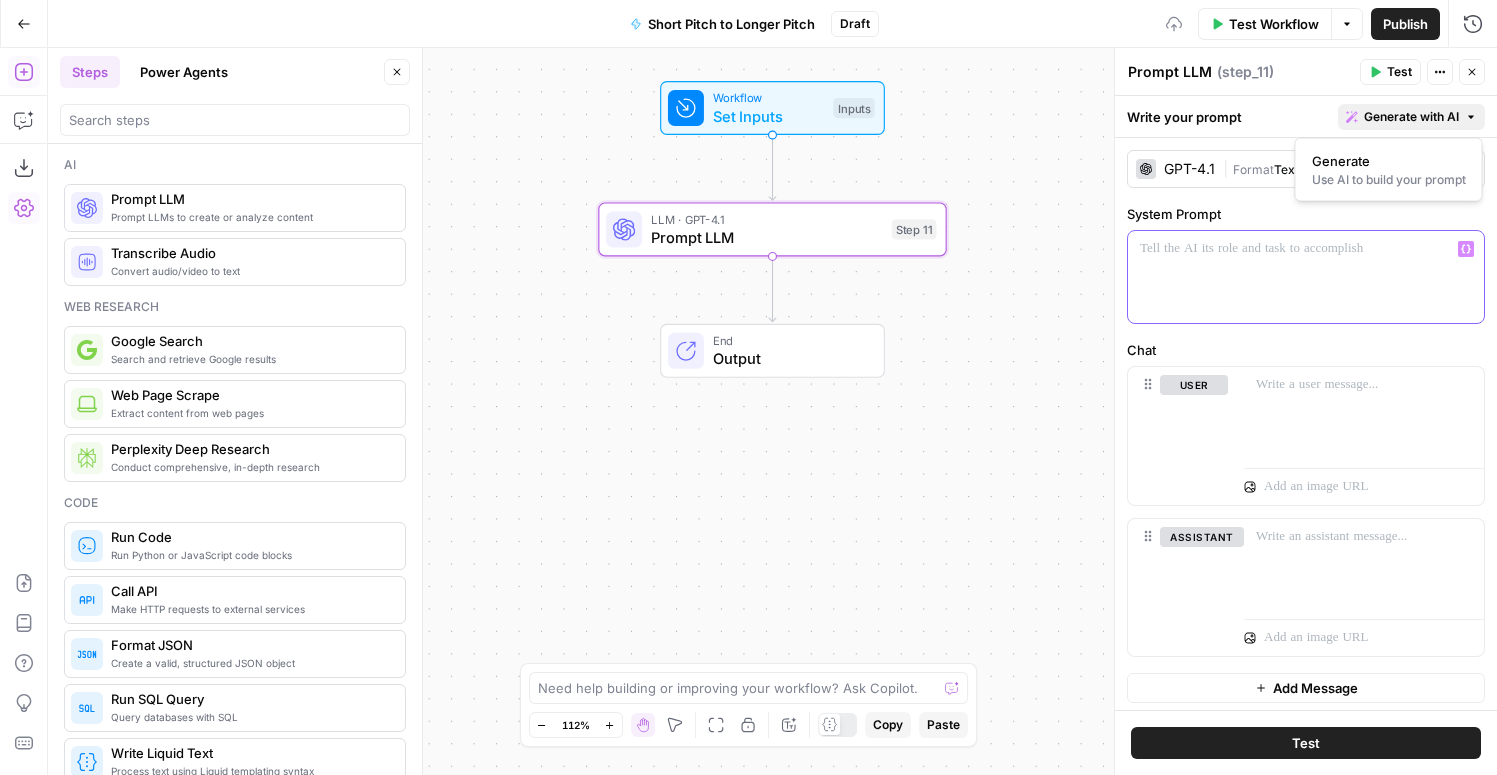 click on "Generate with AI" at bounding box center (1411, 117) 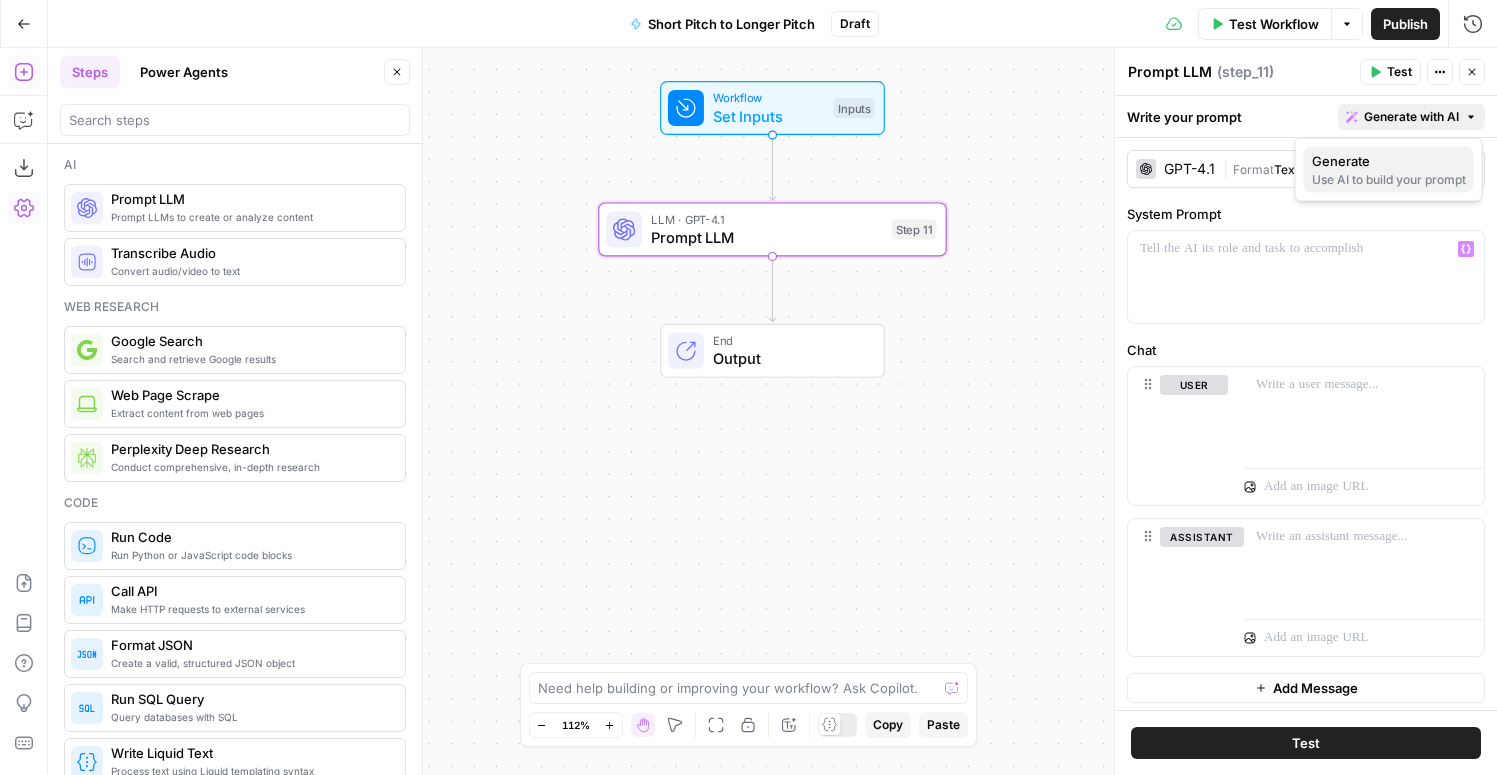 click on "Generate" at bounding box center (1385, 161) 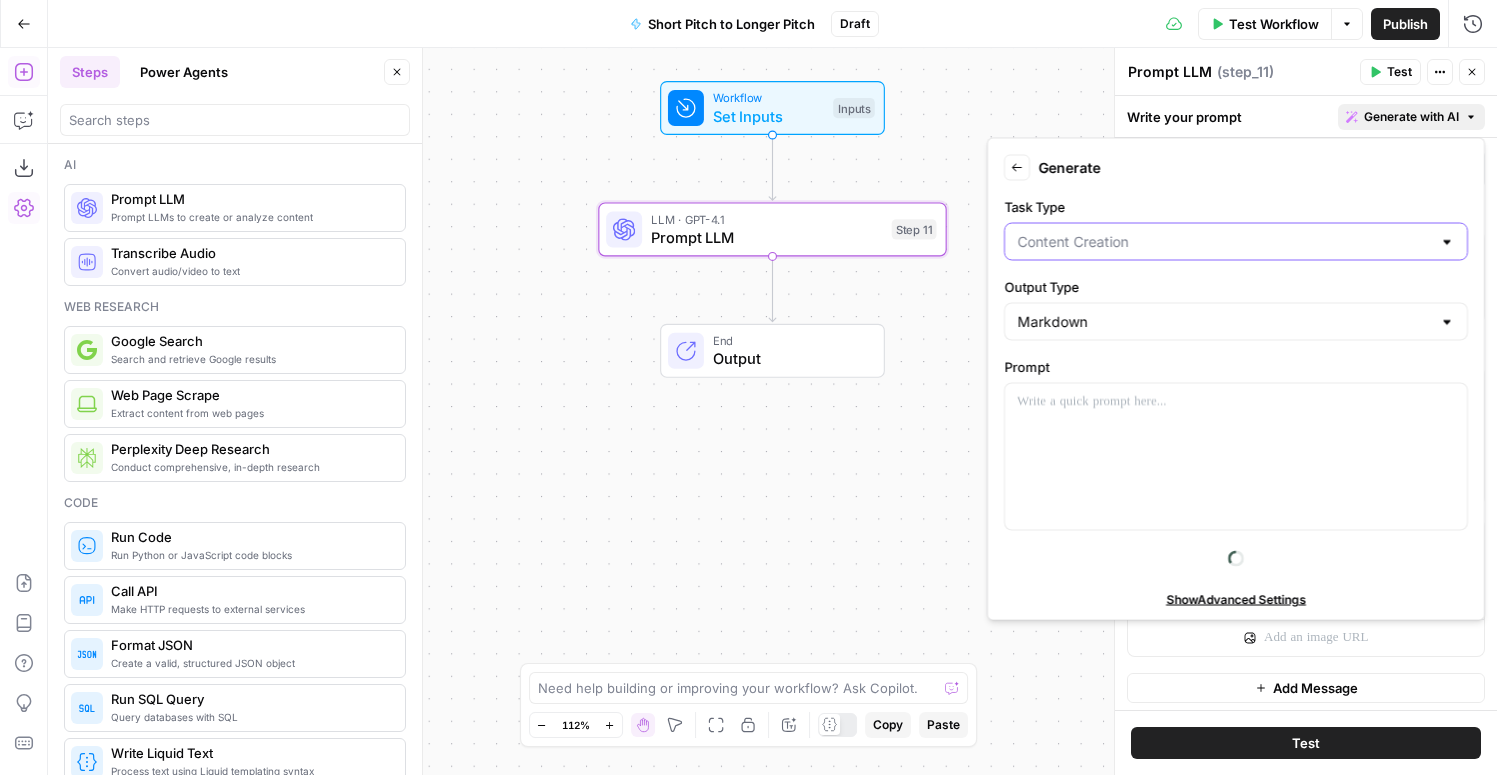 click on "Task Type" at bounding box center (1224, 242) 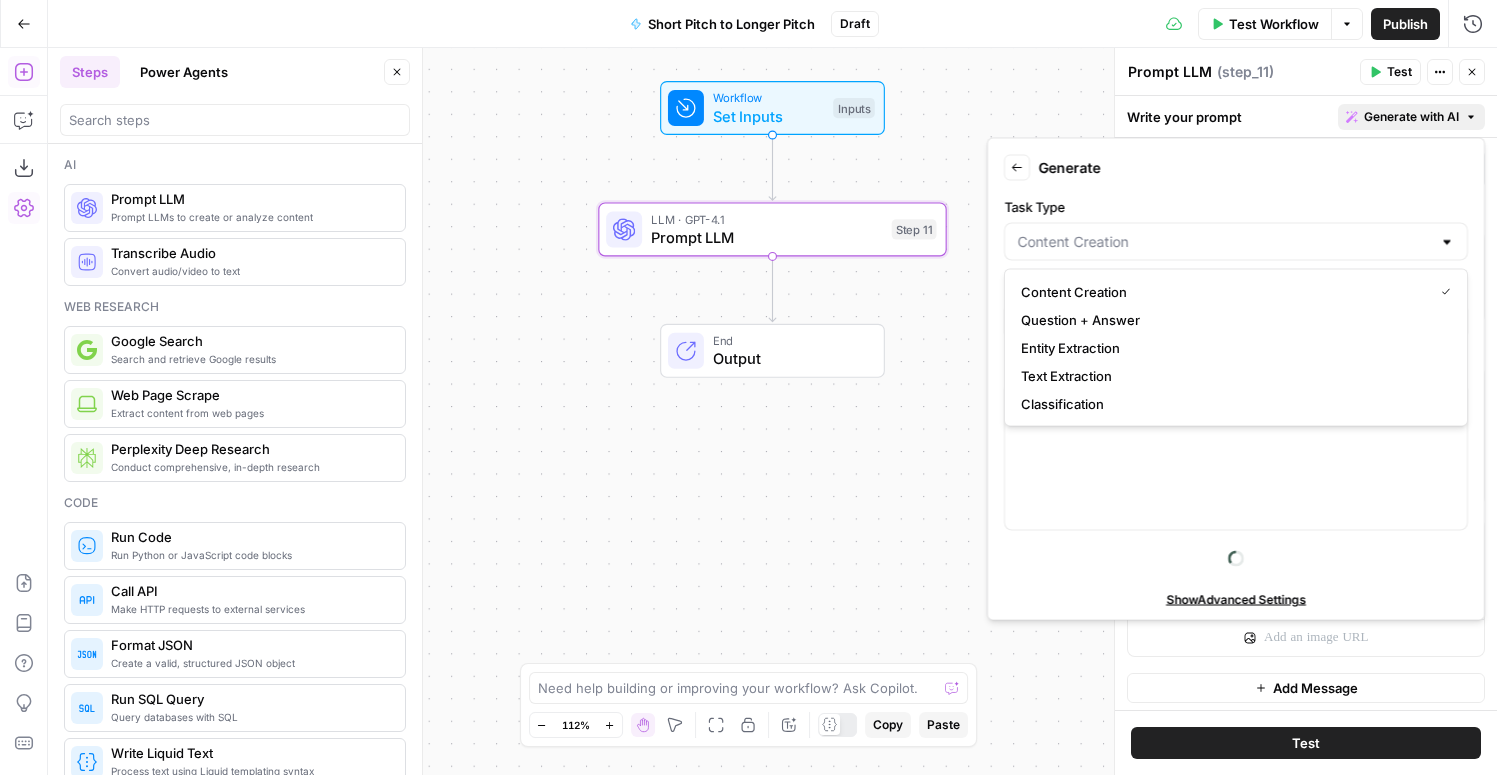 type on "Content Creation" 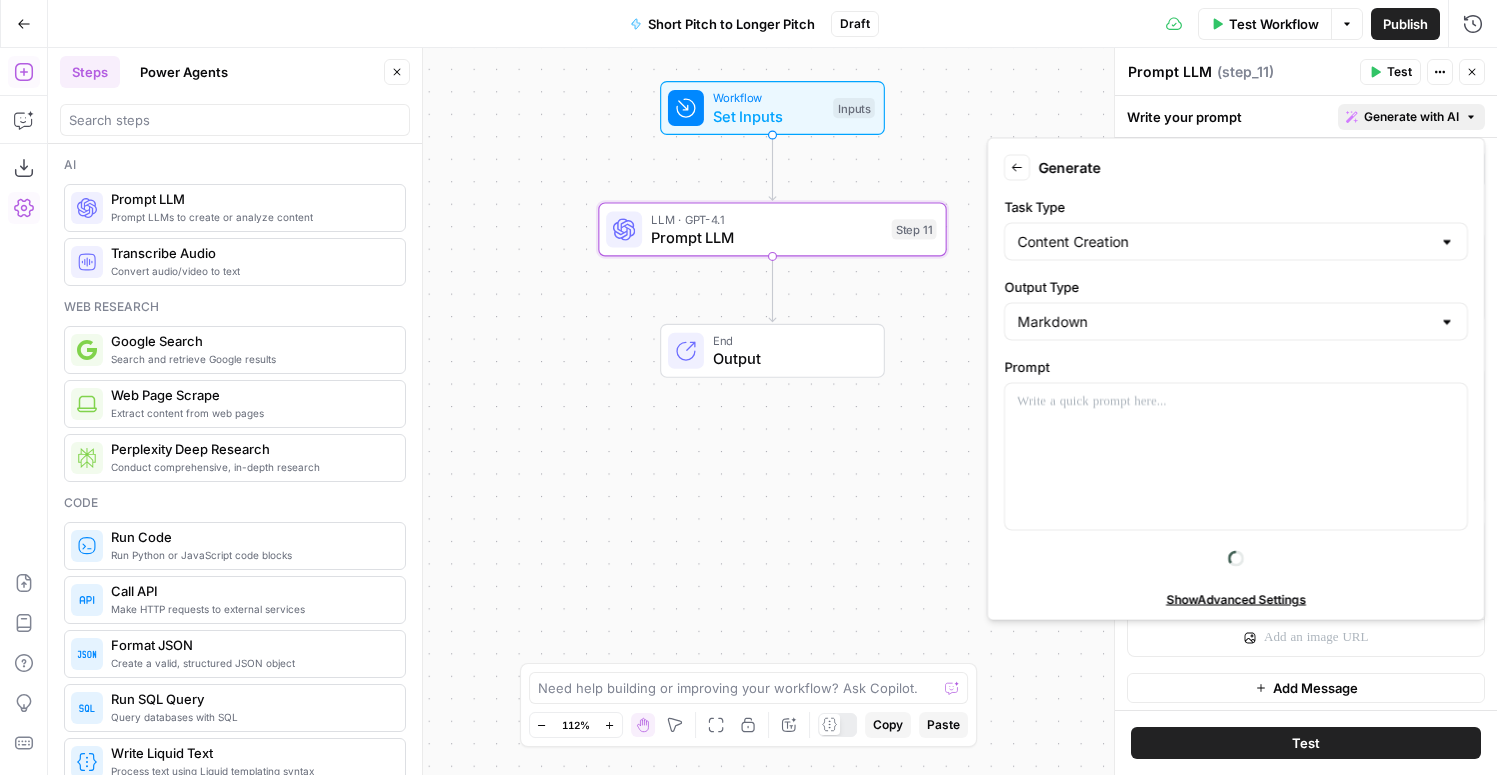 click on "Task Type" at bounding box center [1236, 207] 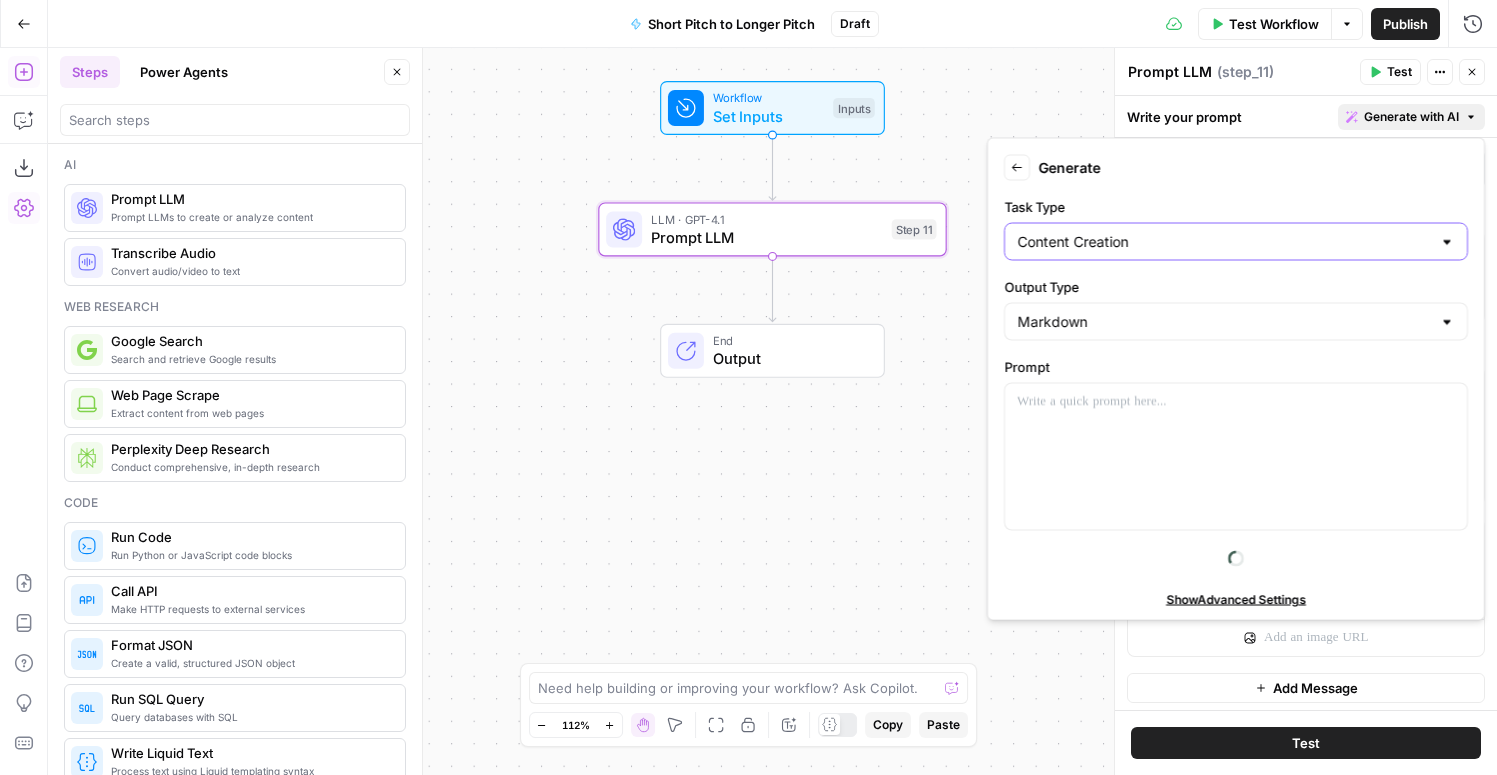 click on "Content Creation" at bounding box center (1224, 242) 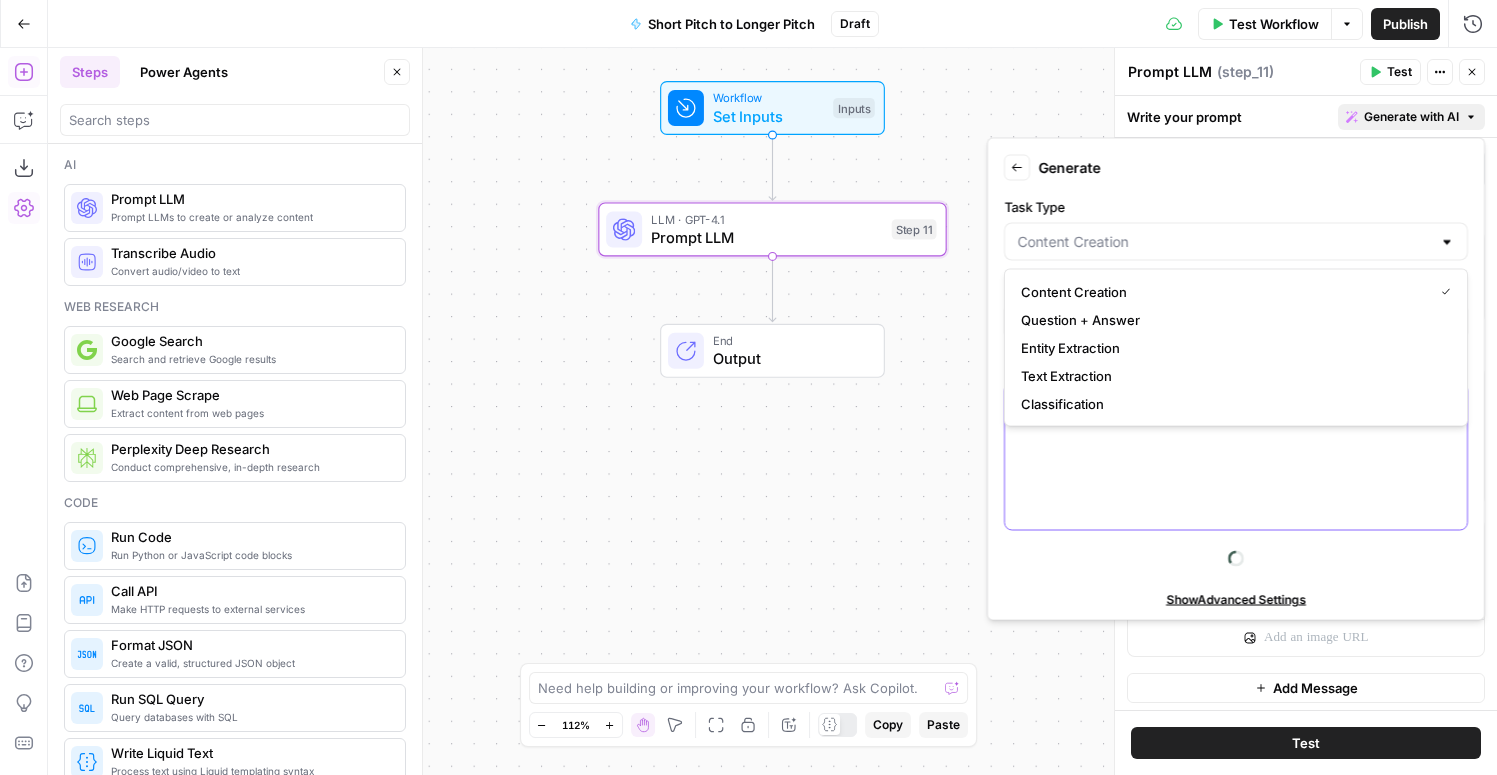 type on "Content Creation" 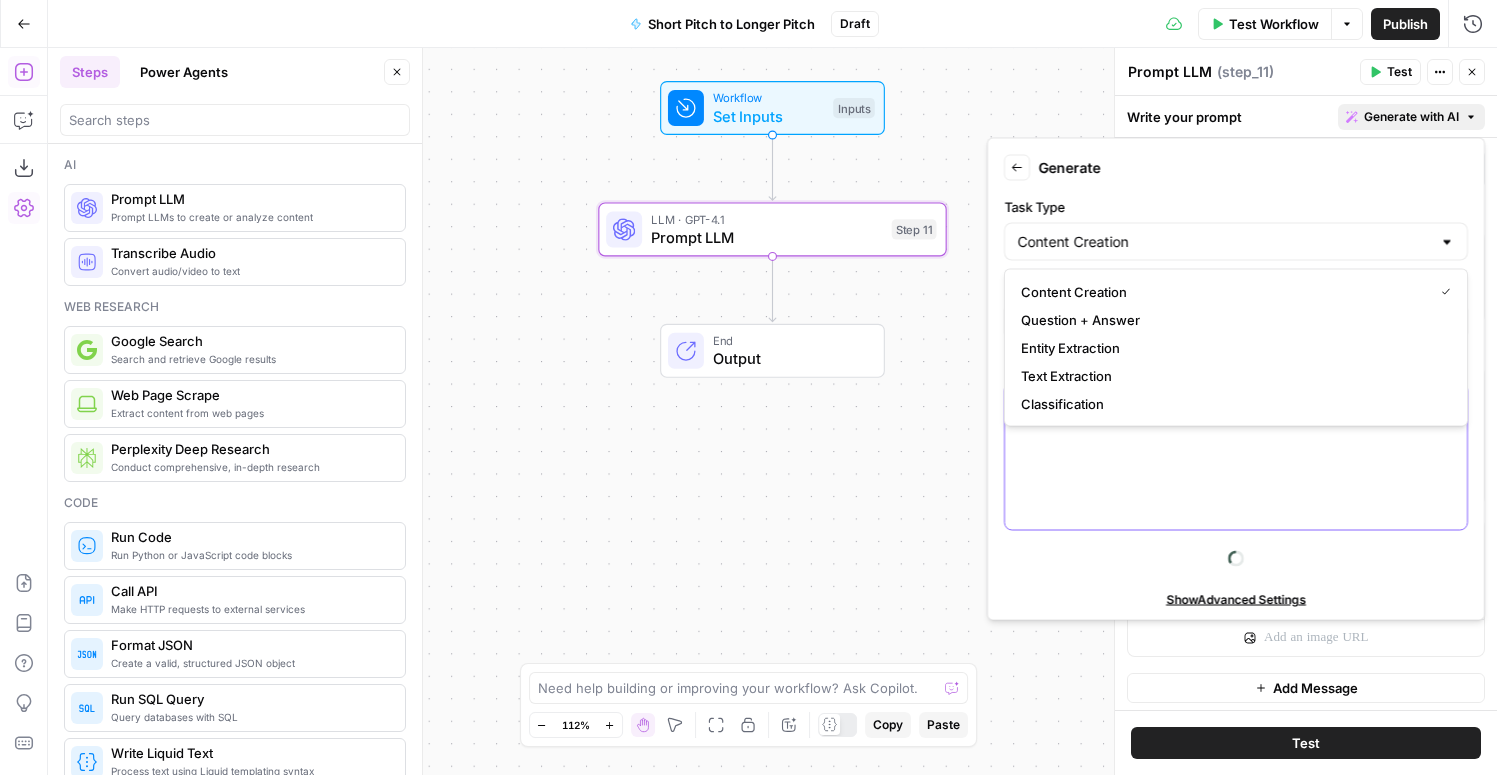 click at bounding box center [1236, 457] 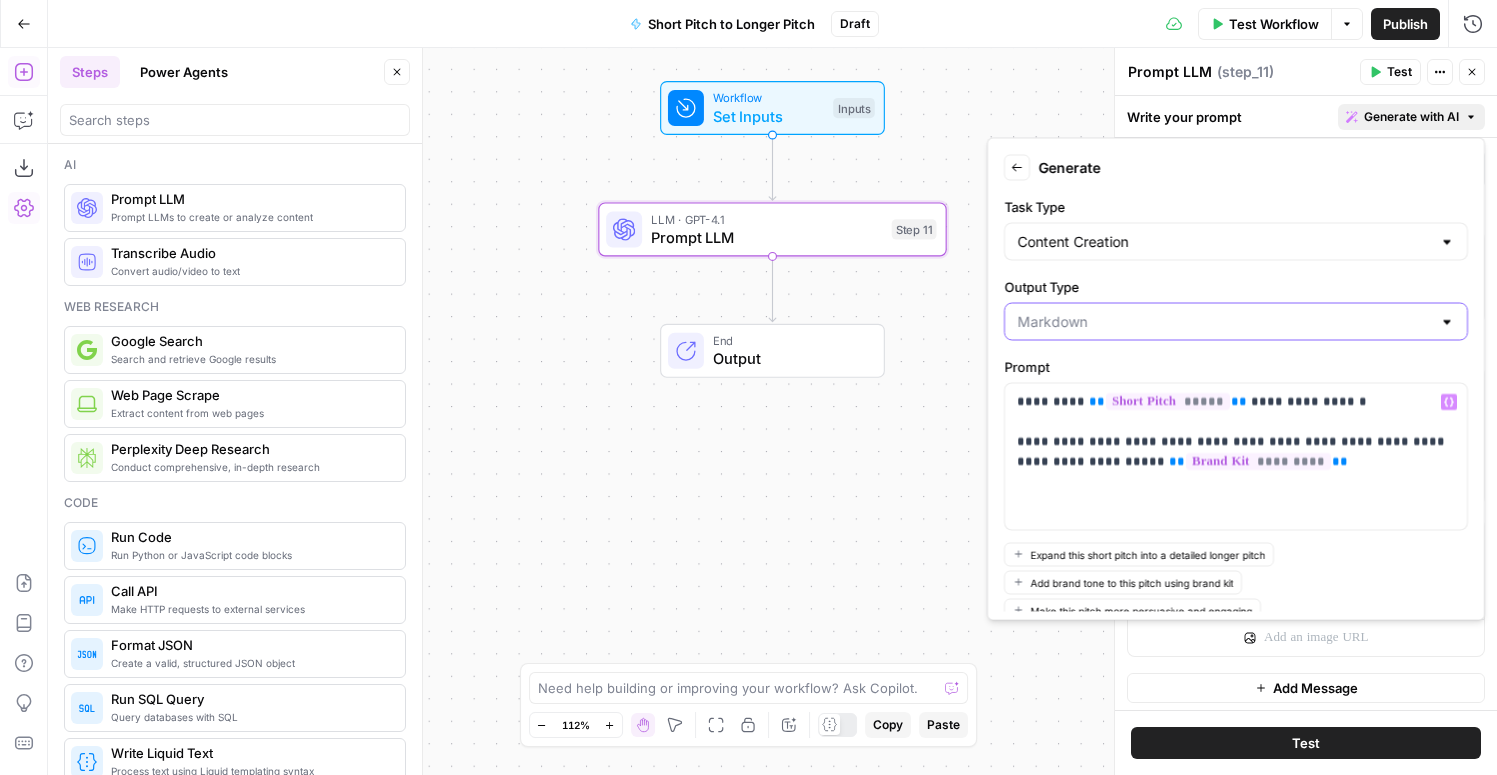 click on "Output Type" at bounding box center [1224, 322] 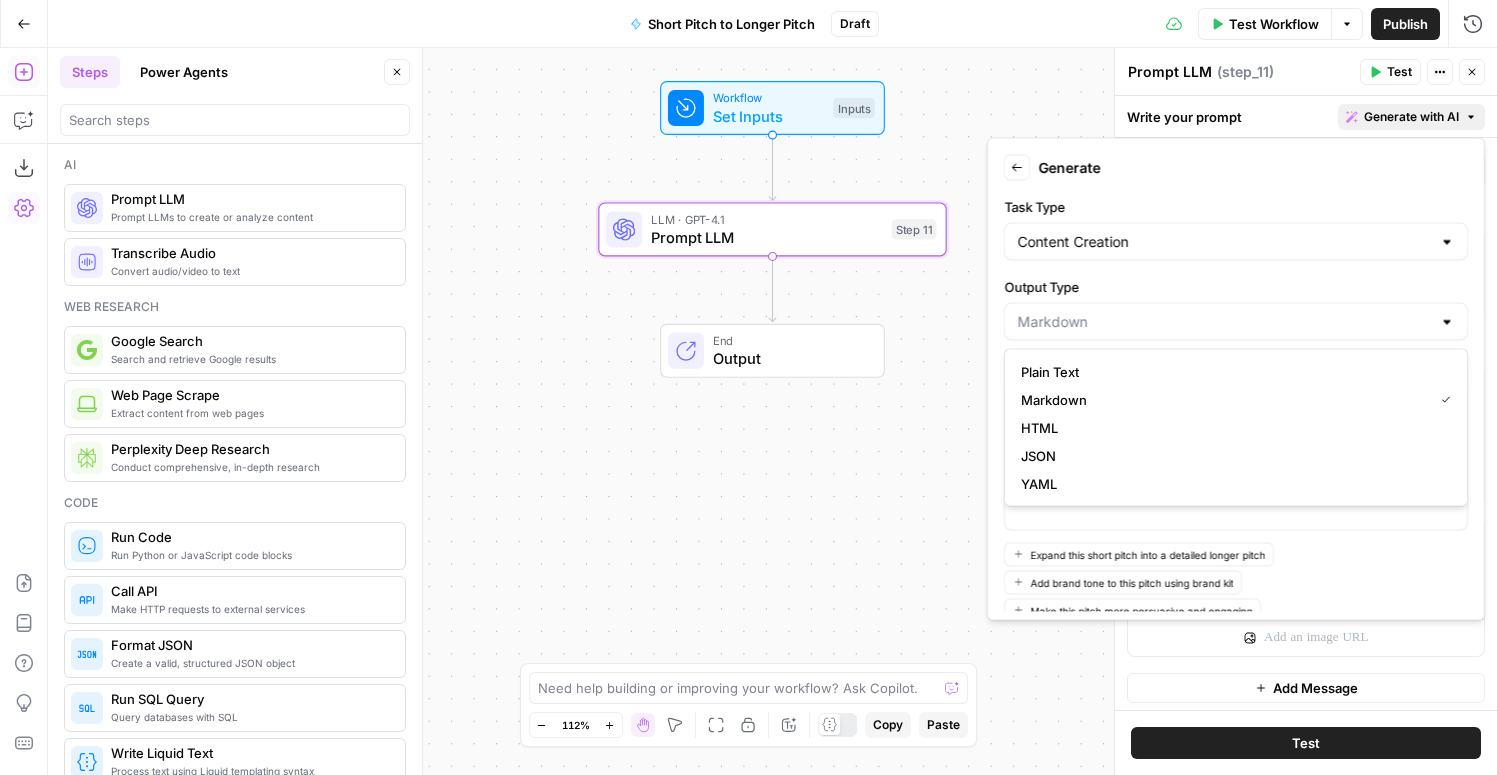 type on "Markdown" 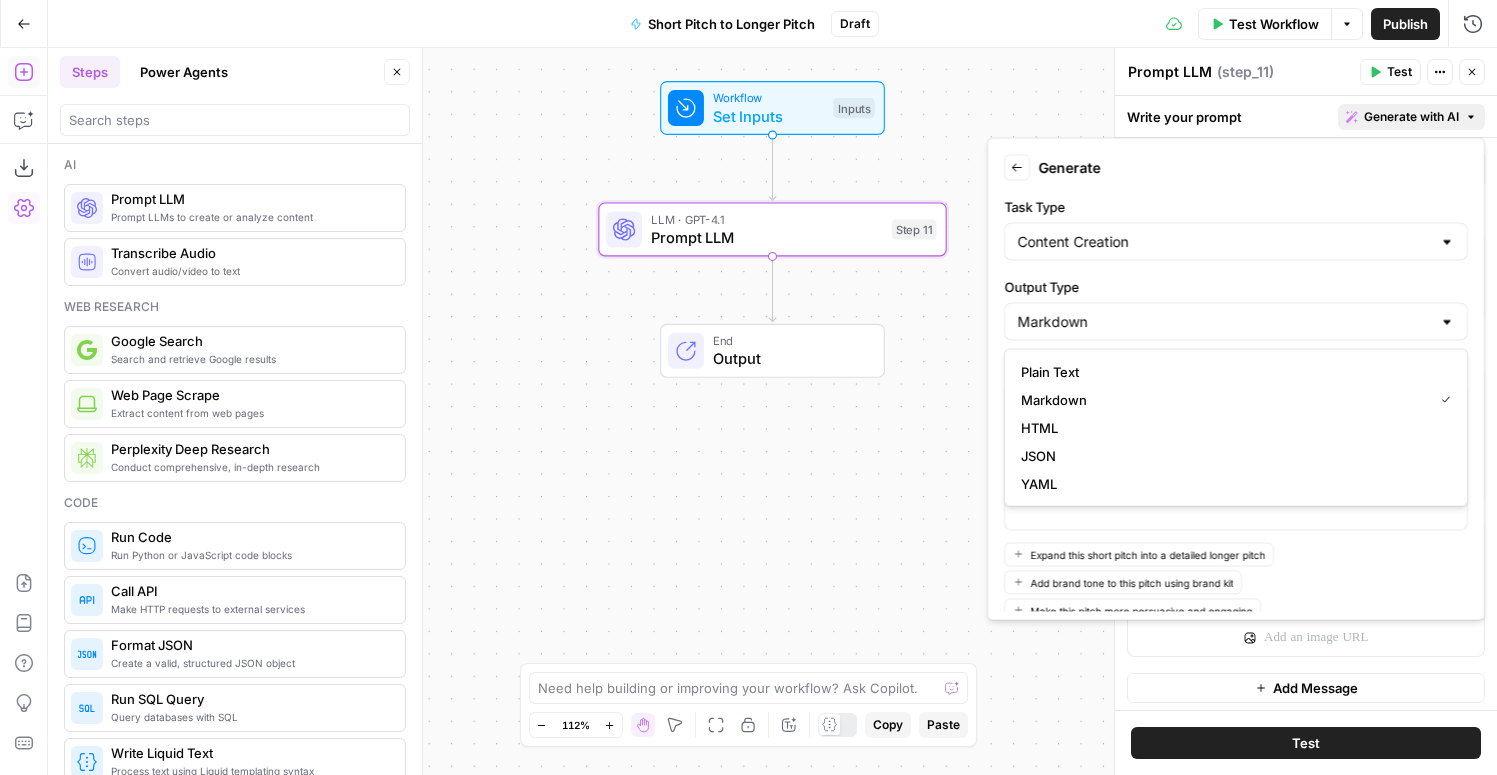 click on "Output Type" at bounding box center [1236, 287] 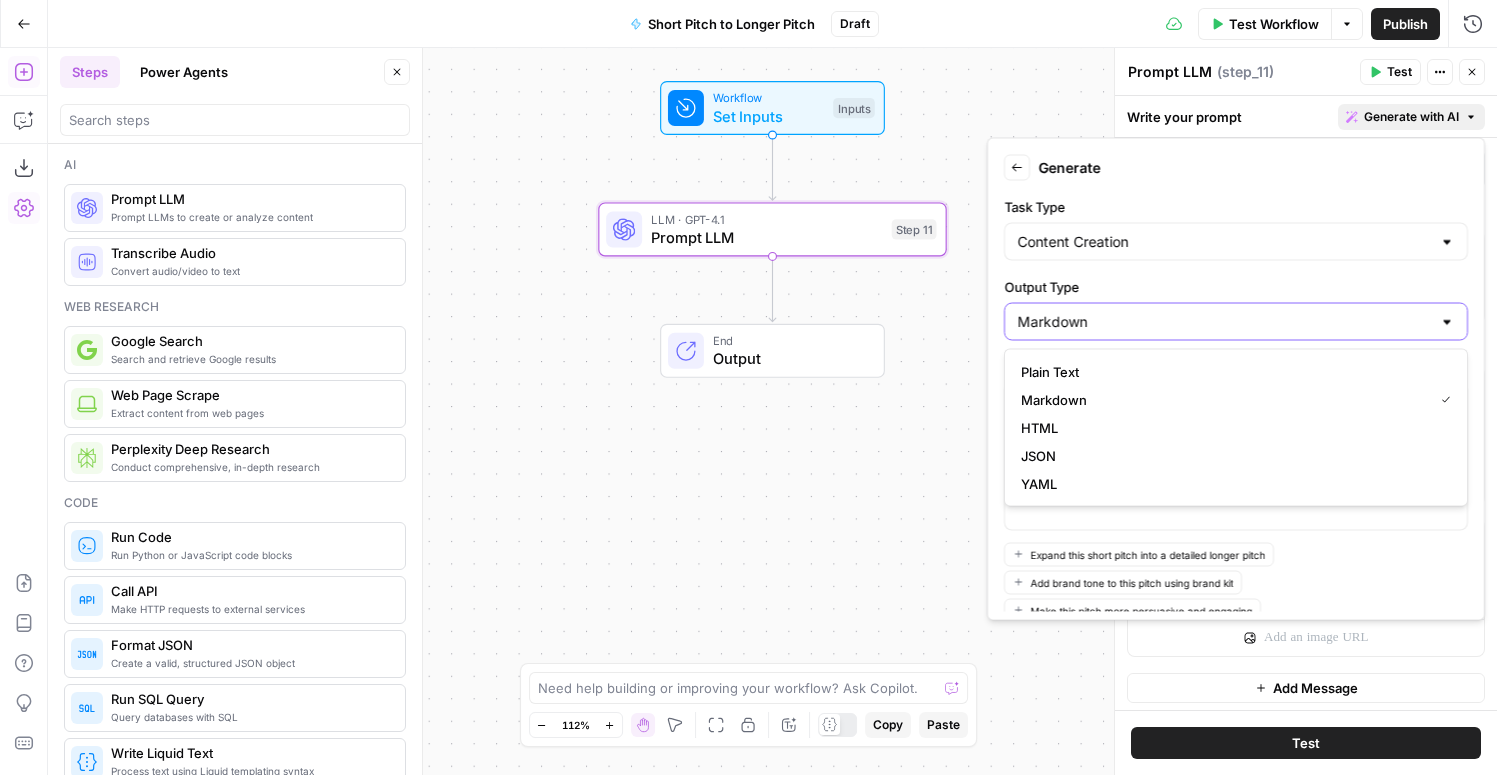 click on "Markdown" at bounding box center [1224, 322] 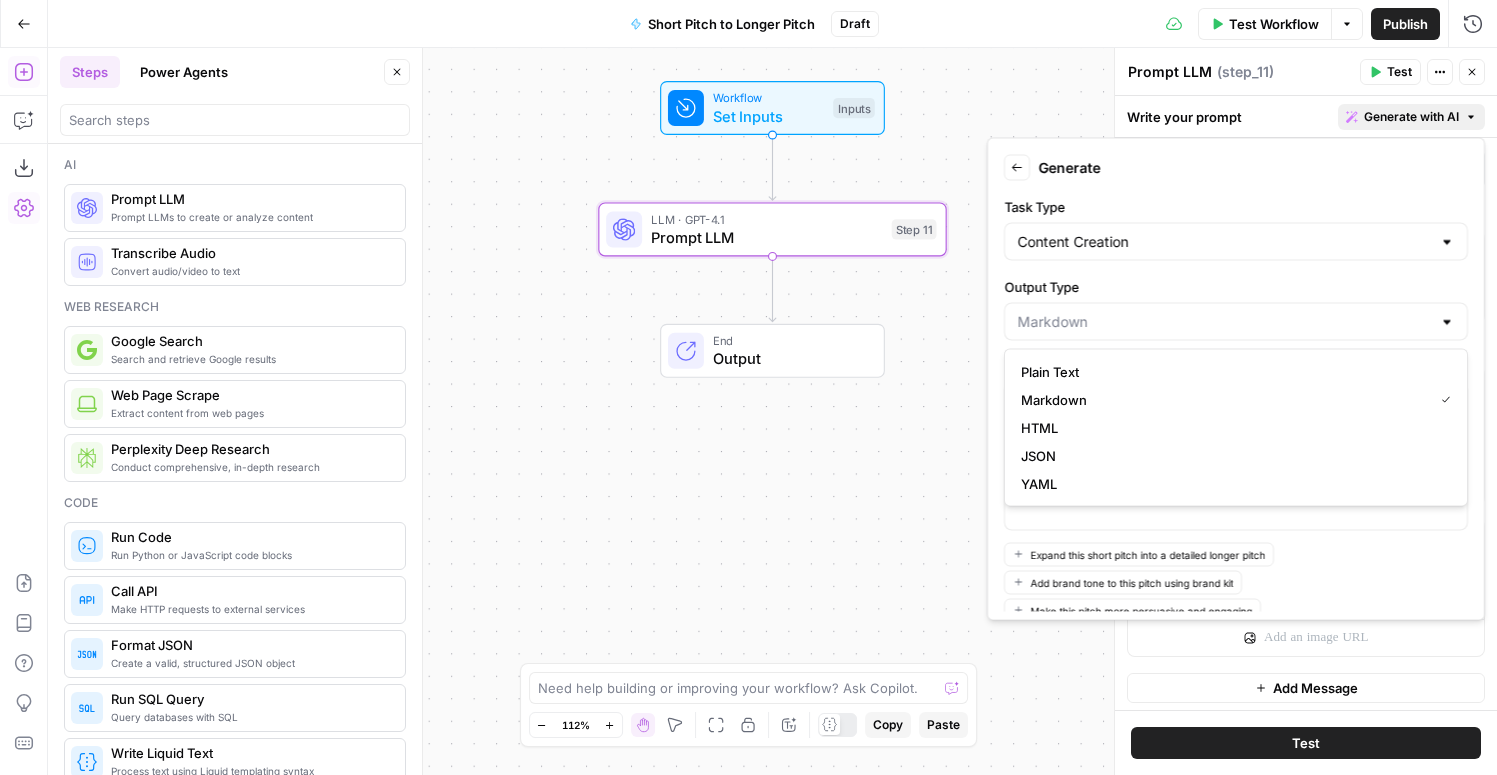 type on "Markdown" 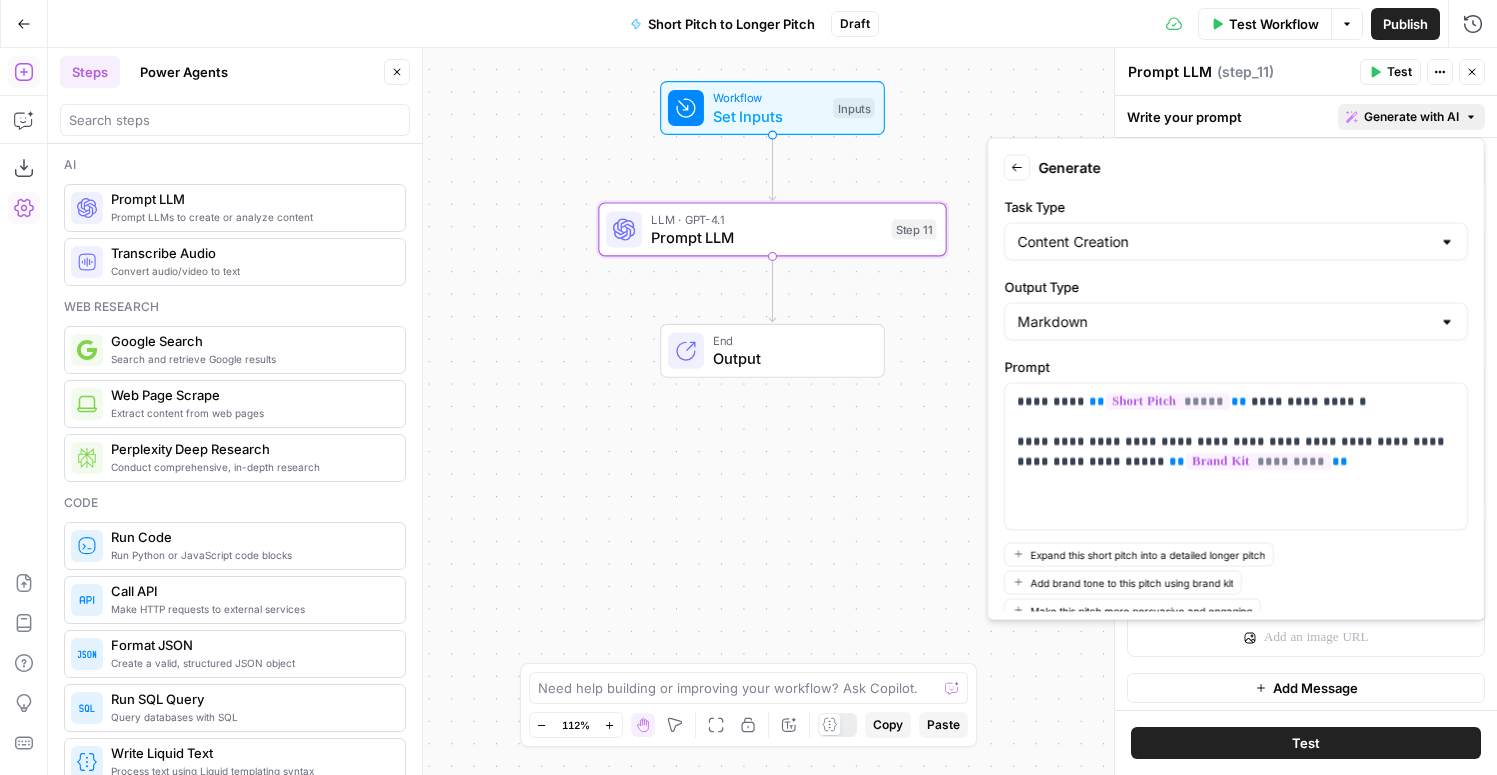 click on "Output Type" at bounding box center (1236, 287) 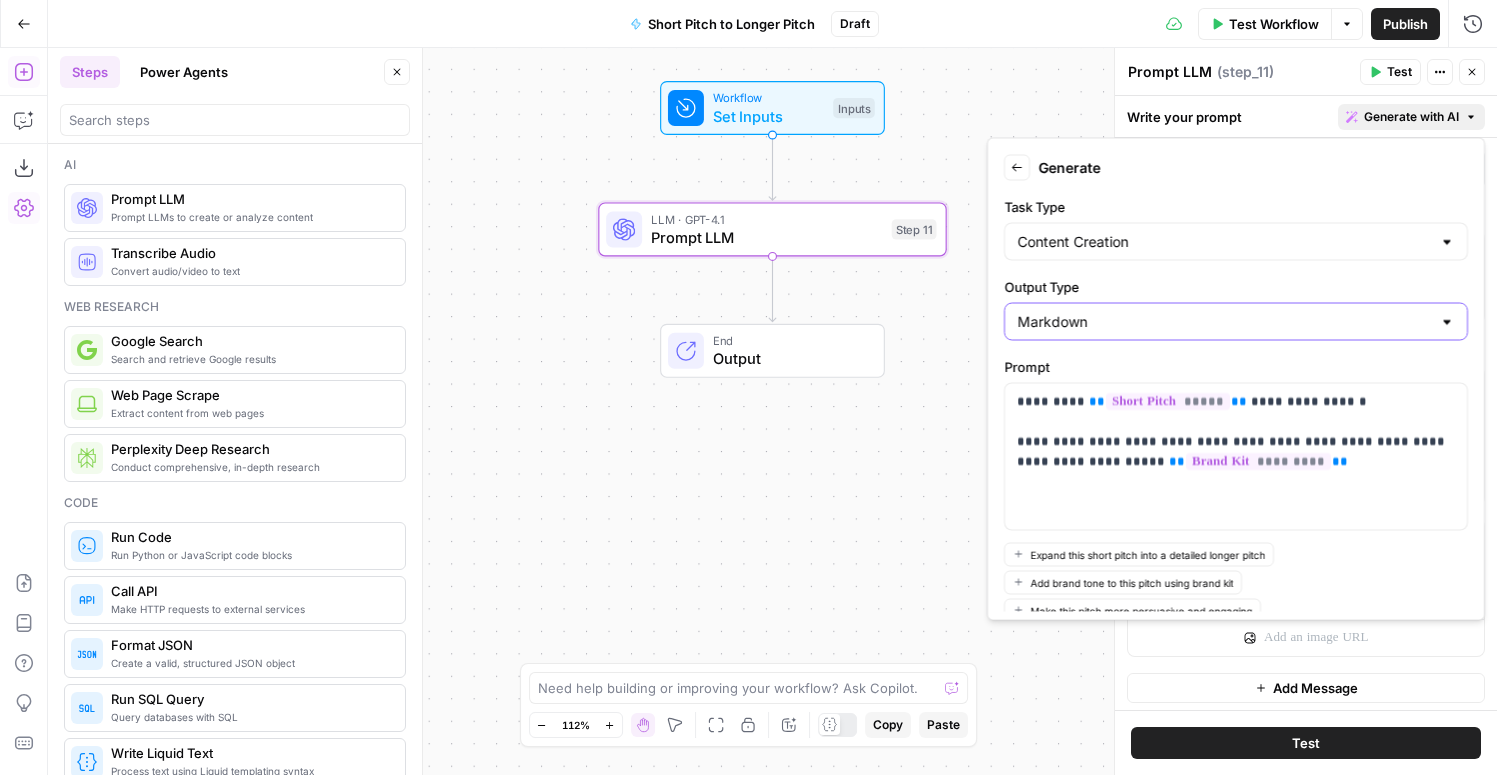 click on "Markdown" at bounding box center (1224, 322) 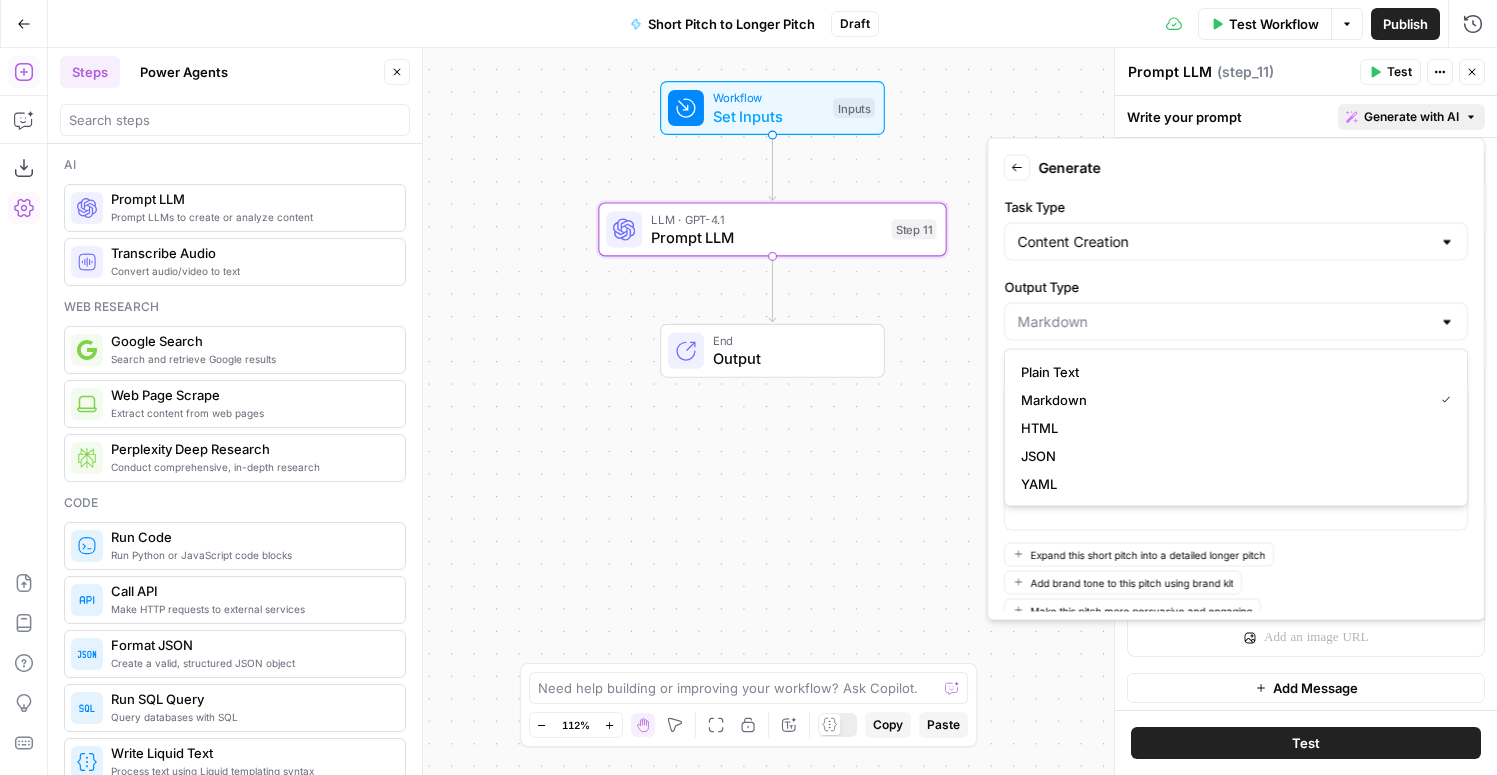 type on "Markdown" 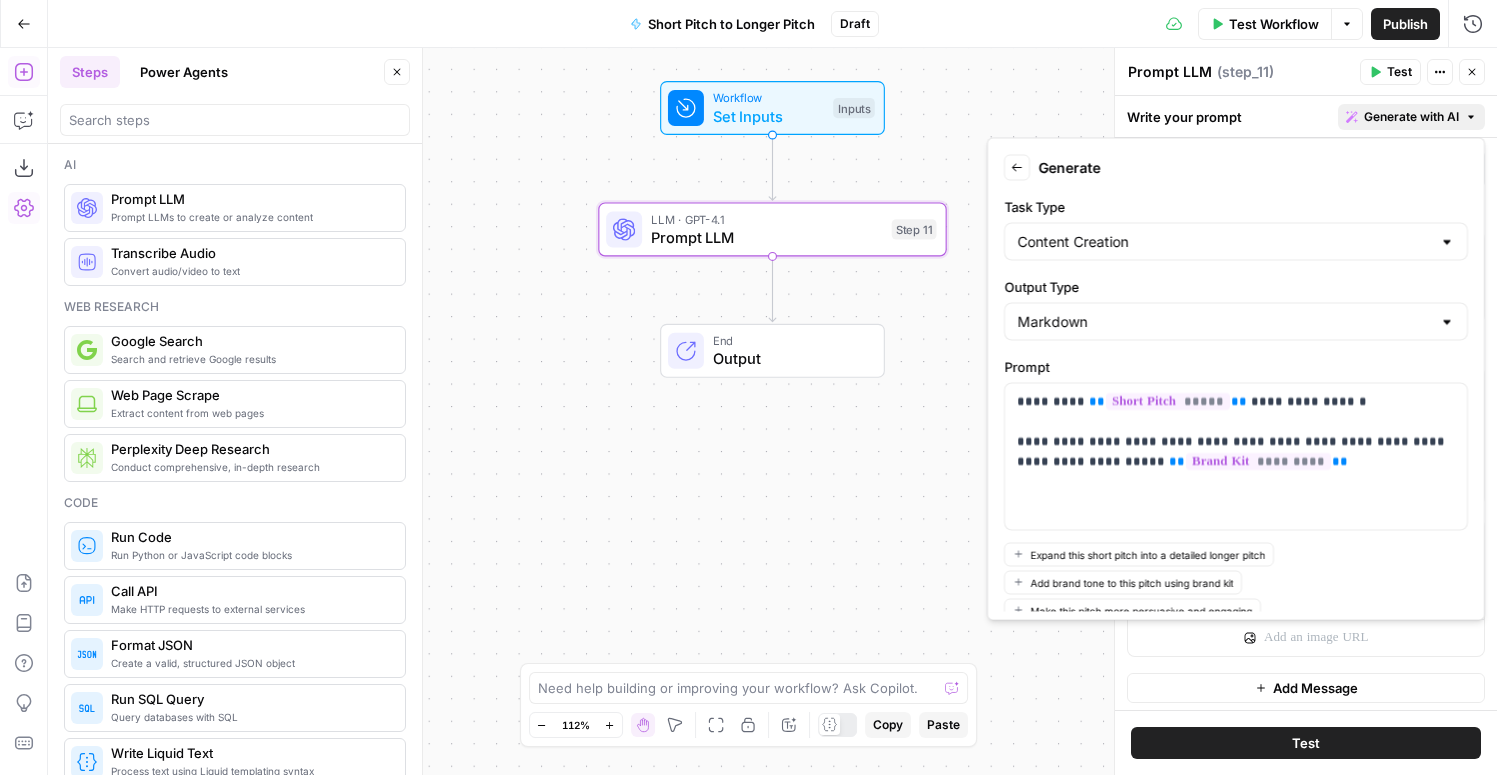 click on "Output Type" at bounding box center [1236, 287] 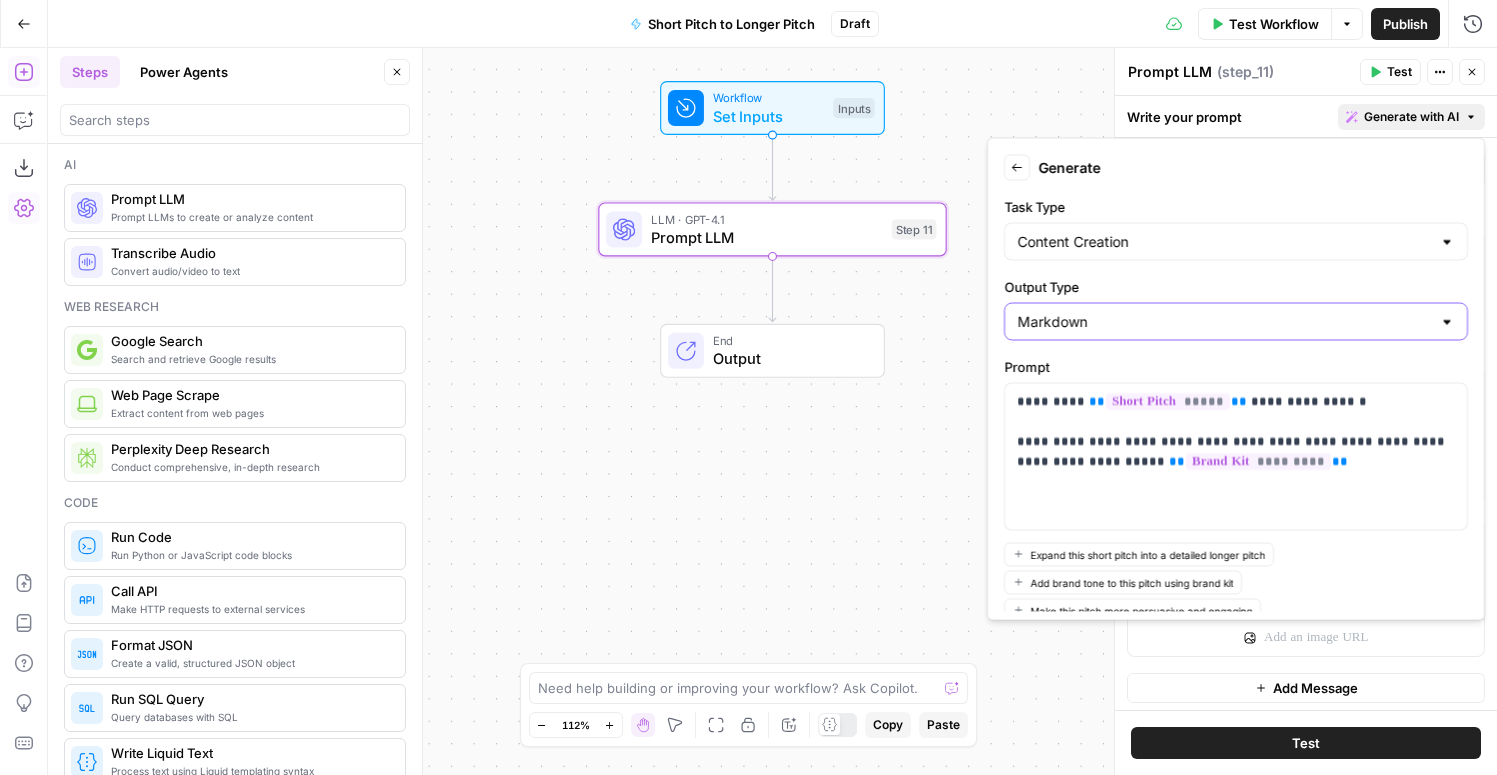 click on "Markdown" at bounding box center (1224, 322) 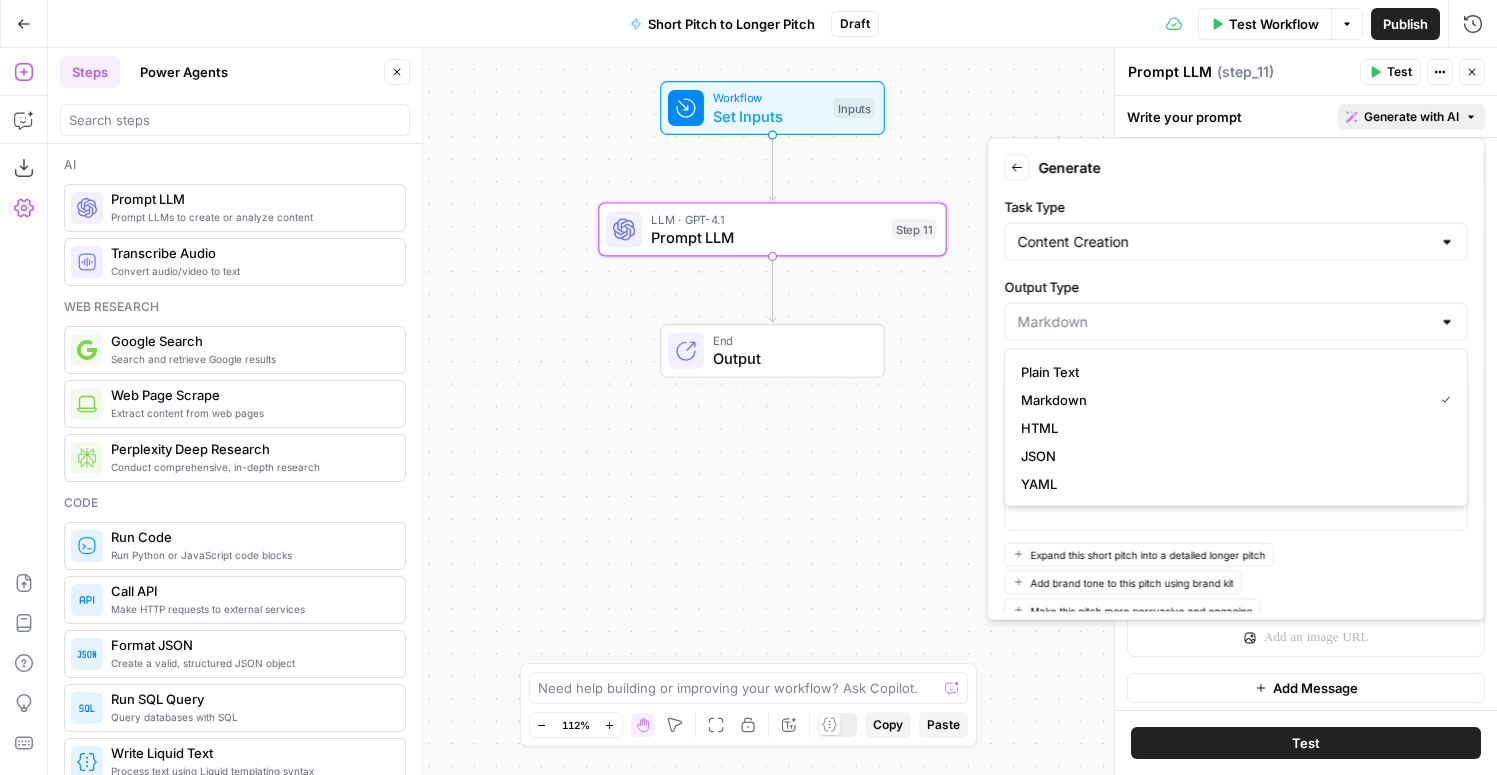 type on "Markdown" 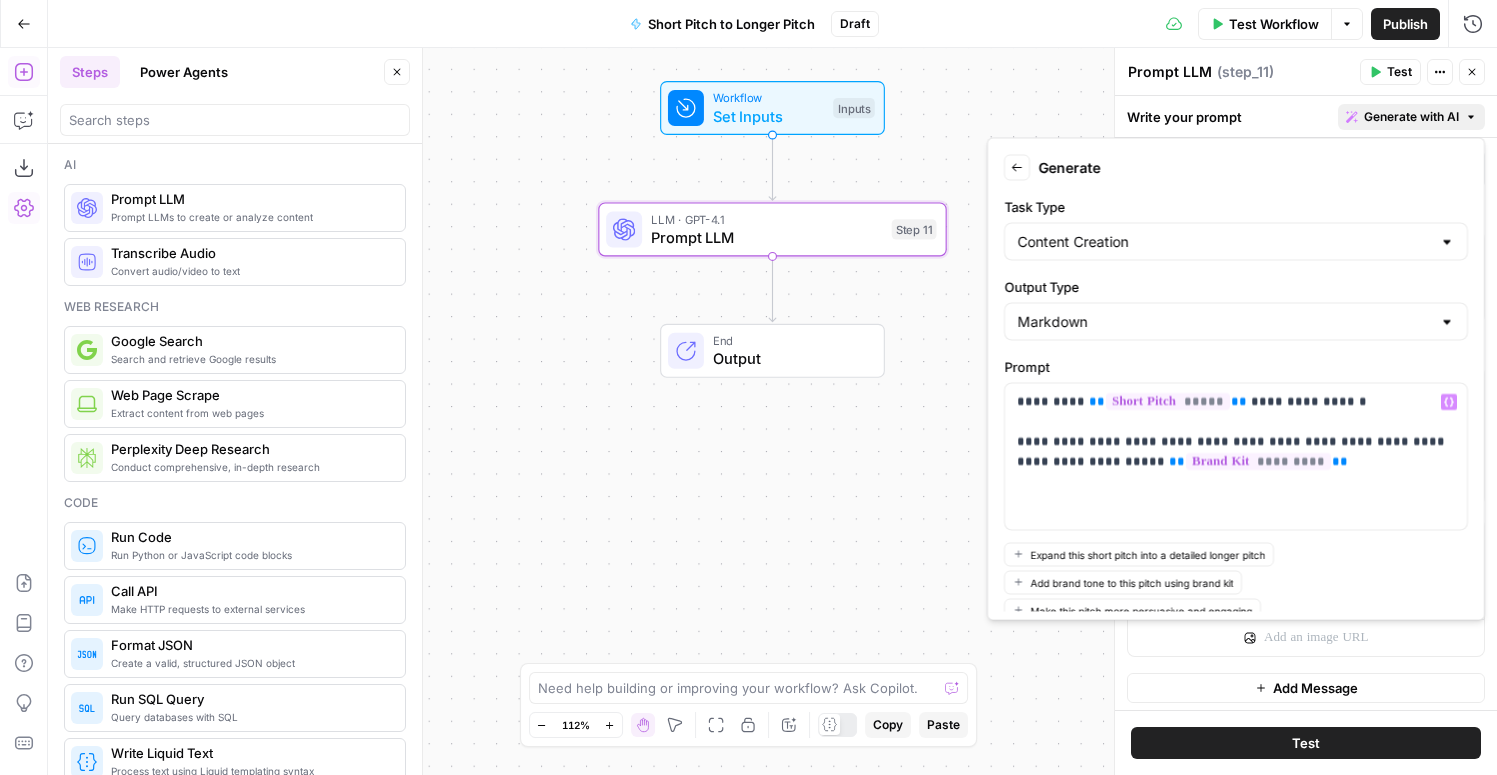 click on "**********" at bounding box center [1236, 379] 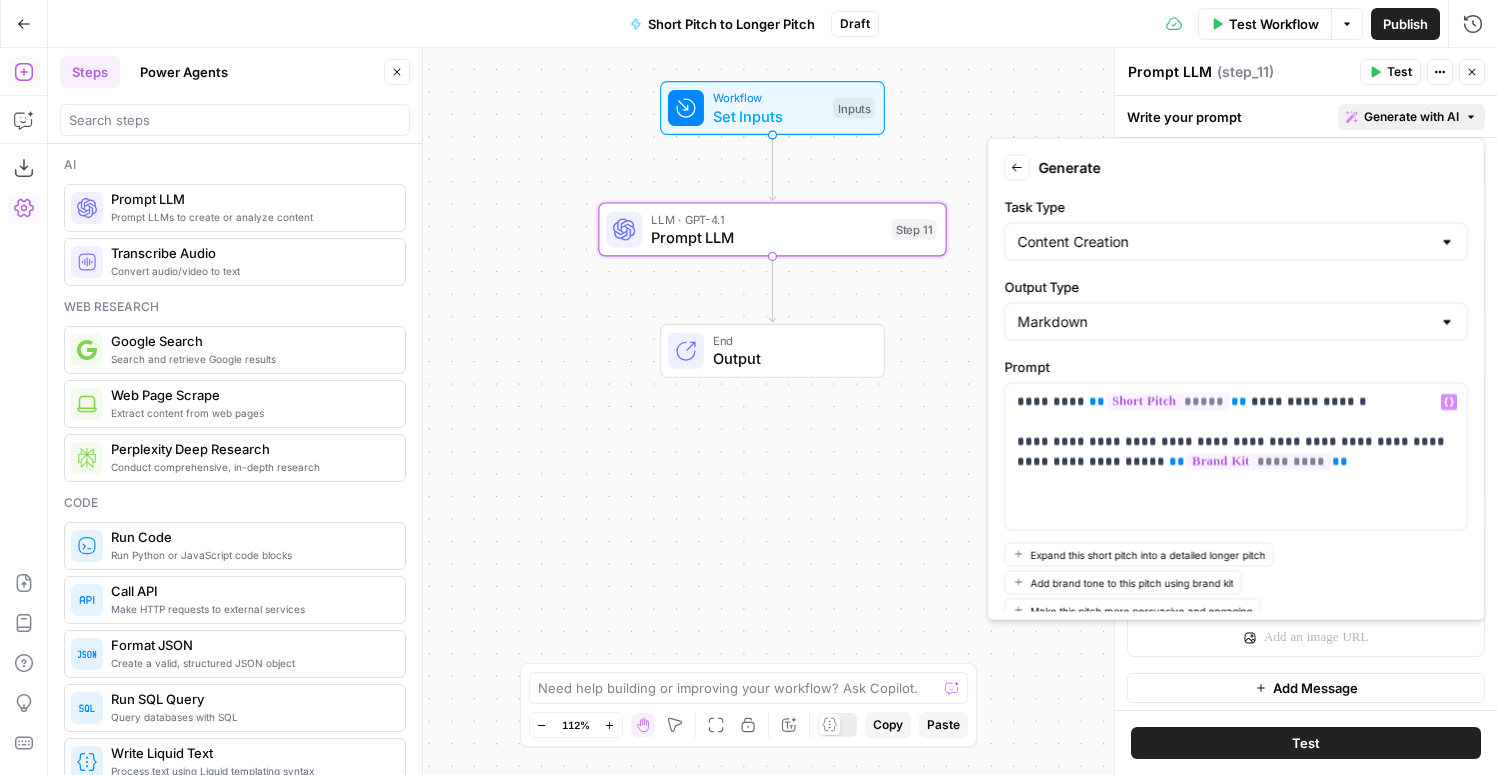 scroll, scrollTop: 129, scrollLeft: 0, axis: vertical 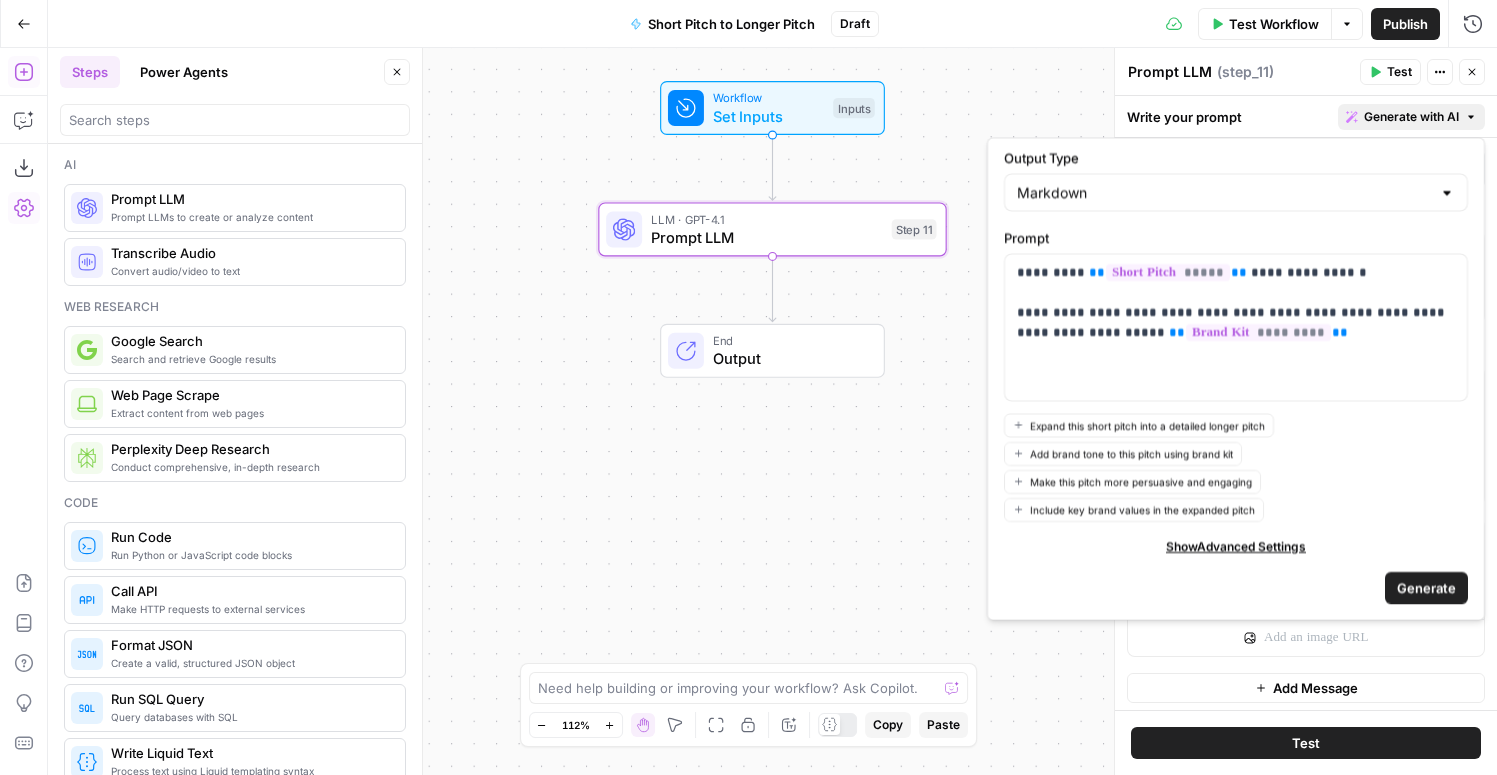 click on "Generate" at bounding box center (1426, 587) 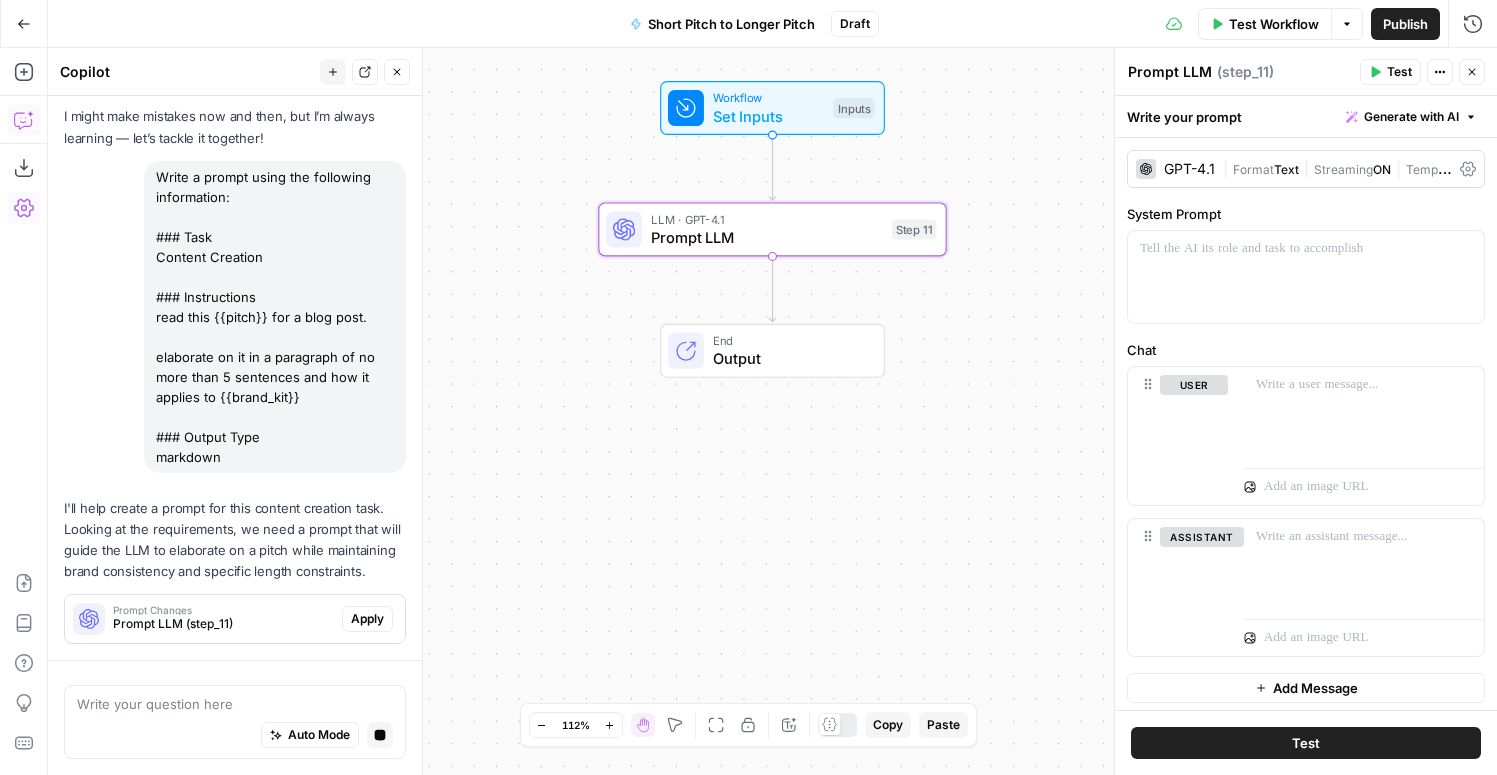scroll, scrollTop: 140, scrollLeft: 0, axis: vertical 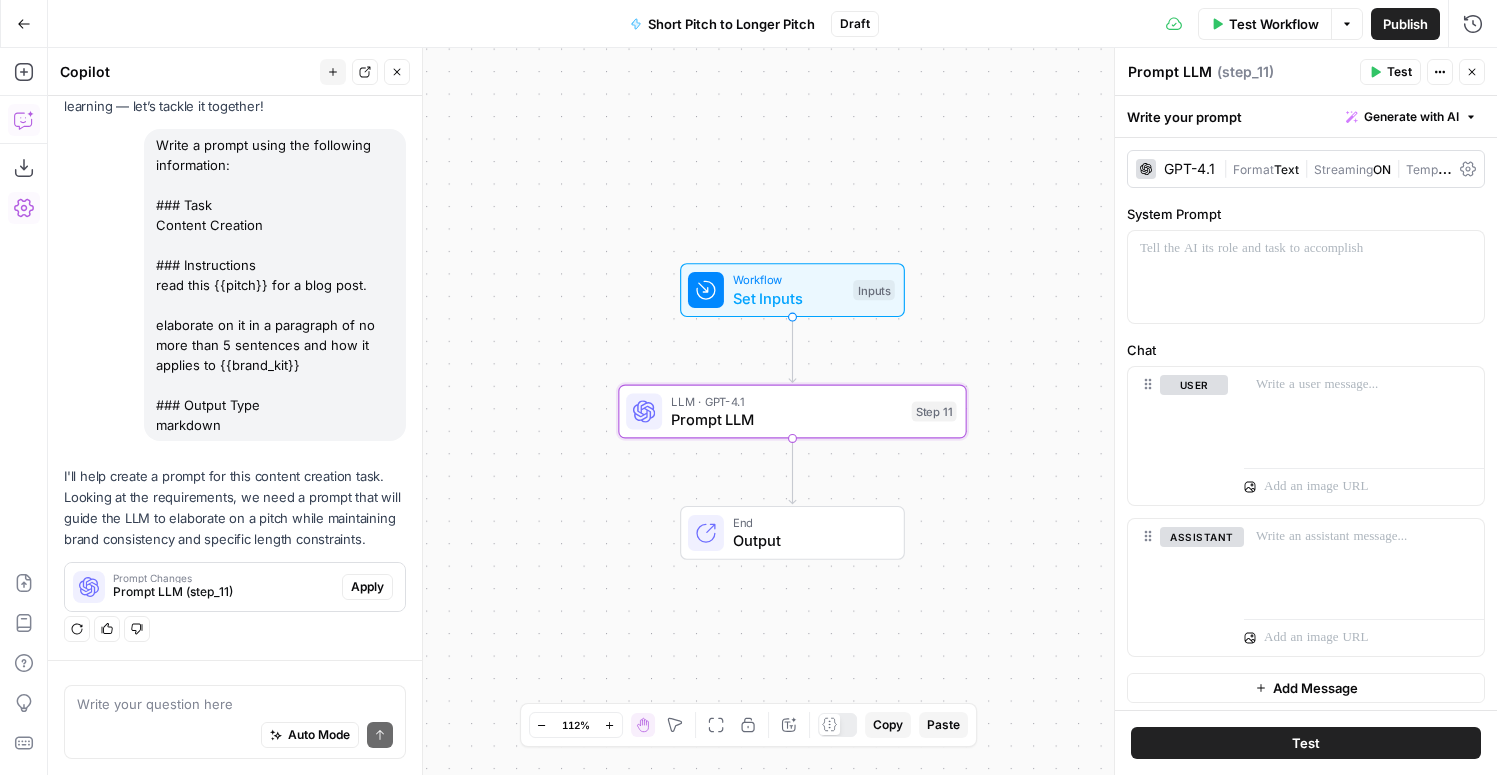 click on "Apply" at bounding box center (367, 587) 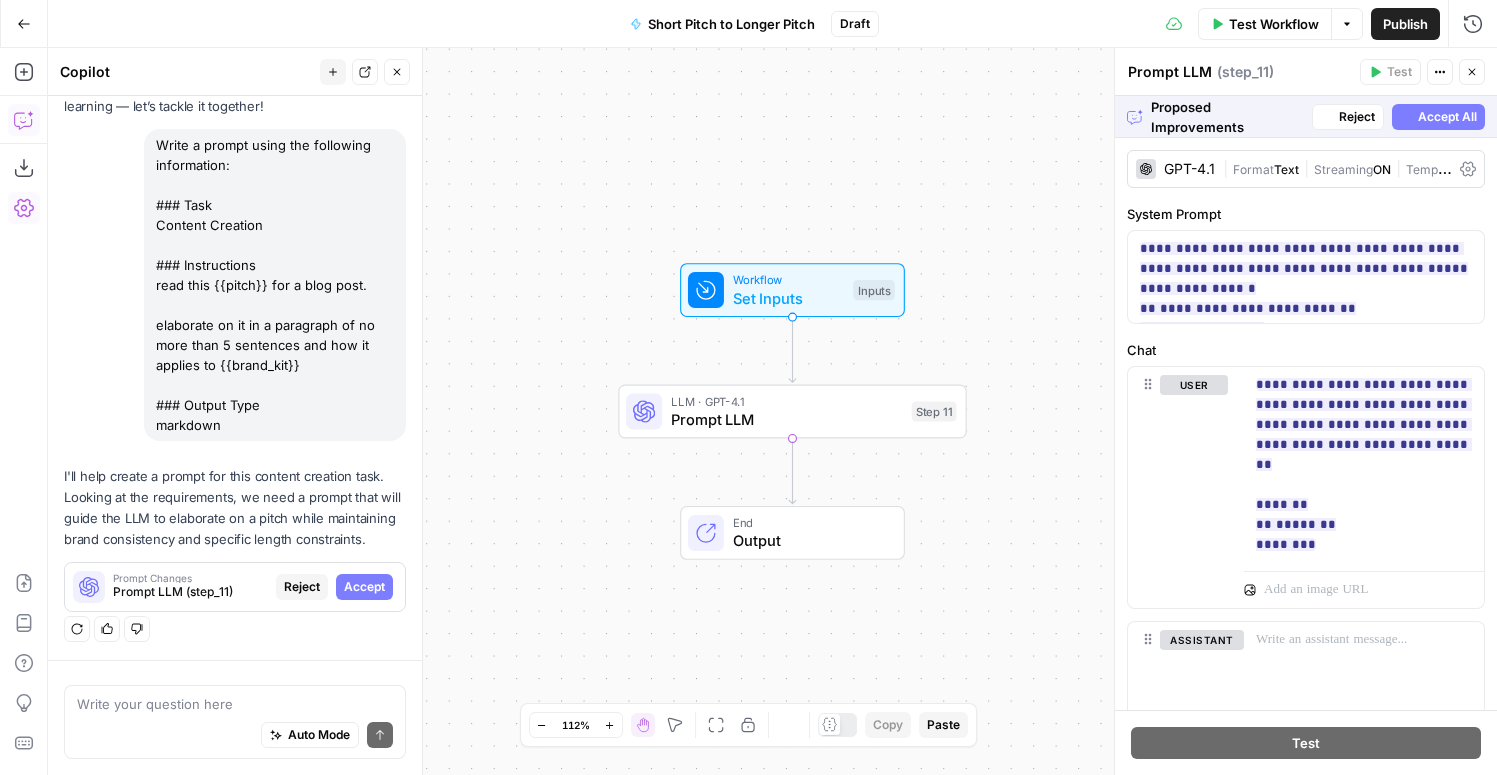 scroll, scrollTop: 140, scrollLeft: 0, axis: vertical 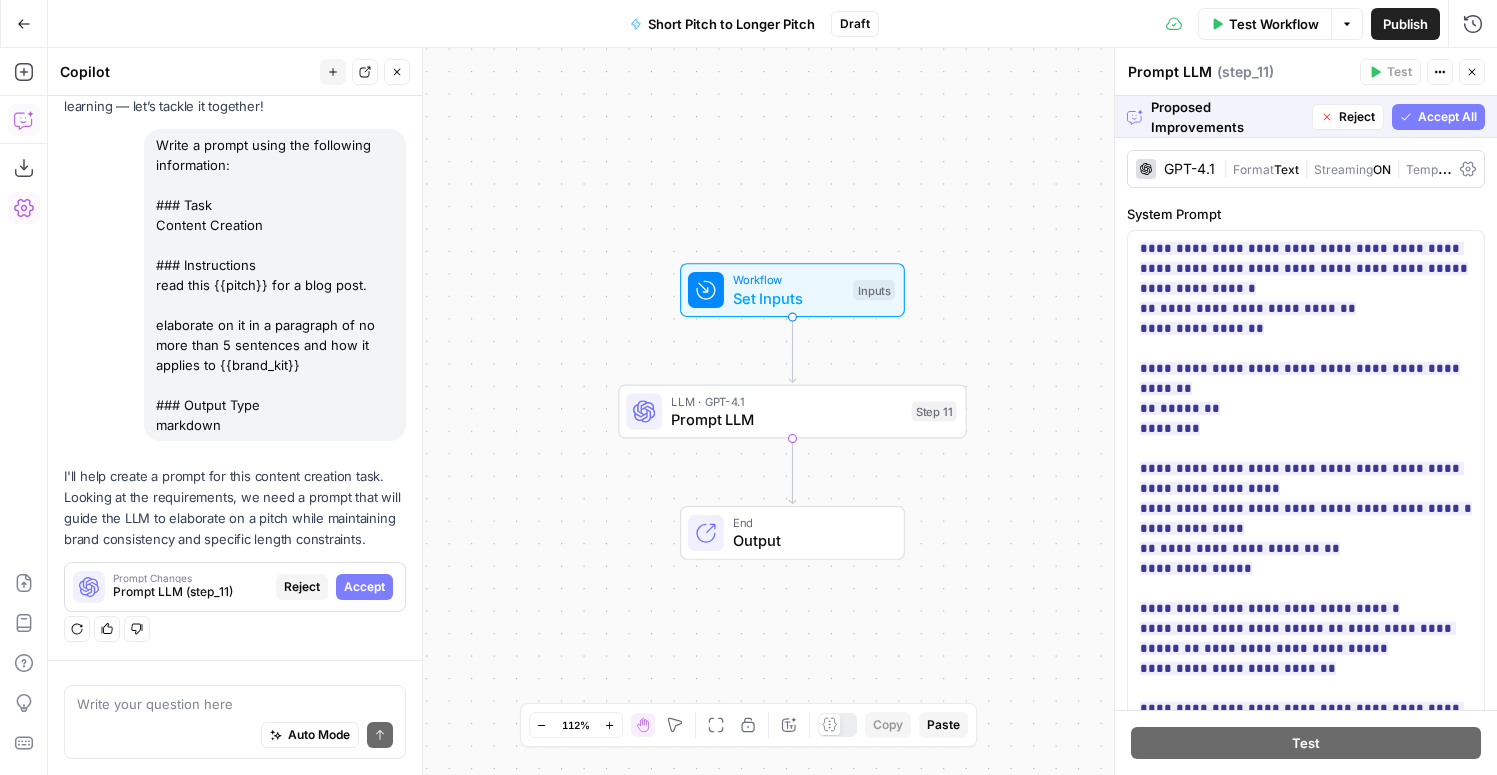 click on "Accept All" at bounding box center (1447, 117) 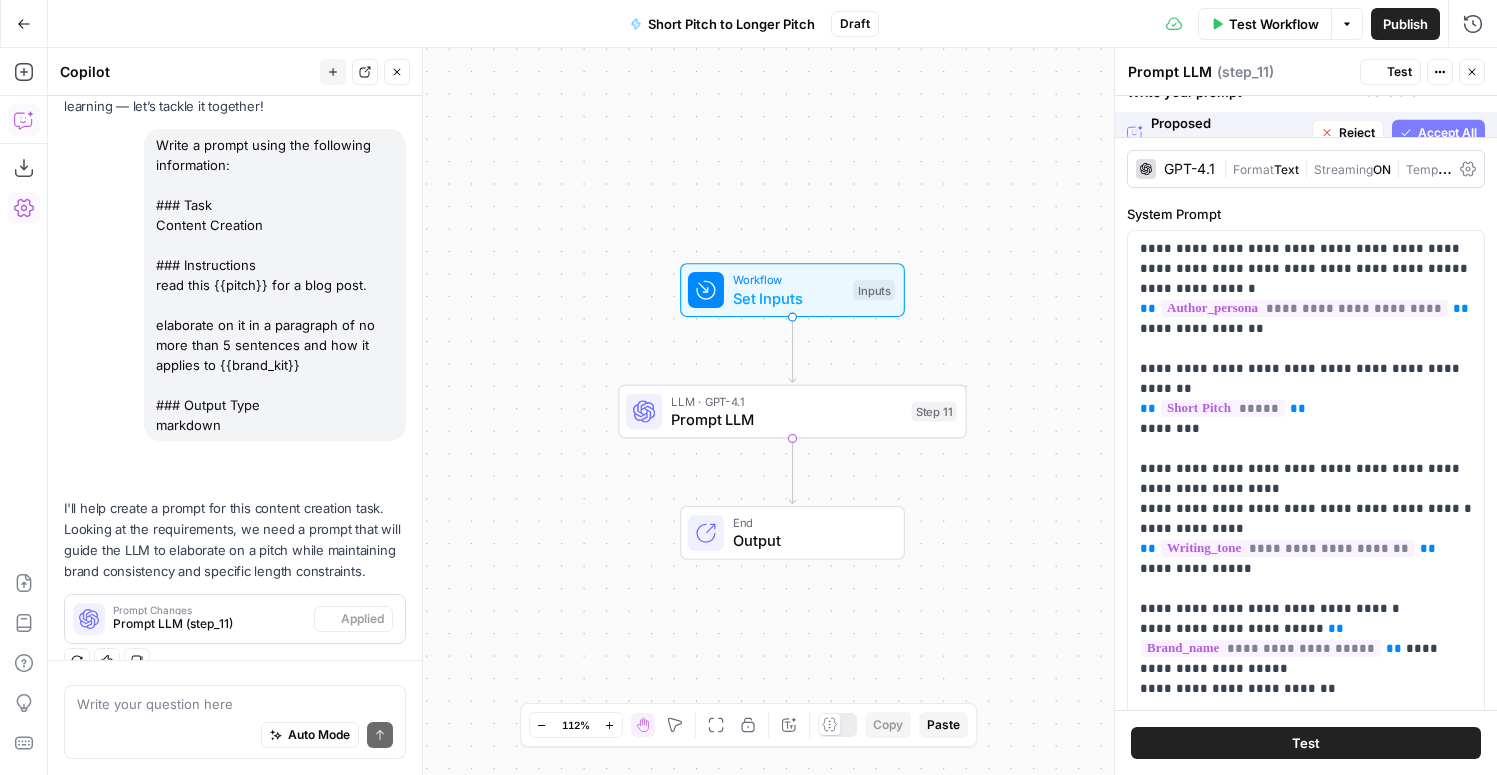 scroll, scrollTop: 172, scrollLeft: 0, axis: vertical 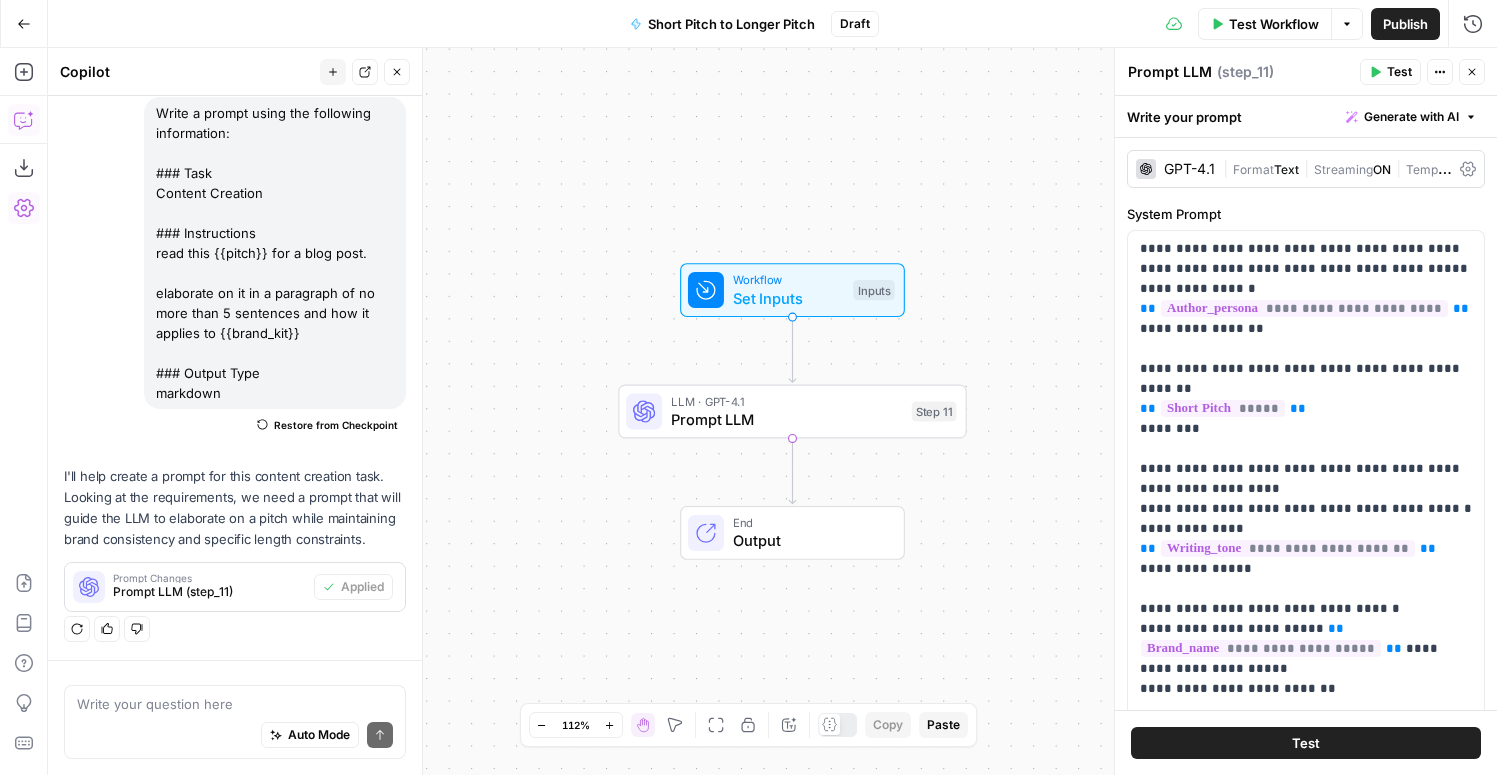 click on "Workflow" at bounding box center (788, 280) 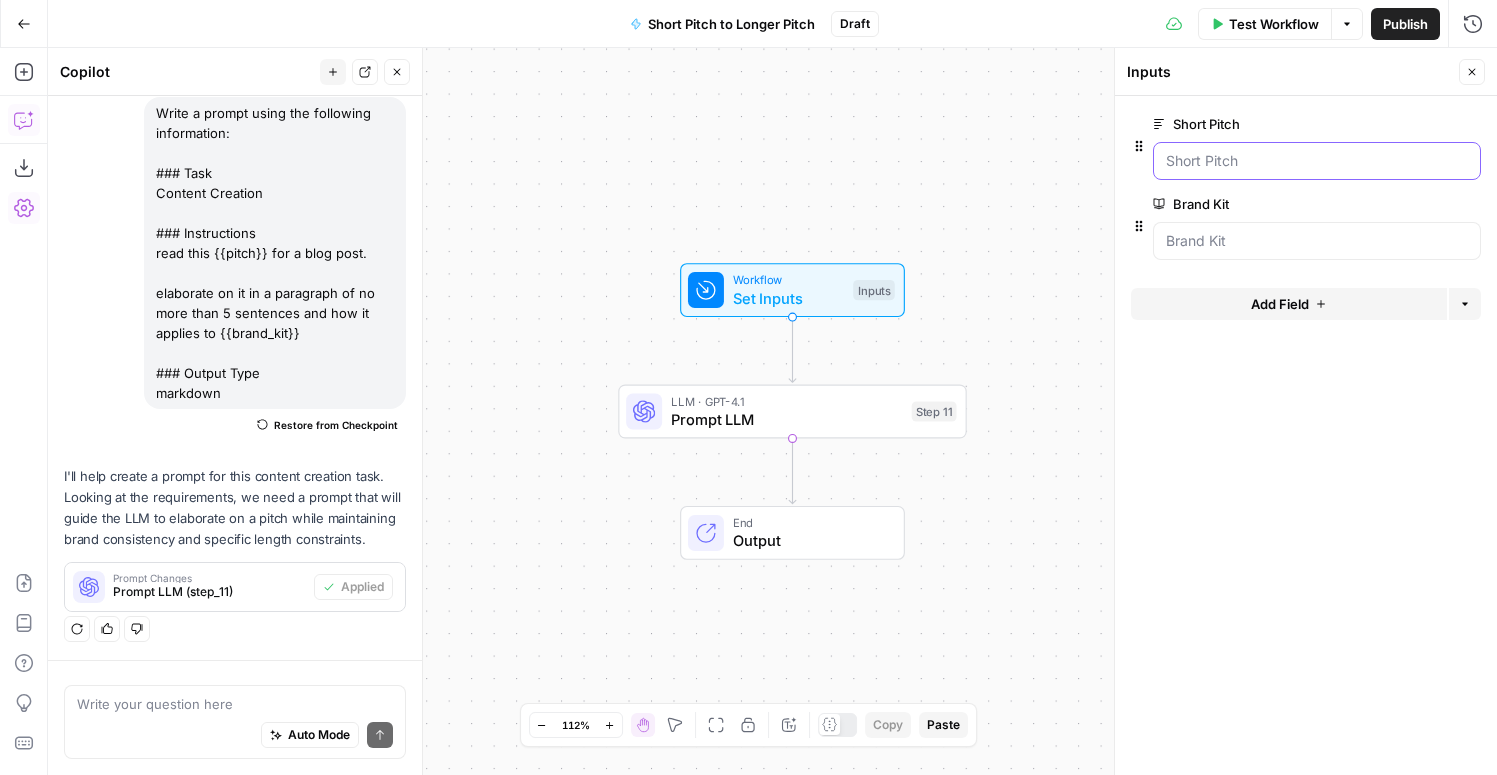 click on "Short Pitch" at bounding box center (1317, 161) 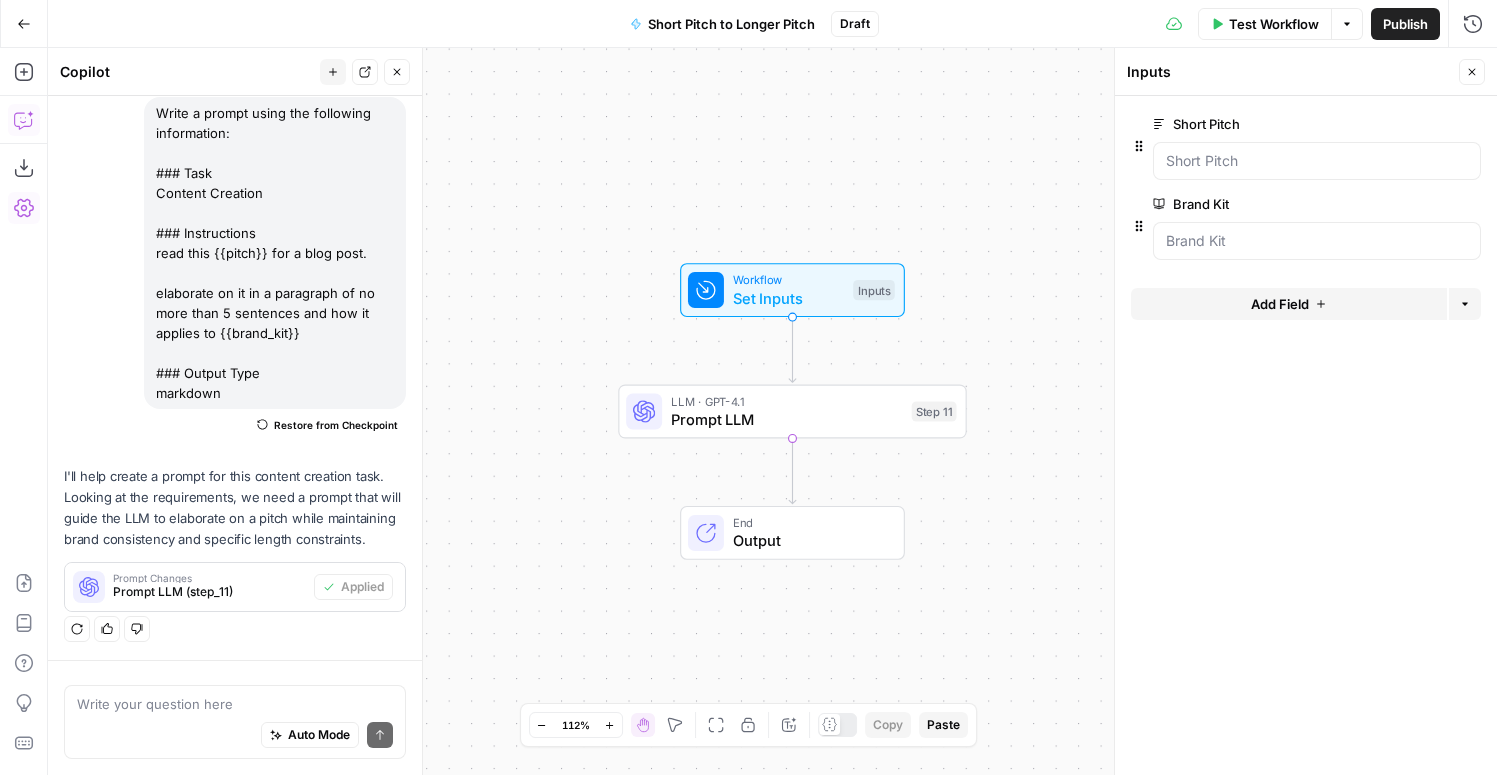 click 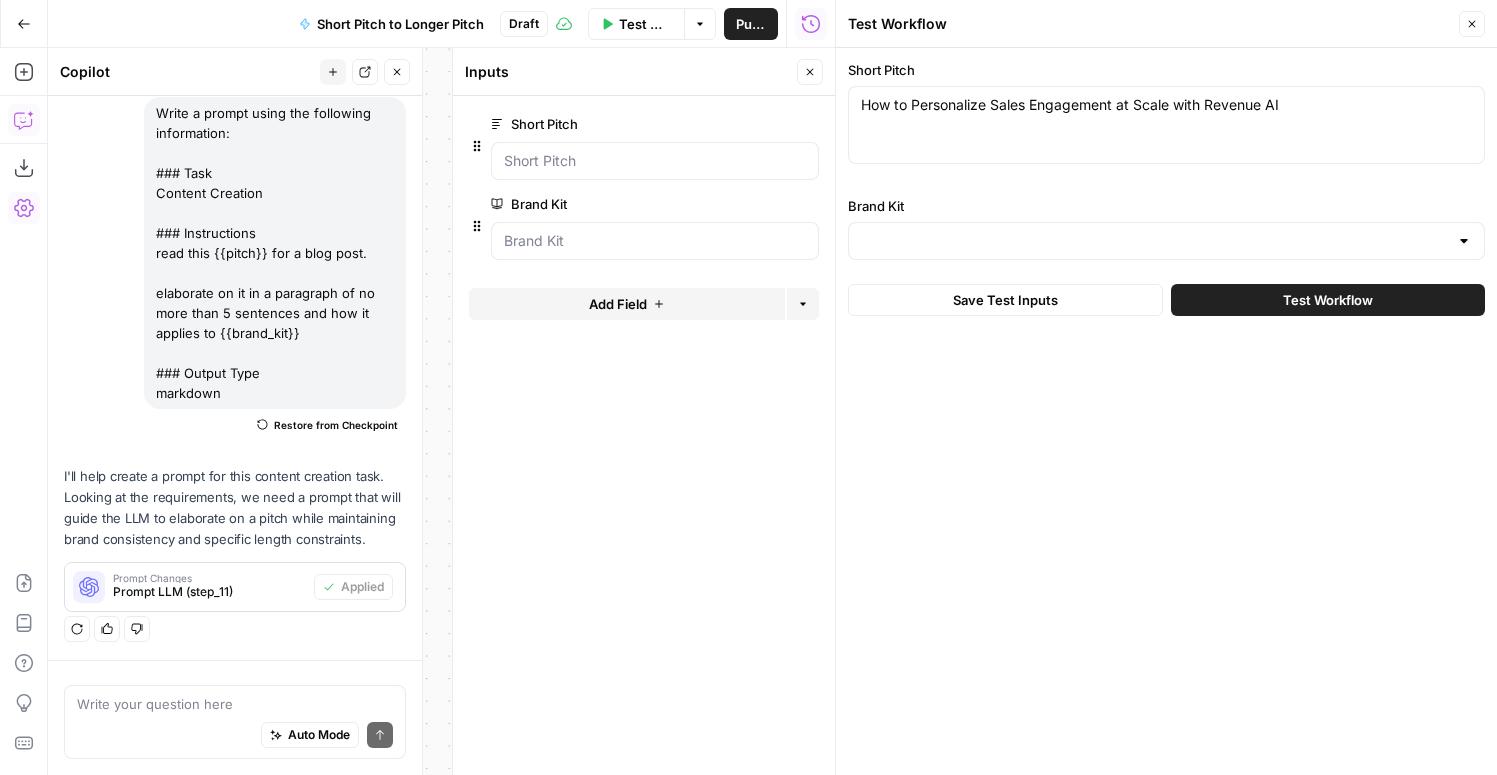 type on "Gong" 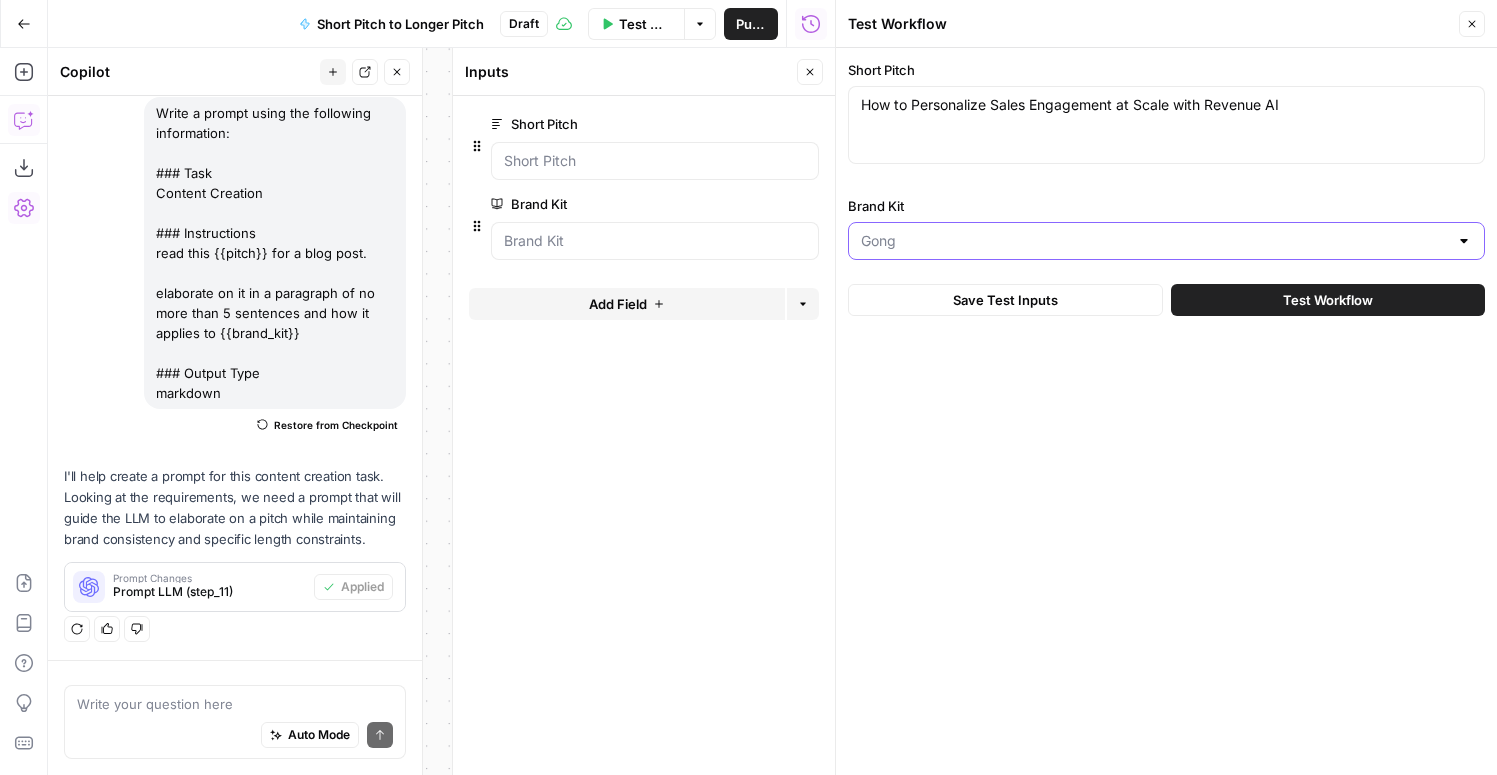 click on "Brand Kit" at bounding box center (1154, 241) 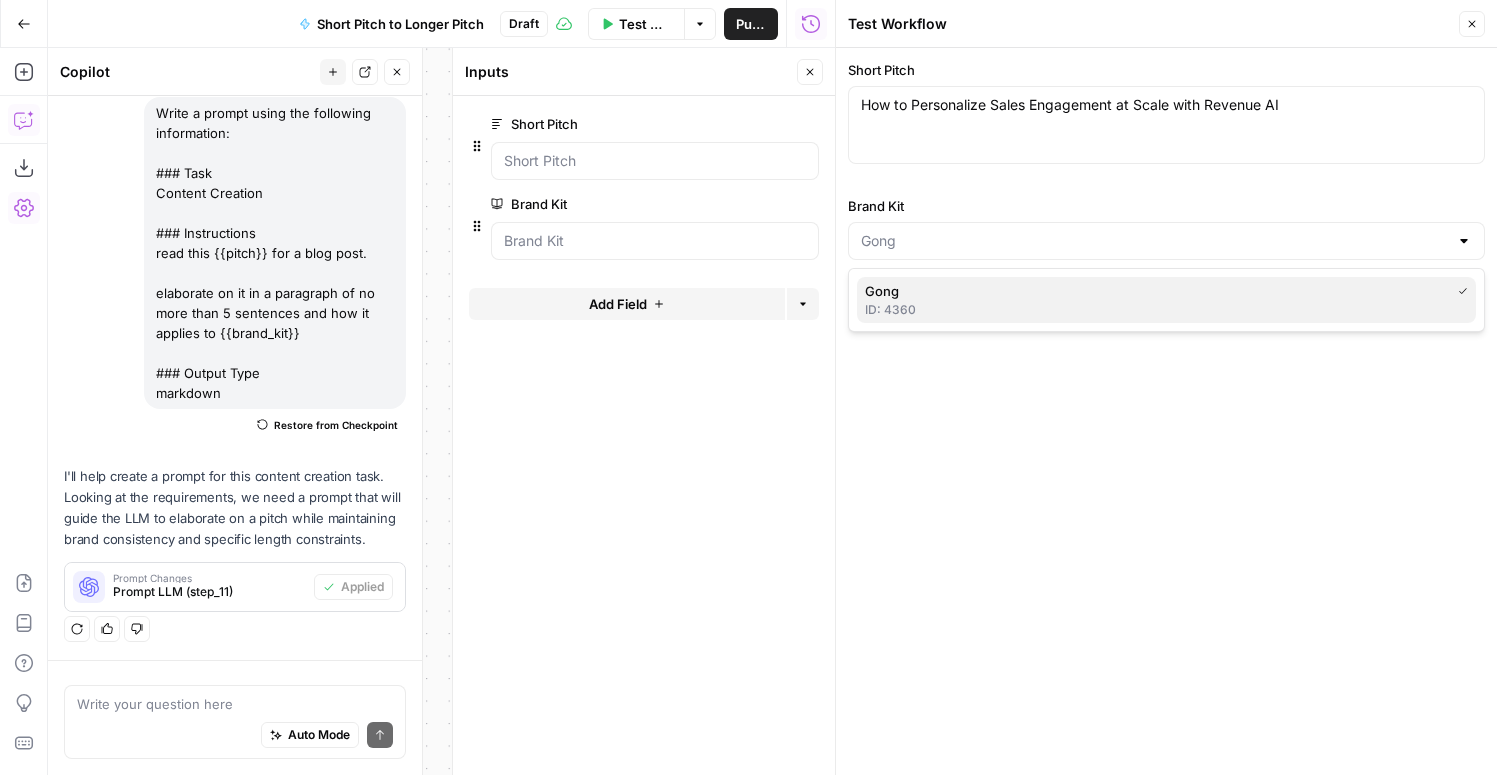 click on "Gong" at bounding box center [1153, 291] 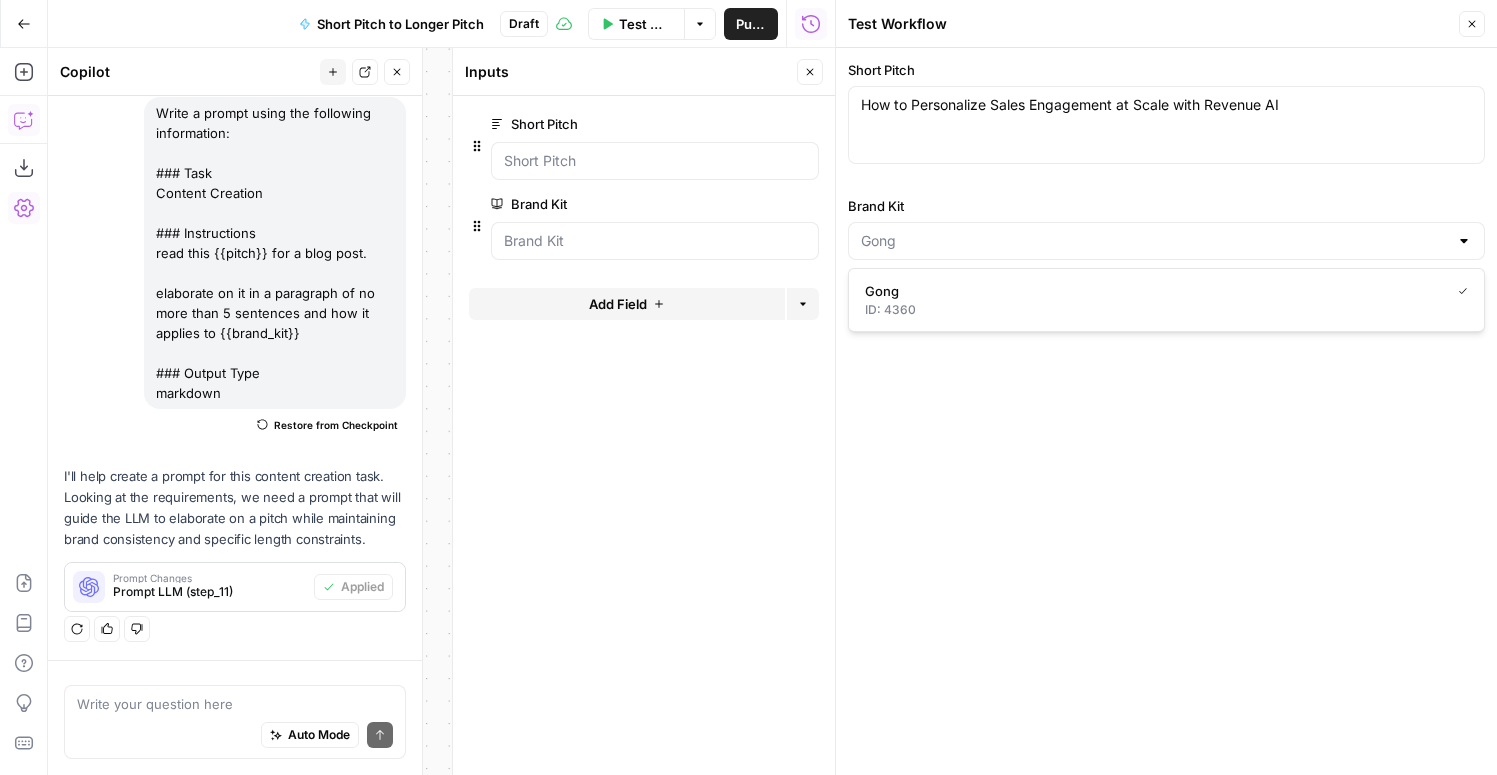 type on "Gong" 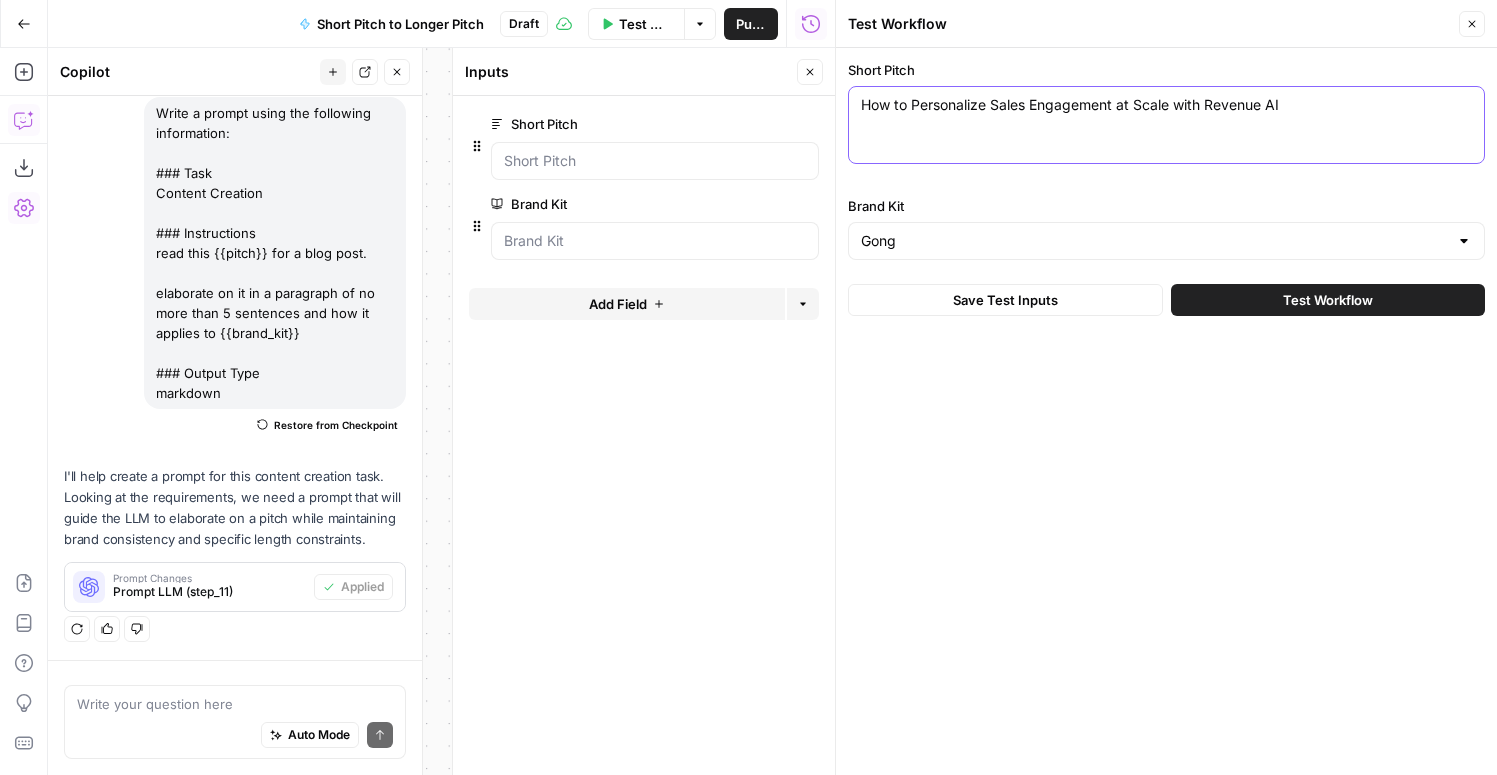 click on "How to Personalize Sales Engagement at Scale with Revenue AI" at bounding box center [1166, 105] 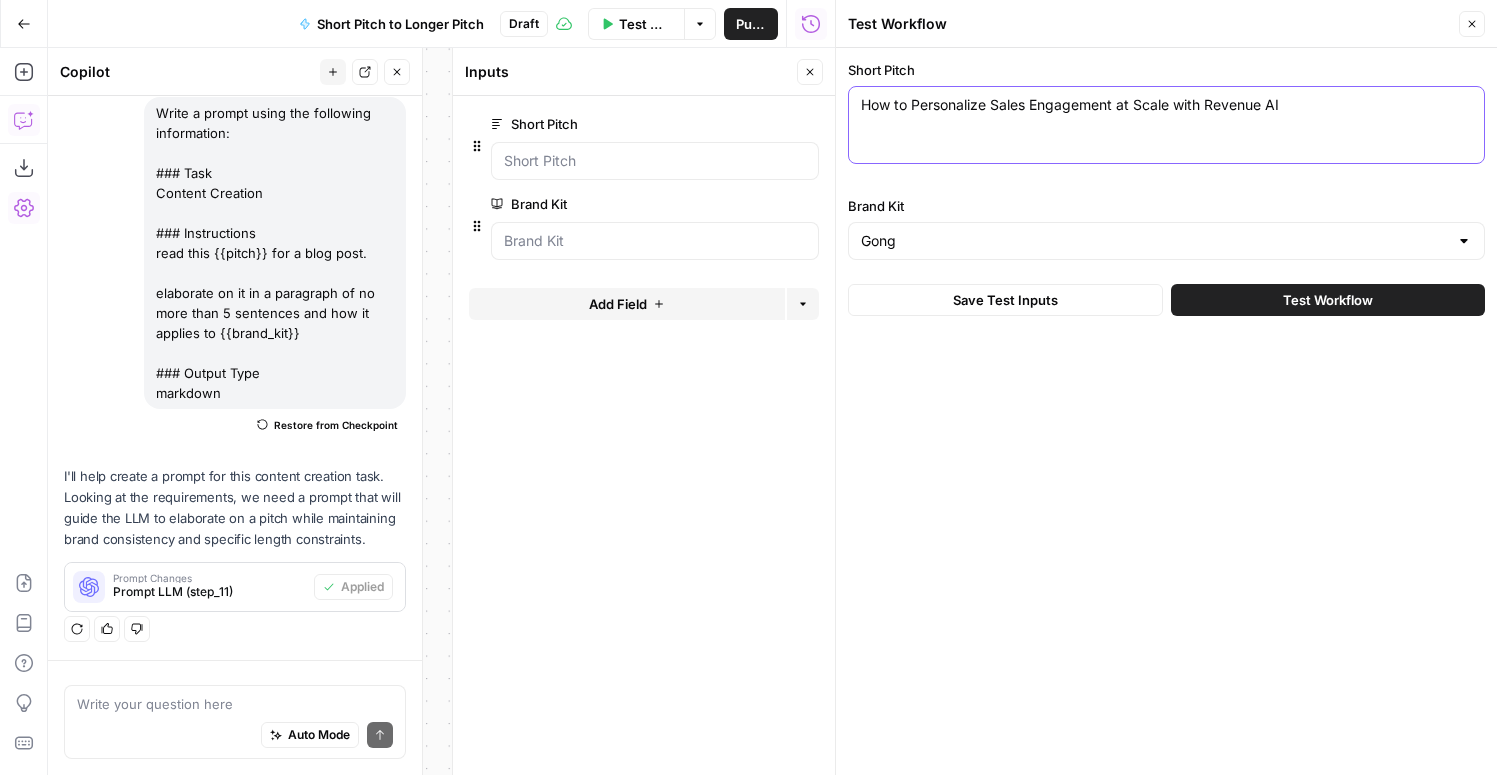 paste on "Dashboards That Drive Decisions: Sales, RevOps, and Revenue AI Compared" 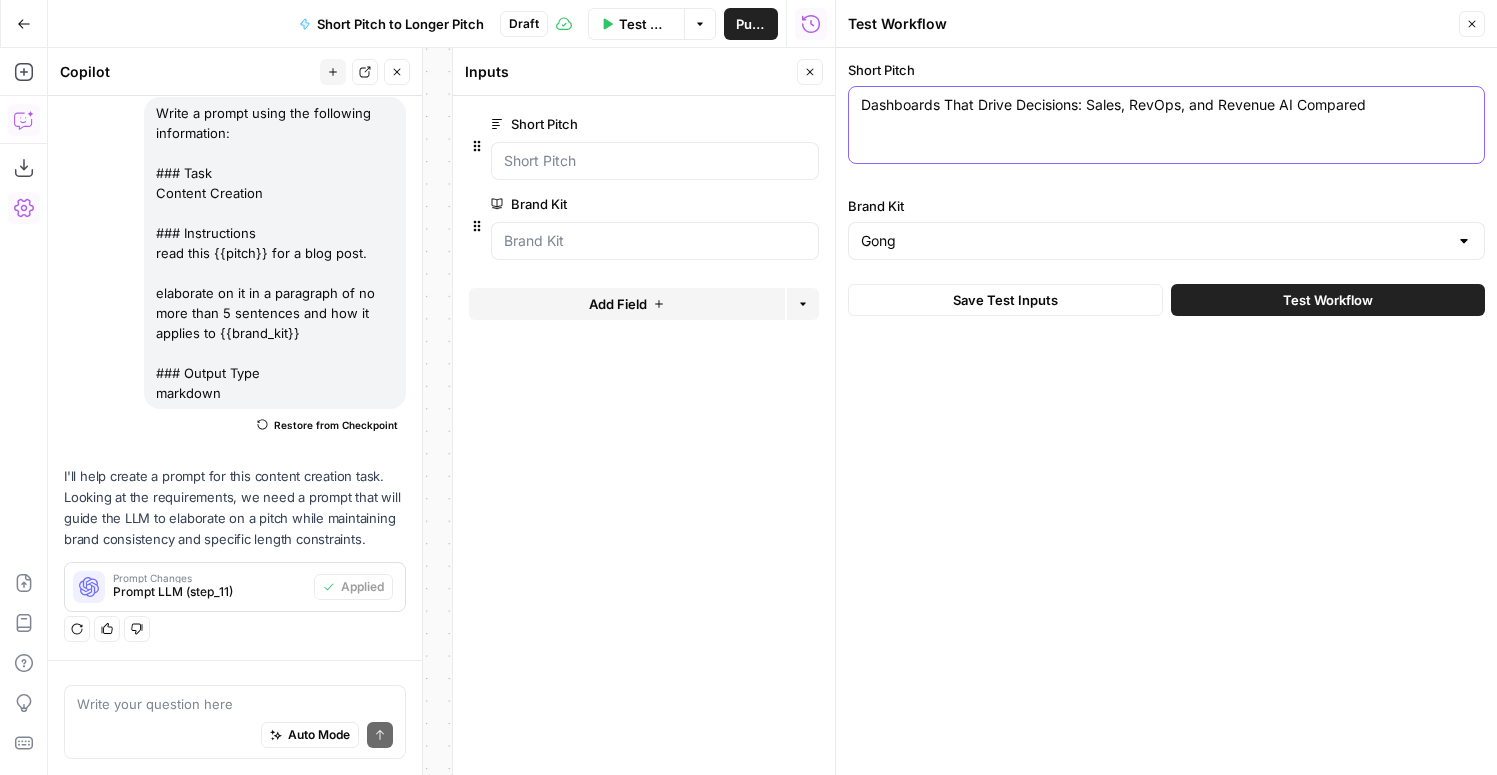 type on "Dashboards That Drive Decisions: Sales, RevOps, and Revenue AI Compared" 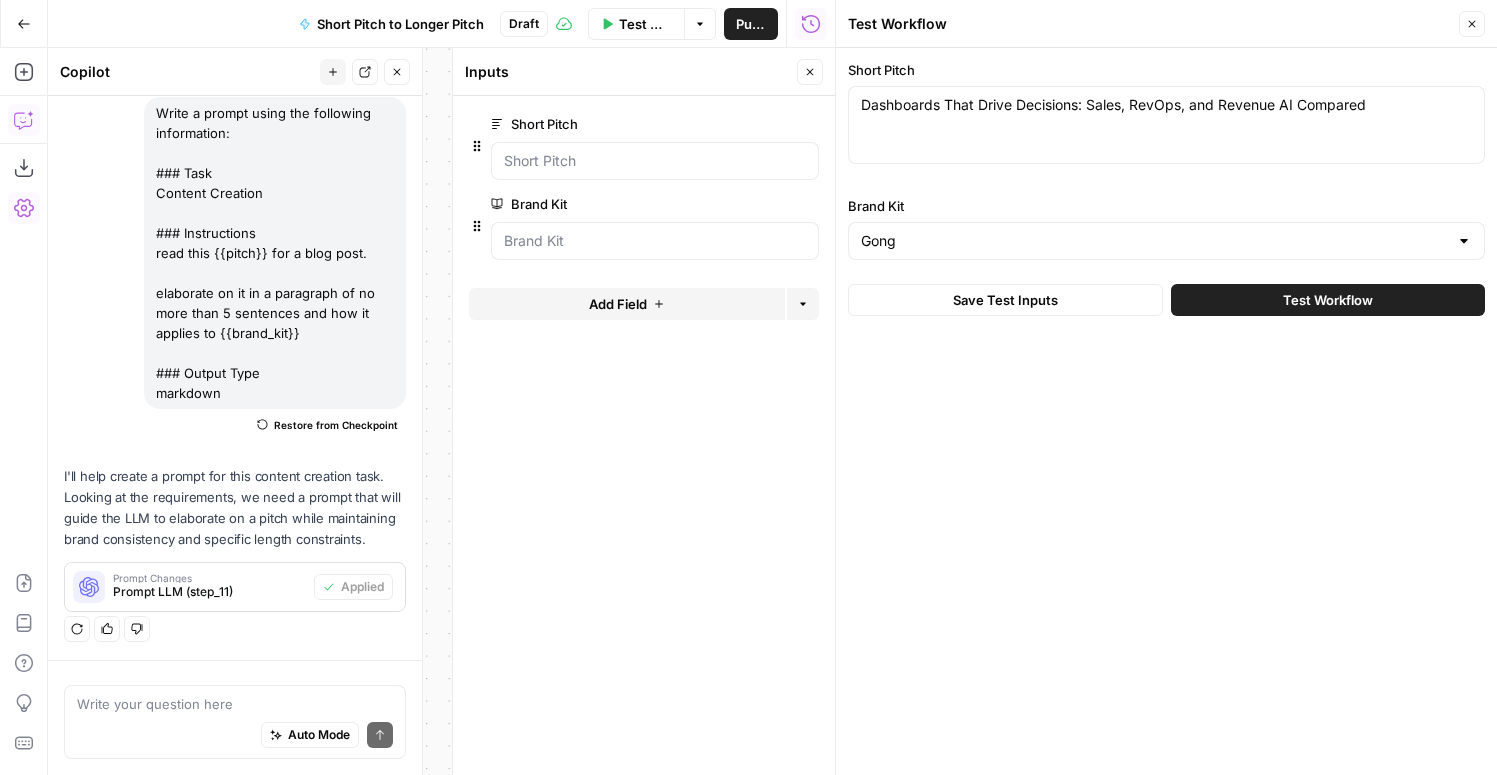 click on "Test Workflow" at bounding box center (1328, 300) 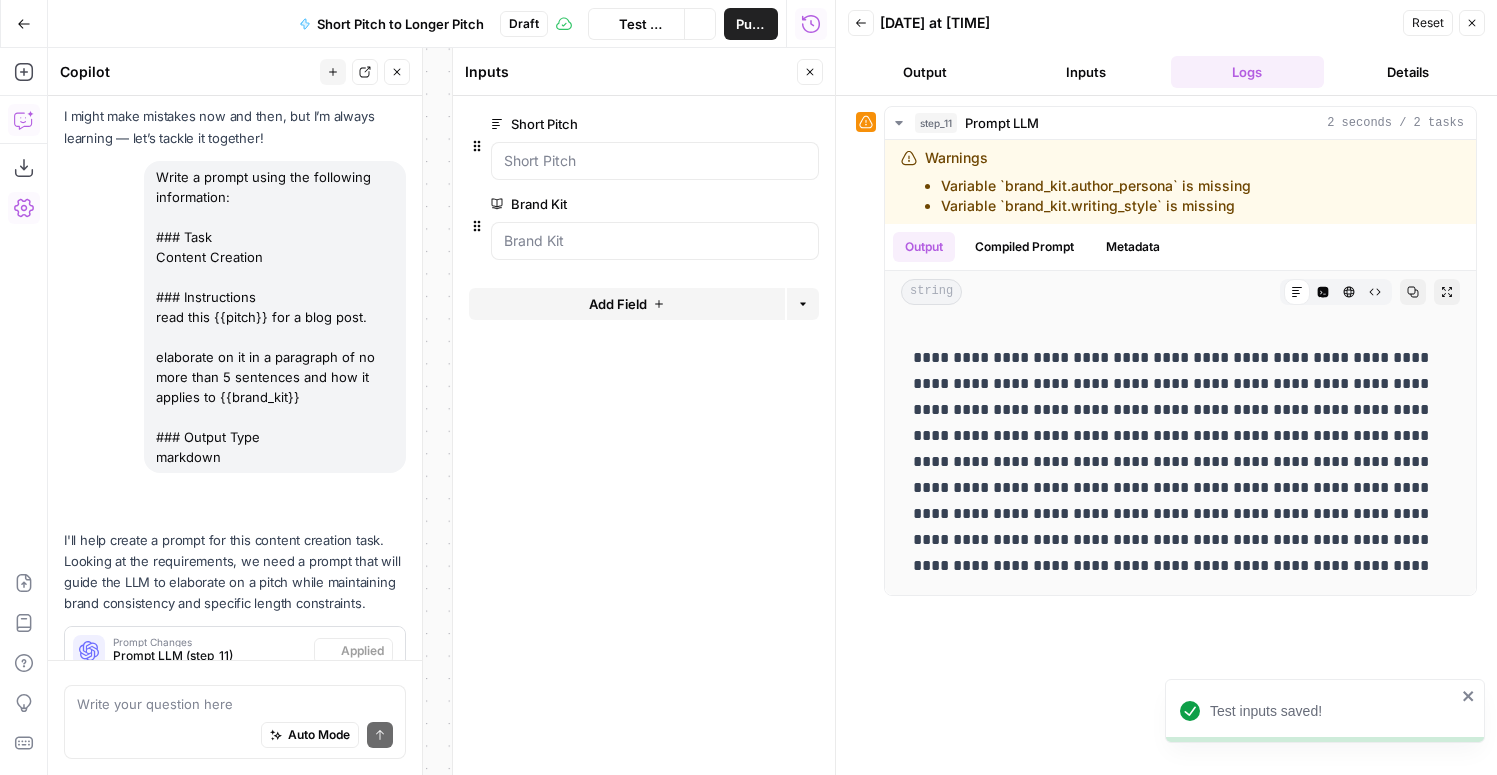 scroll, scrollTop: 172, scrollLeft: 0, axis: vertical 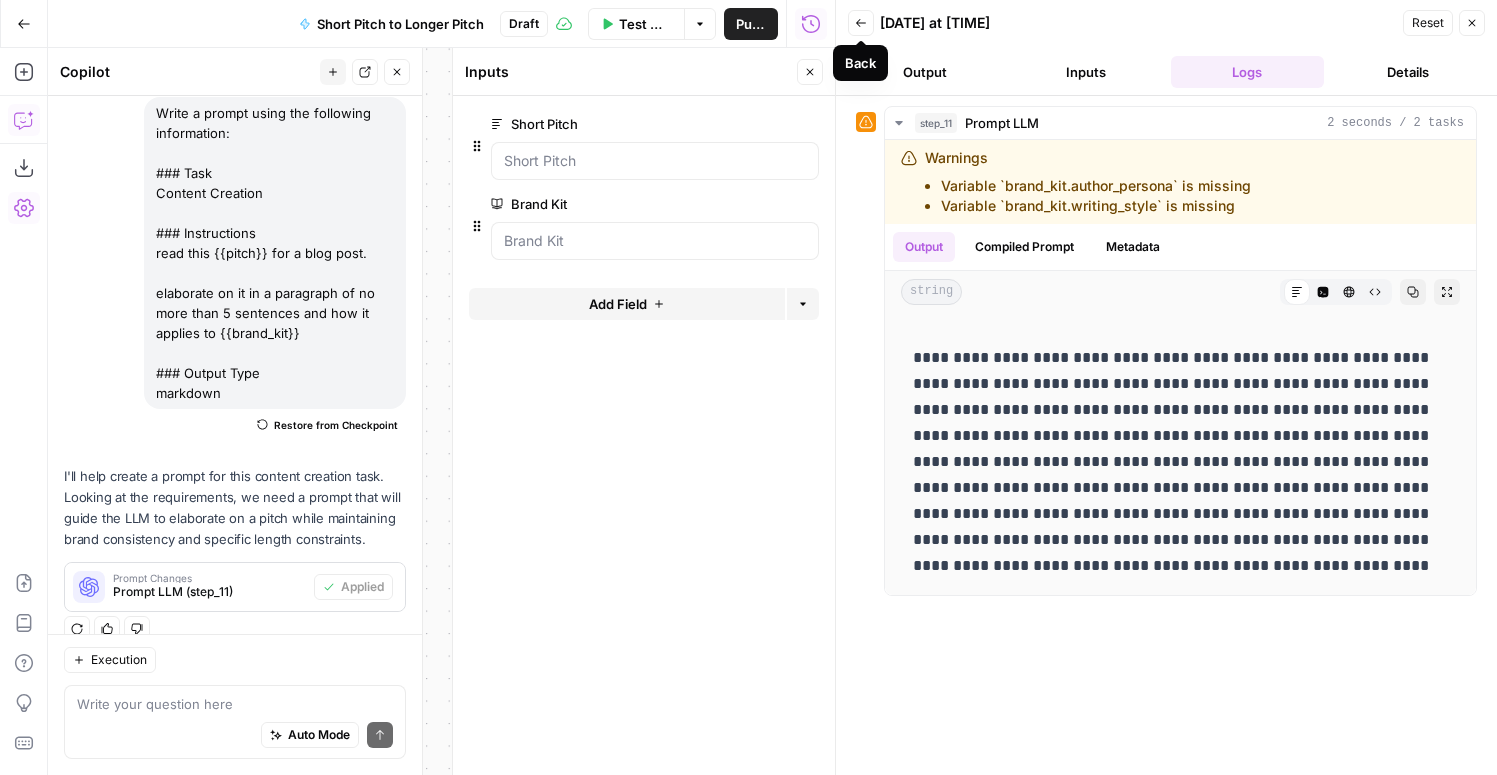 click on "Back" at bounding box center (861, 23) 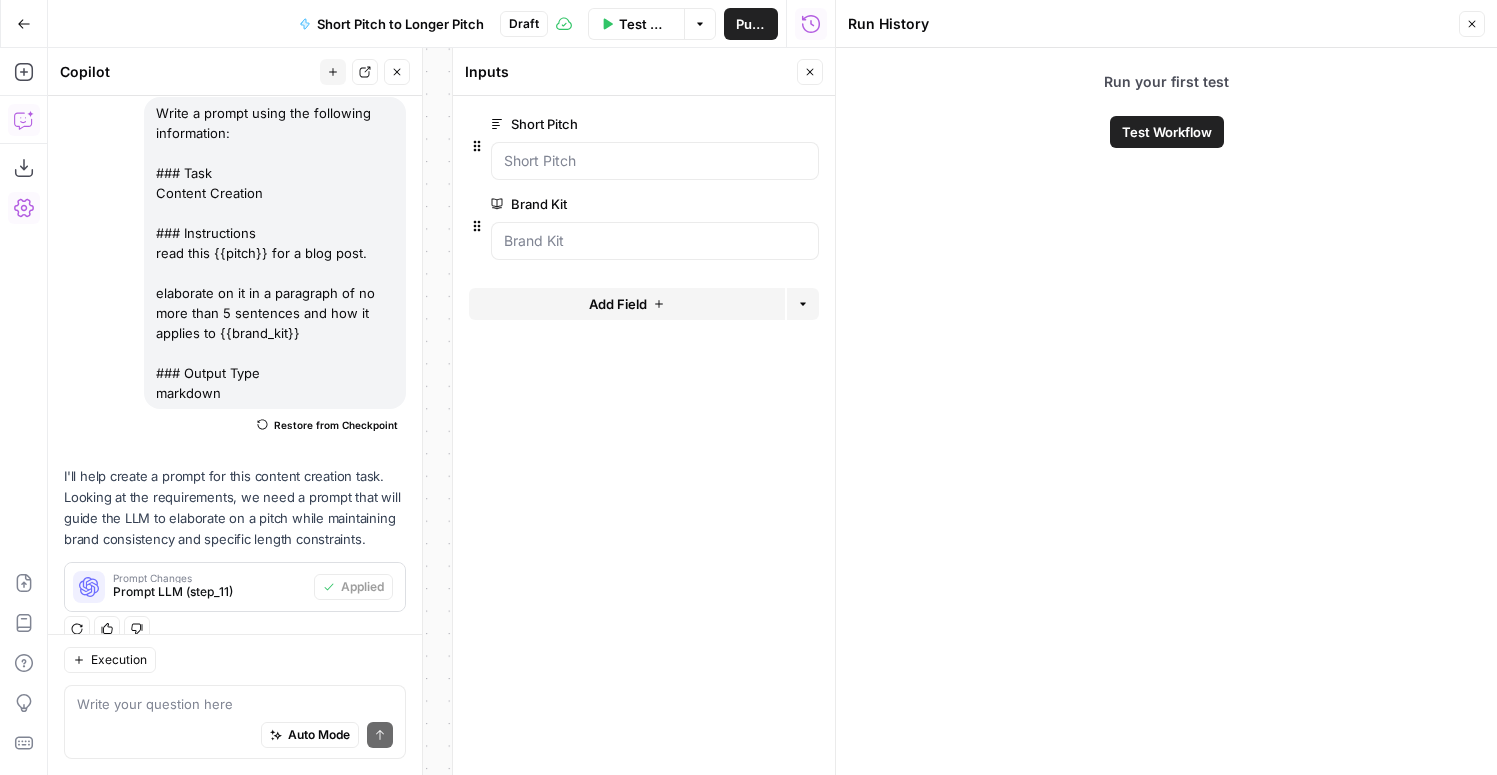 scroll, scrollTop: 198, scrollLeft: 0, axis: vertical 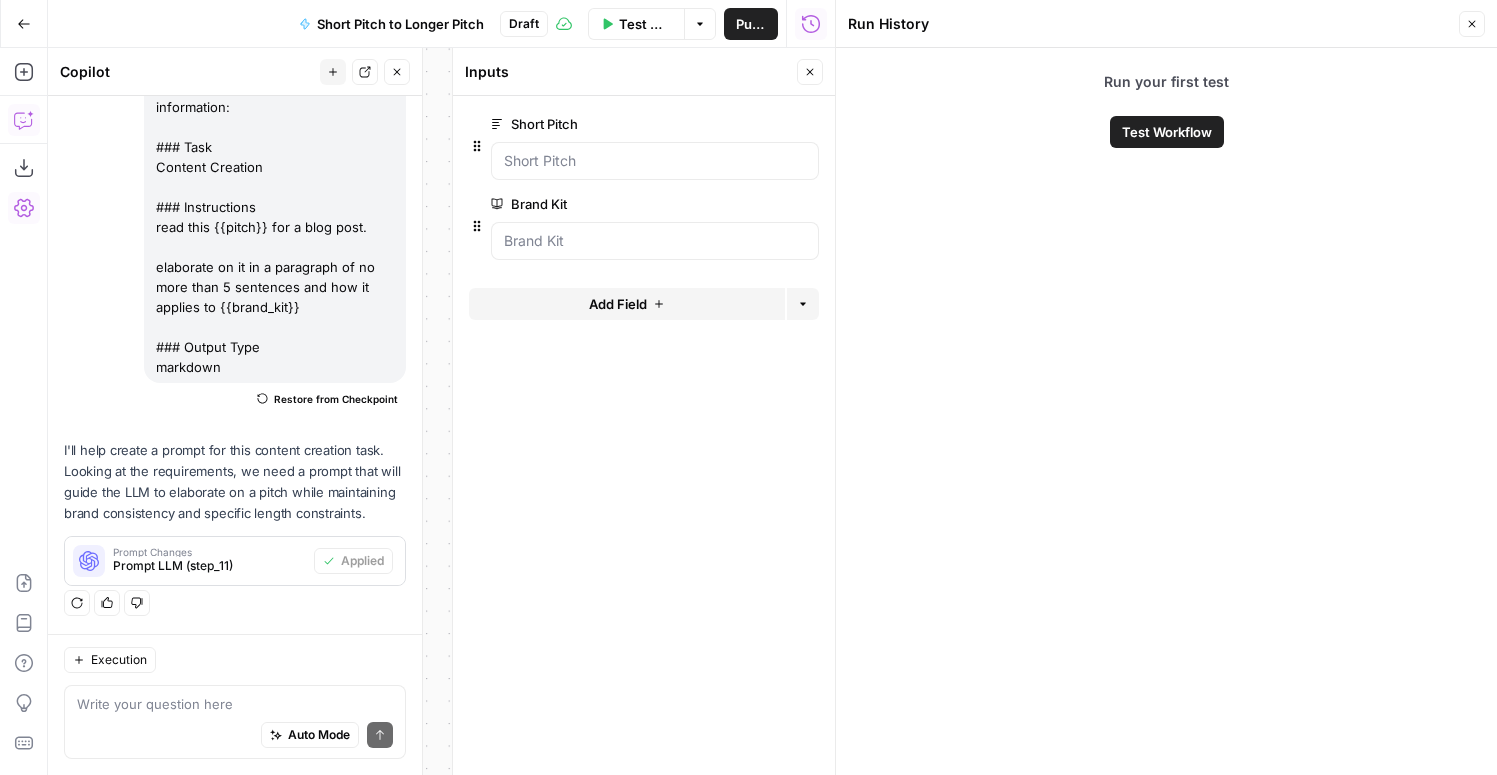 click 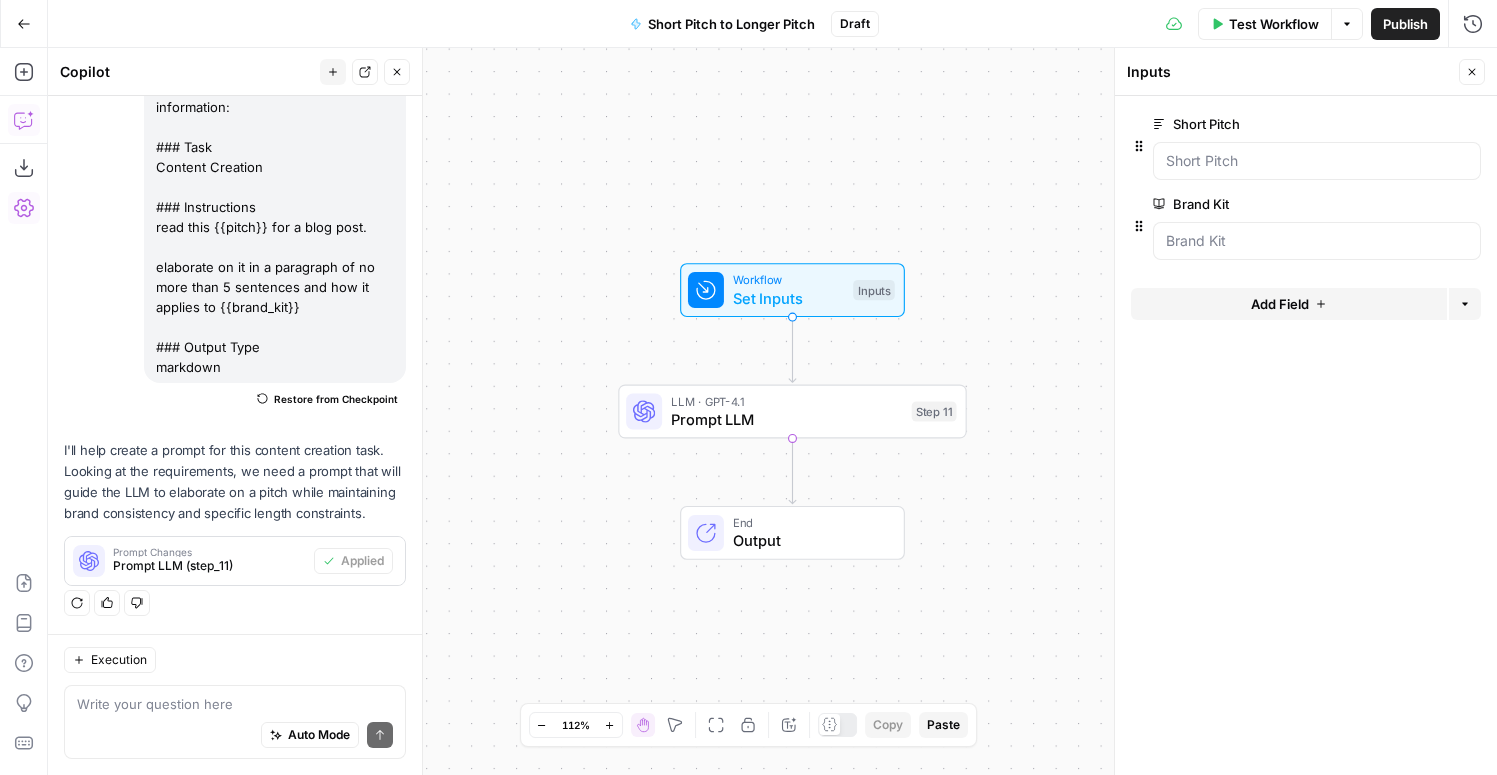 click on "Prompt LLM" at bounding box center (787, 419) 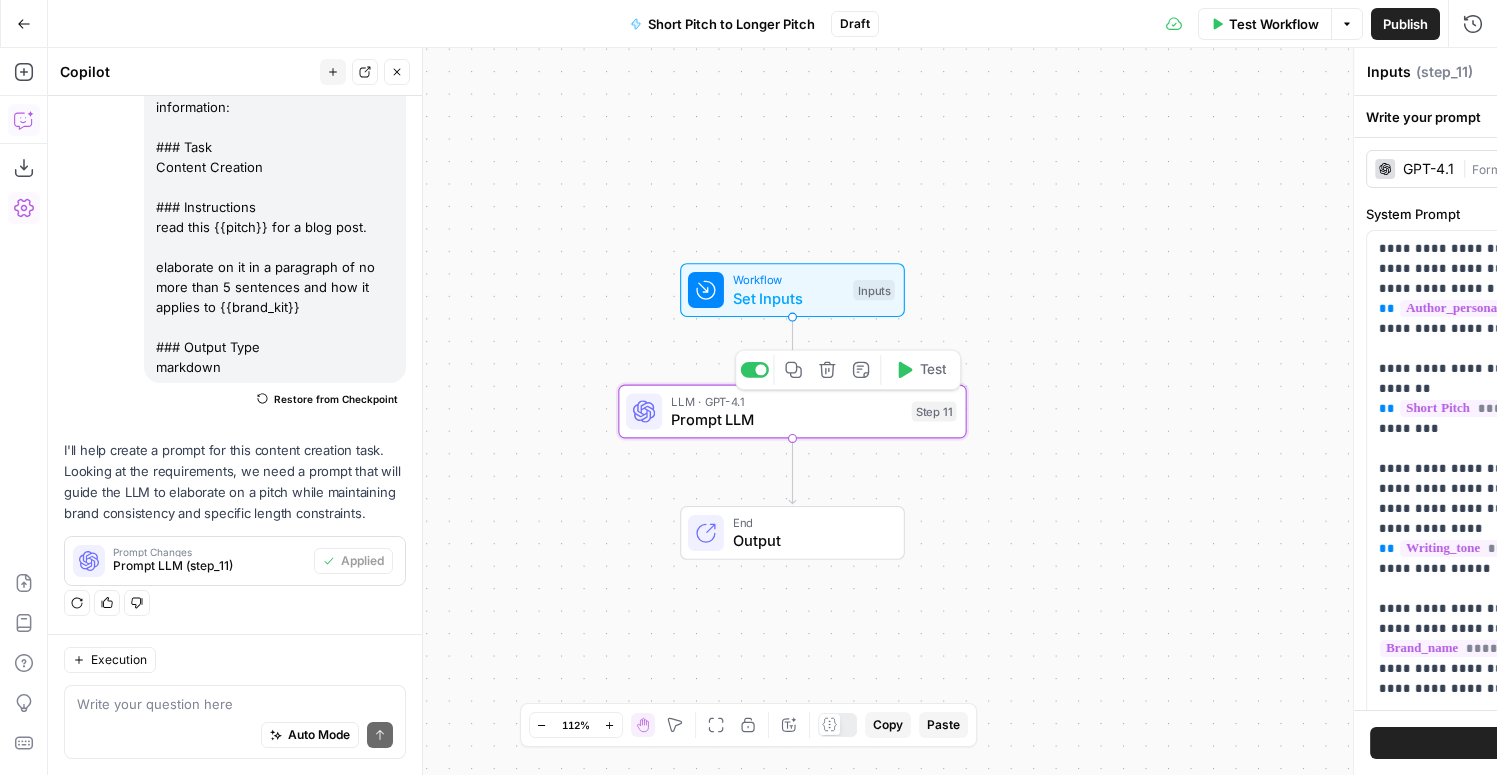 type on "Prompt LLM" 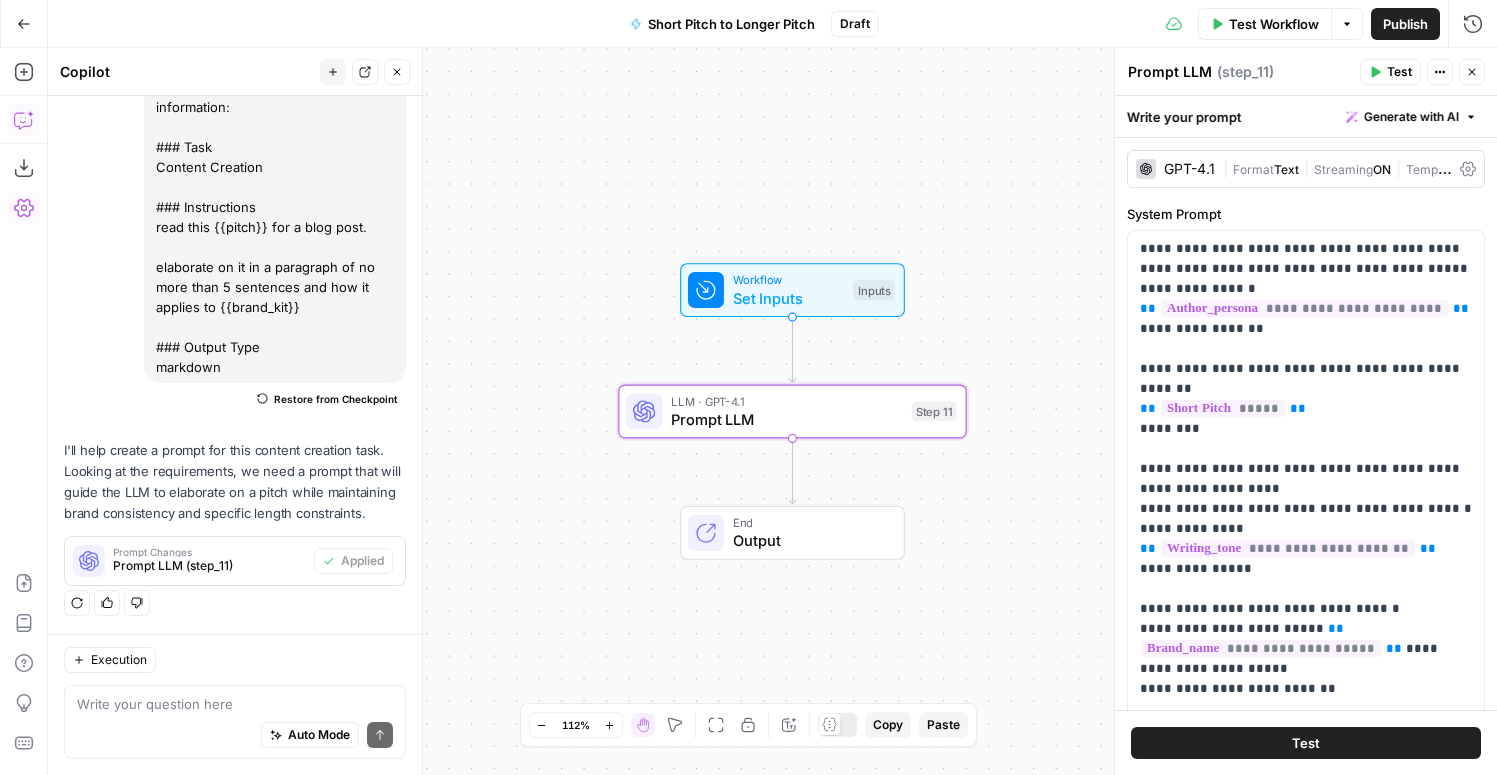 click on "Generate with AI" at bounding box center [1411, 117] 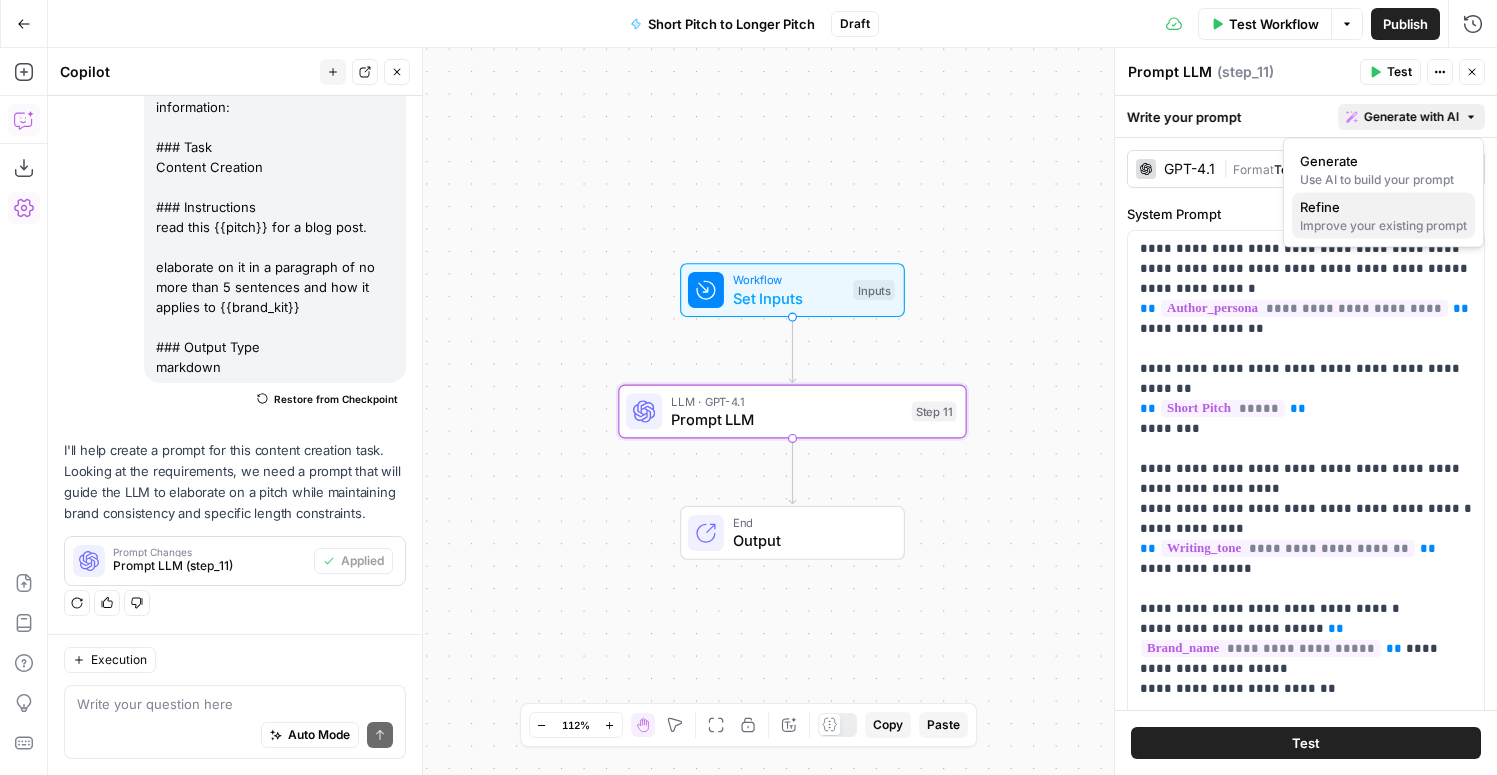 click on "Improve your existing prompt" at bounding box center [1383, 226] 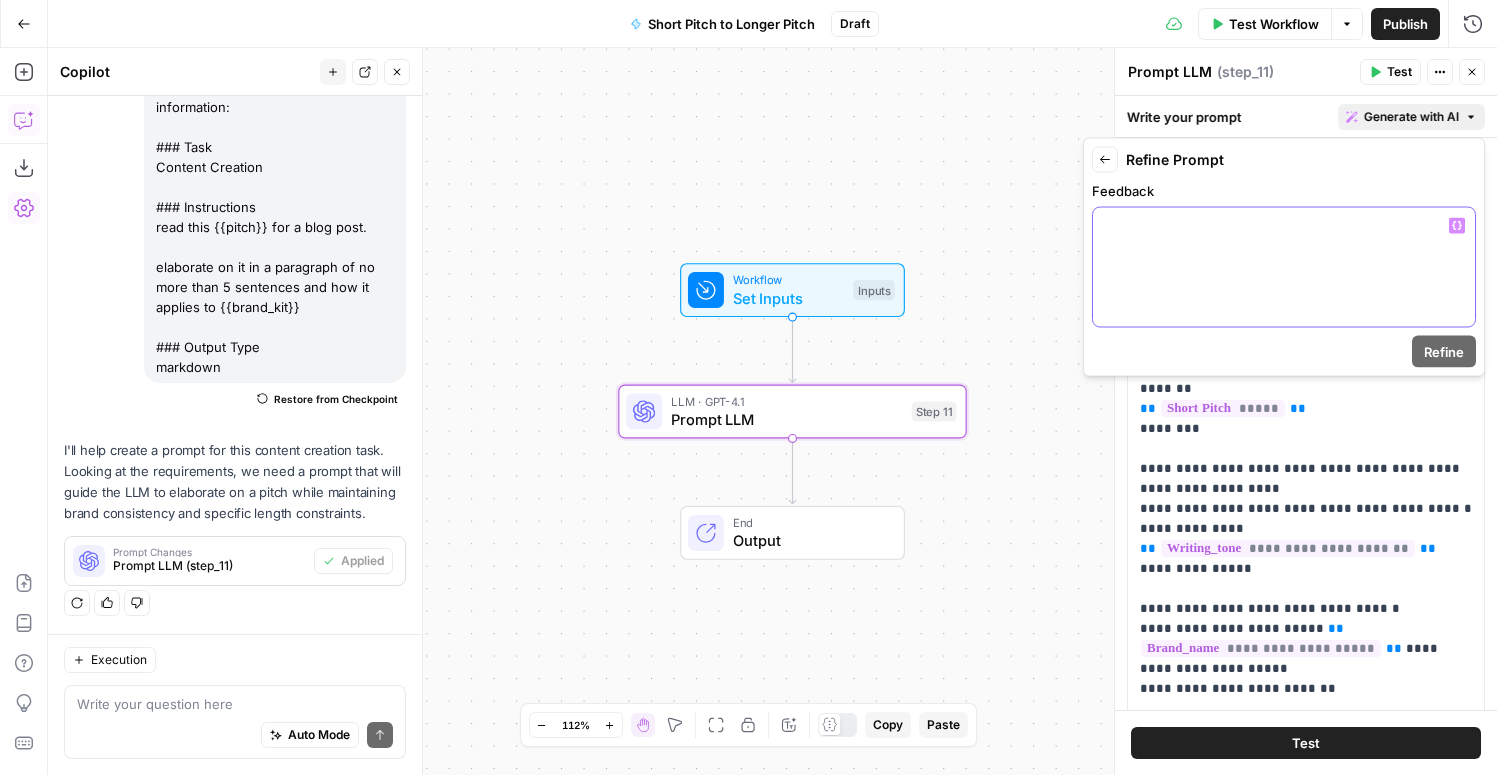 click at bounding box center (1284, 267) 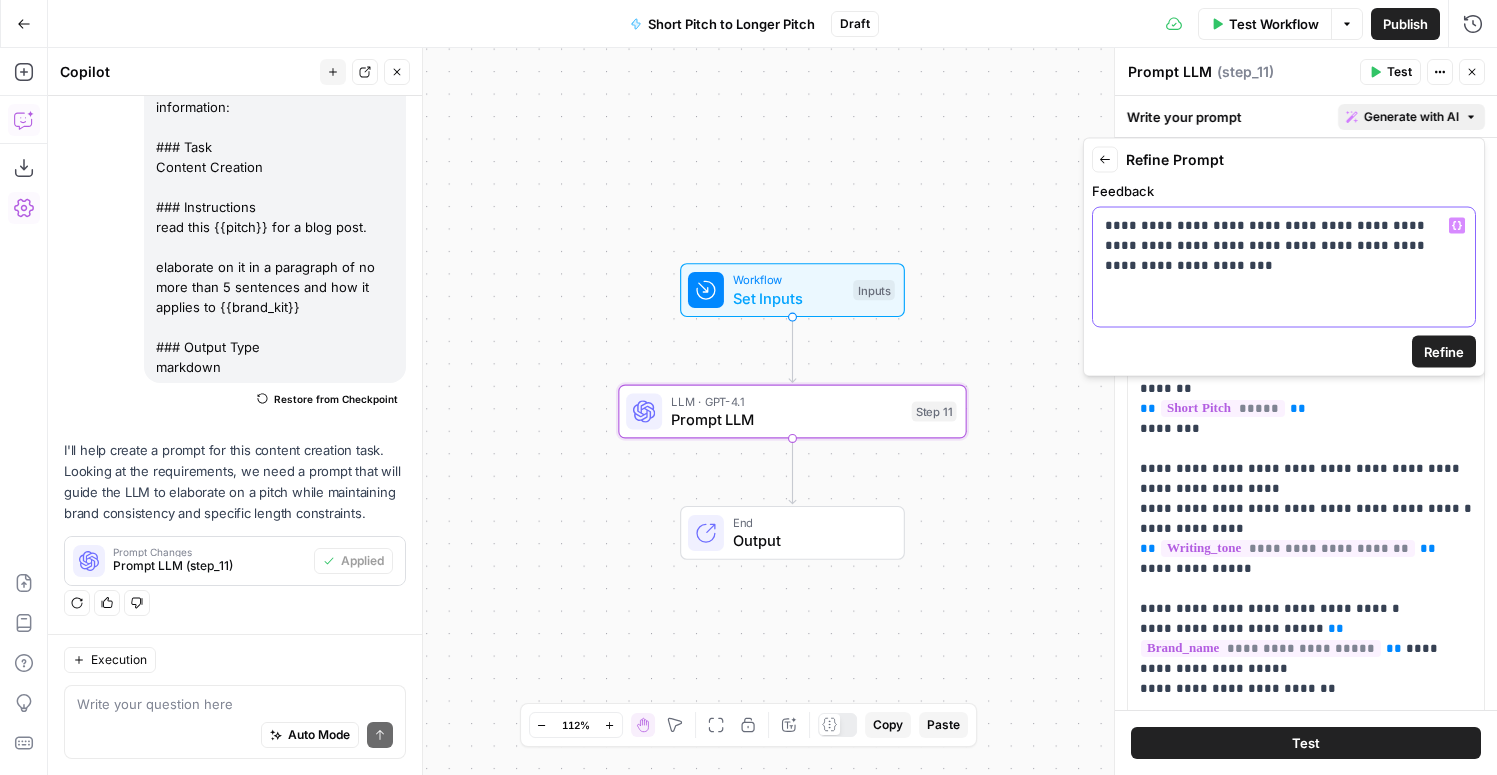 click on "**********" at bounding box center [1284, 236] 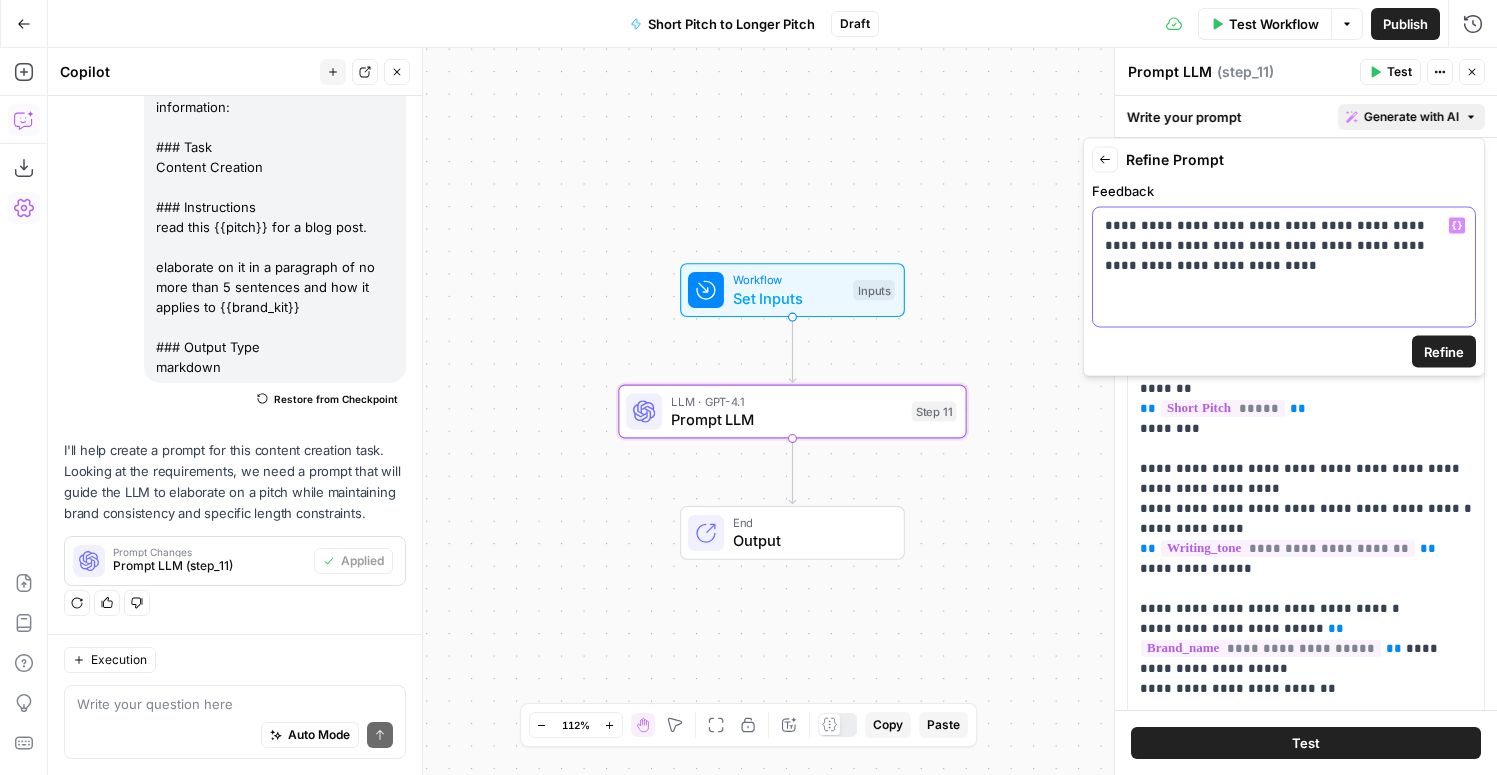 click on "**********" at bounding box center (1284, 246) 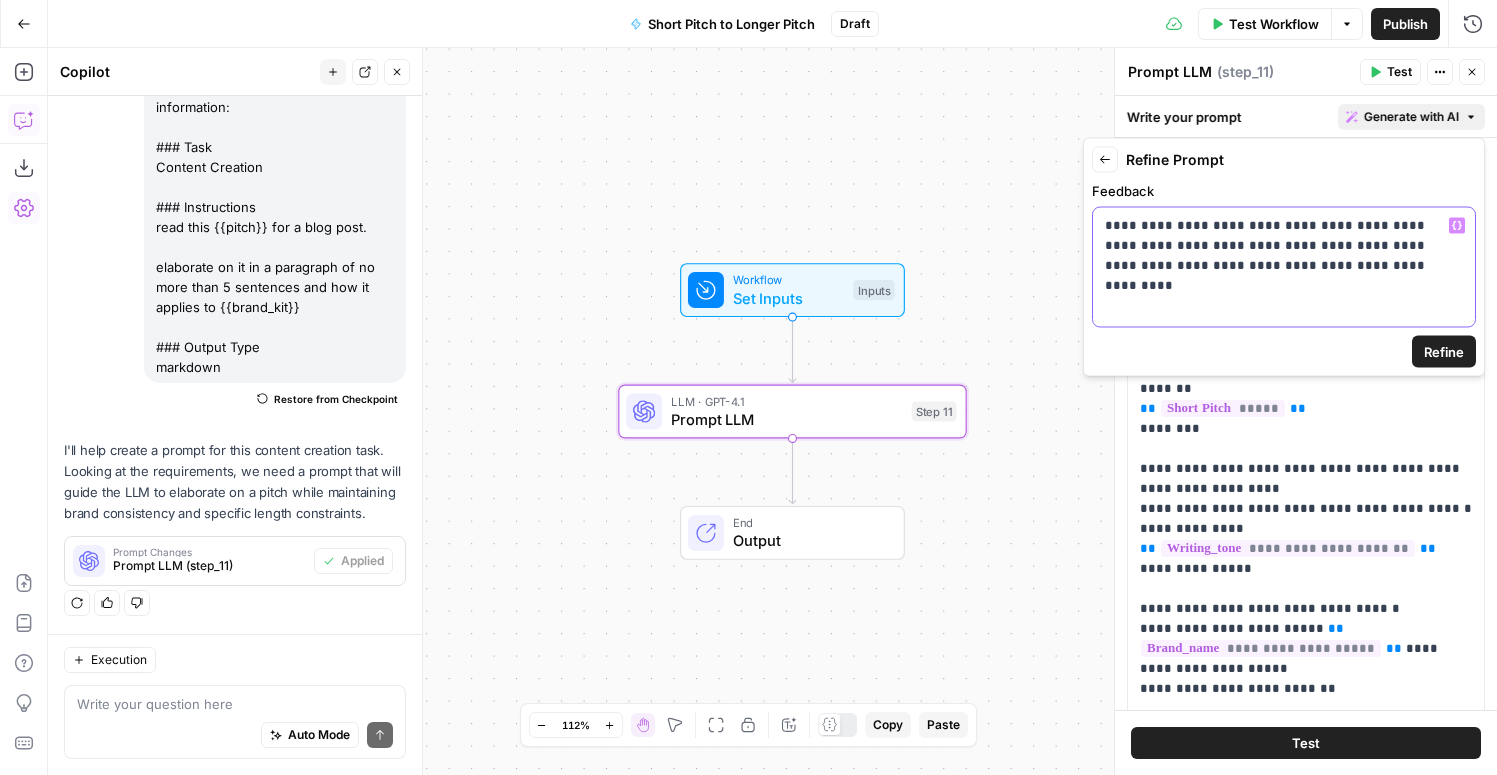 click on "**********" at bounding box center (1284, 246) 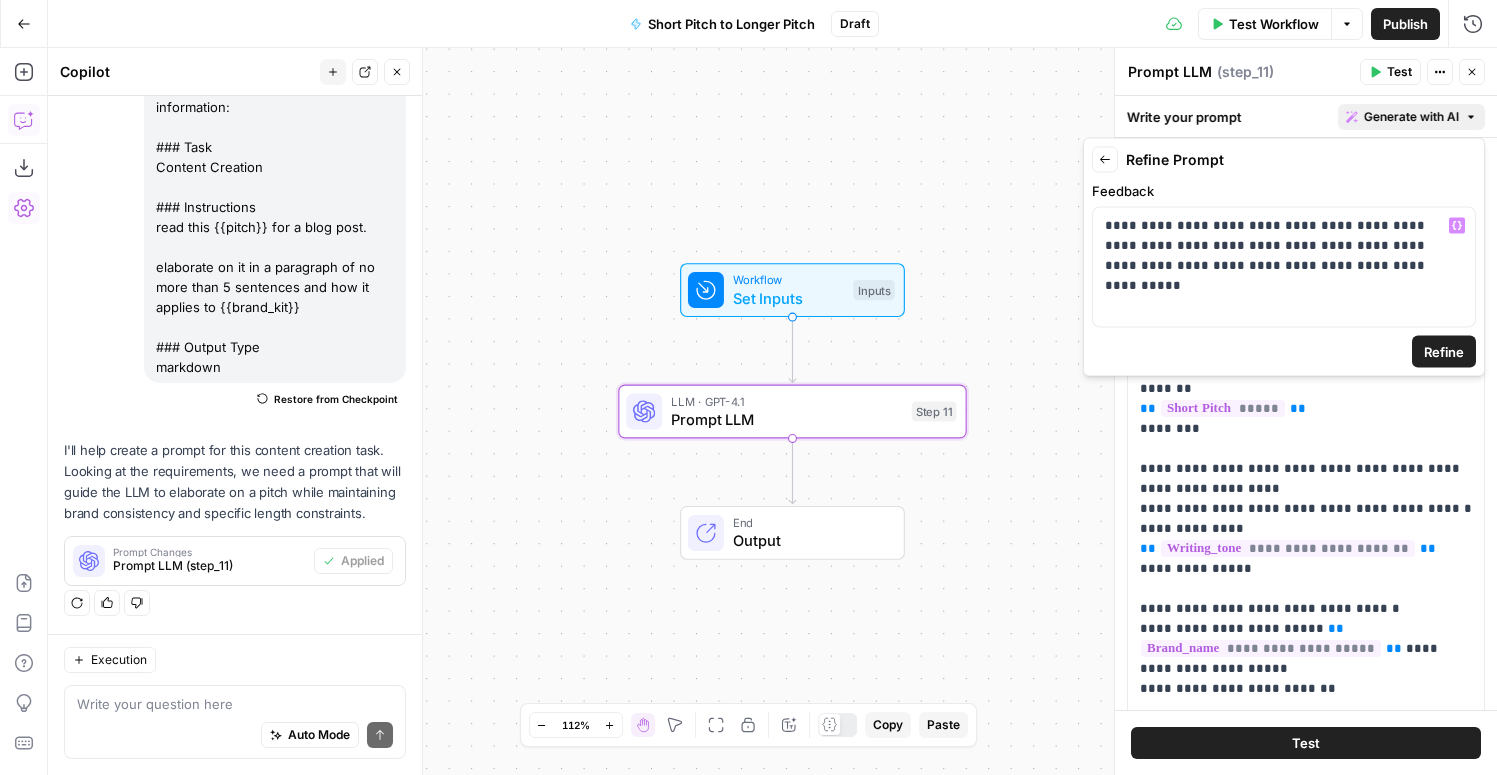 click on "Refine" at bounding box center [1444, 352] 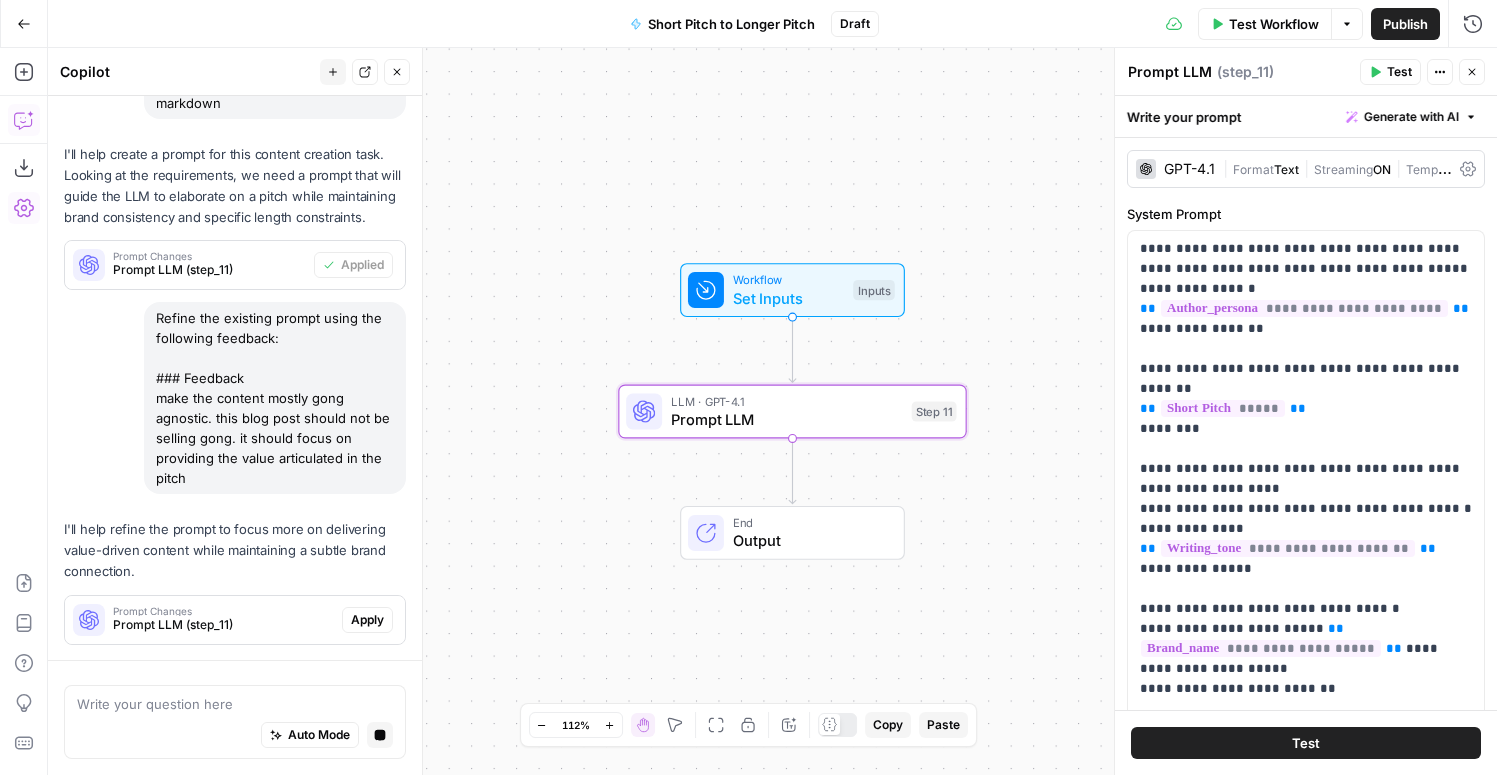 scroll, scrollTop: 552, scrollLeft: 0, axis: vertical 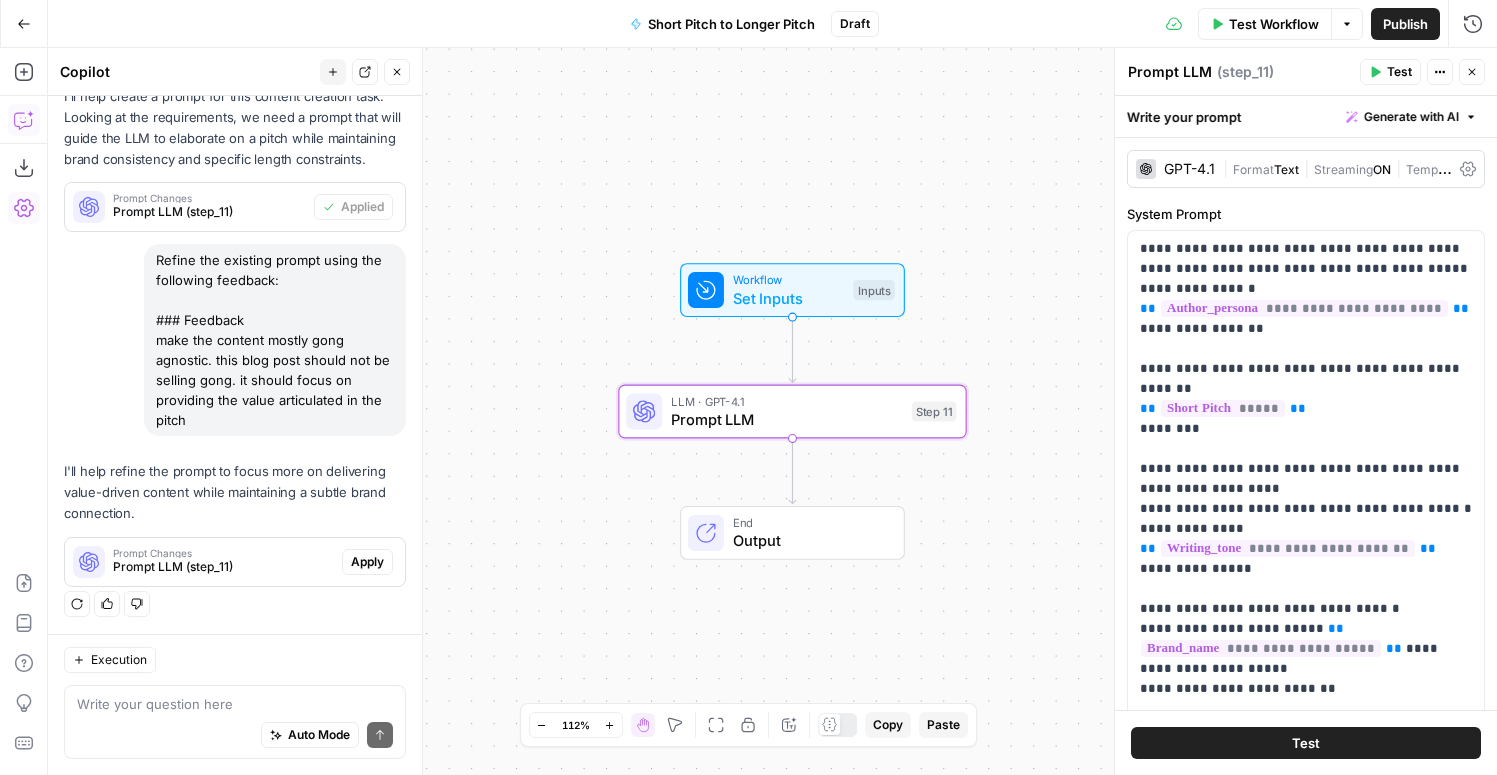 click on "Apply" at bounding box center (367, 562) 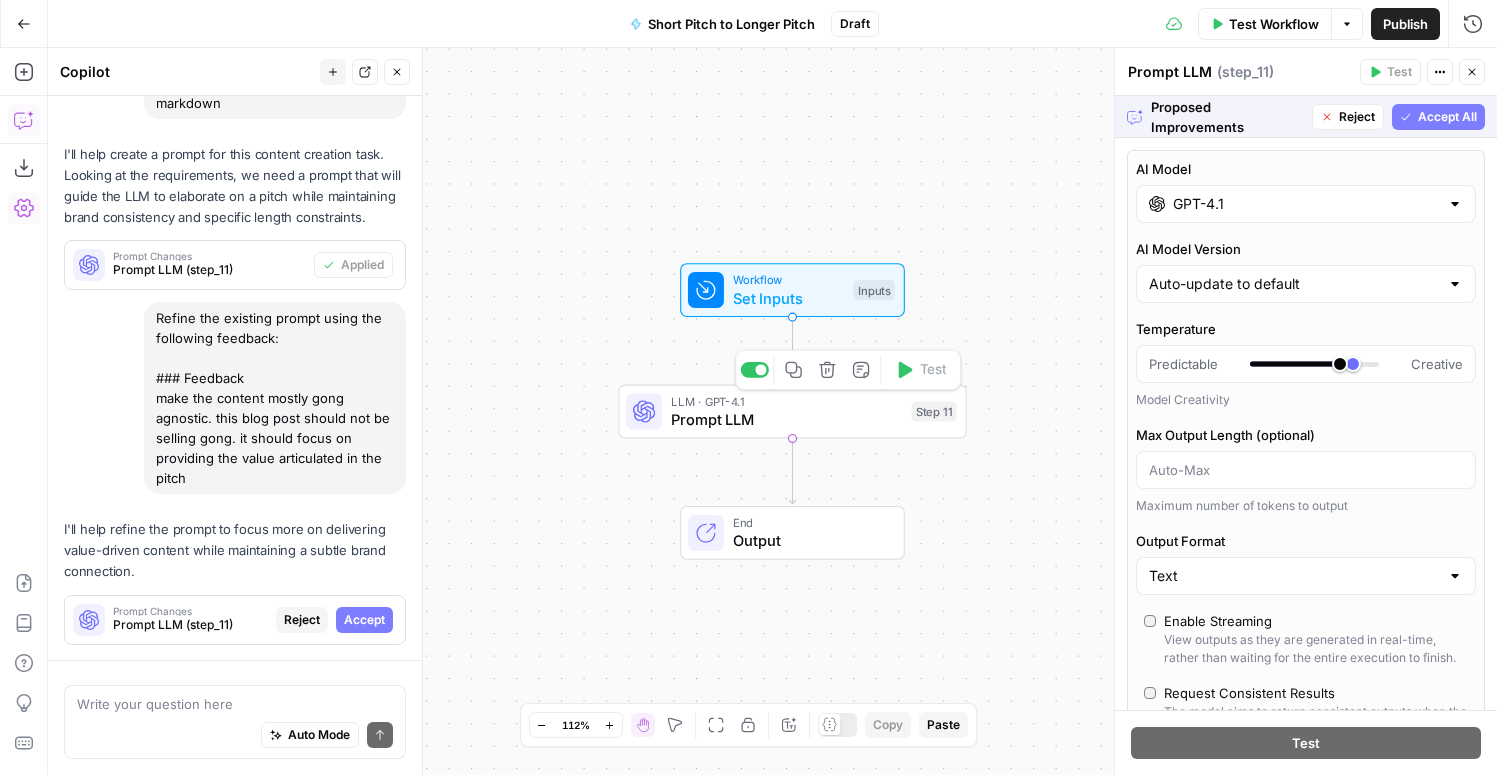 scroll, scrollTop: 520, scrollLeft: 0, axis: vertical 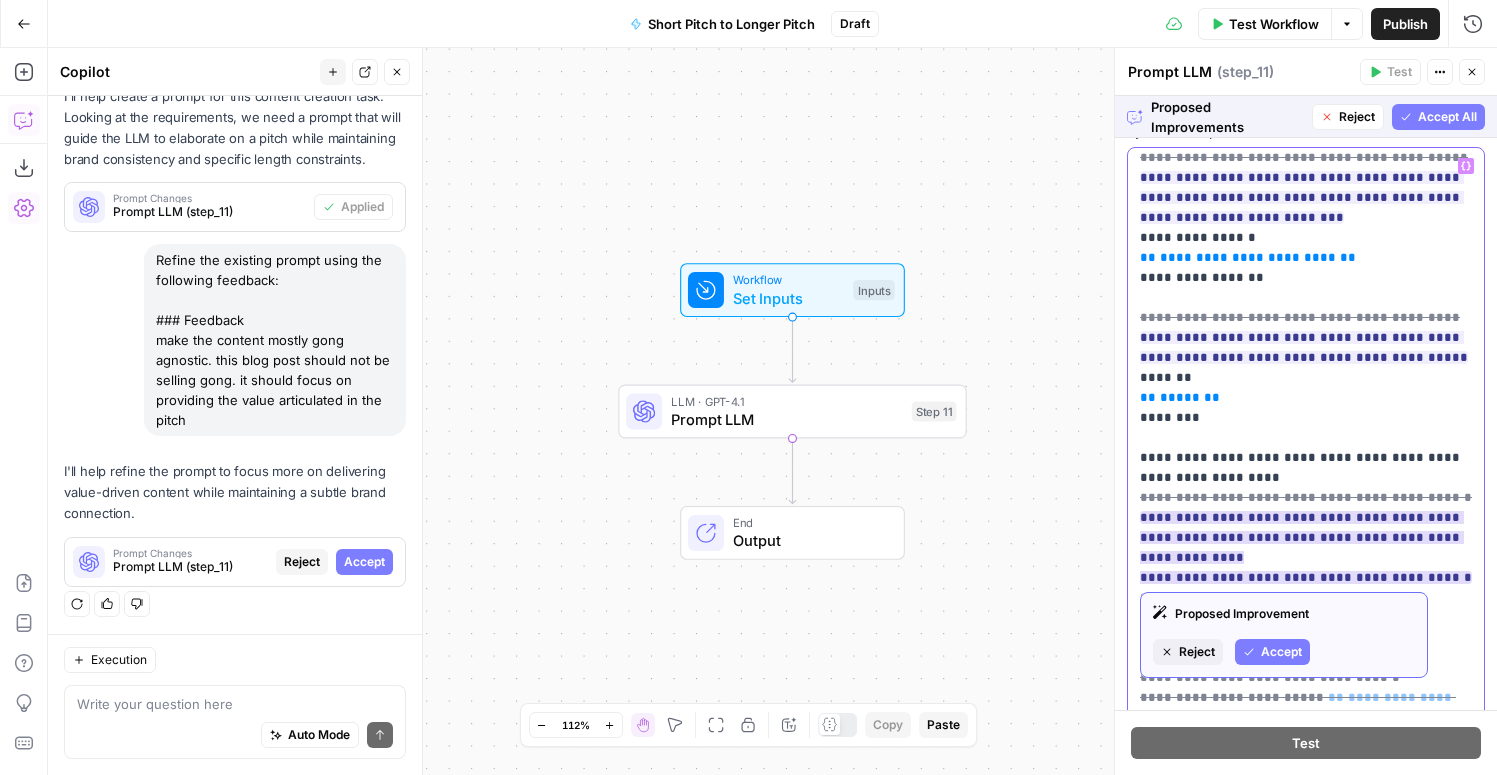 click on "**********" at bounding box center [1306, 547] 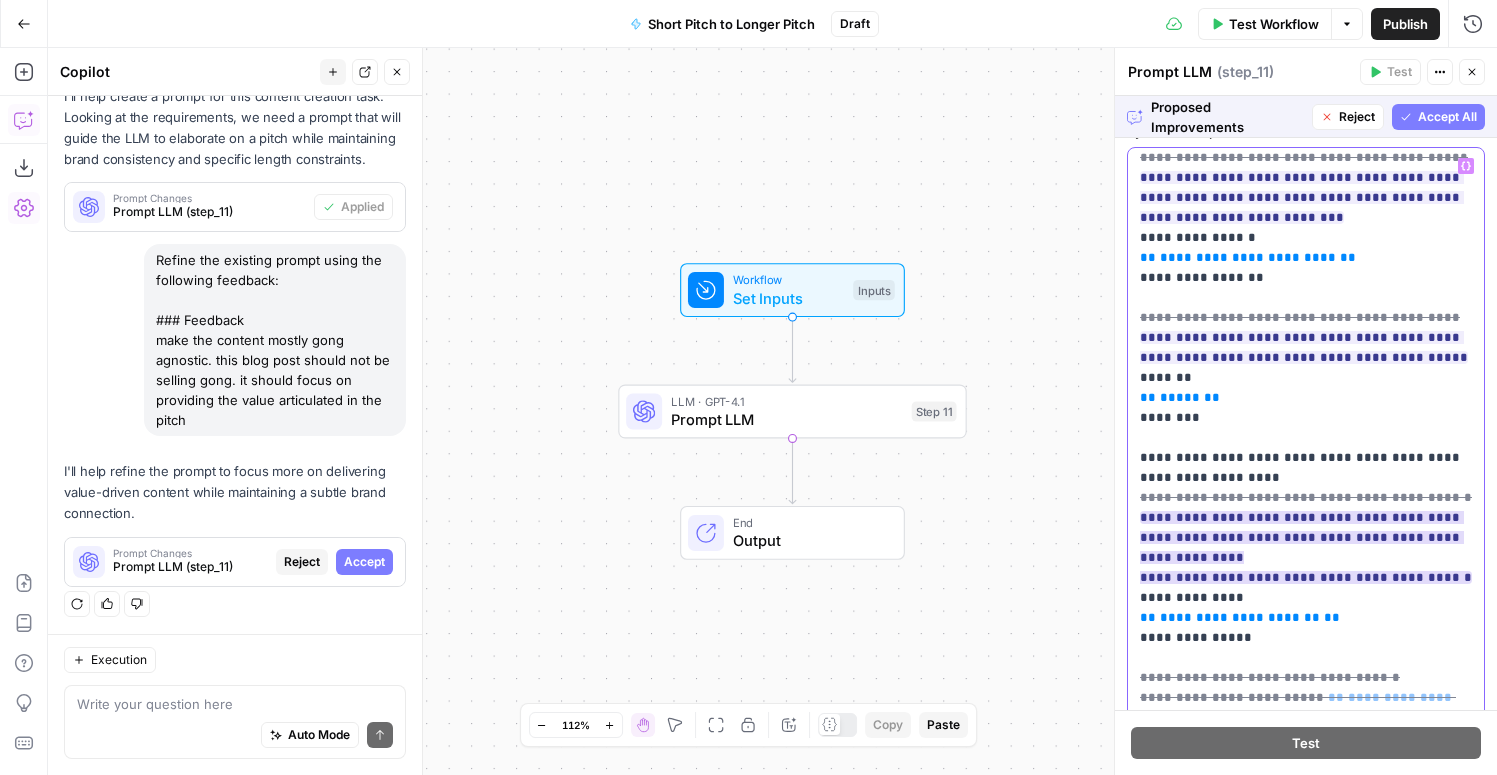 click on "**********" at bounding box center [1306, 547] 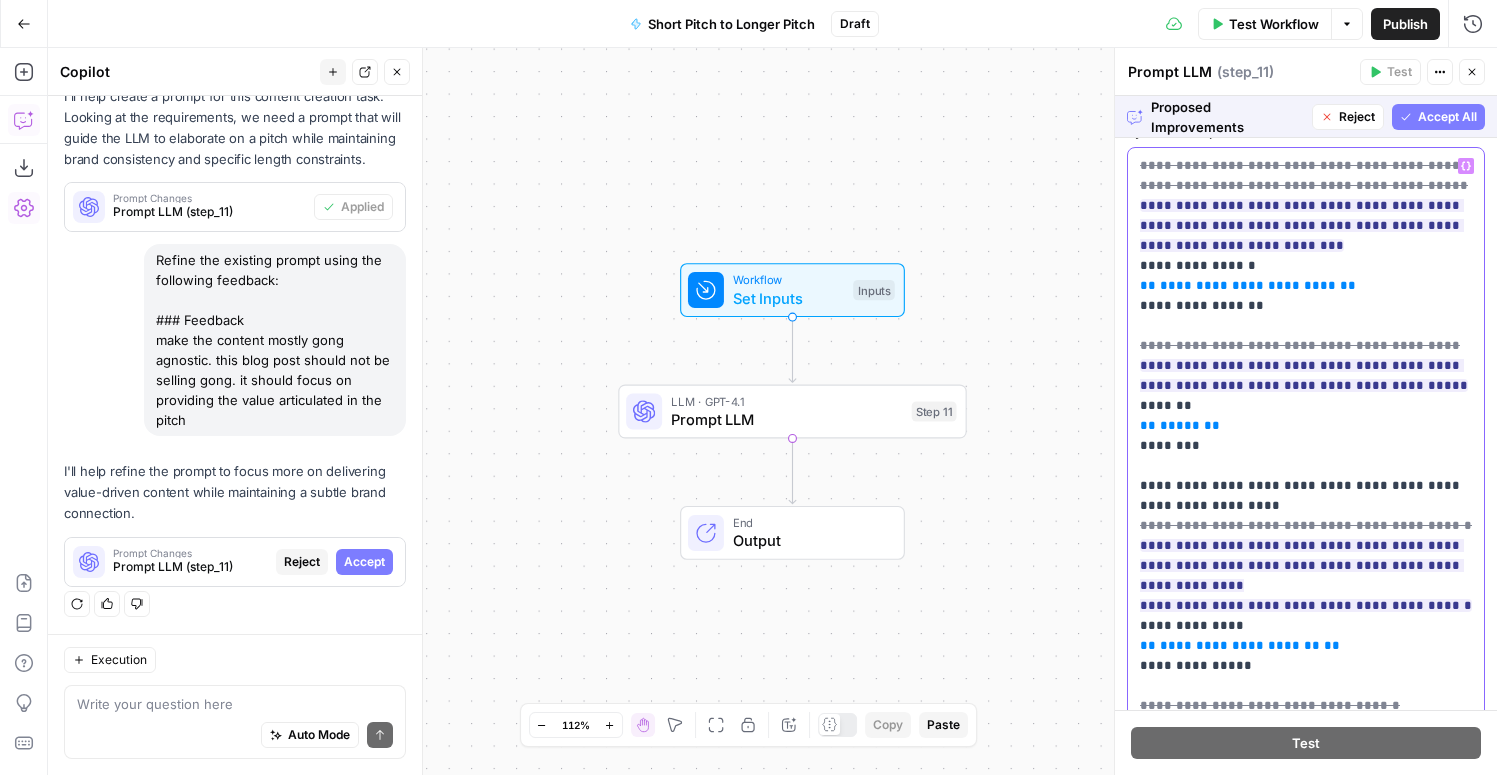 scroll, scrollTop: 241, scrollLeft: 0, axis: vertical 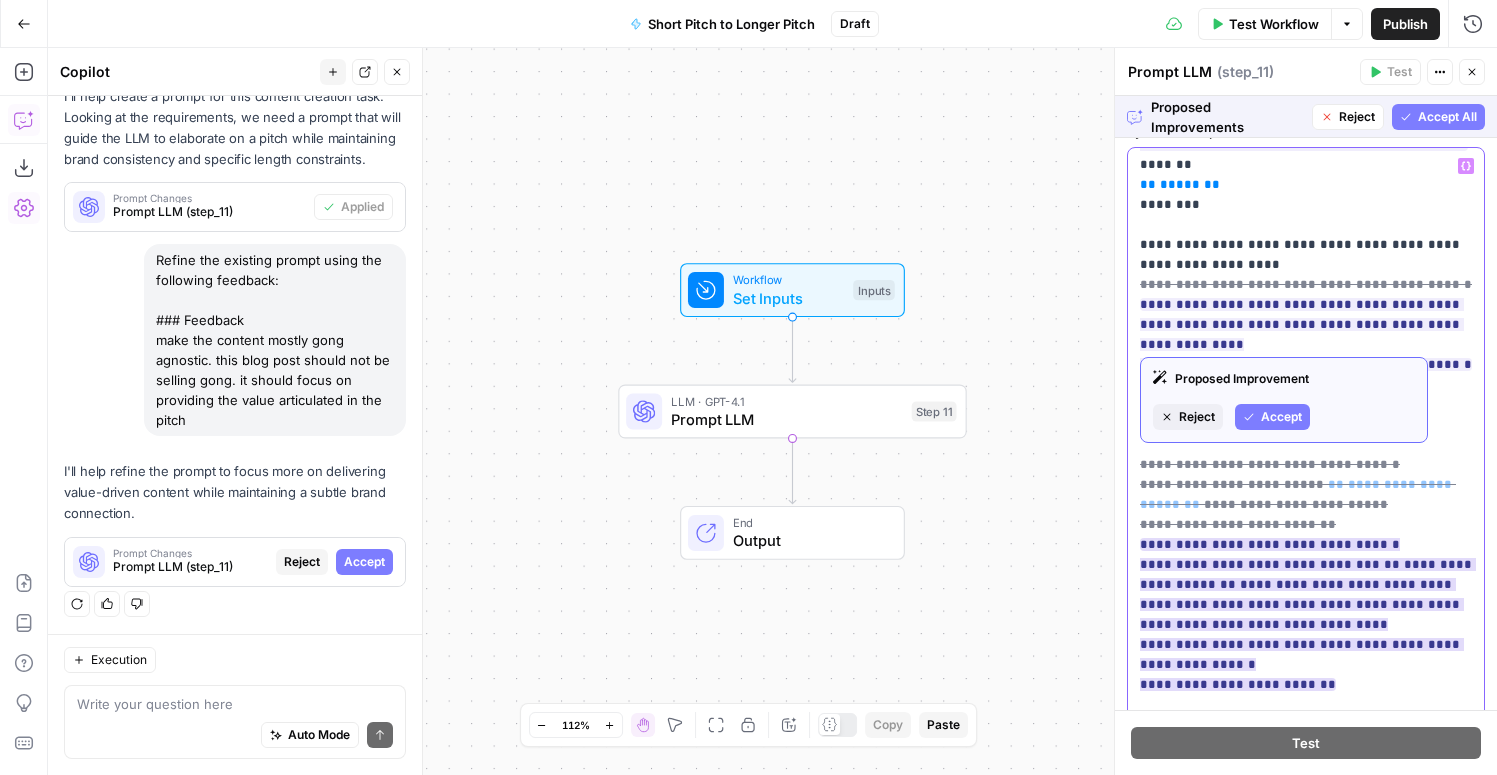 click on "**********" at bounding box center [1308, 614] 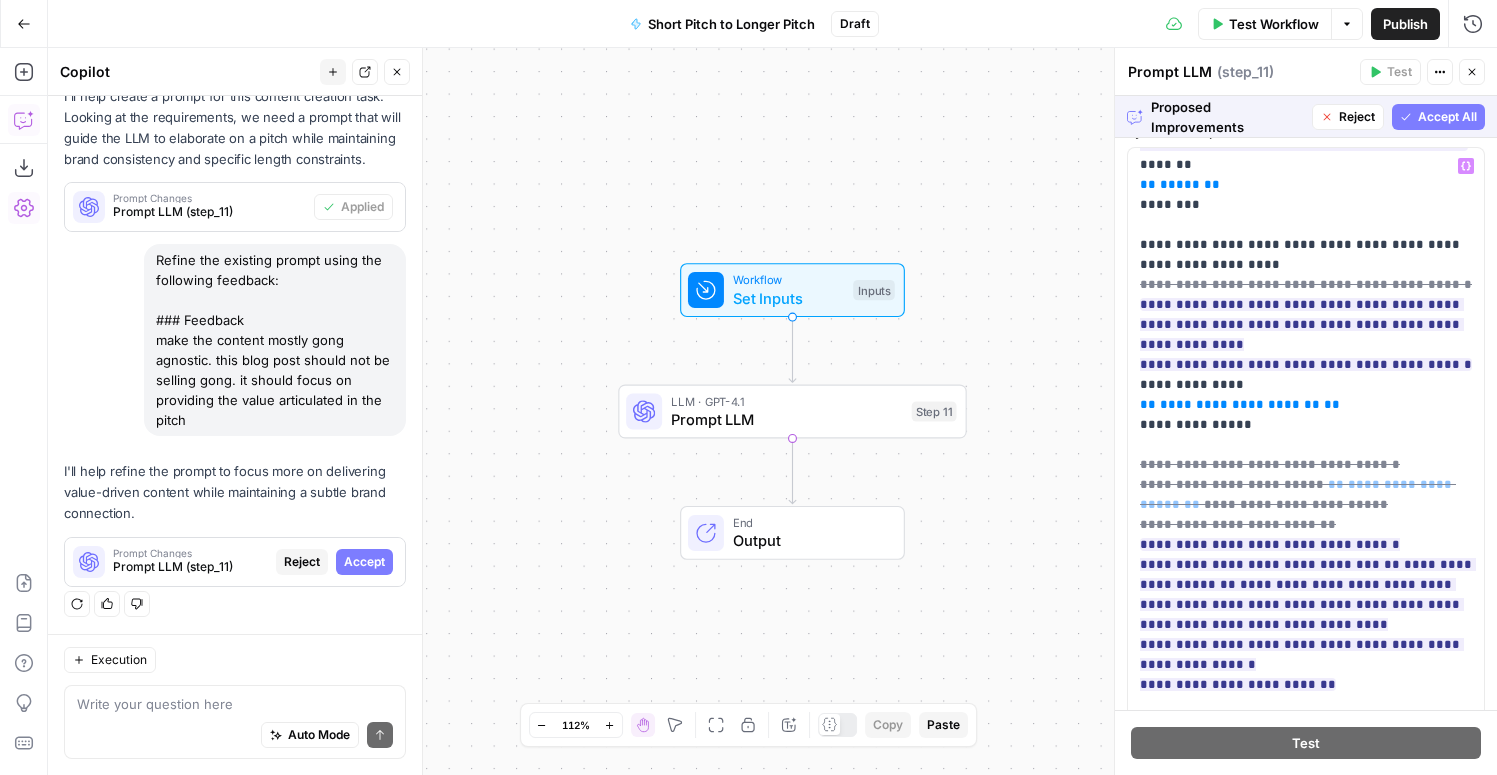 click on "Accept All" at bounding box center [1447, 117] 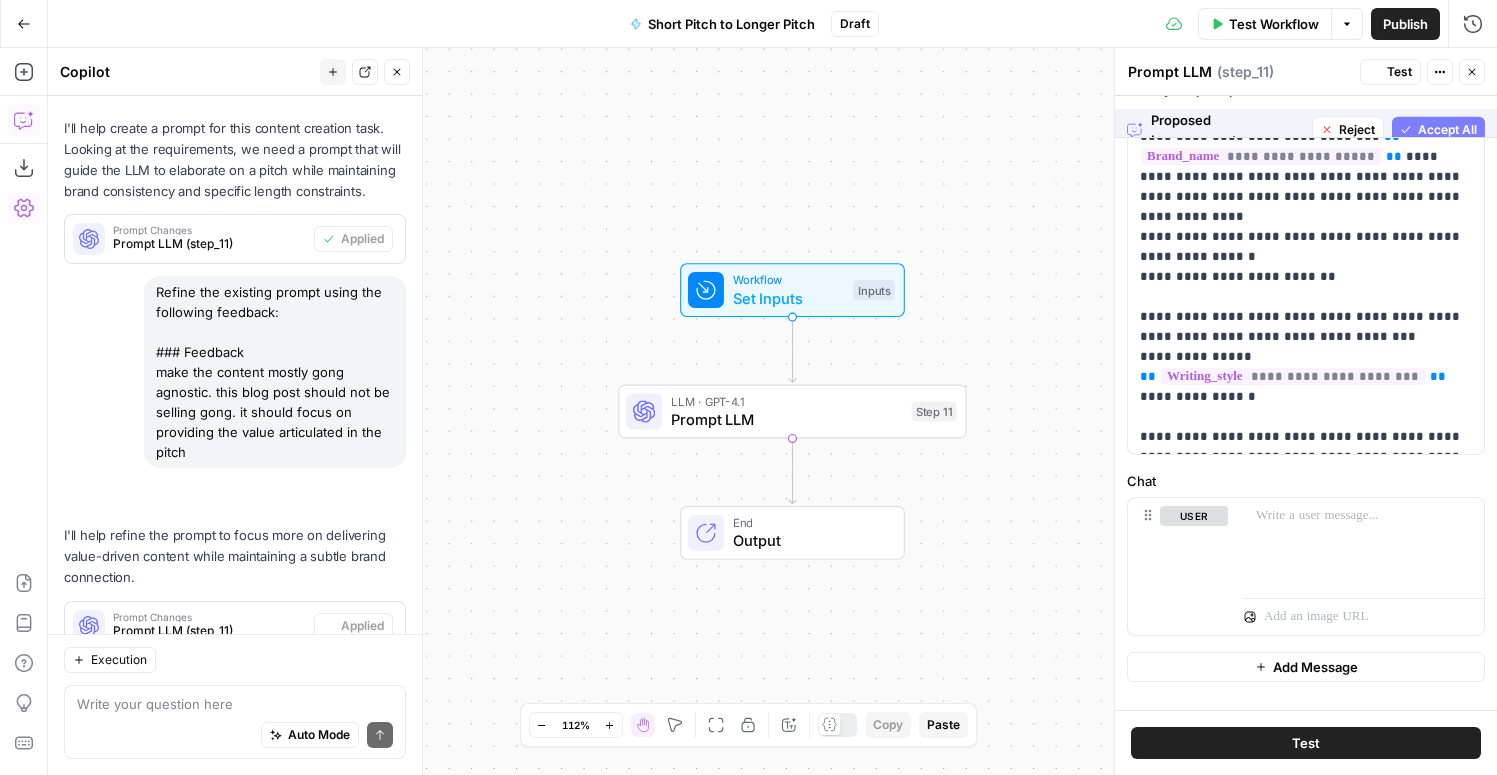 scroll, scrollTop: 584, scrollLeft: 0, axis: vertical 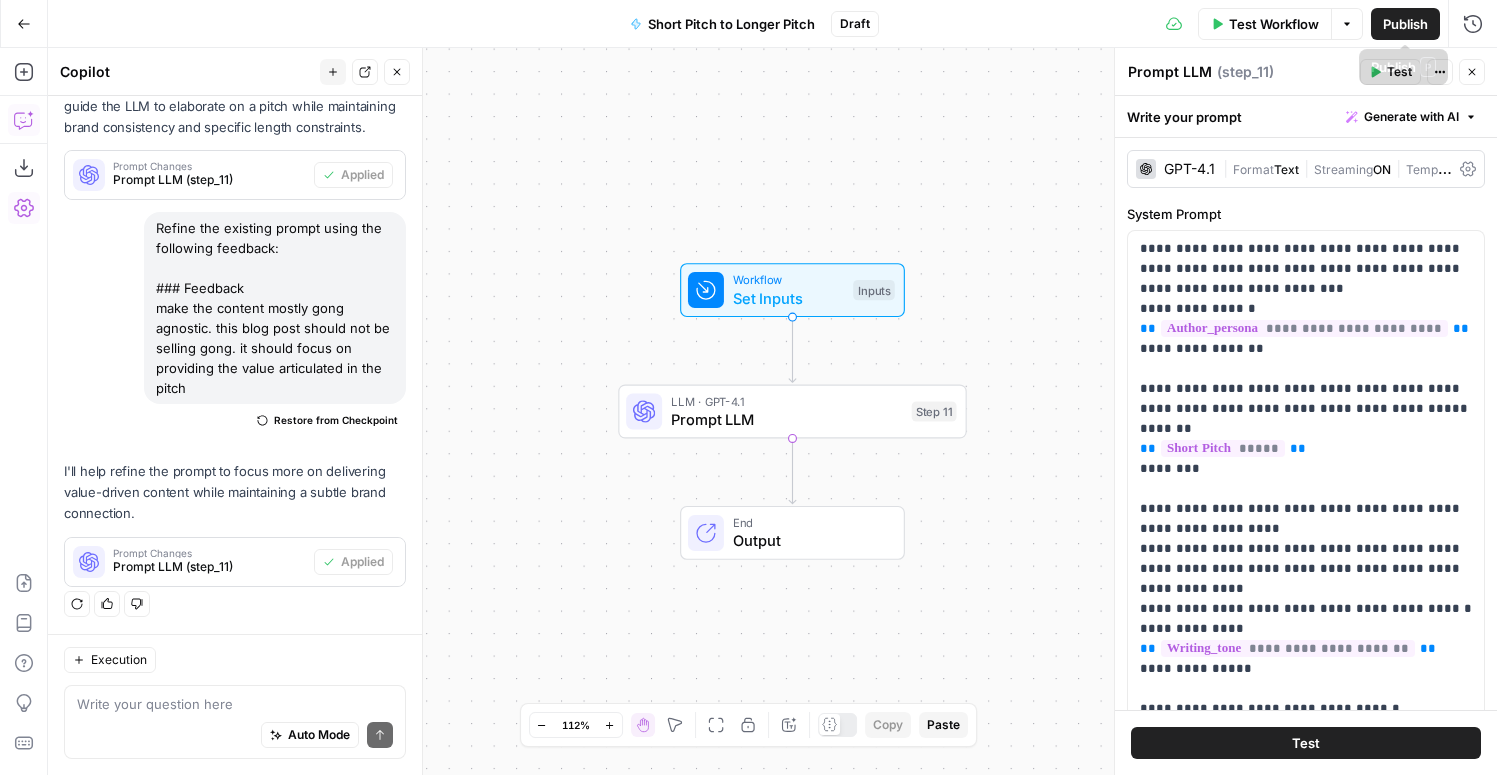 click on "Test Workflow" at bounding box center [1274, 24] 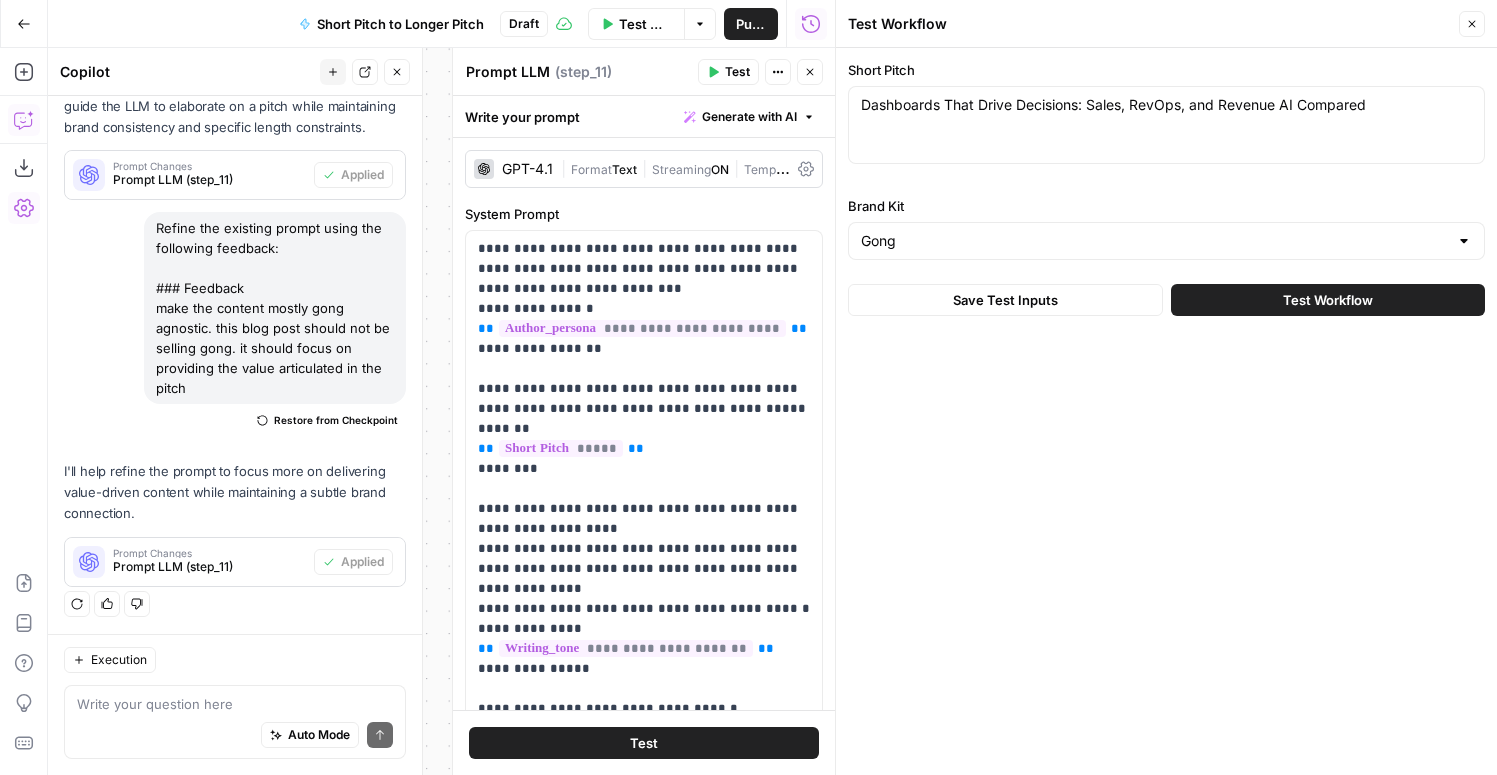 click on "Test Workflow" at bounding box center (1328, 300) 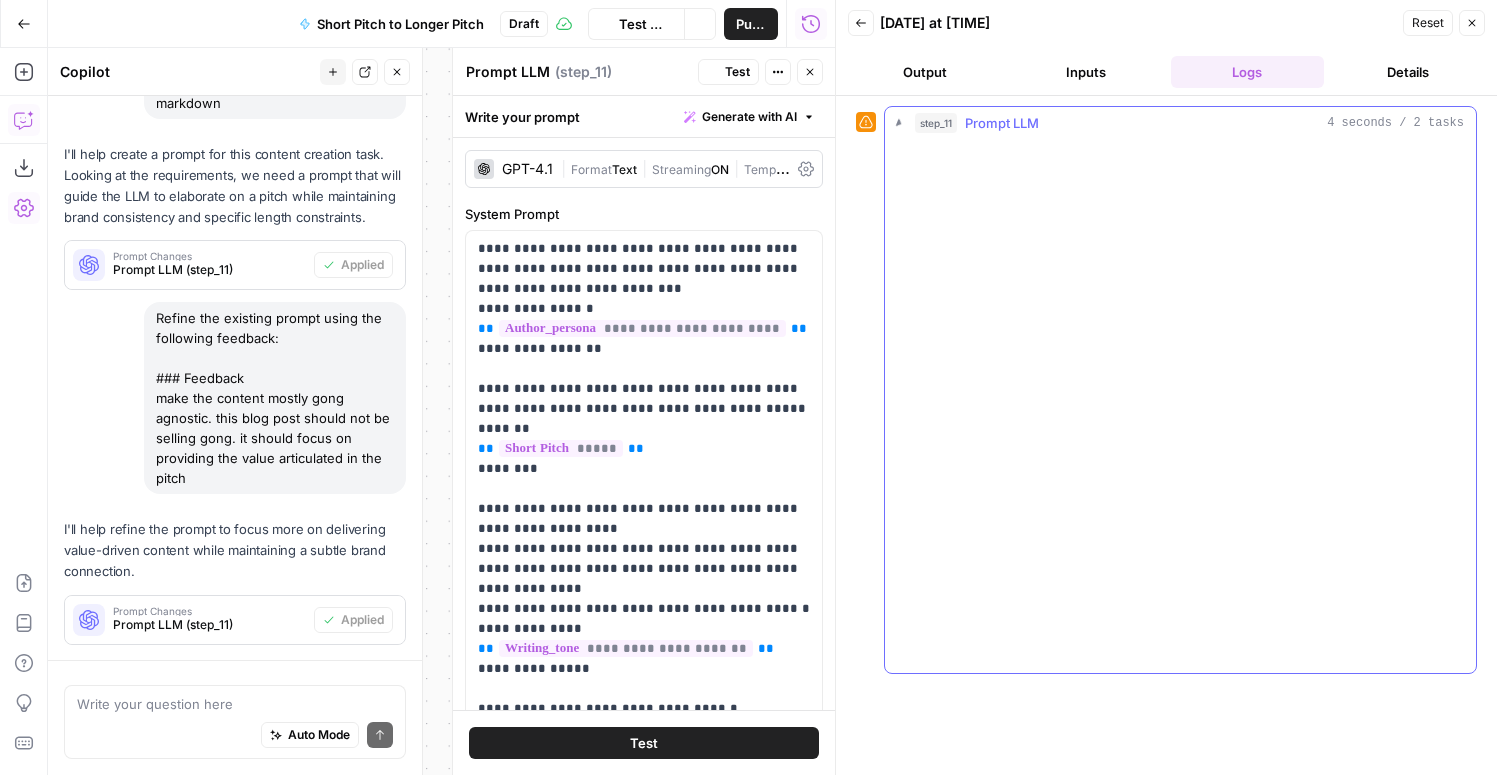 scroll, scrollTop: 584, scrollLeft: 0, axis: vertical 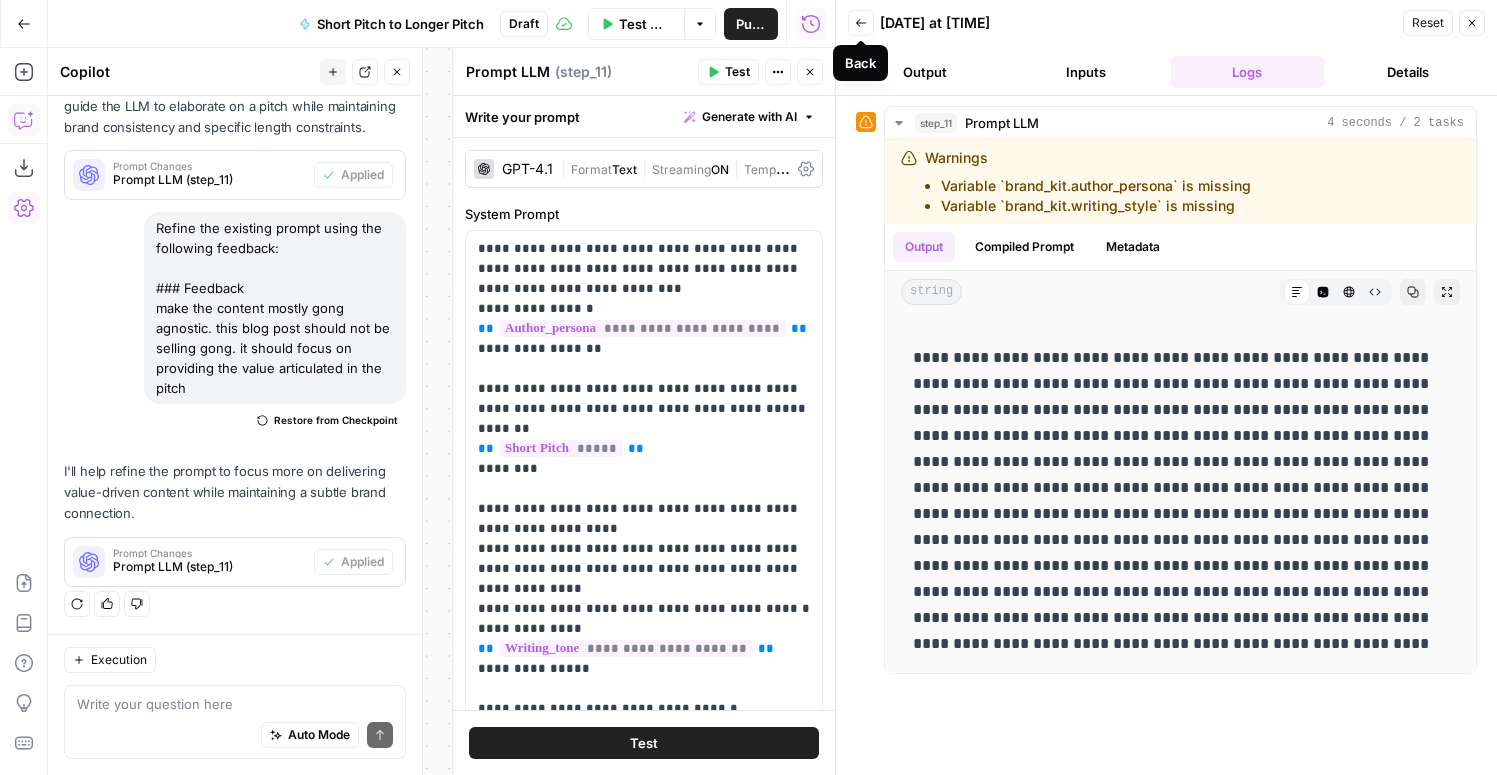 click 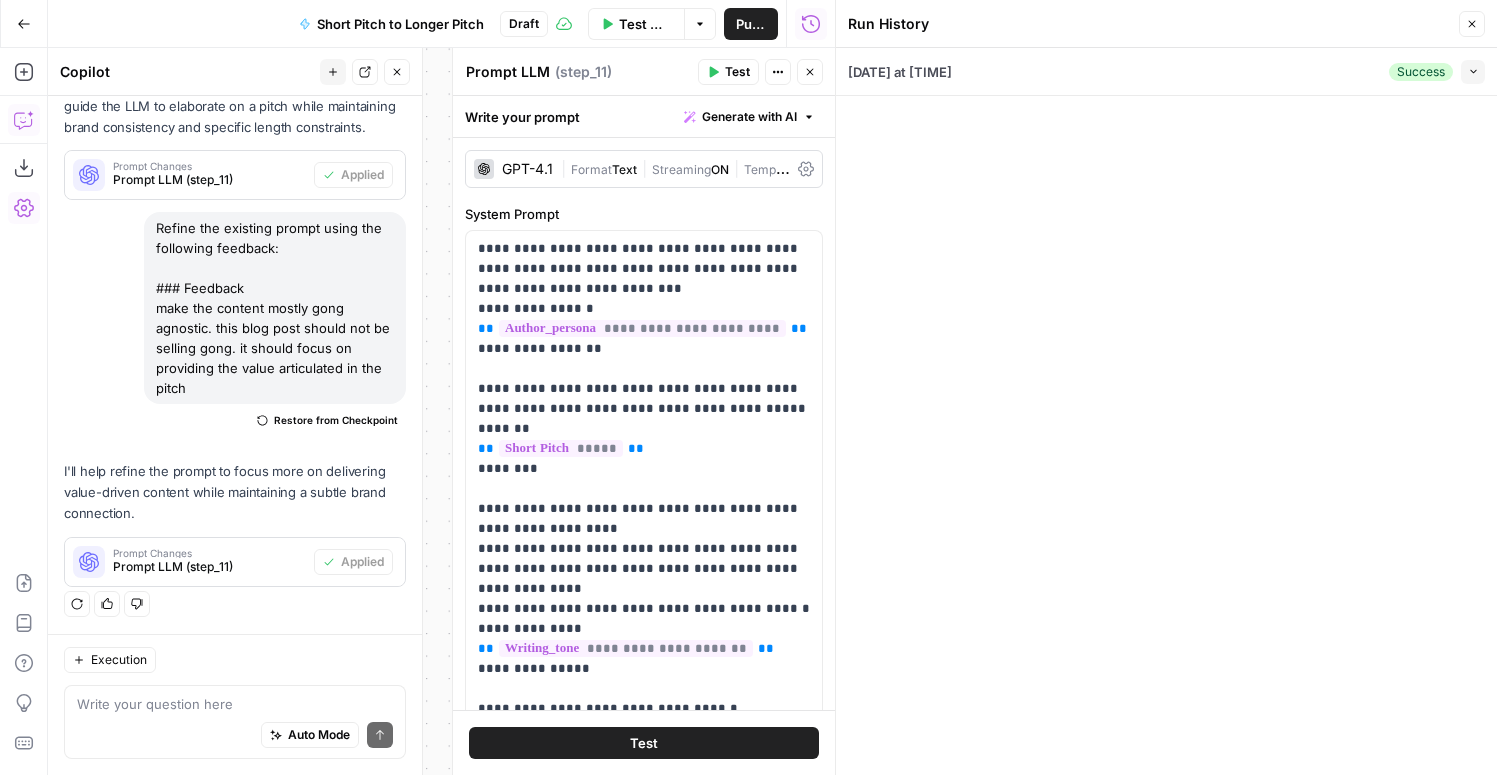 click 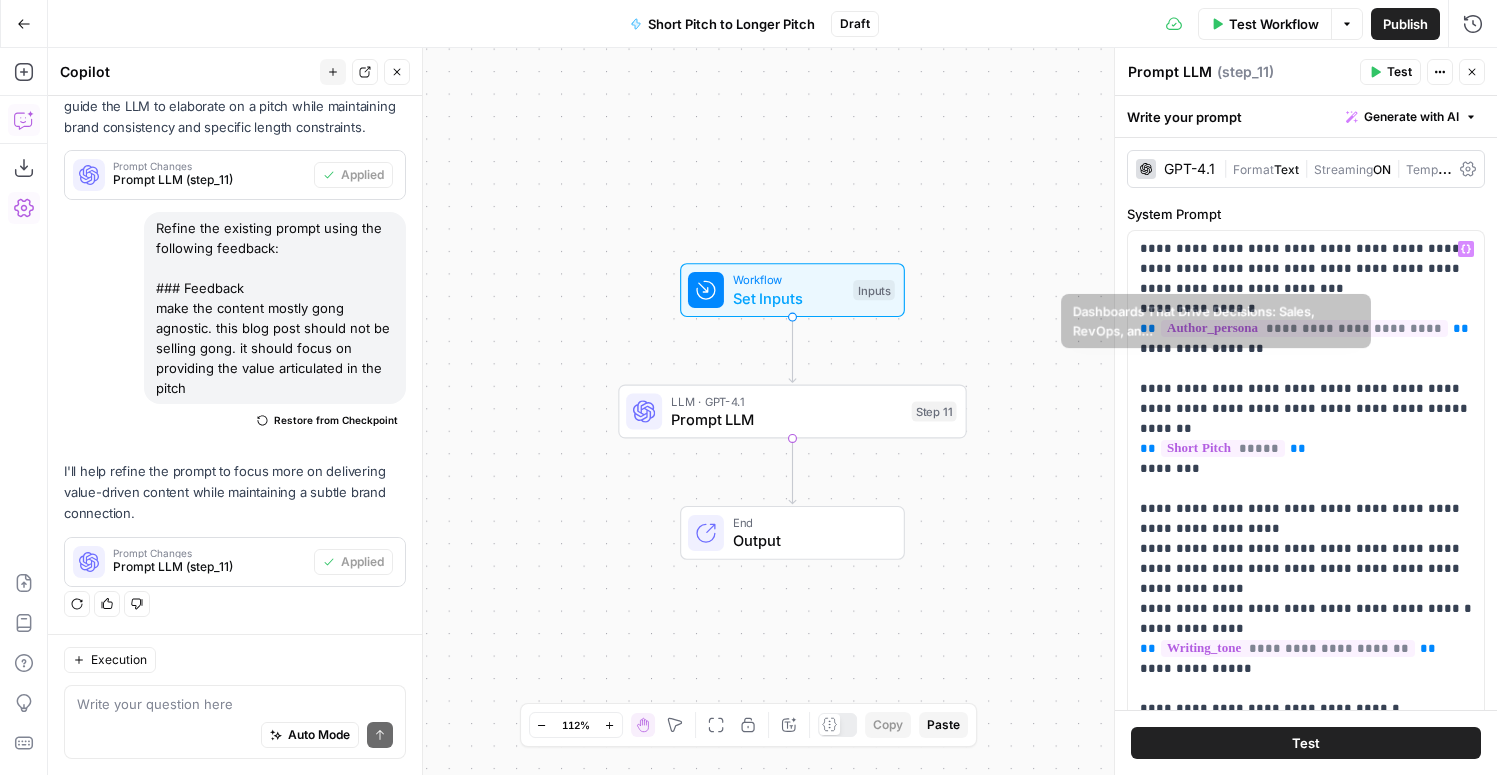 scroll, scrollTop: 81, scrollLeft: 0, axis: vertical 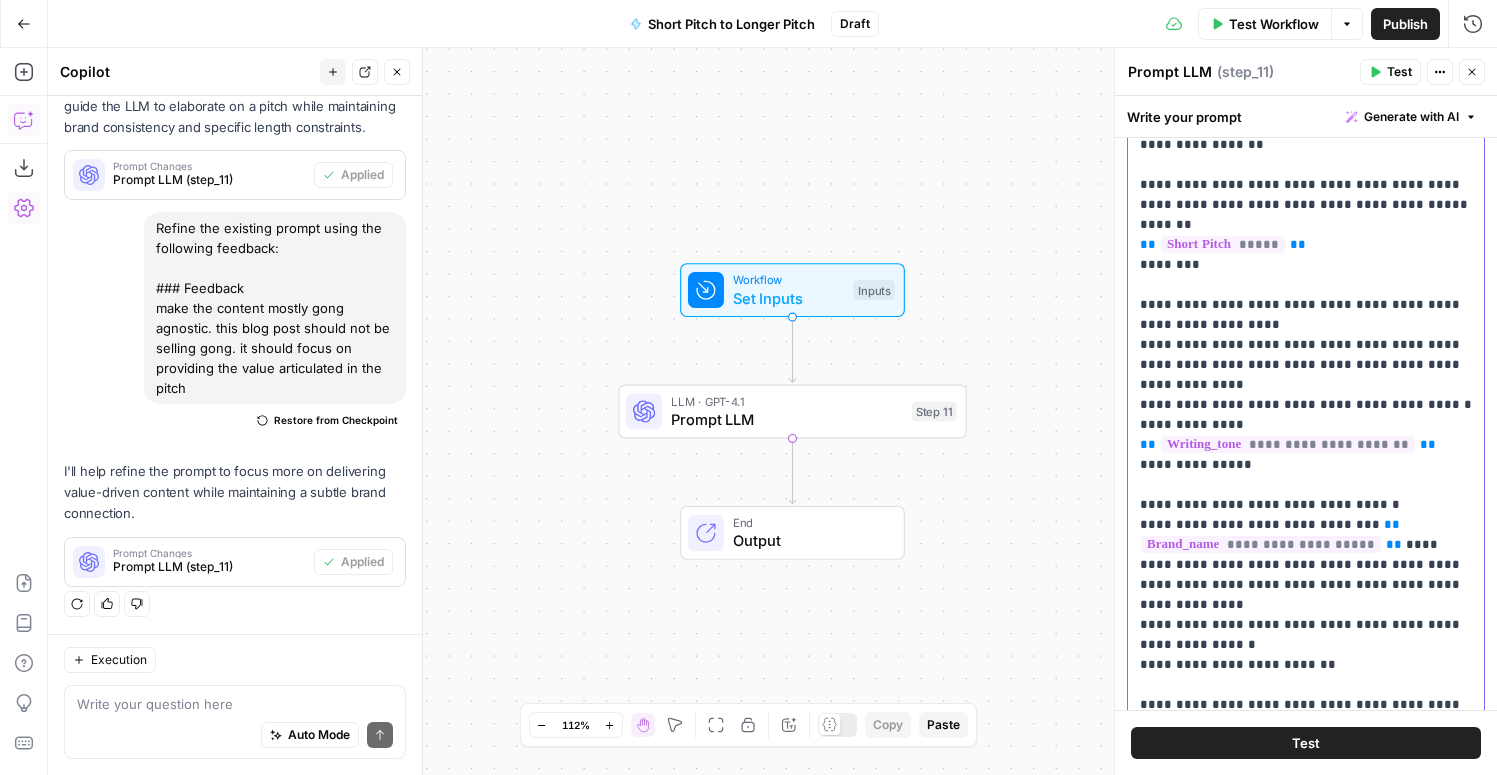 drag, startPoint x: 1382, startPoint y: 566, endPoint x: 1233, endPoint y: 571, distance: 149.08386 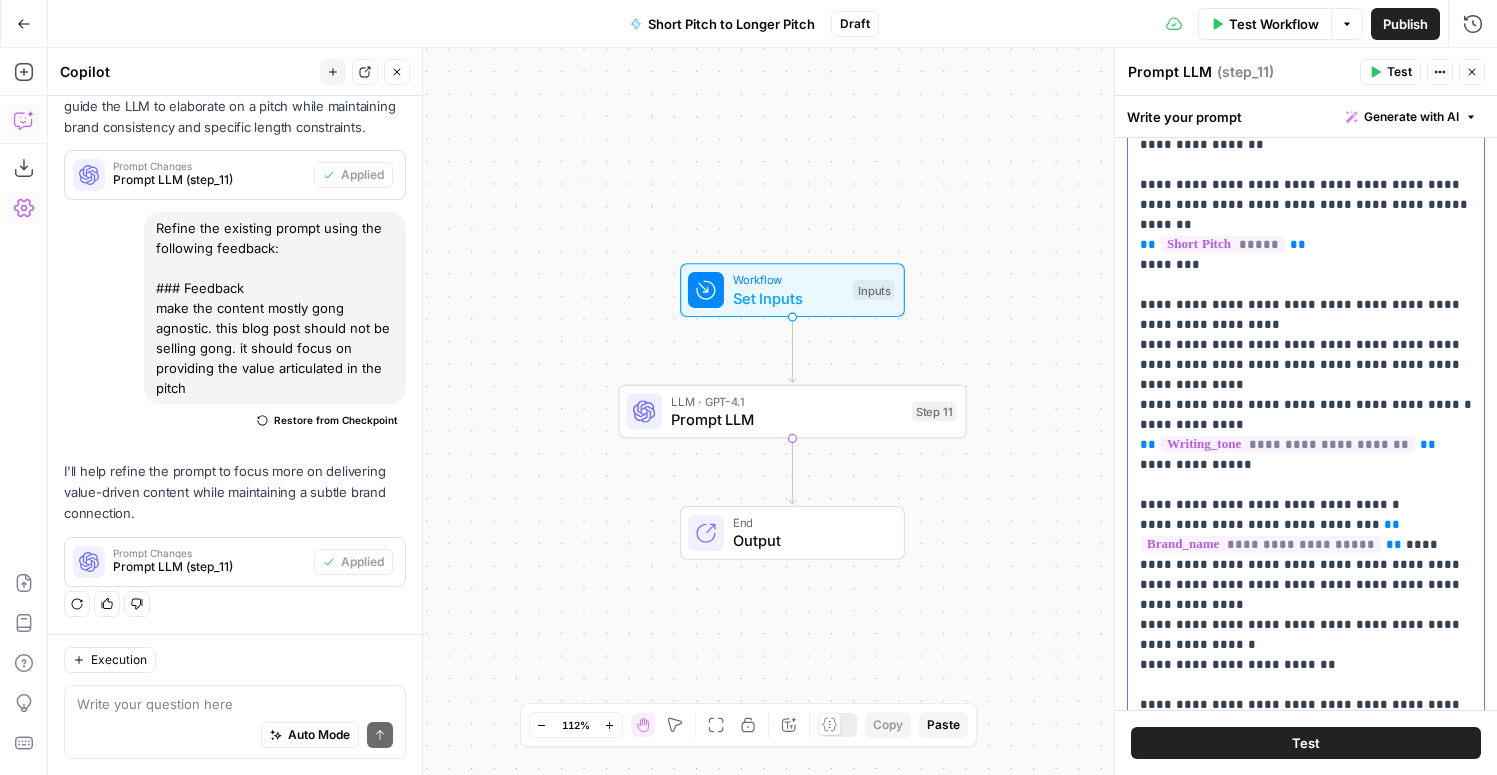 click on "**********" at bounding box center [1306, 475] 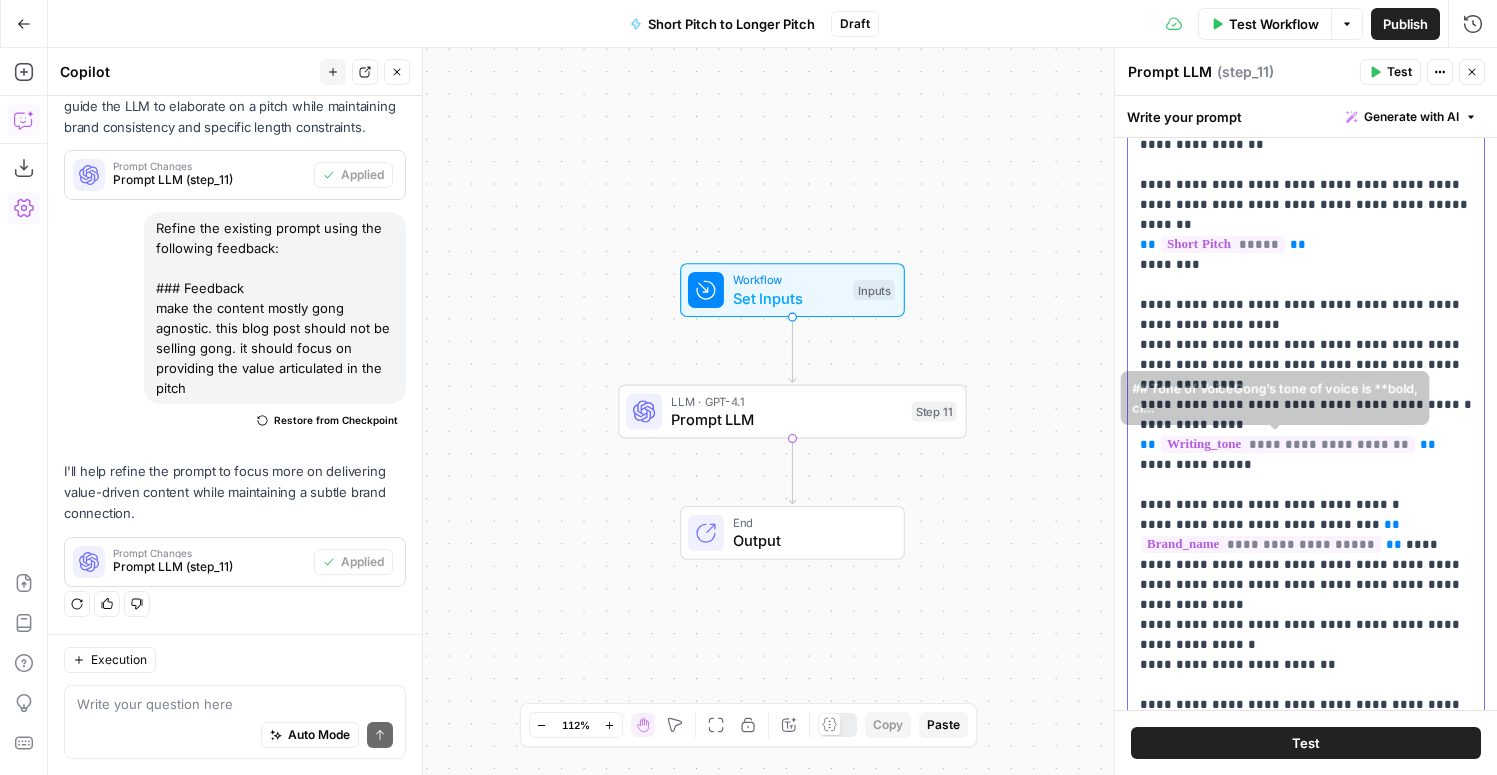 click on "**********" at bounding box center (1306, 475) 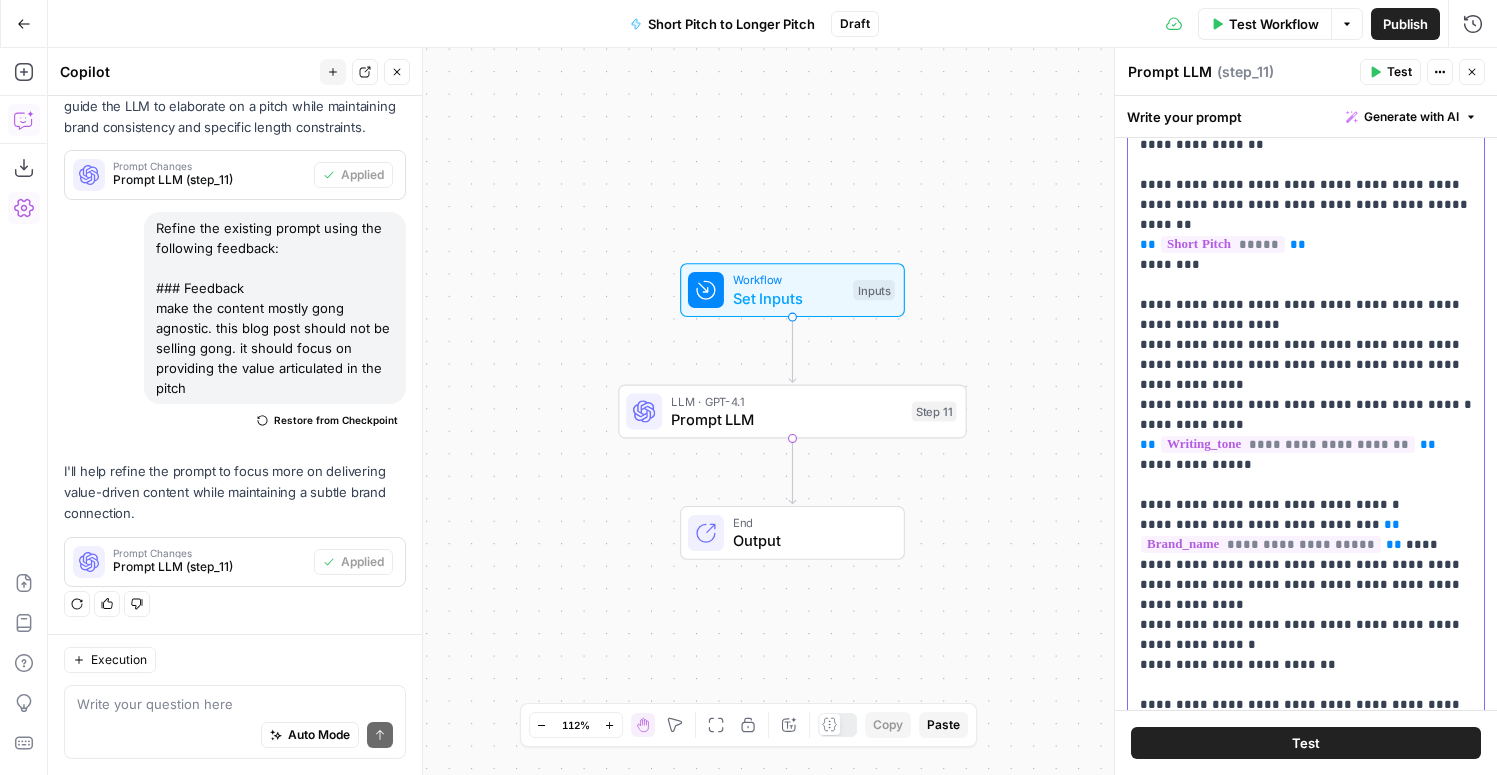 click on "Generate with AI" at bounding box center (1411, 117) 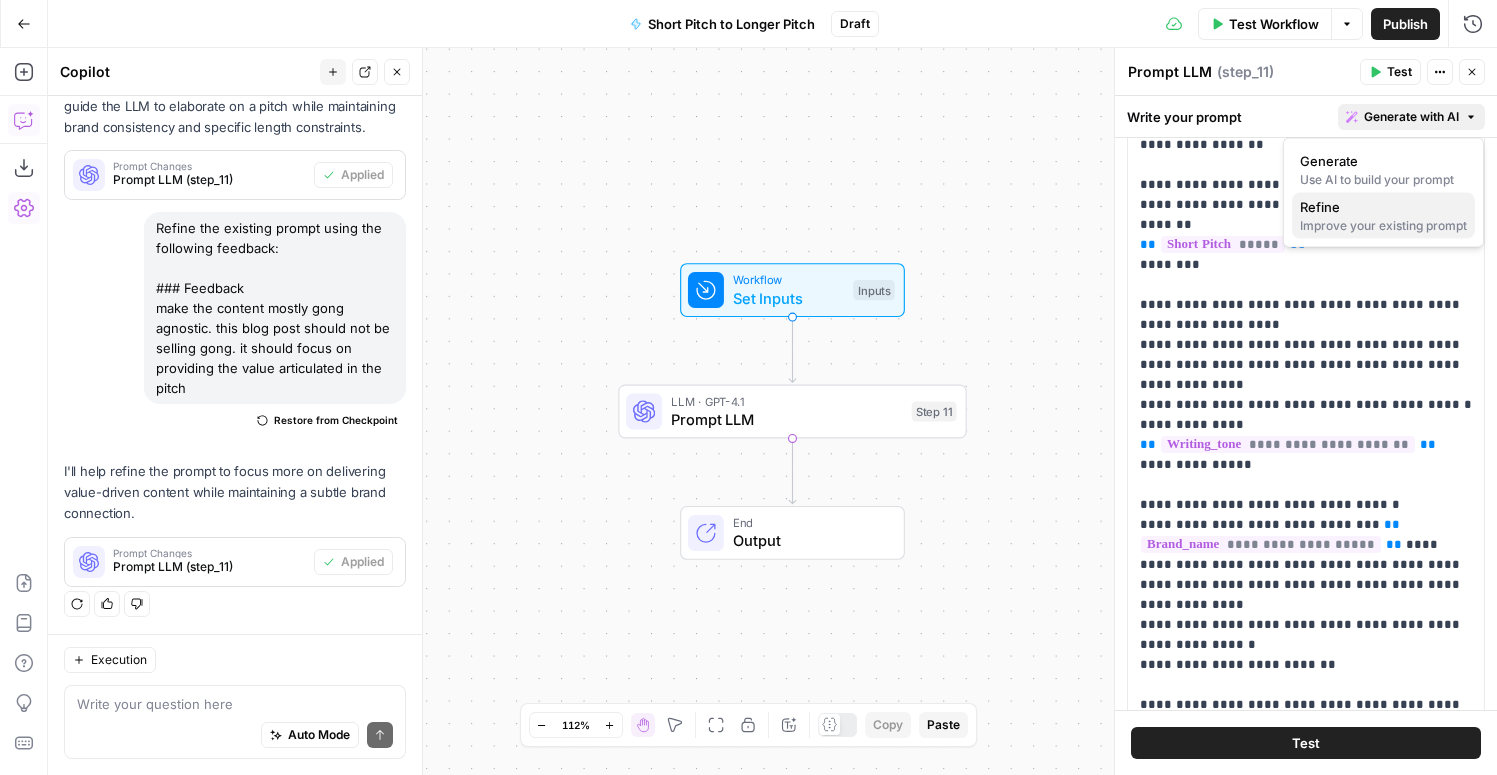 click on "Refine" at bounding box center [1379, 207] 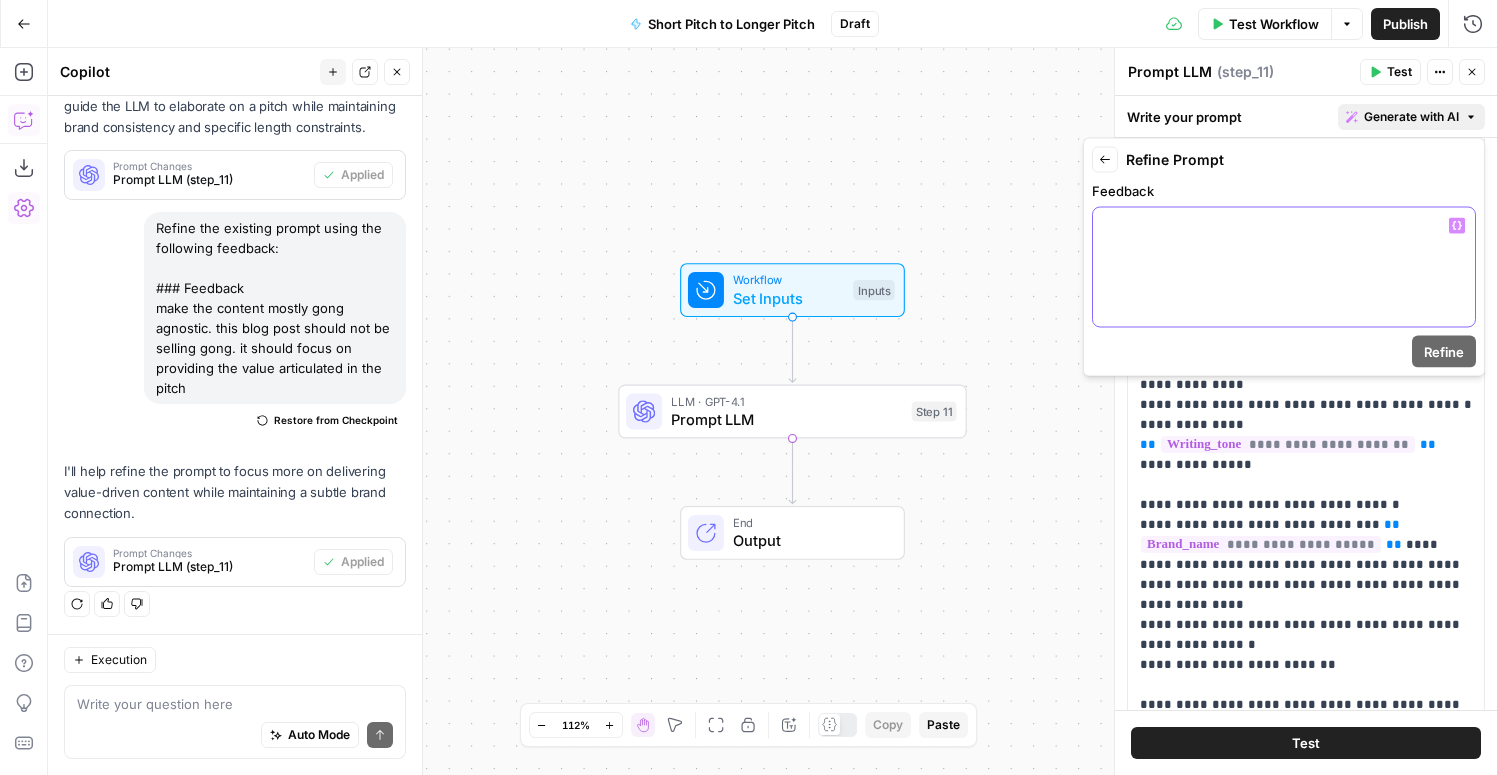 click at bounding box center [1284, 267] 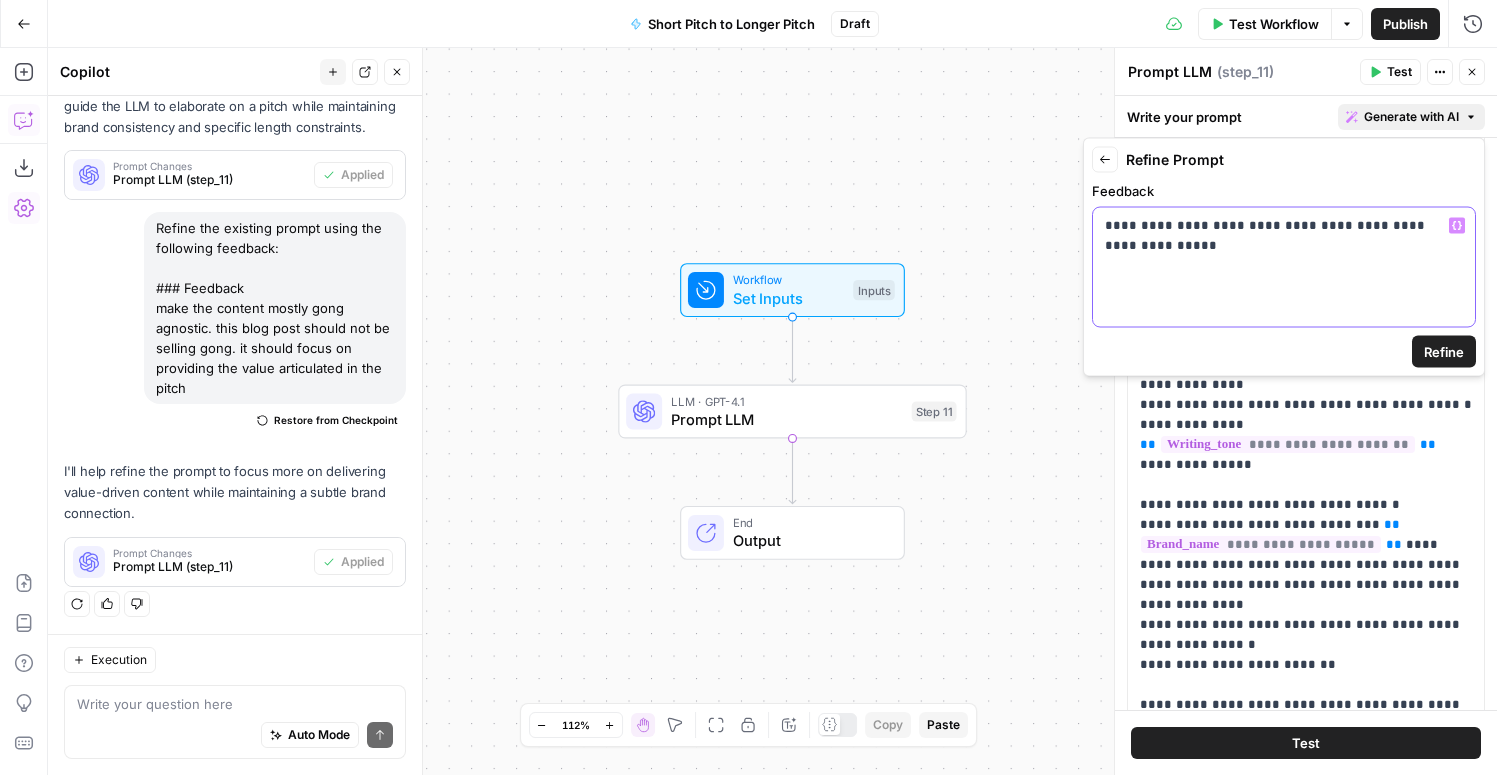 click on "**********" at bounding box center (1284, 236) 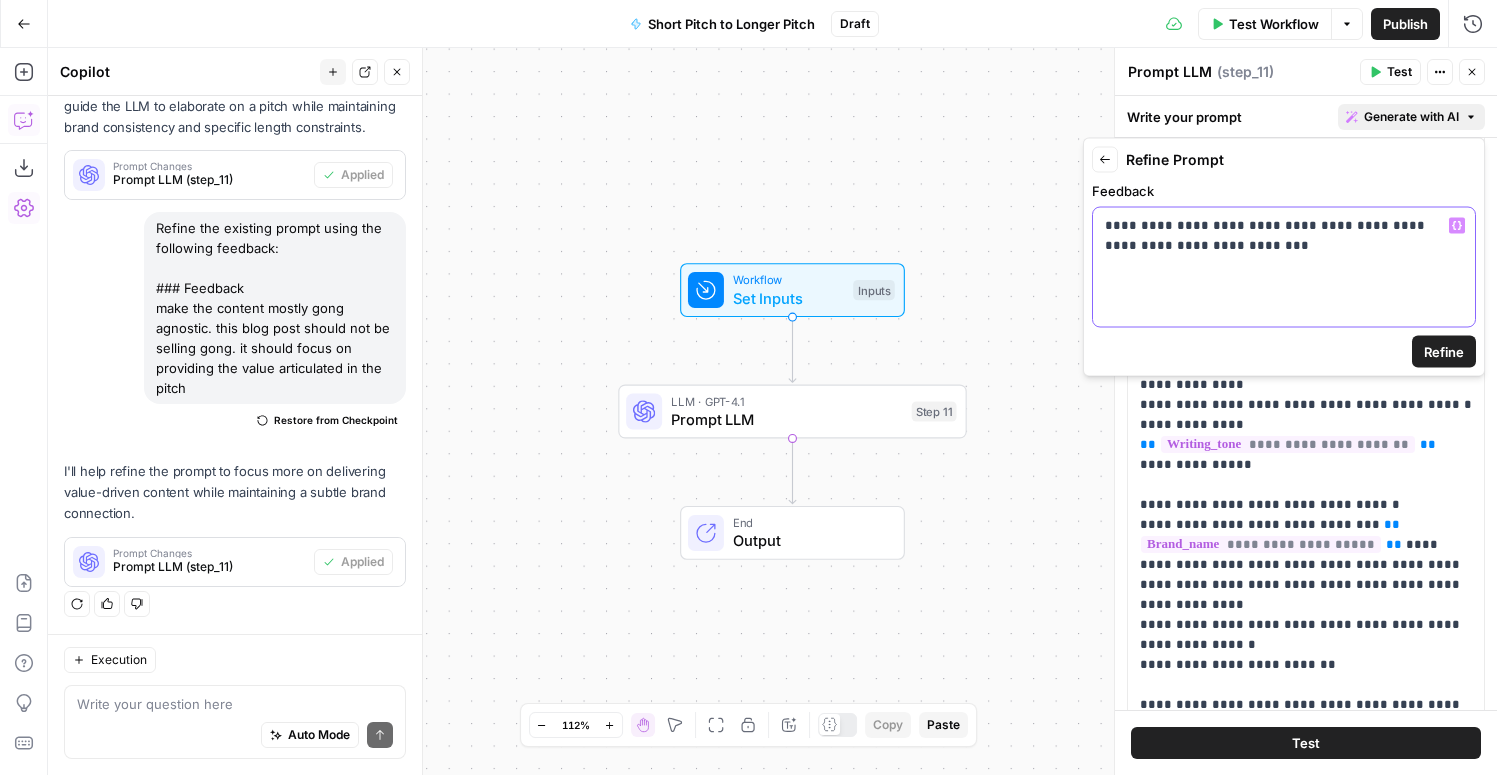 click on "**********" at bounding box center (1284, 236) 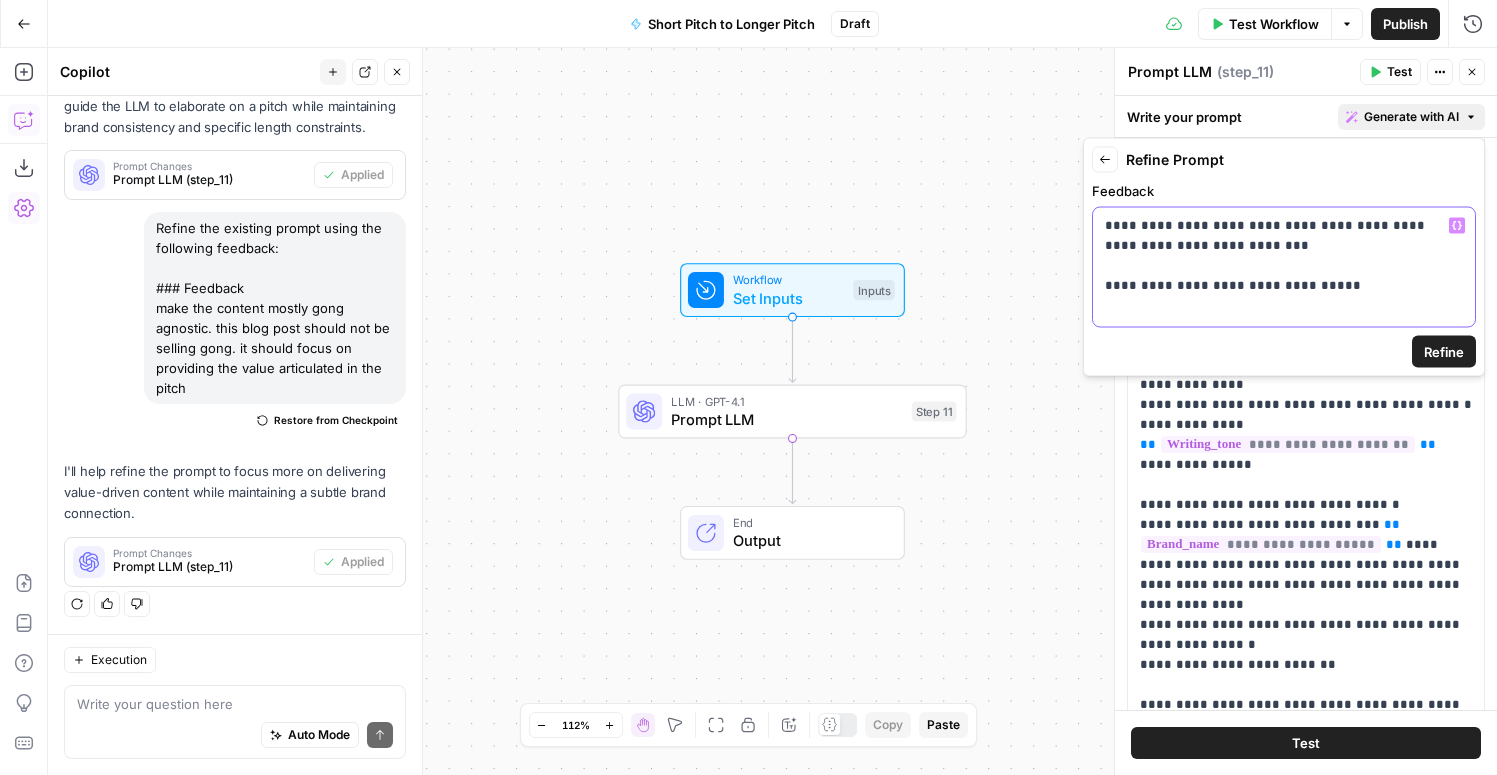 click on "**********" at bounding box center (1284, 256) 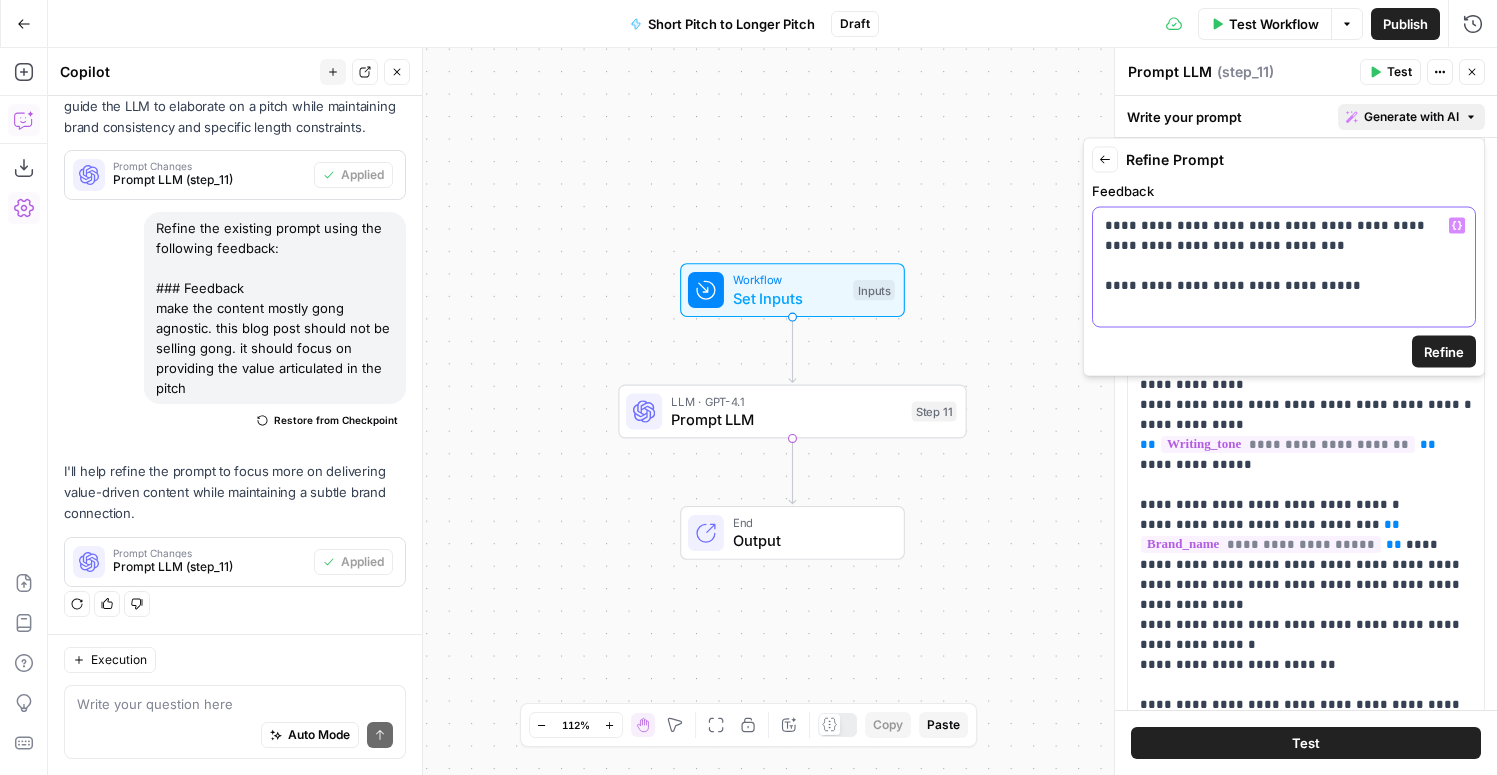 click on "**********" at bounding box center (1284, 256) 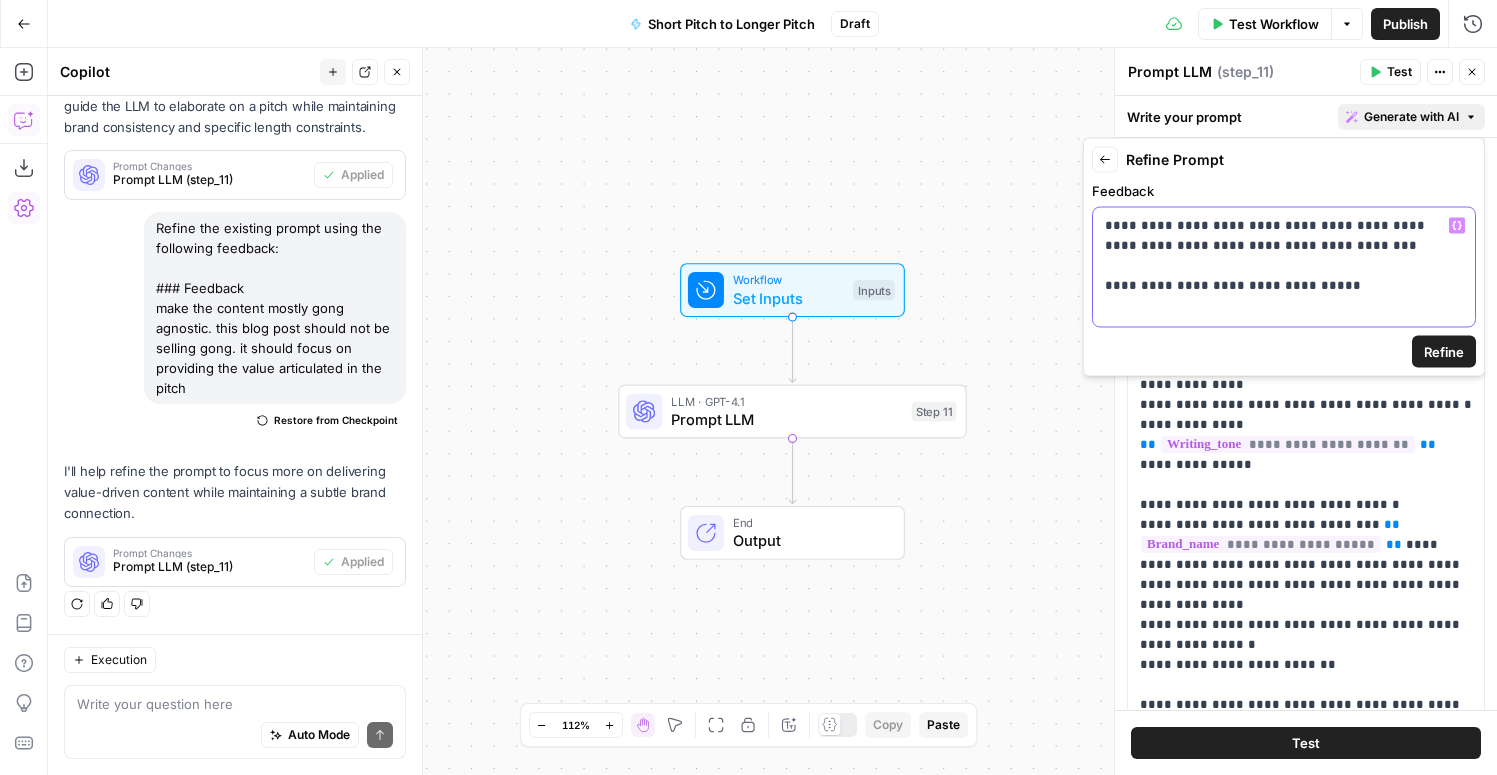 click on "**********" at bounding box center [1284, 256] 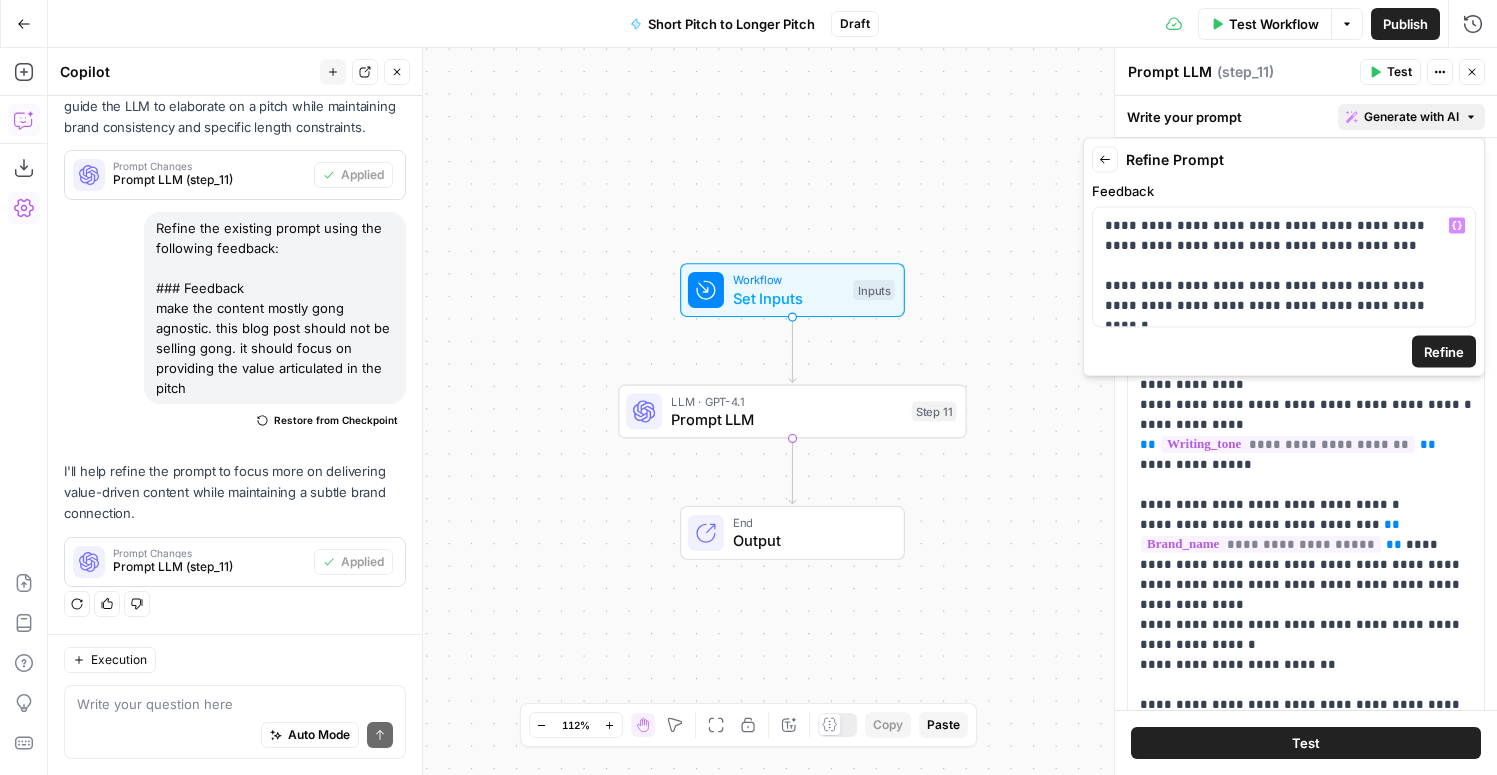 click on "Refine" at bounding box center [1444, 352] 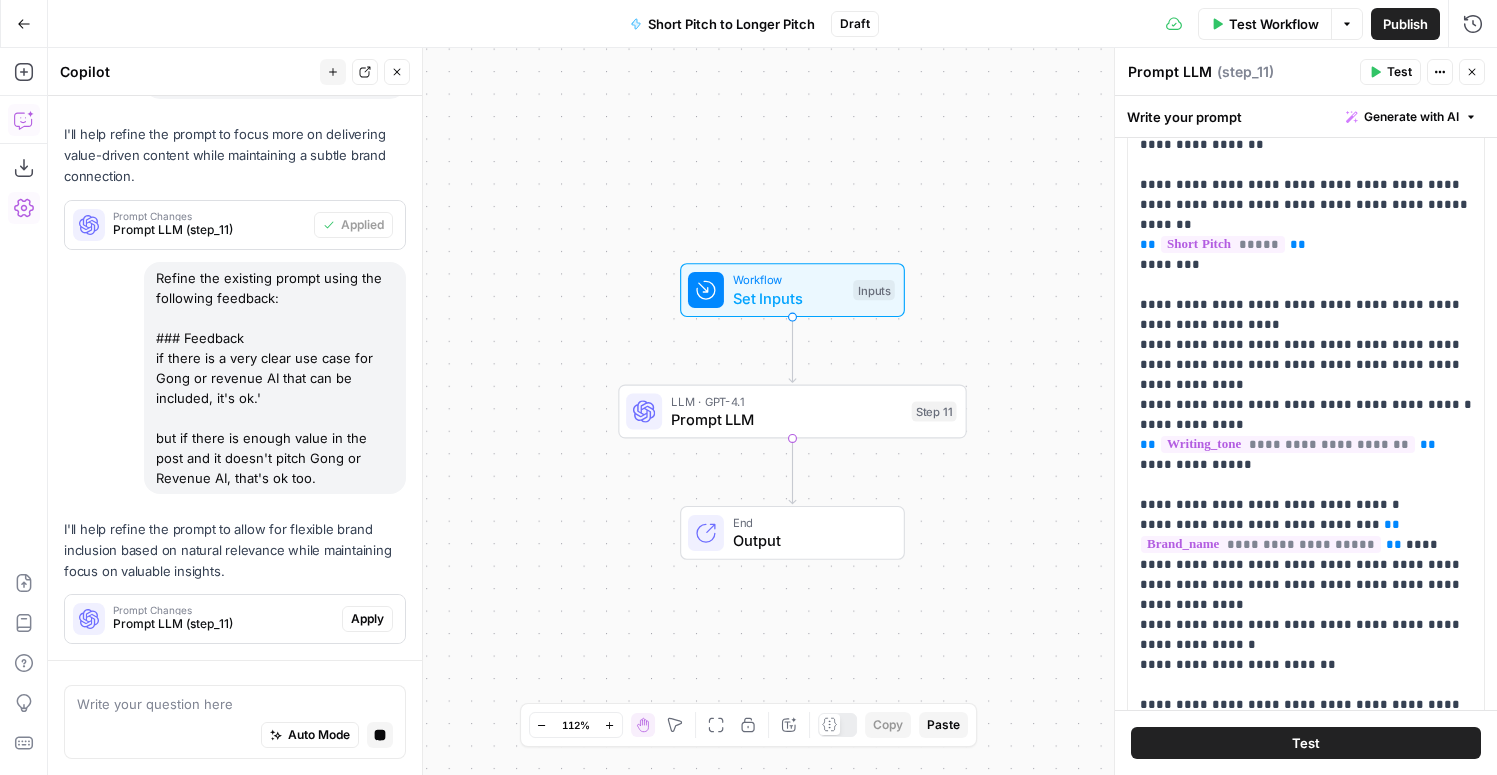 scroll, scrollTop: 979, scrollLeft: 0, axis: vertical 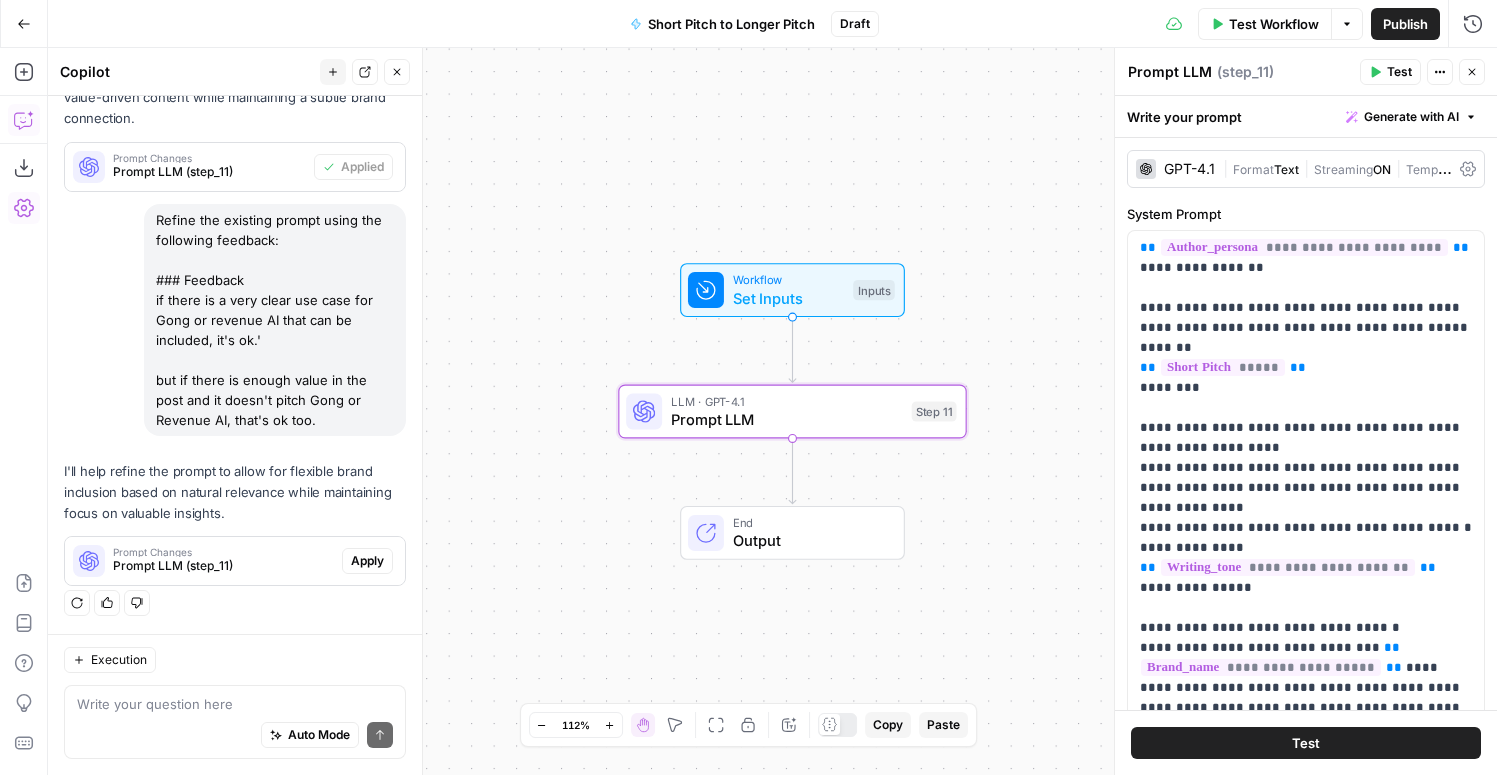 click on "Apply" at bounding box center [367, 561] 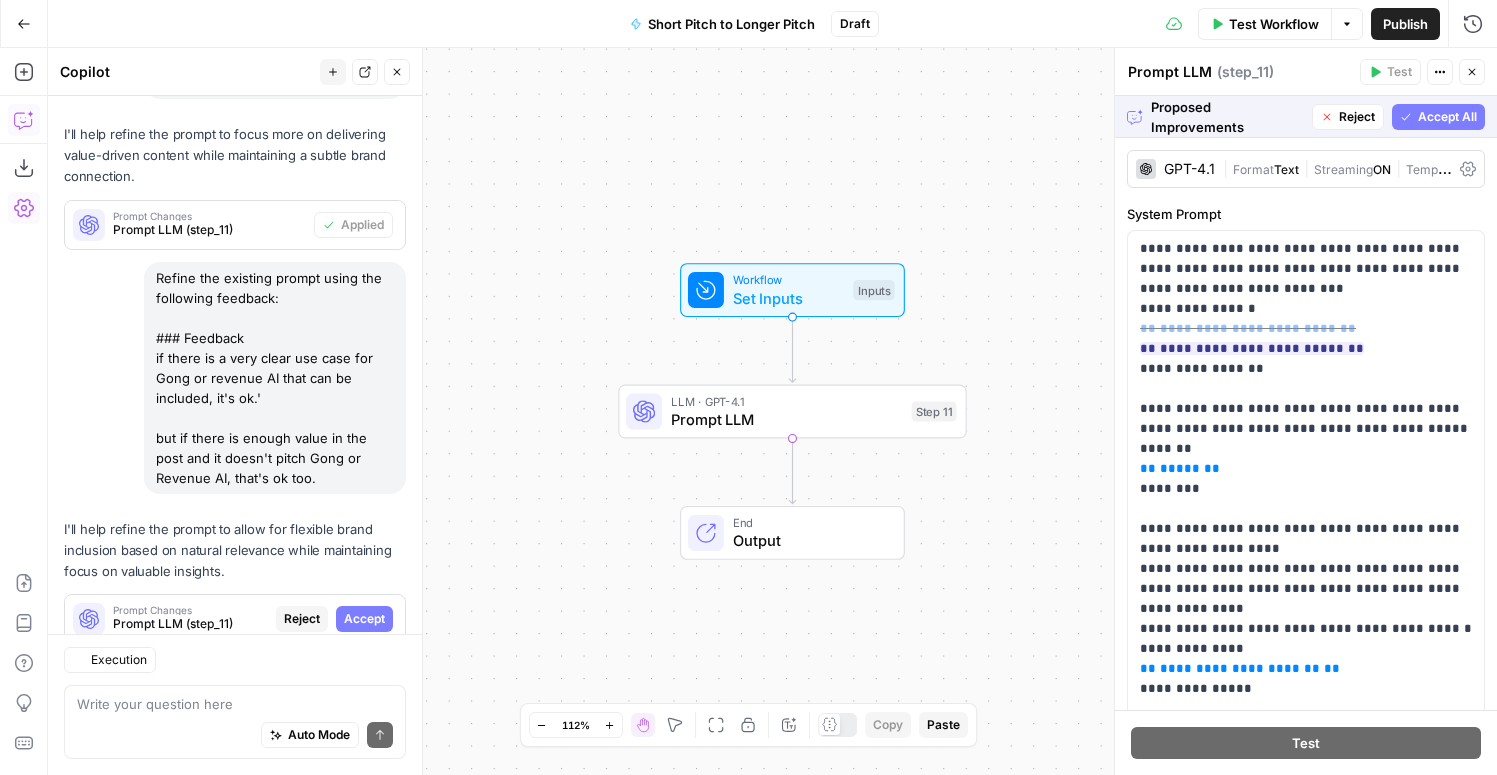scroll, scrollTop: 915, scrollLeft: 0, axis: vertical 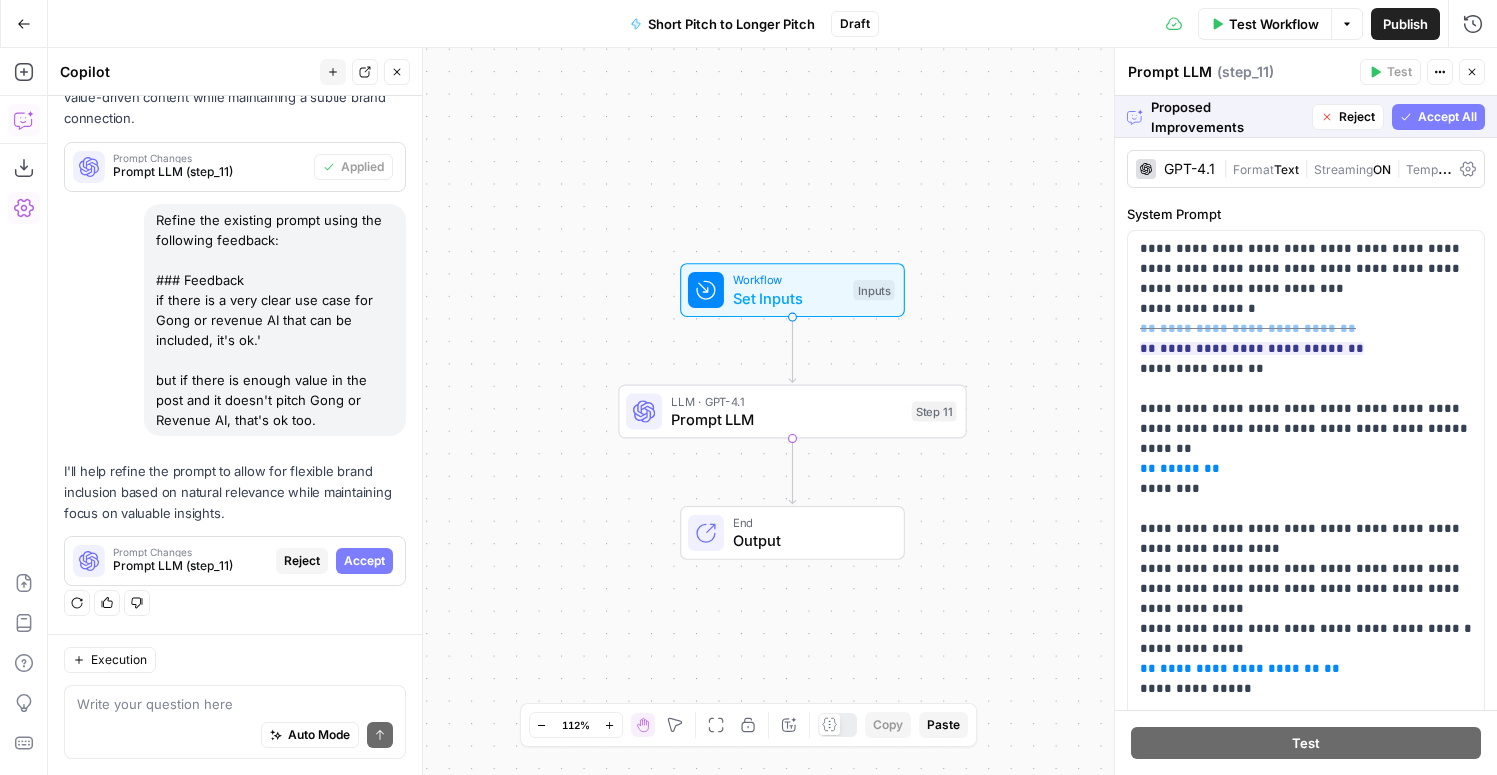 click on "Accept All" at bounding box center (1438, 117) 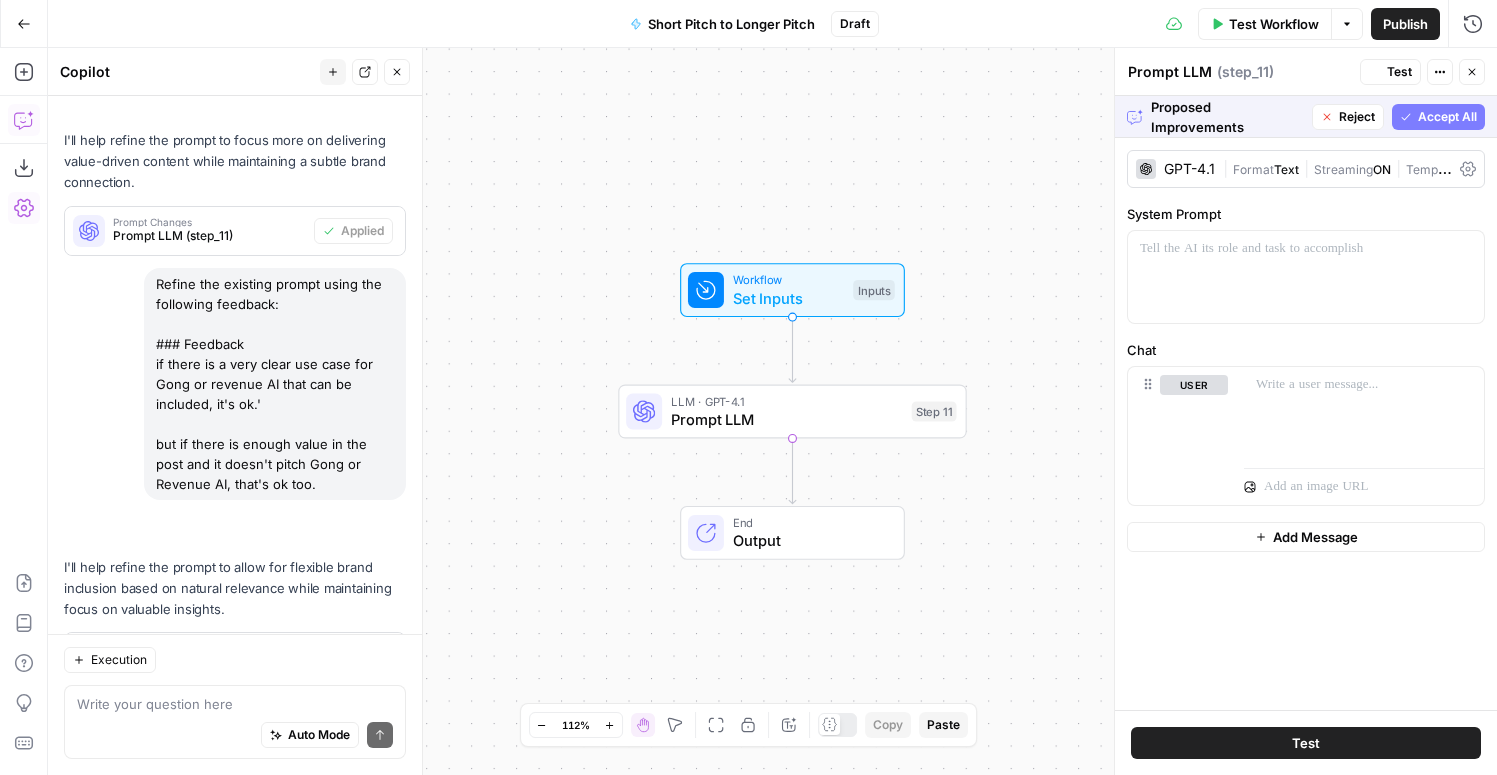 scroll, scrollTop: 1011, scrollLeft: 0, axis: vertical 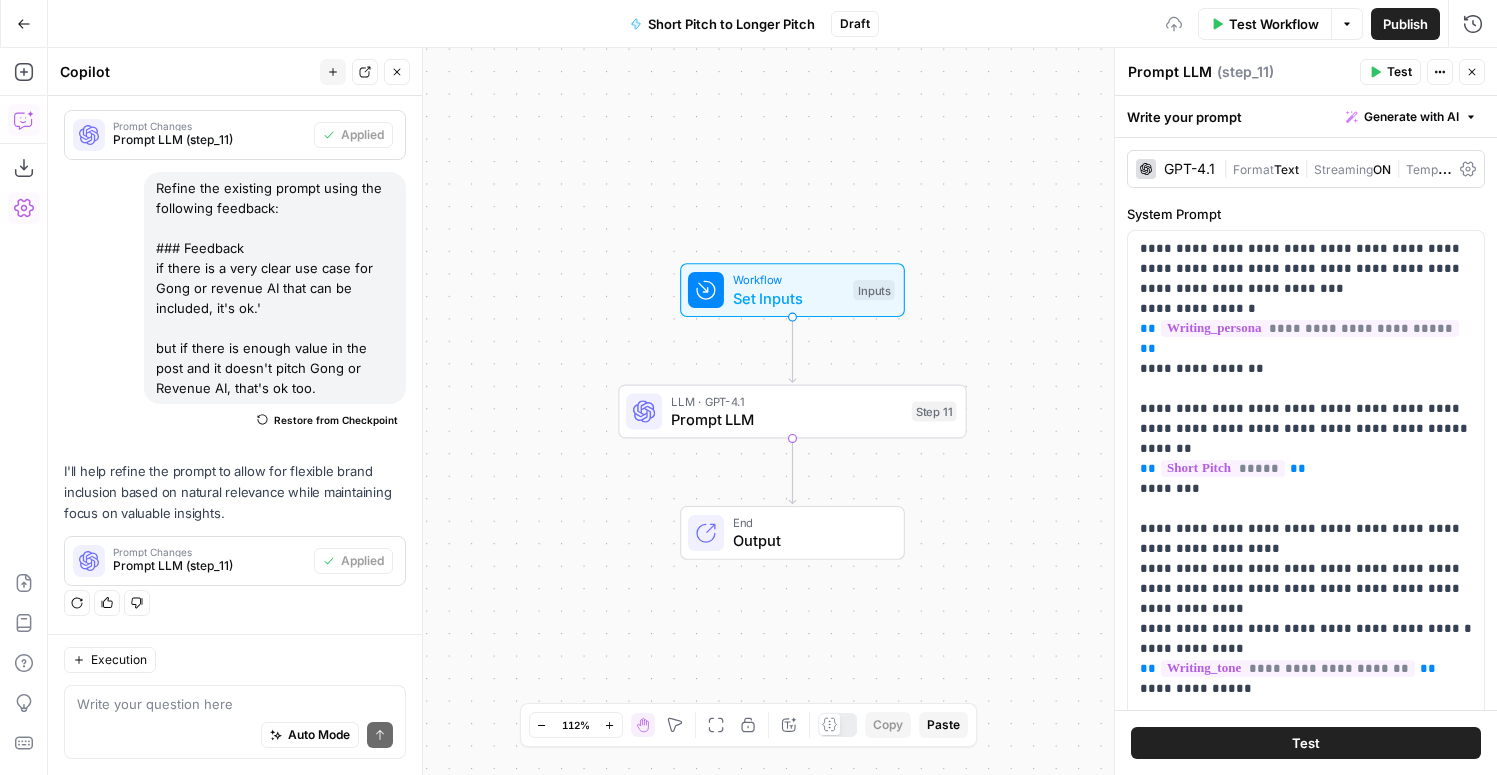 click on "Test Workflow" at bounding box center (1274, 24) 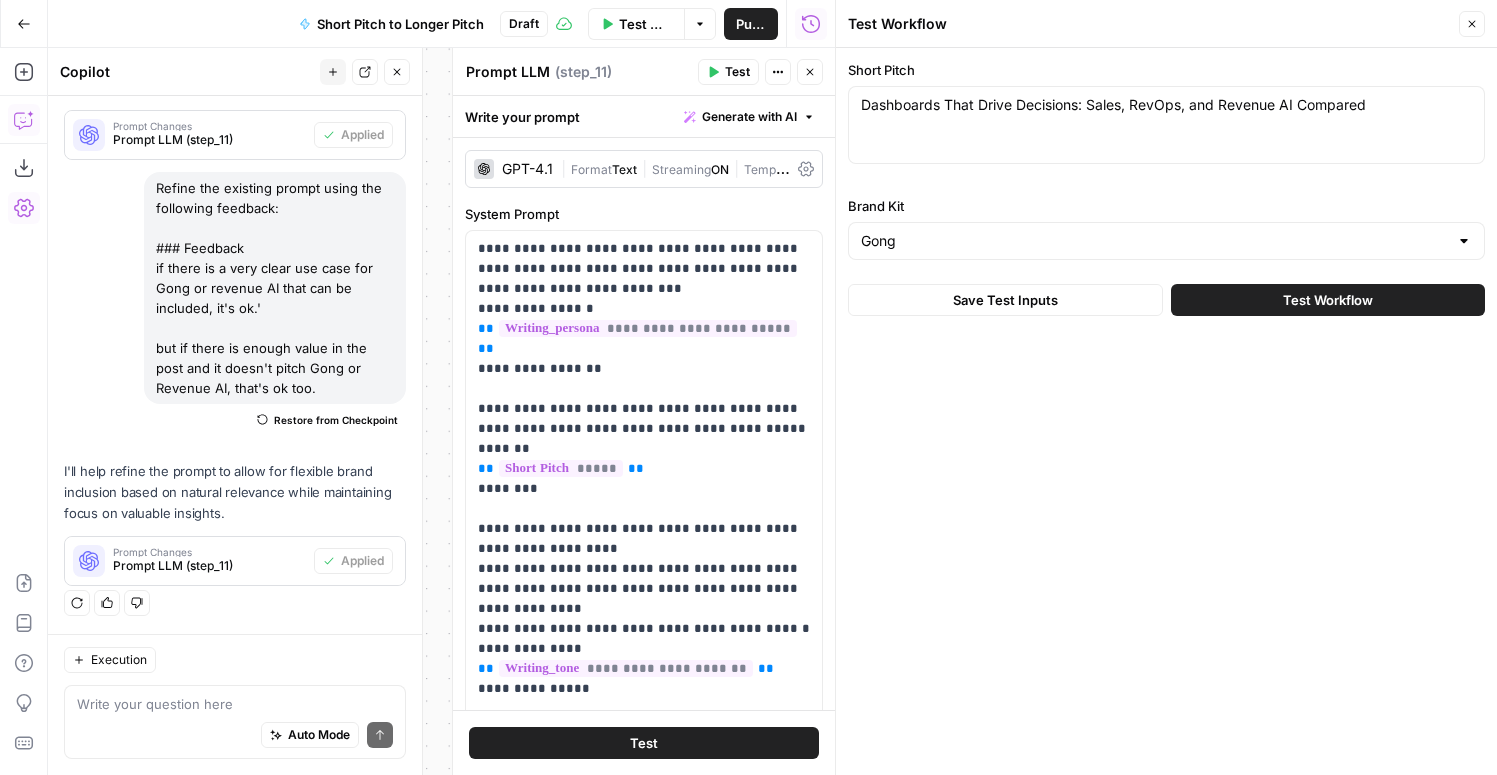 click on "Test Workflow" at bounding box center [1328, 300] 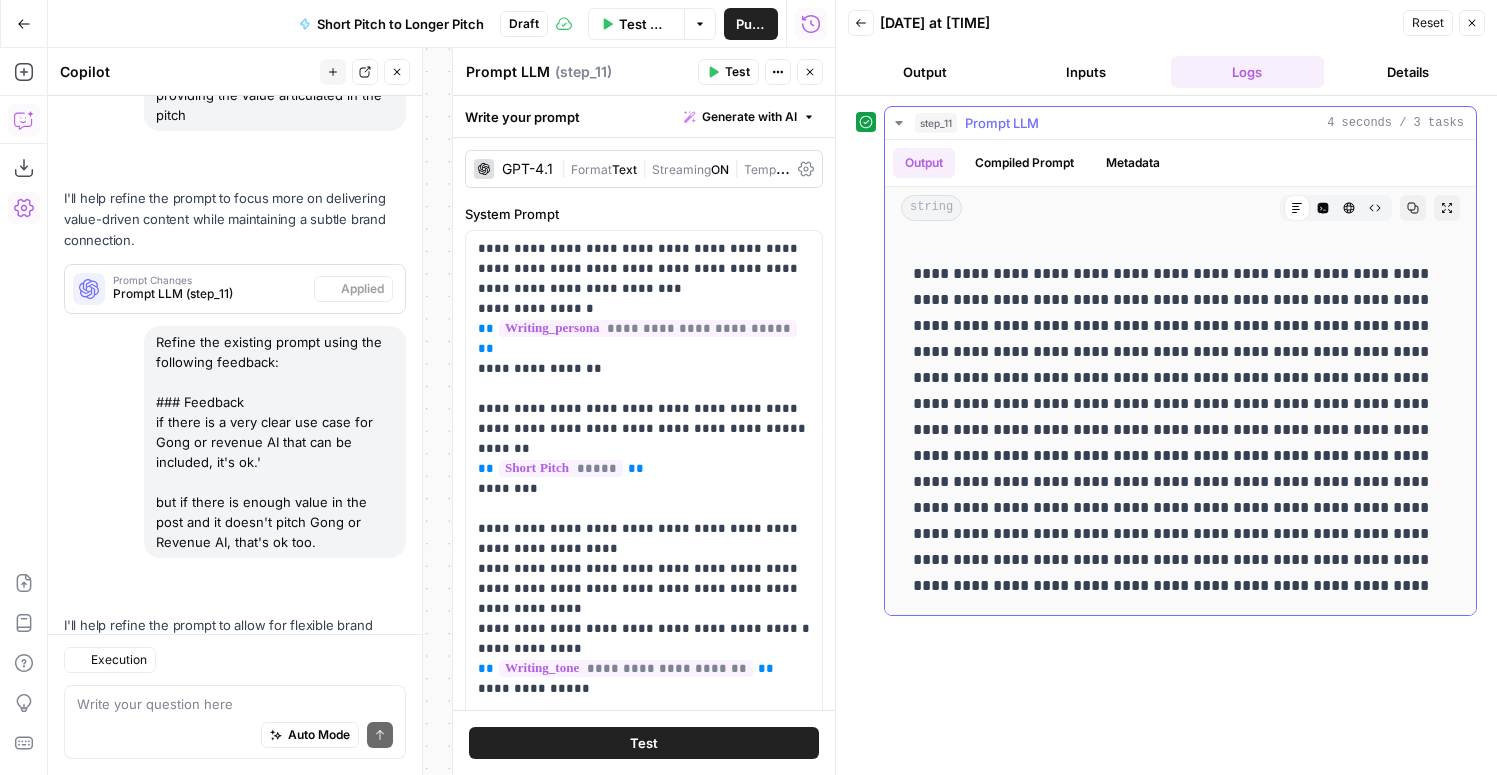 scroll, scrollTop: 1011, scrollLeft: 0, axis: vertical 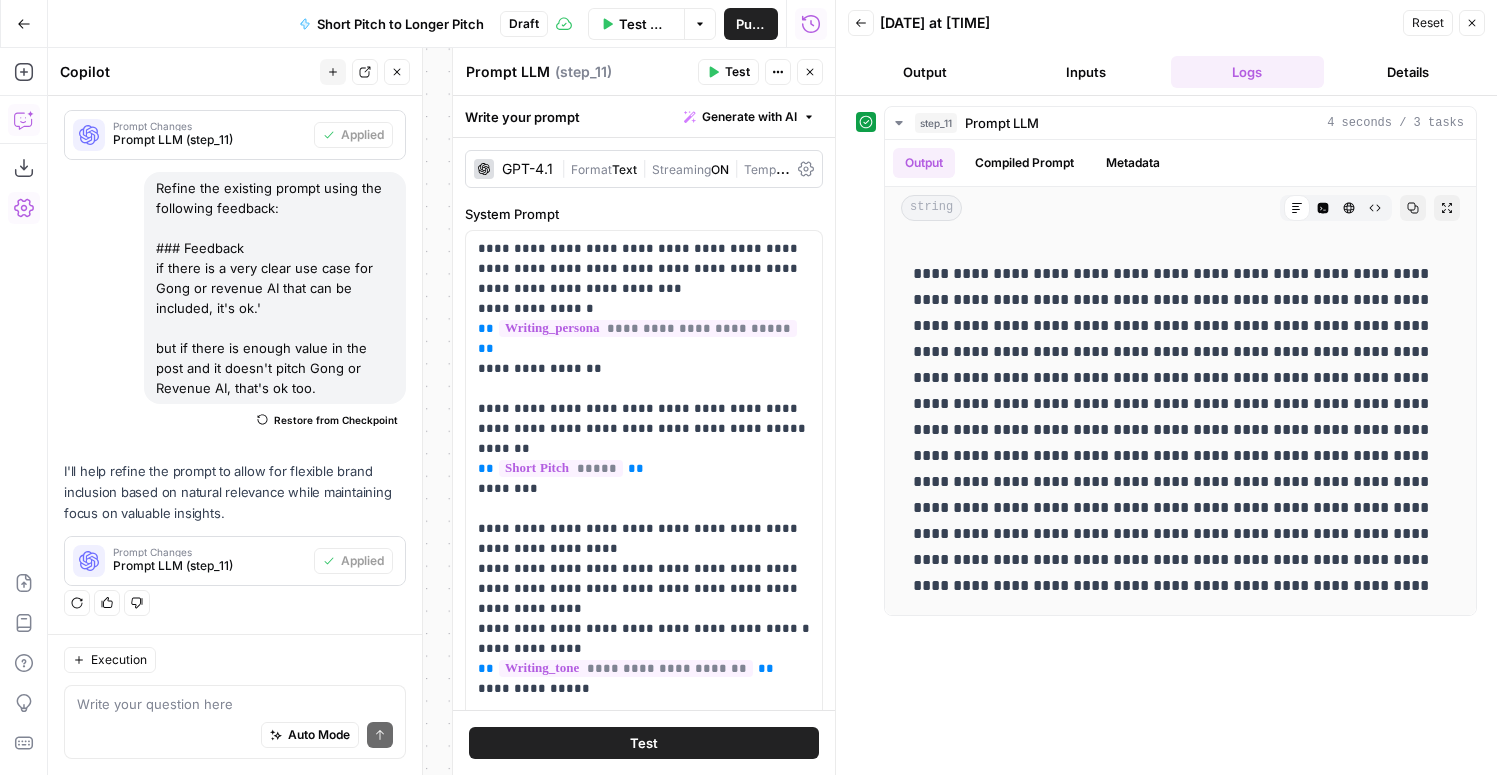 click 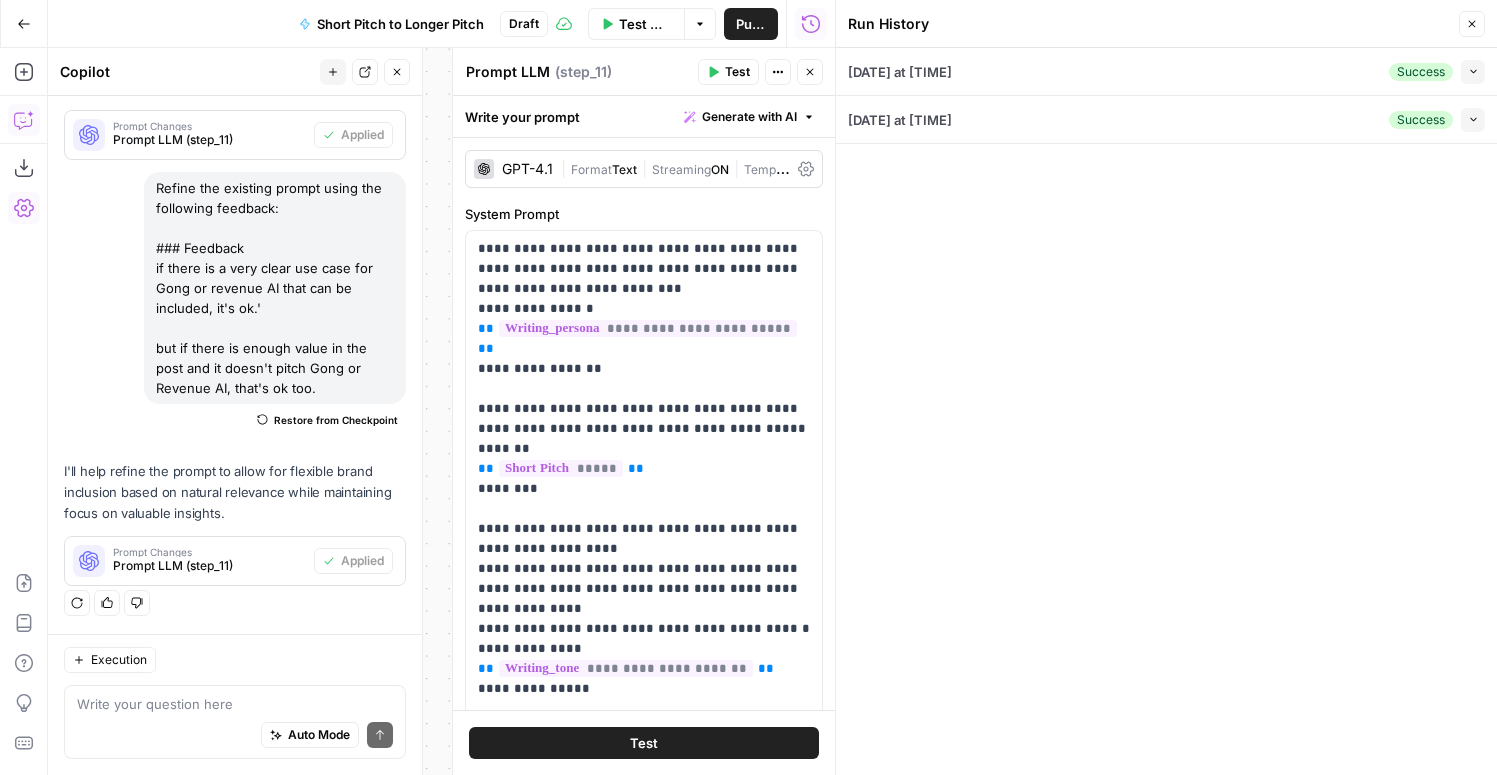 click on "Close" at bounding box center [1472, 24] 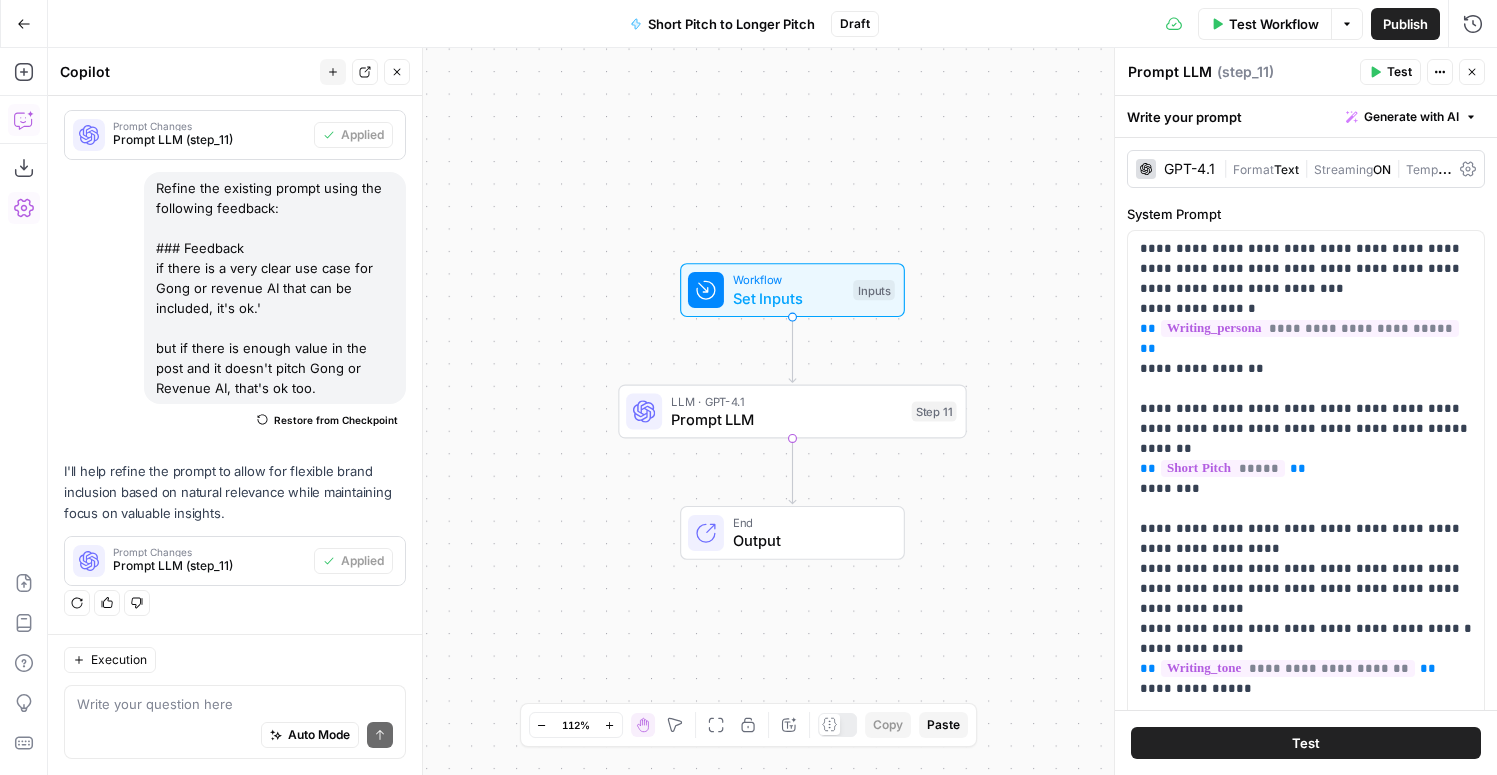 click on "Generate with AI" at bounding box center (1411, 117) 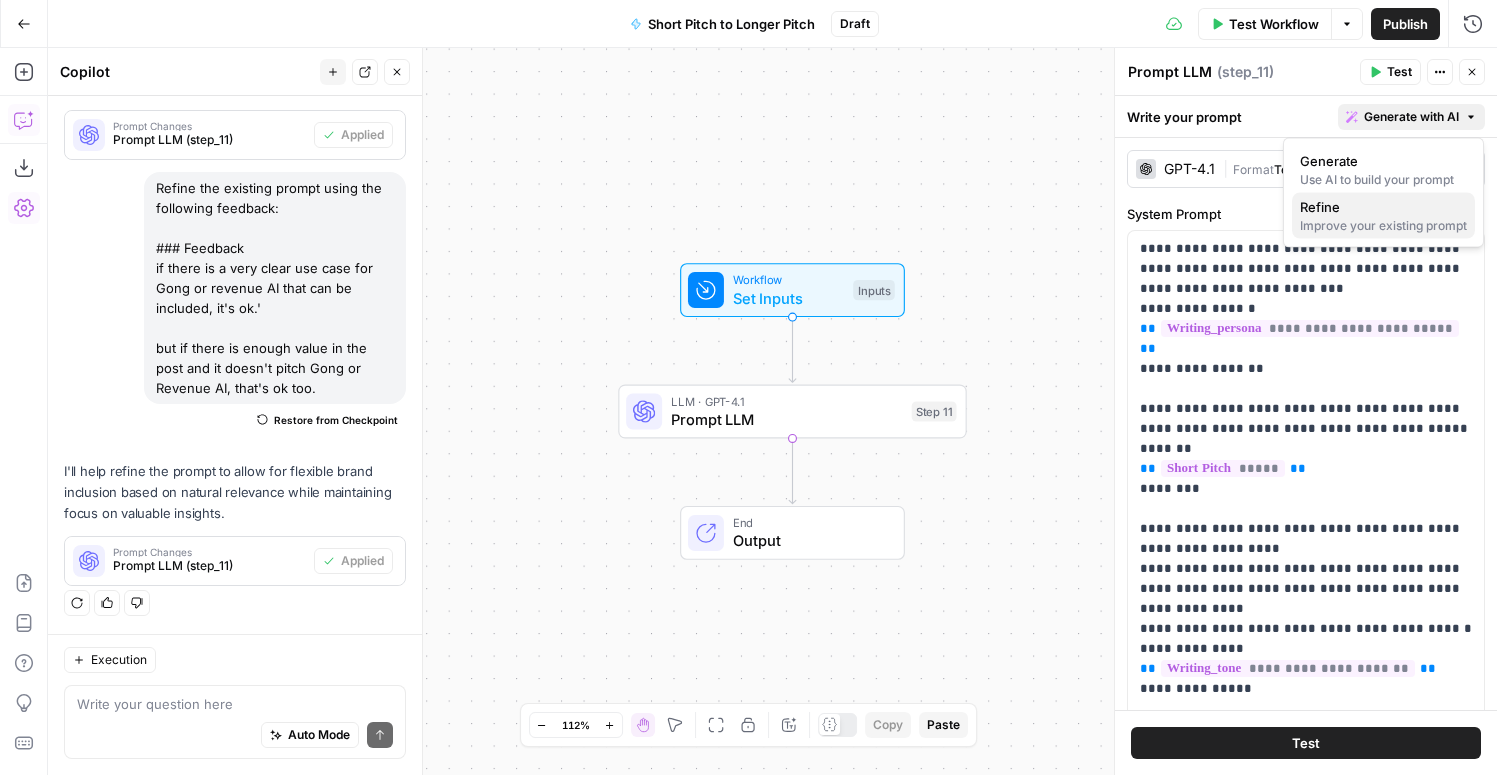 click on "Improve your existing prompt" at bounding box center [1383, 226] 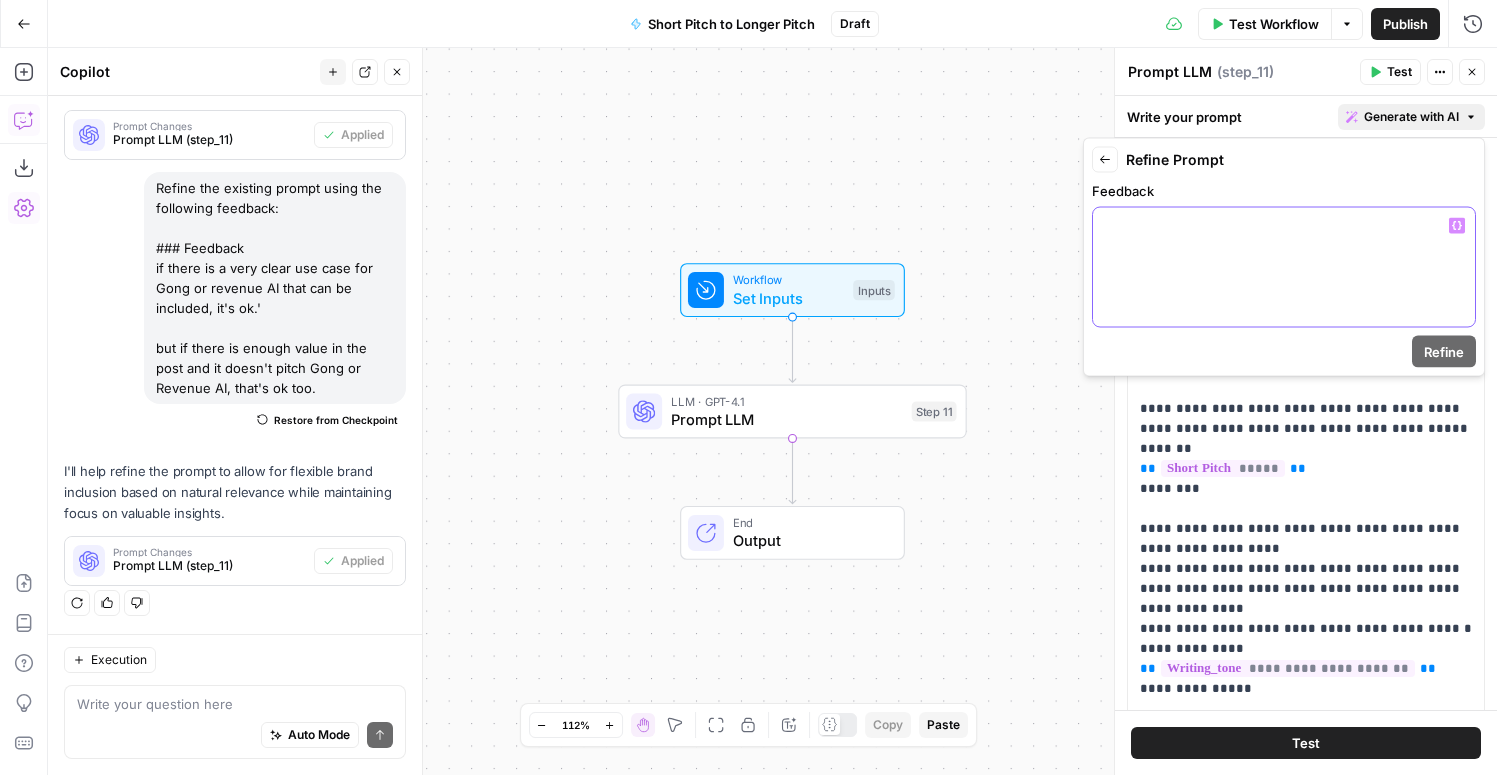 click at bounding box center [1284, 267] 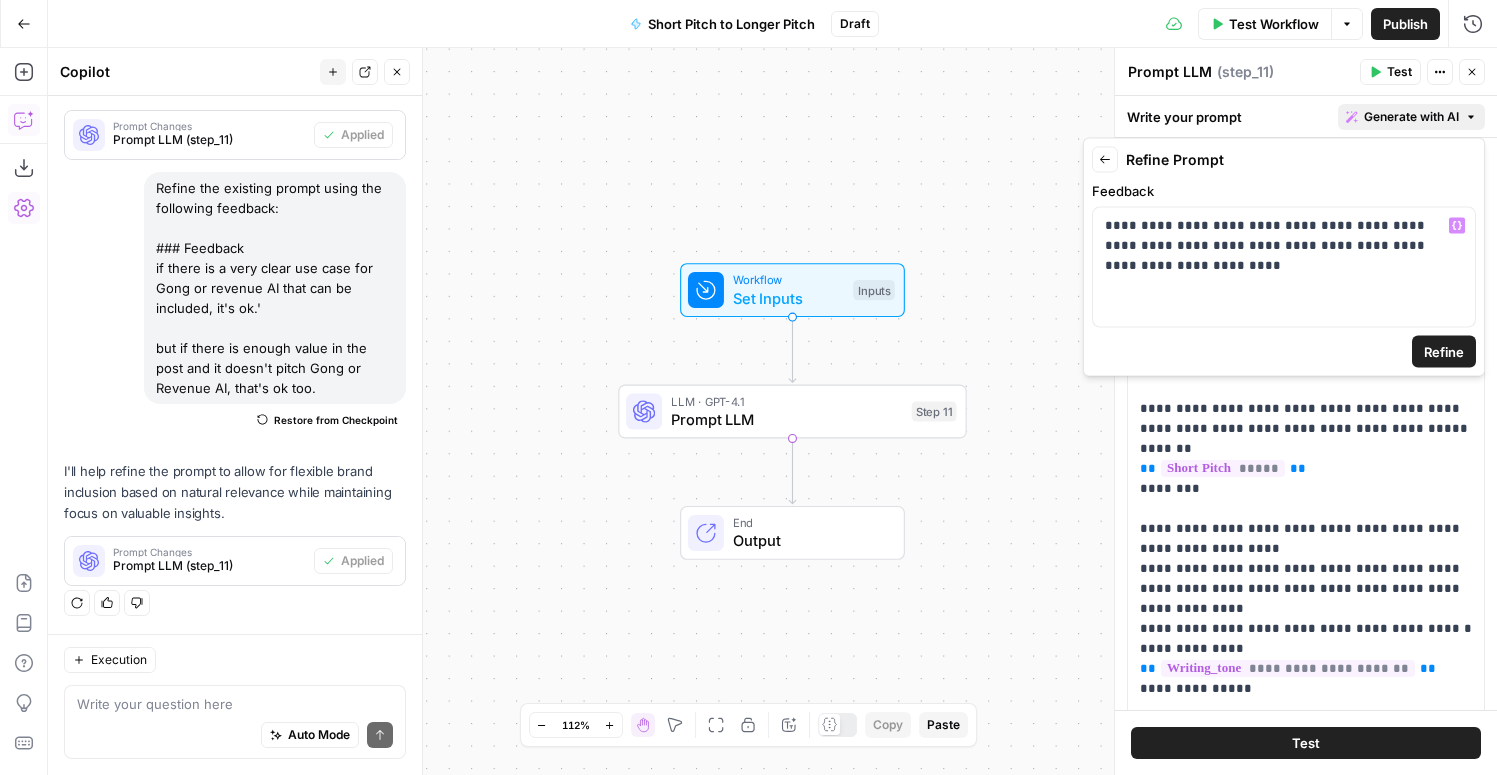 click on "Refine" at bounding box center [1444, 352] 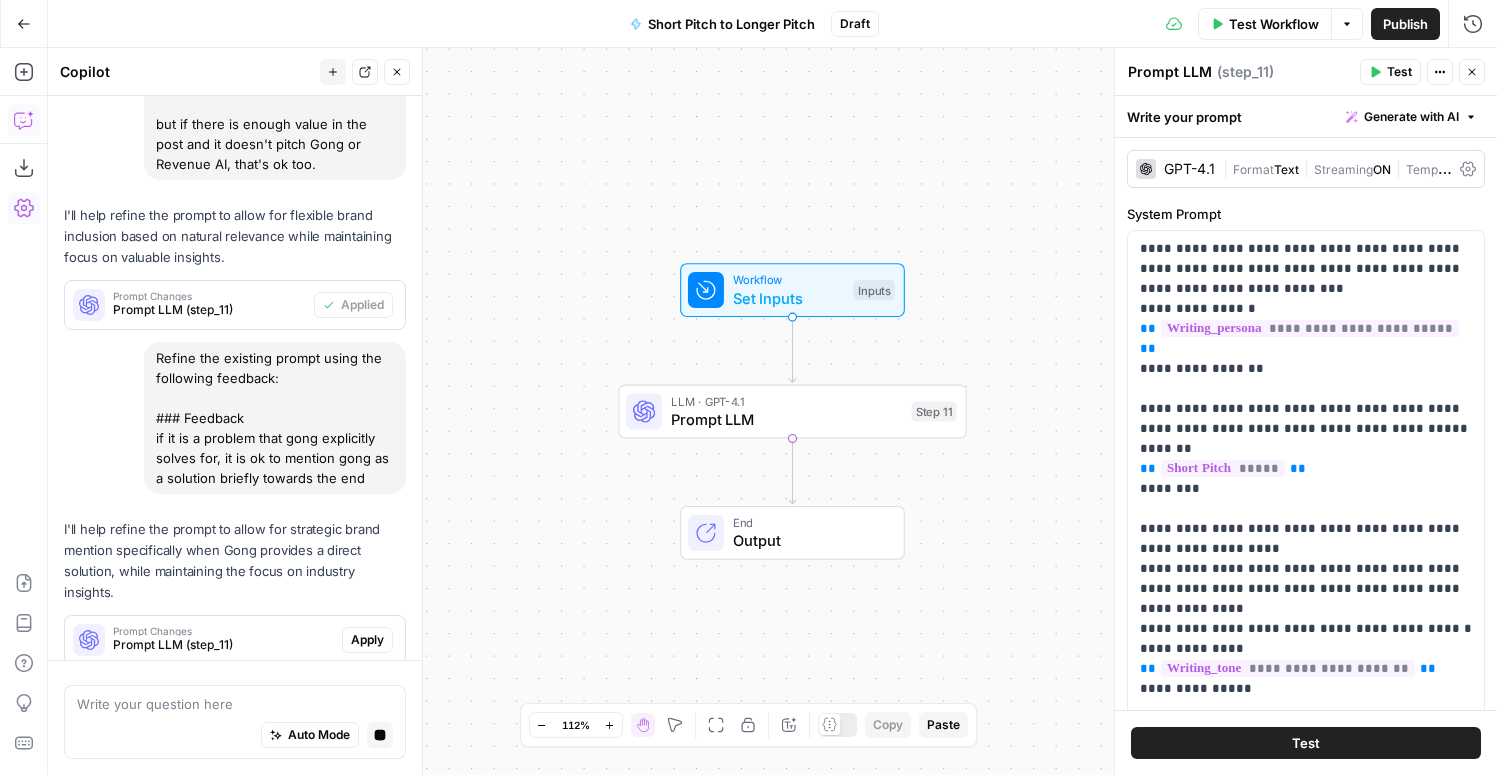 scroll, scrollTop: 1325, scrollLeft: 0, axis: vertical 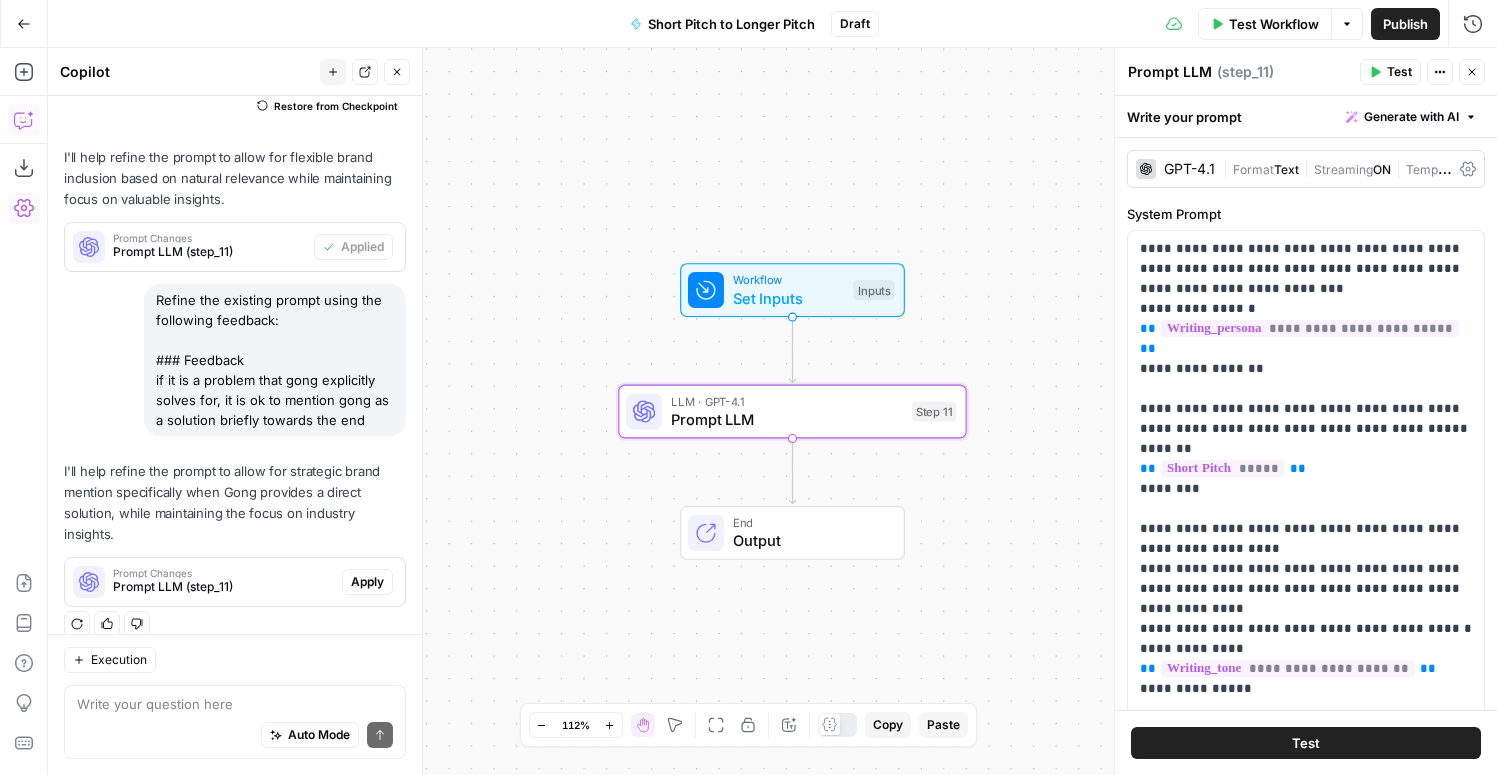 click on "Apply" at bounding box center [367, 582] 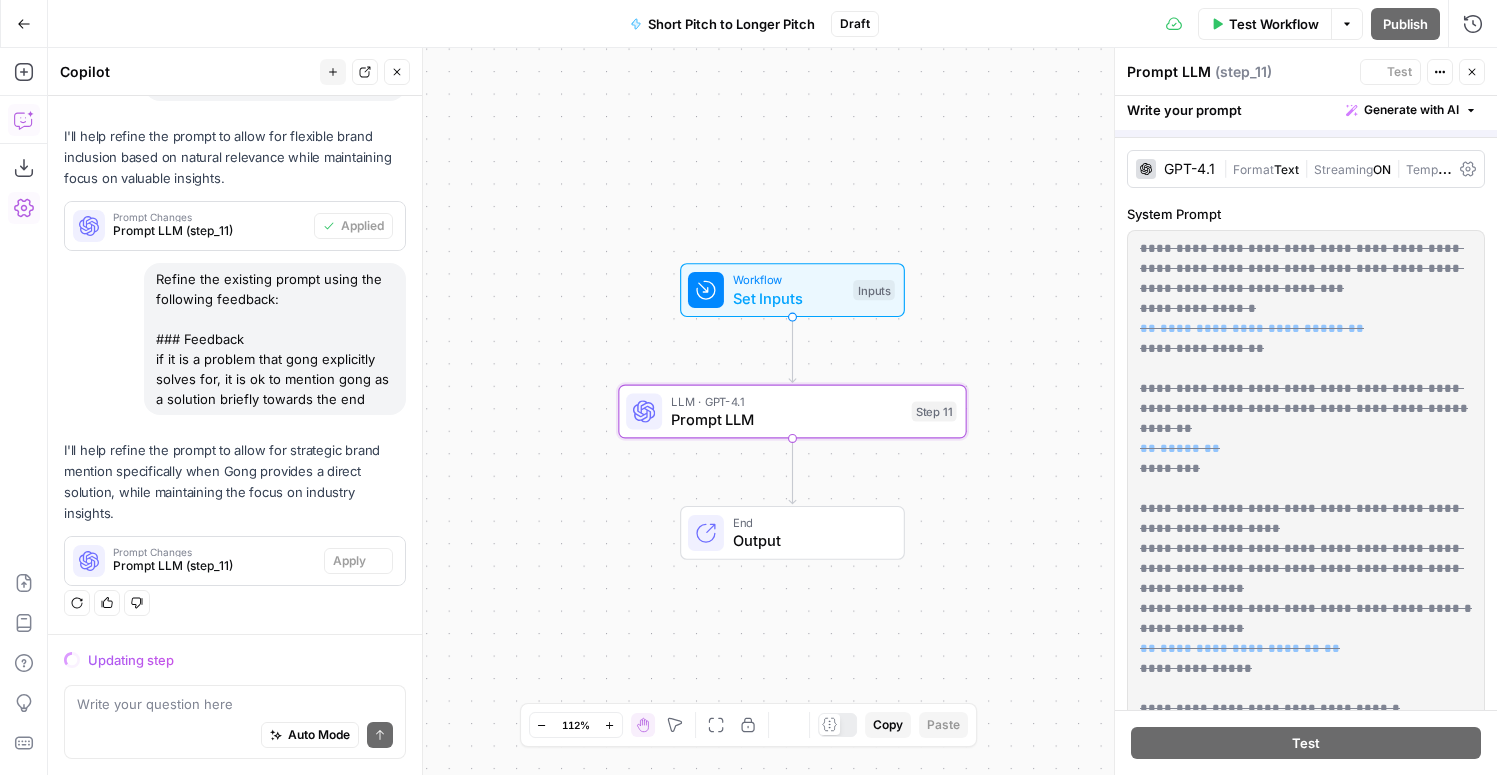 scroll, scrollTop: 1229, scrollLeft: 0, axis: vertical 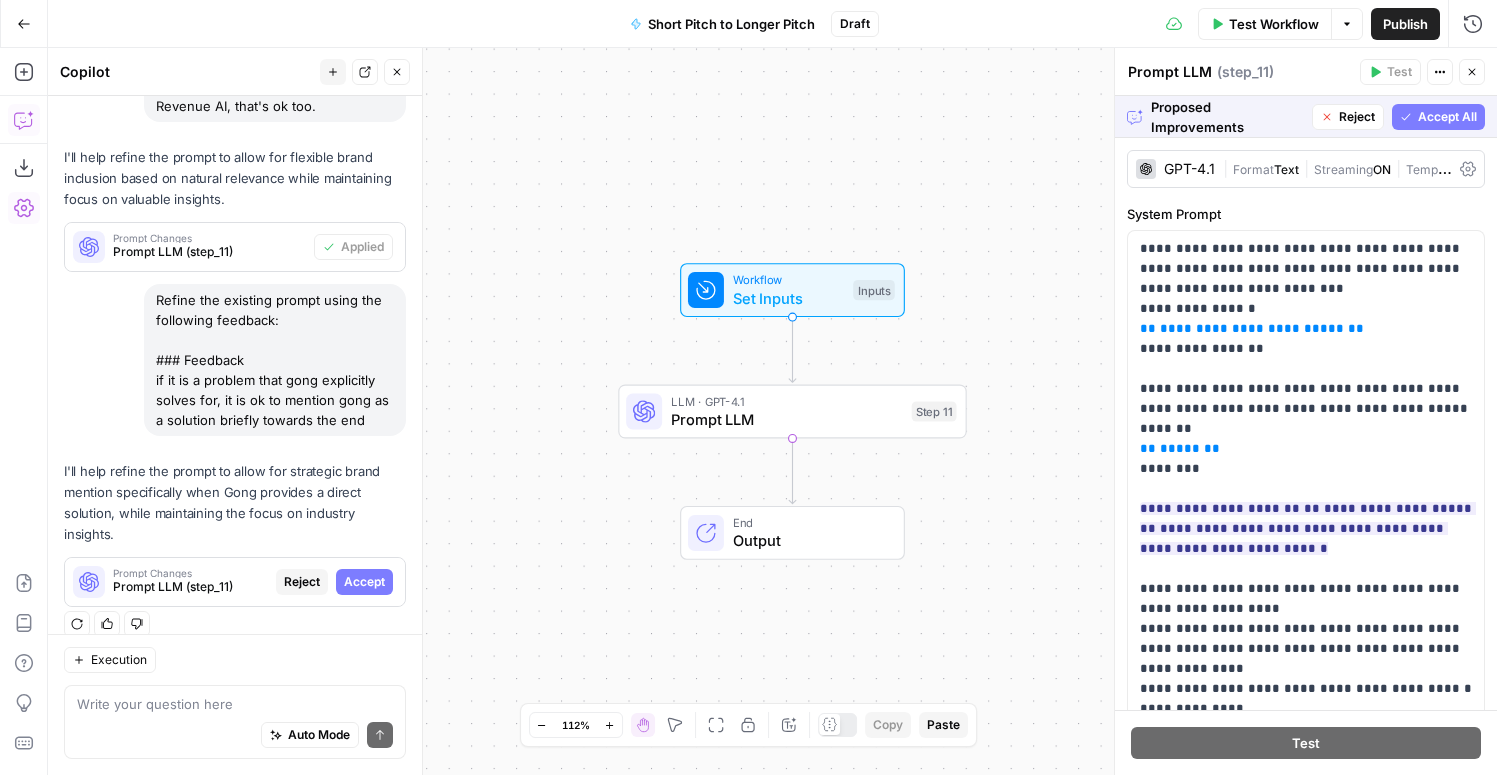 click on "Accept All" at bounding box center (1447, 117) 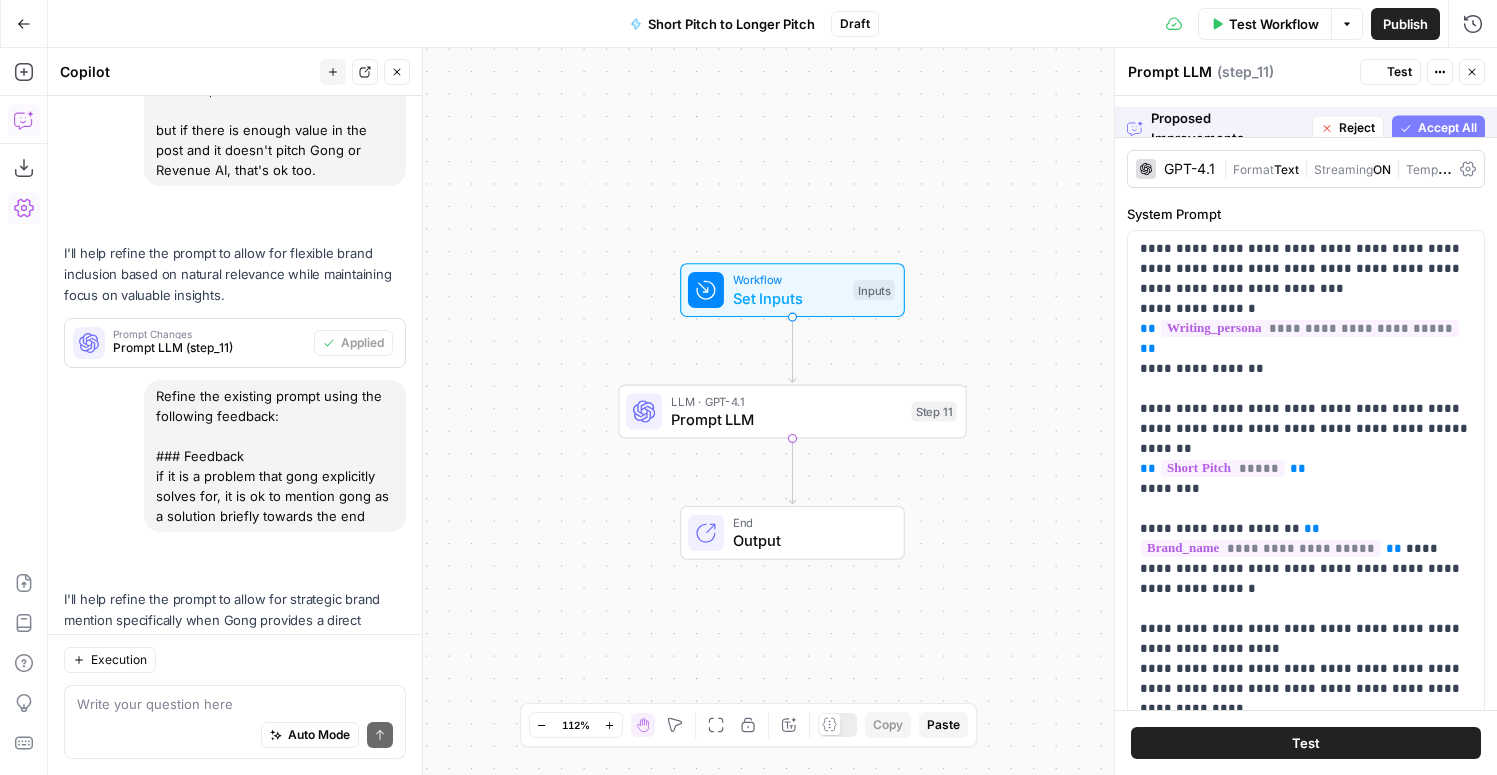 scroll, scrollTop: 1357, scrollLeft: 0, axis: vertical 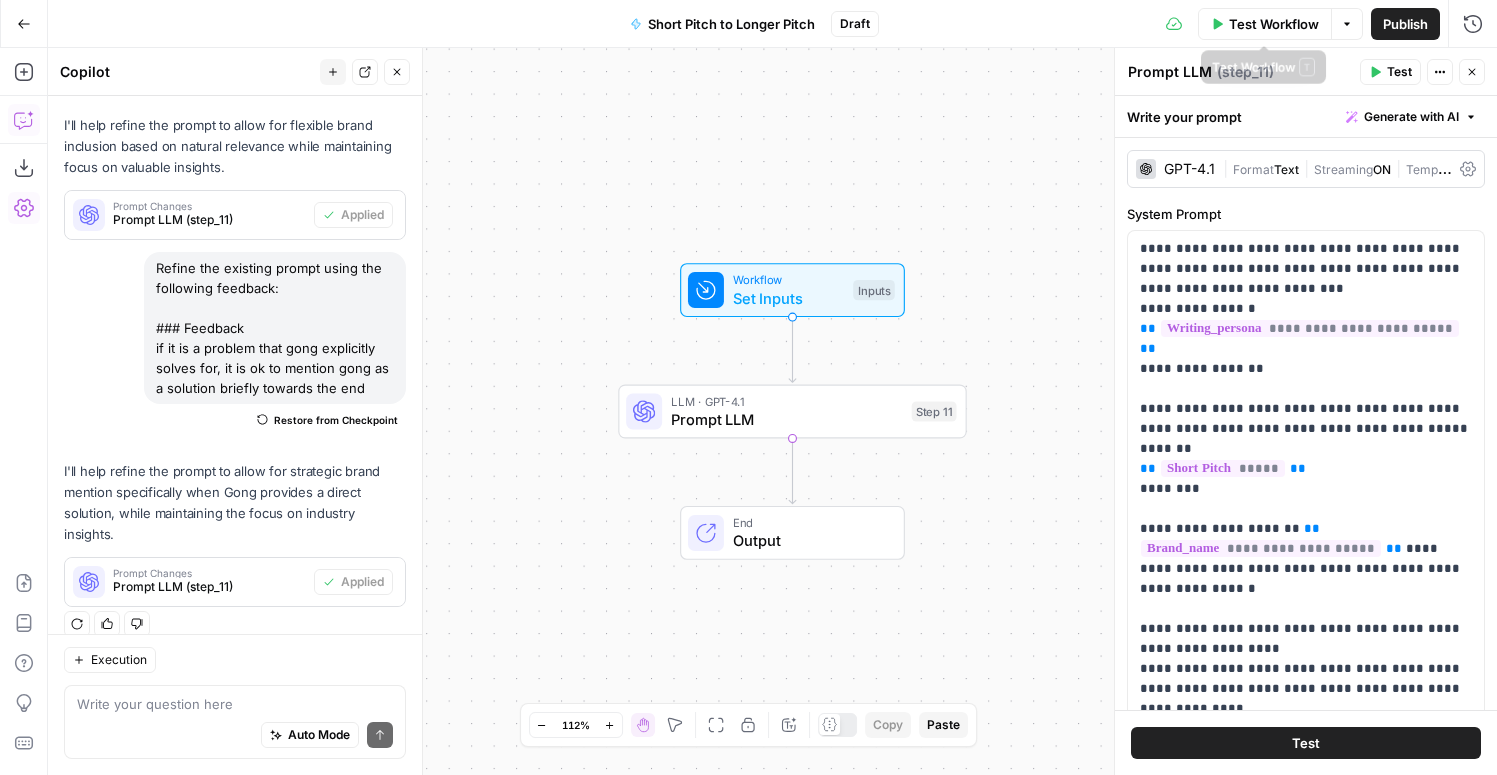 click on "Test Workflow" at bounding box center (1274, 24) 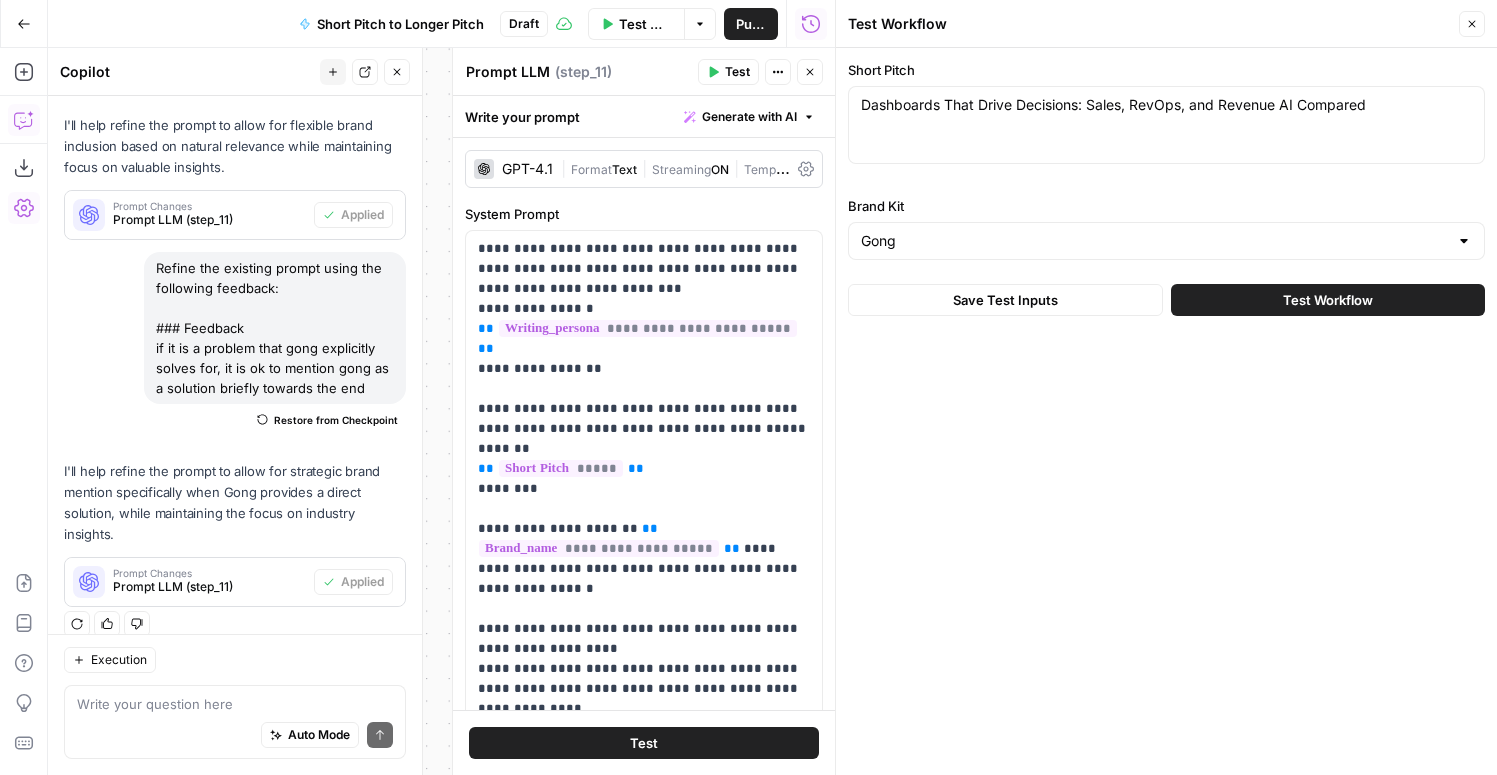 click on "Test Workflow" at bounding box center (1328, 300) 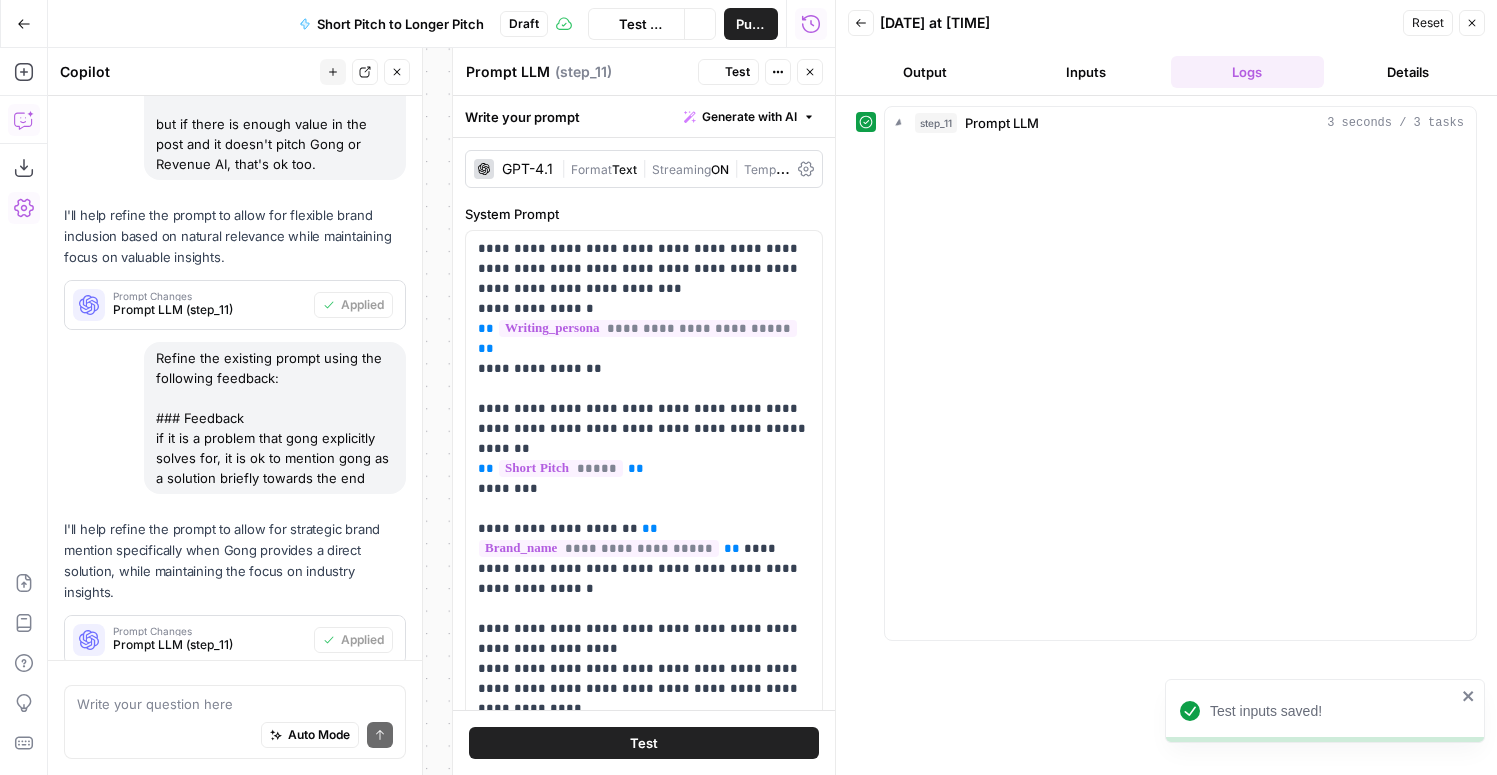 scroll, scrollTop: 1357, scrollLeft: 0, axis: vertical 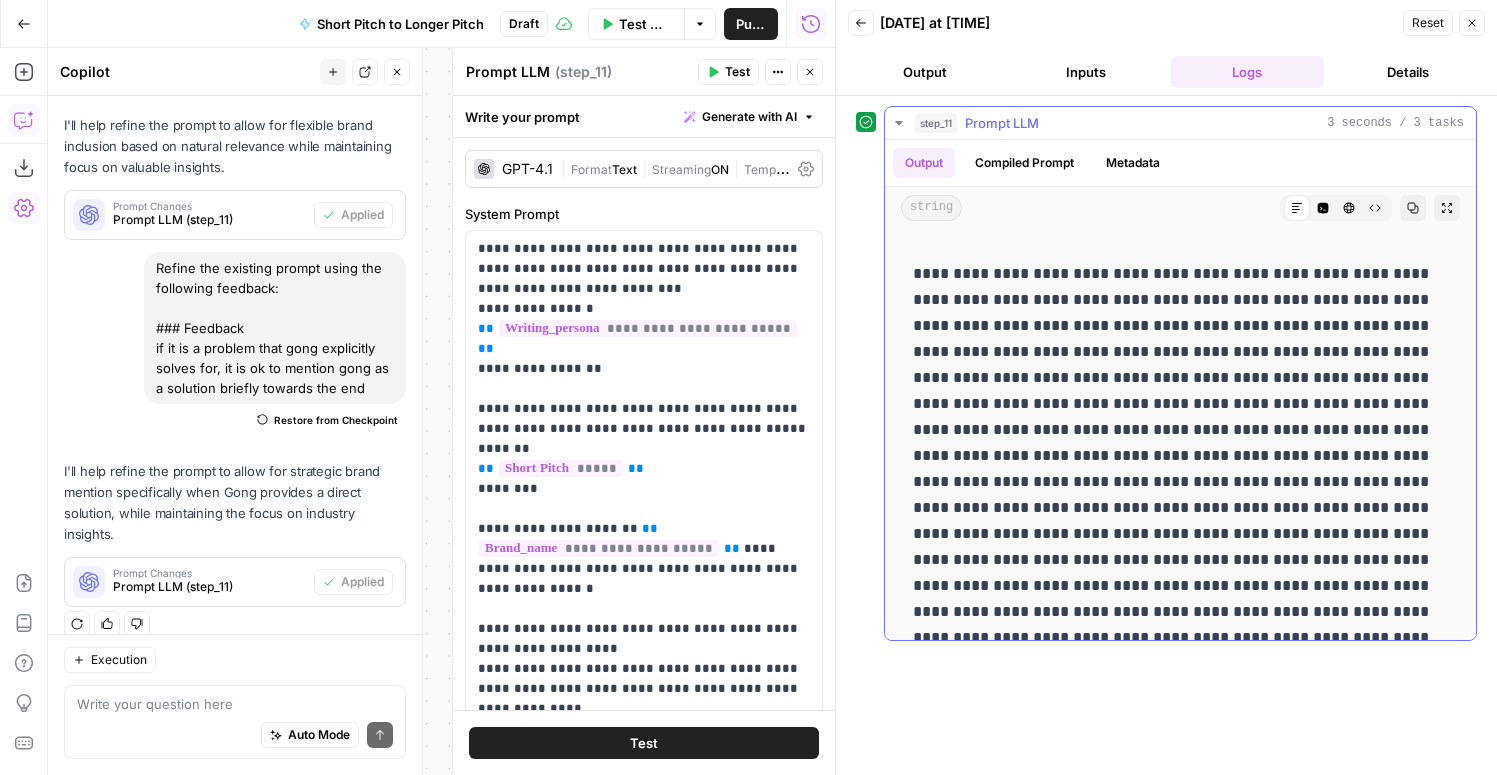 drag, startPoint x: 1105, startPoint y: 542, endPoint x: 909, endPoint y: 293, distance: 316.8864 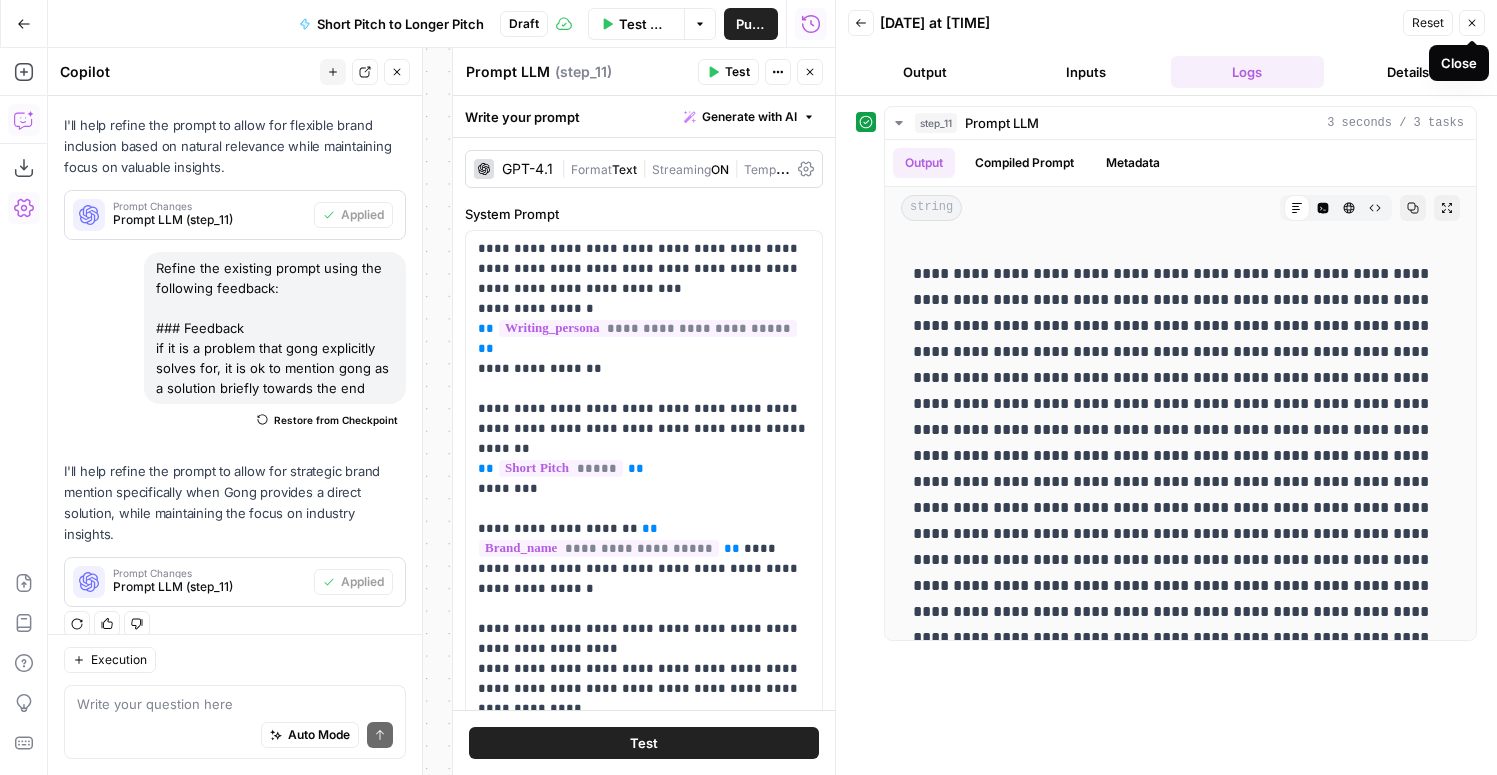 click 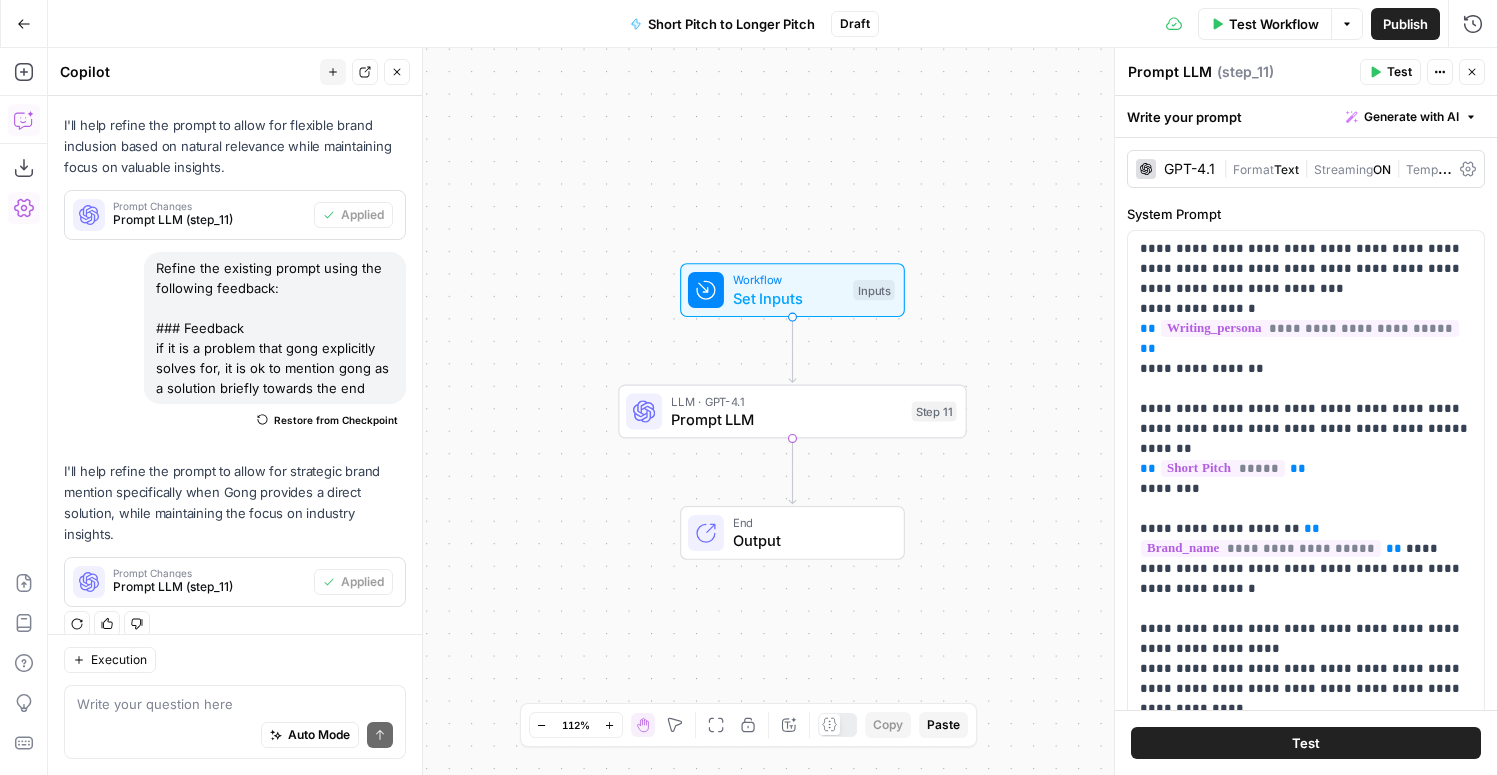 click on "Publish" at bounding box center [1405, 24] 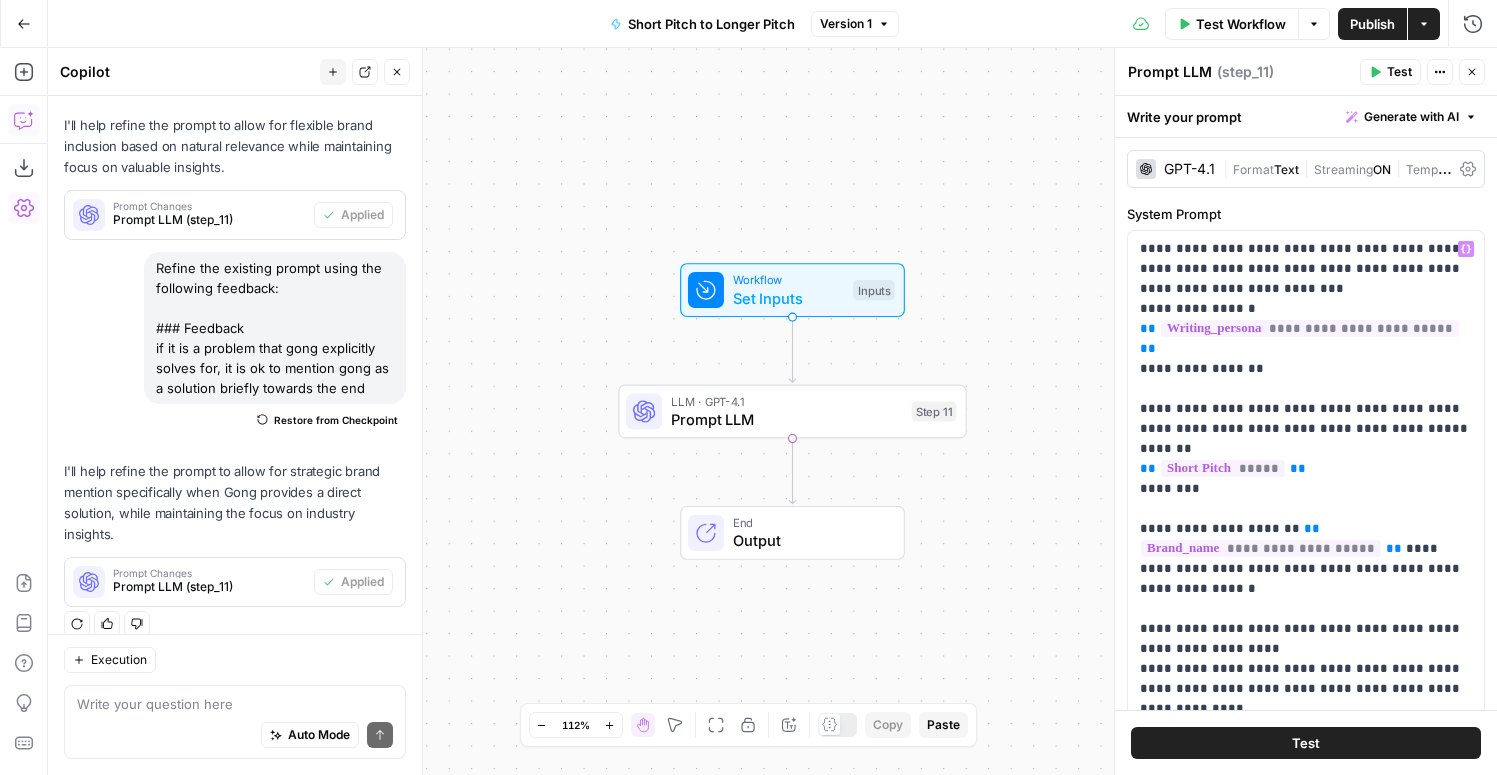 scroll, scrollTop: 401, scrollLeft: 0, axis: vertical 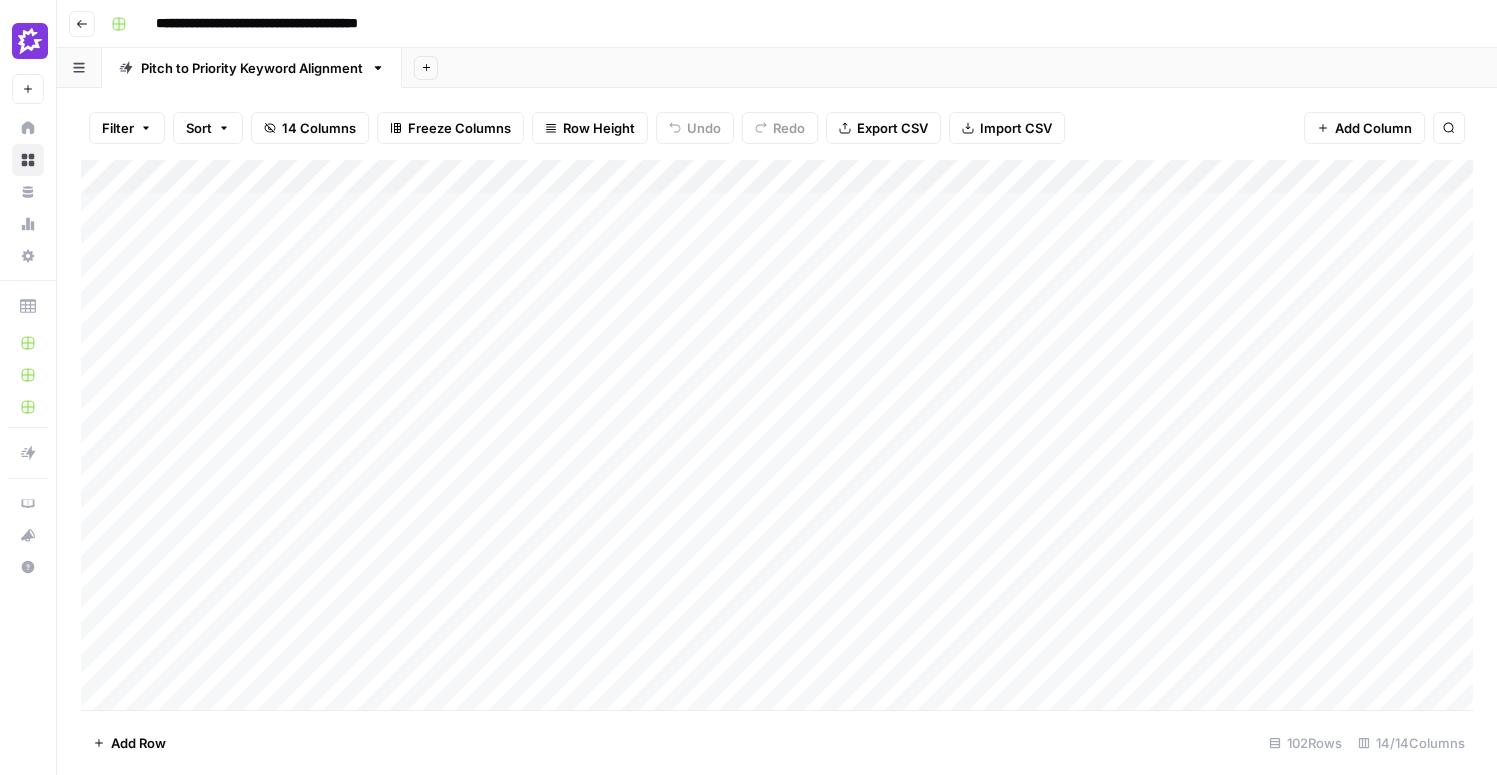 click on "Add Column" at bounding box center [777, 435] 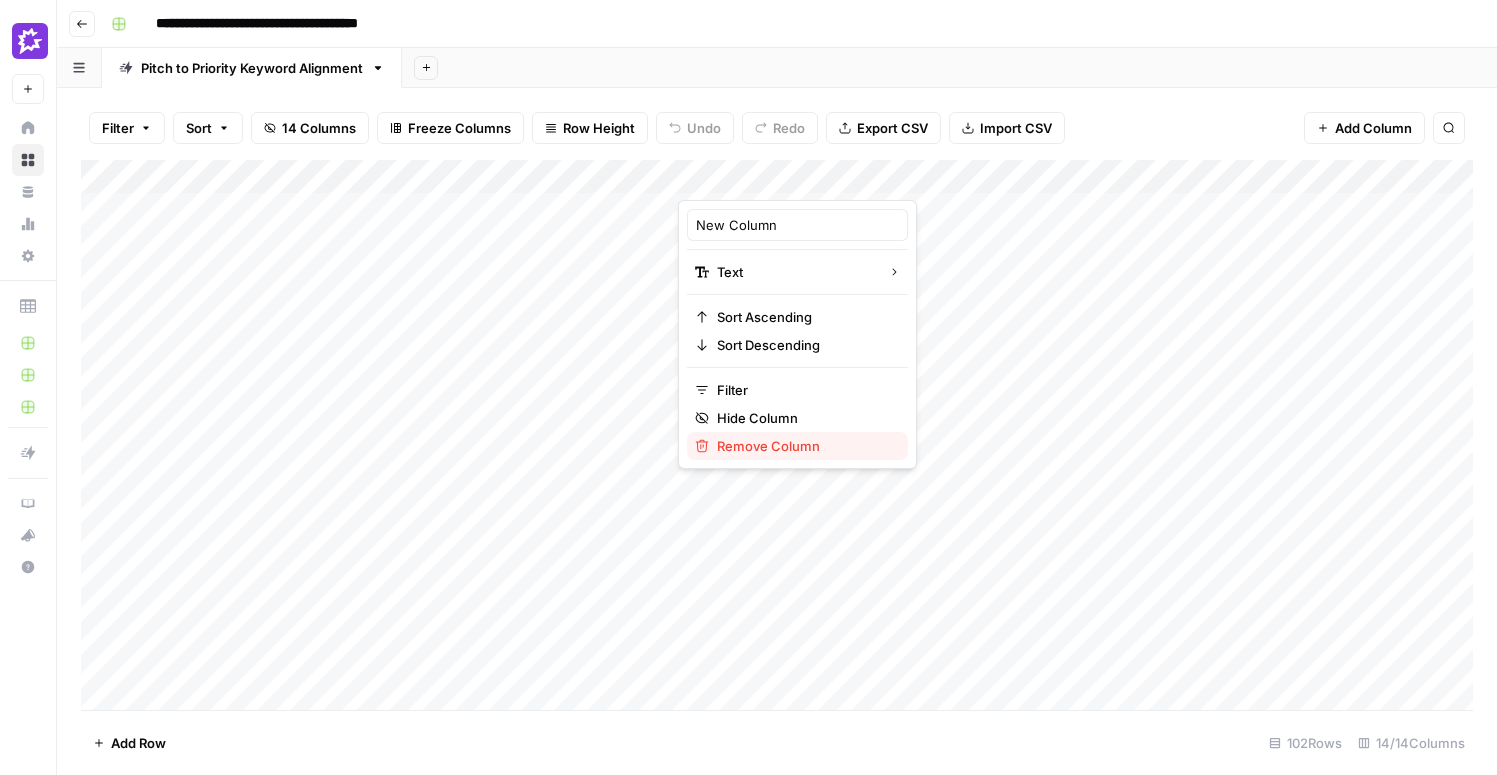 click on "Remove Column" at bounding box center [804, 446] 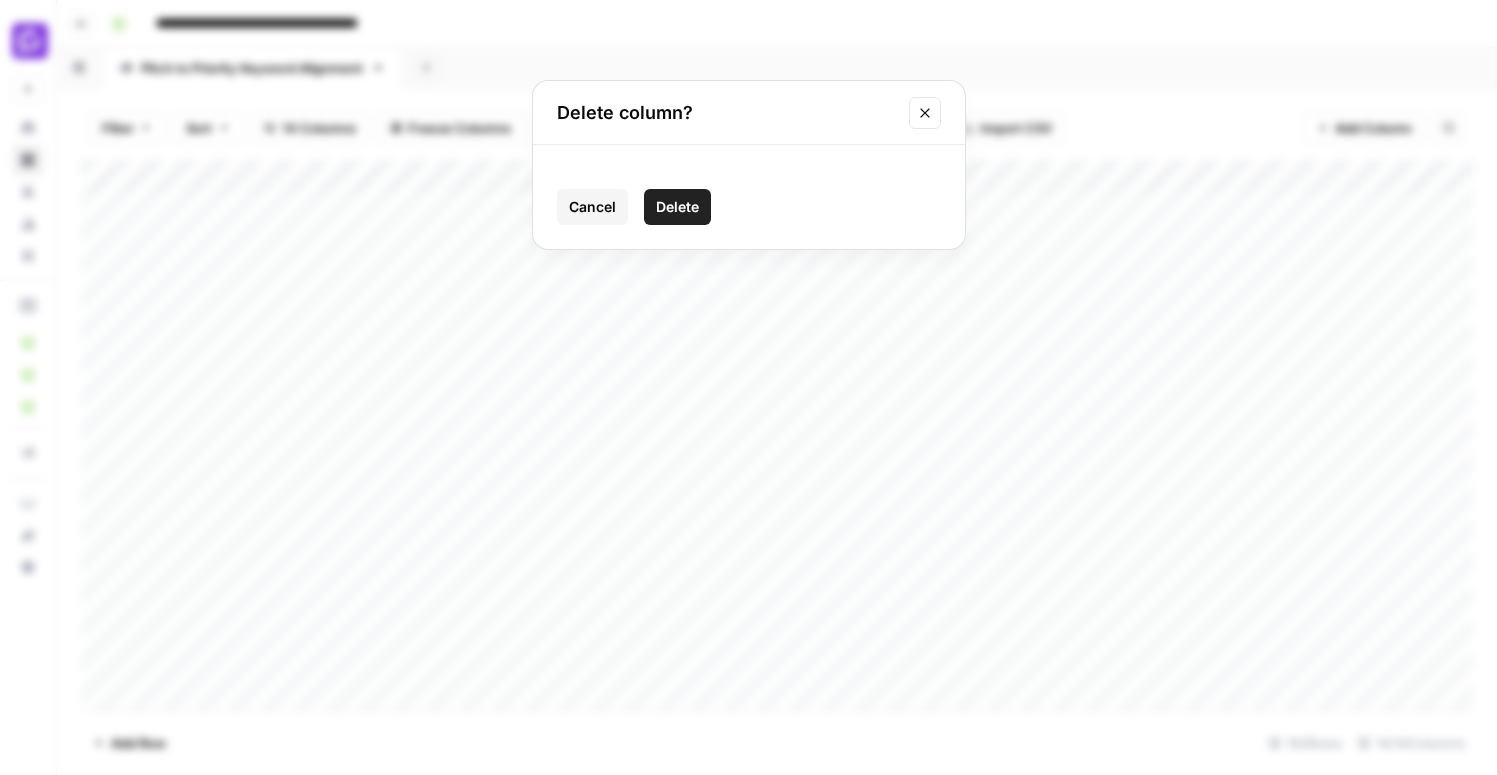 click on "Delete" at bounding box center (677, 207) 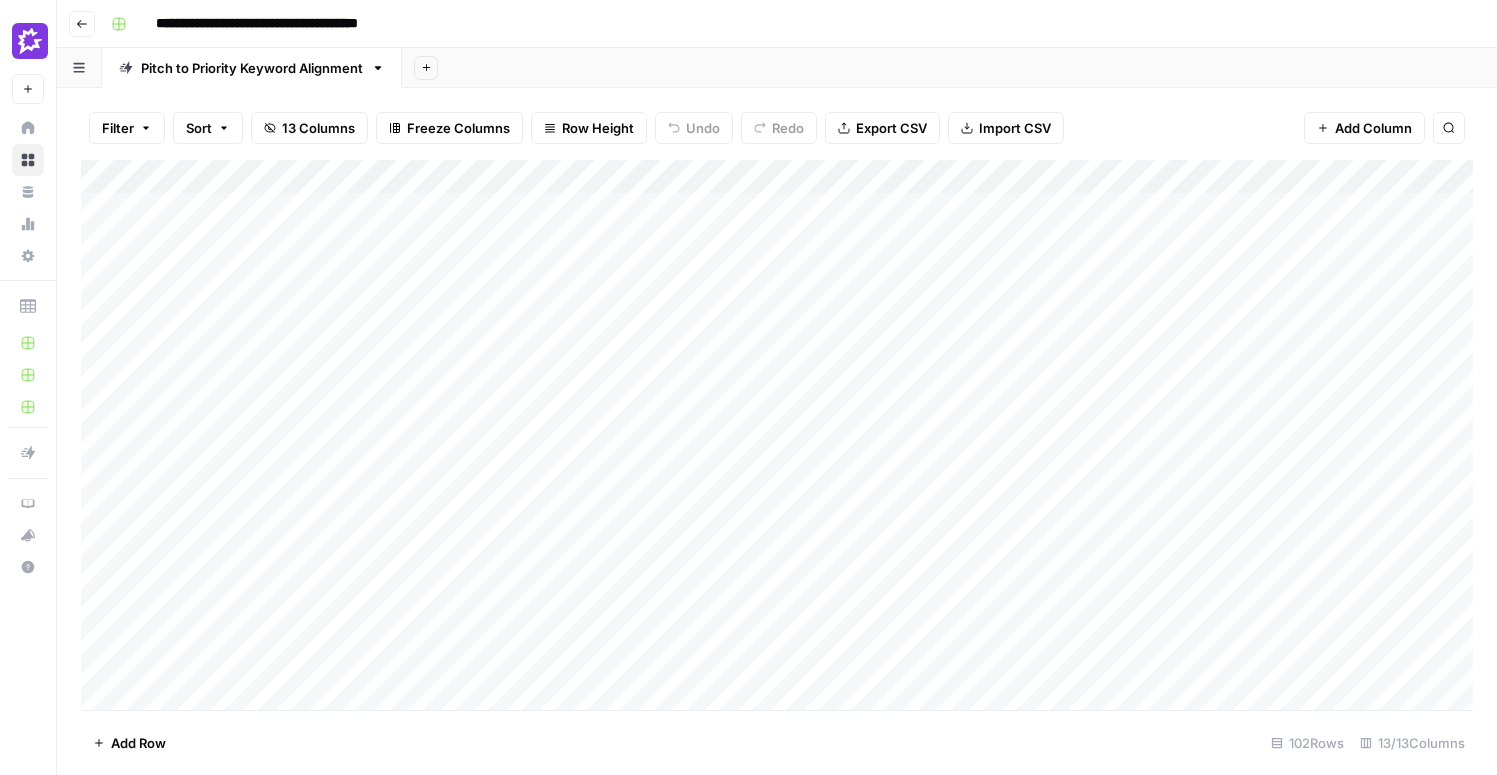 click on "Add Column" at bounding box center (1373, 128) 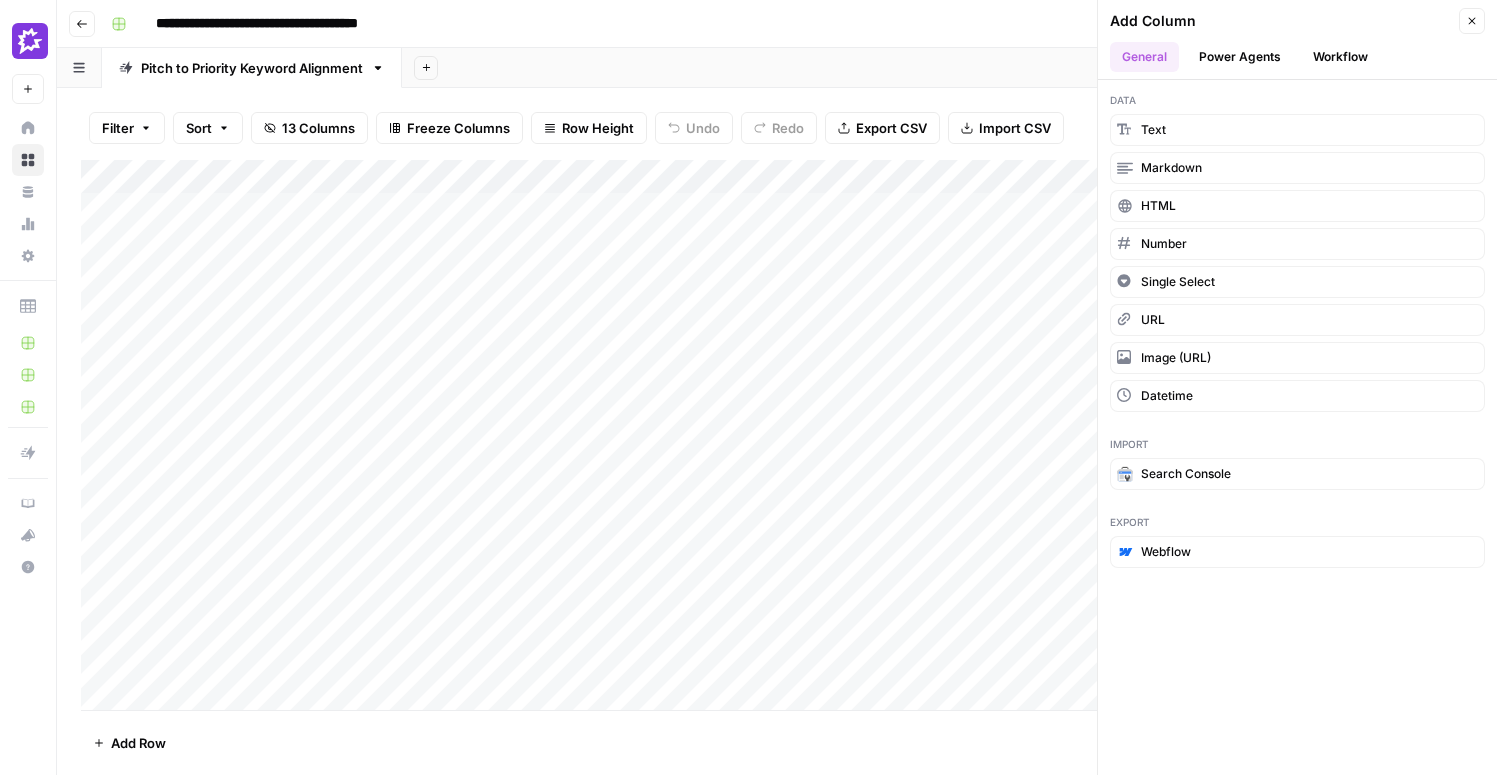 click on "Workflow" at bounding box center [1340, 57] 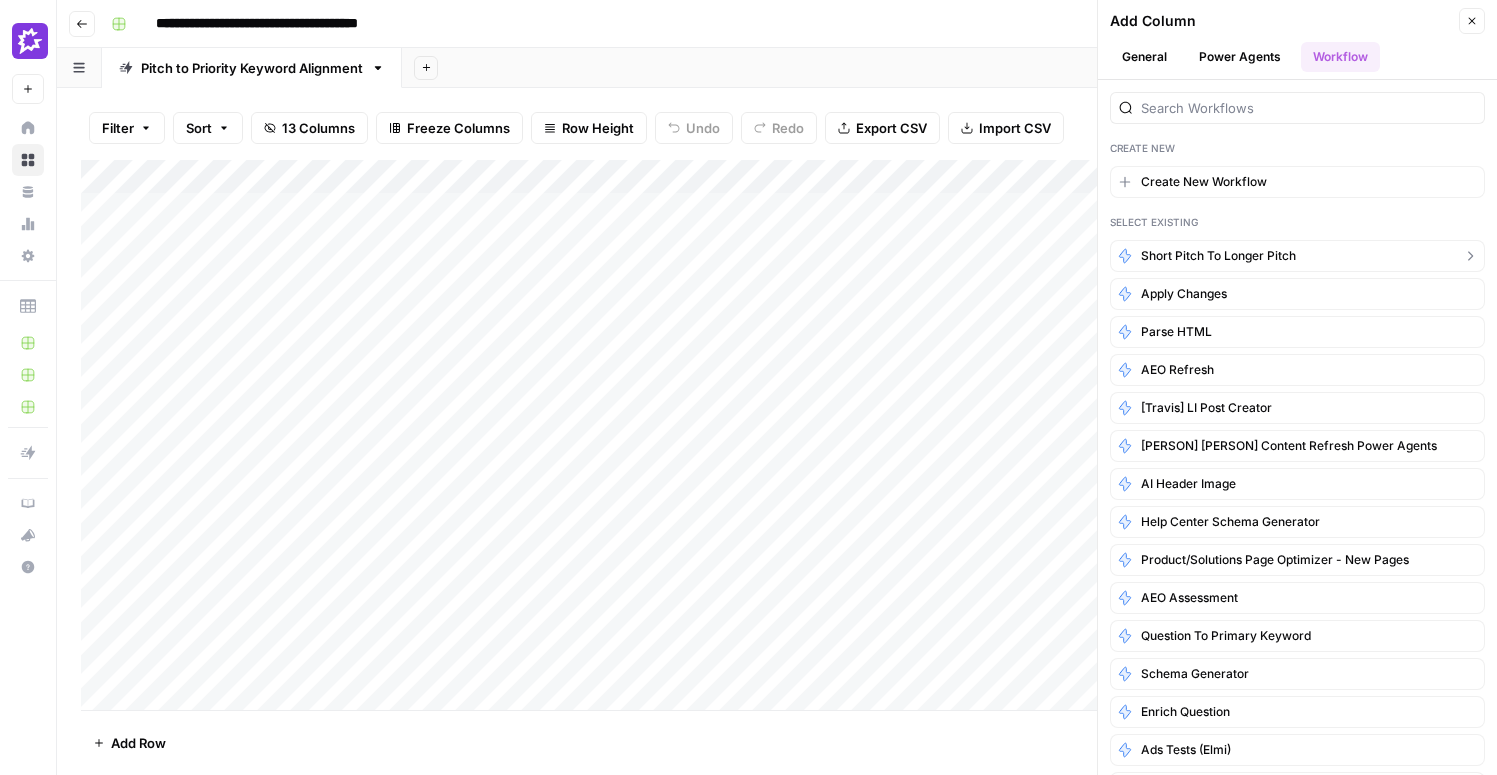 click on "Short Pitch to Longer Pitch" at bounding box center [1218, 256] 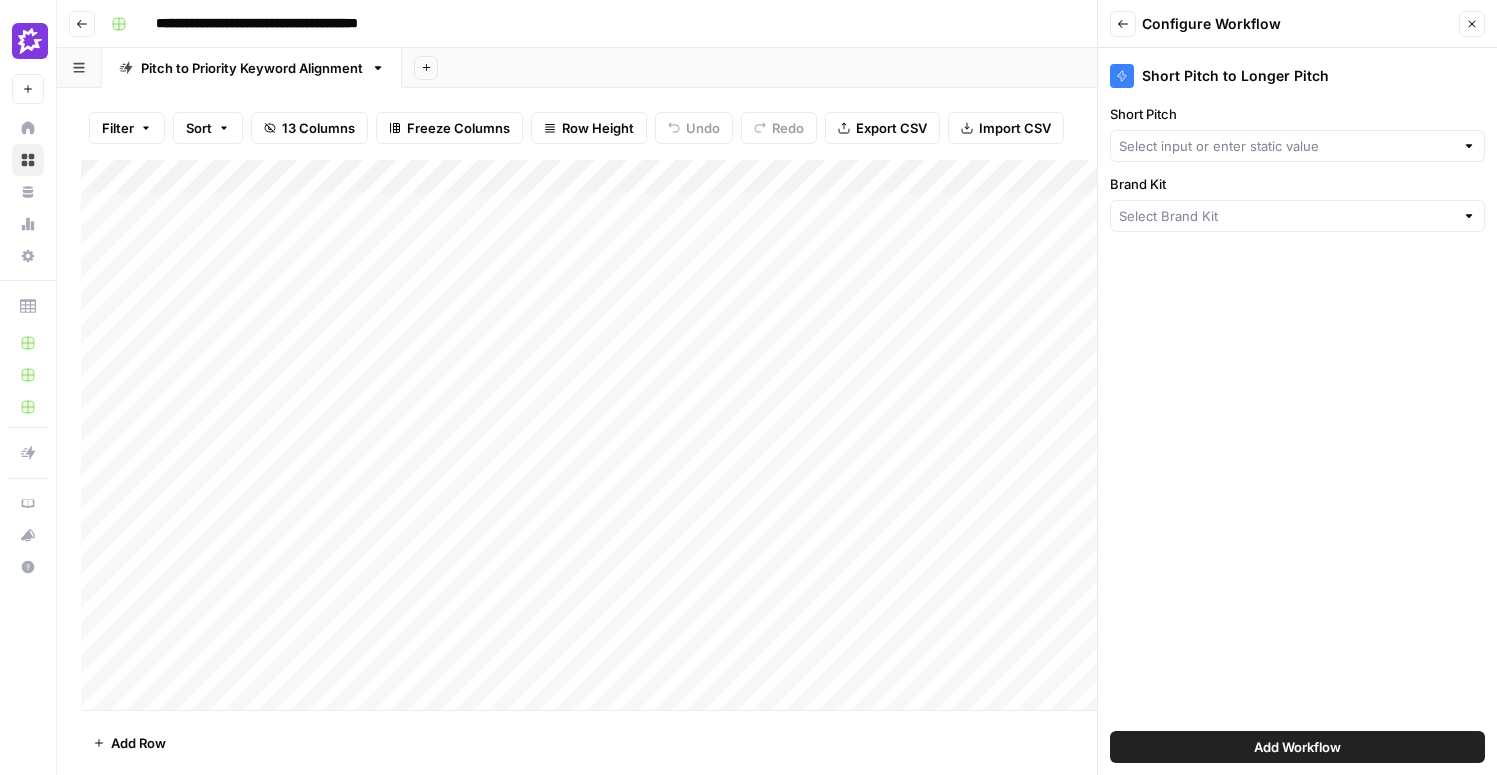 type on "Gong" 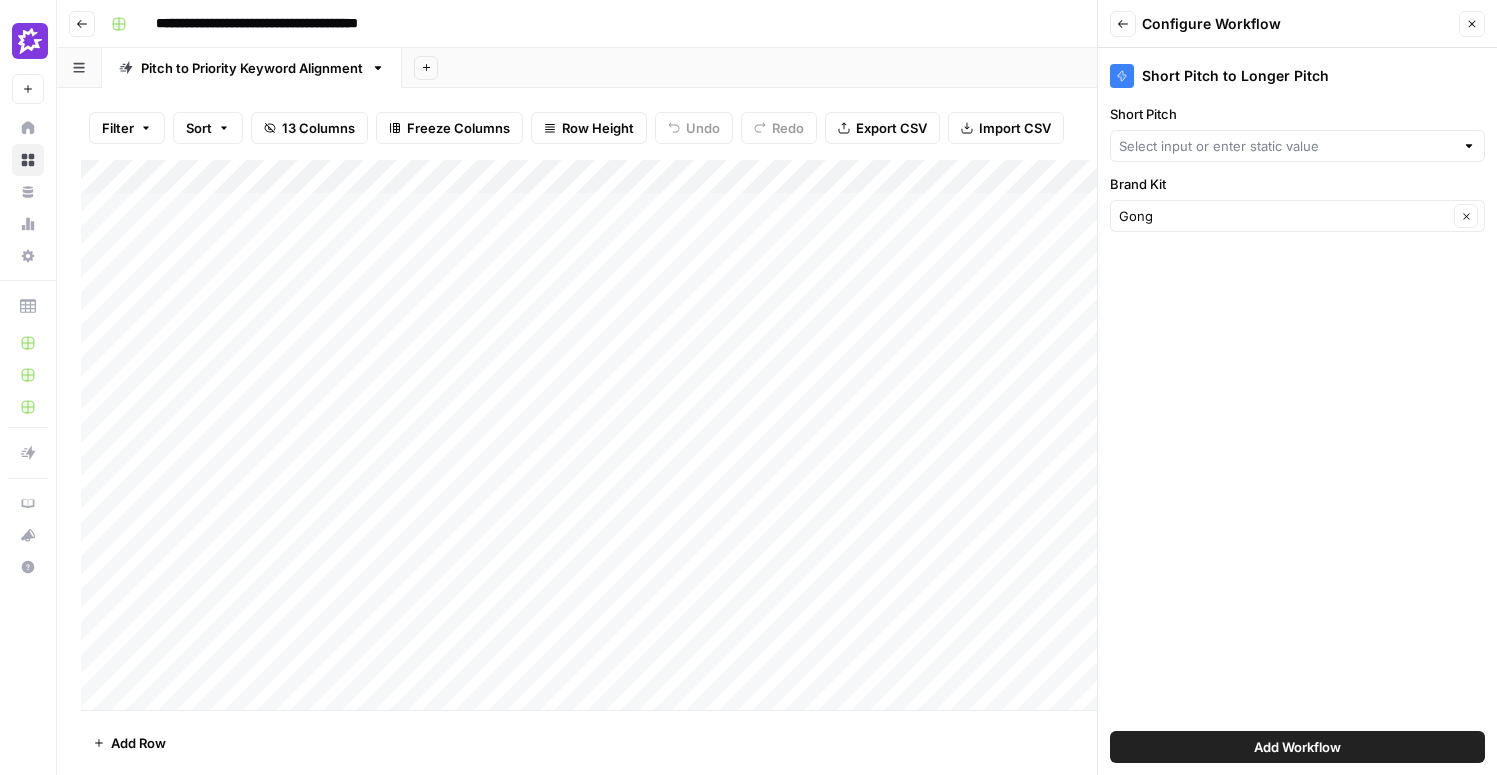 click at bounding box center (1297, 146) 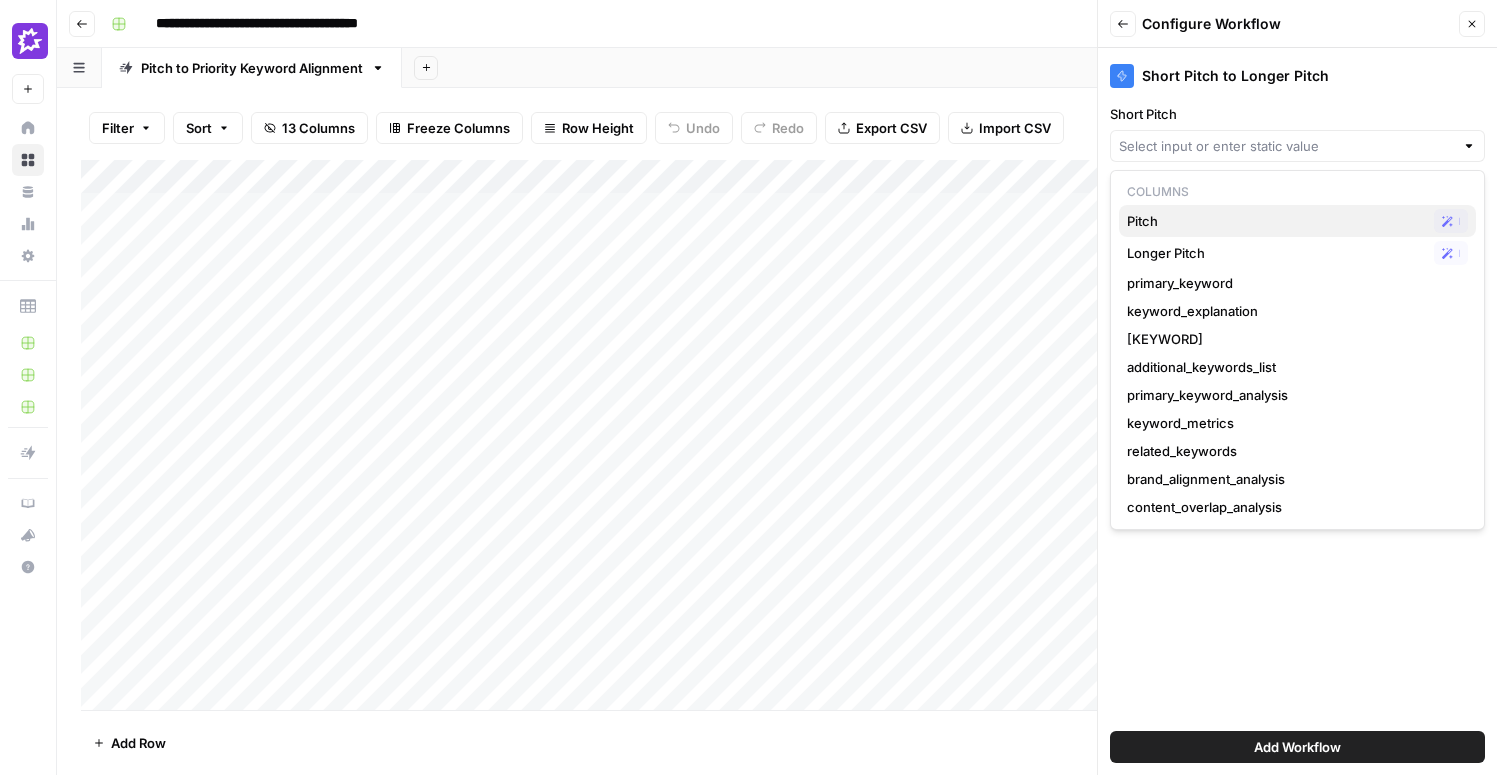click on "Pitch" at bounding box center [1276, 221] 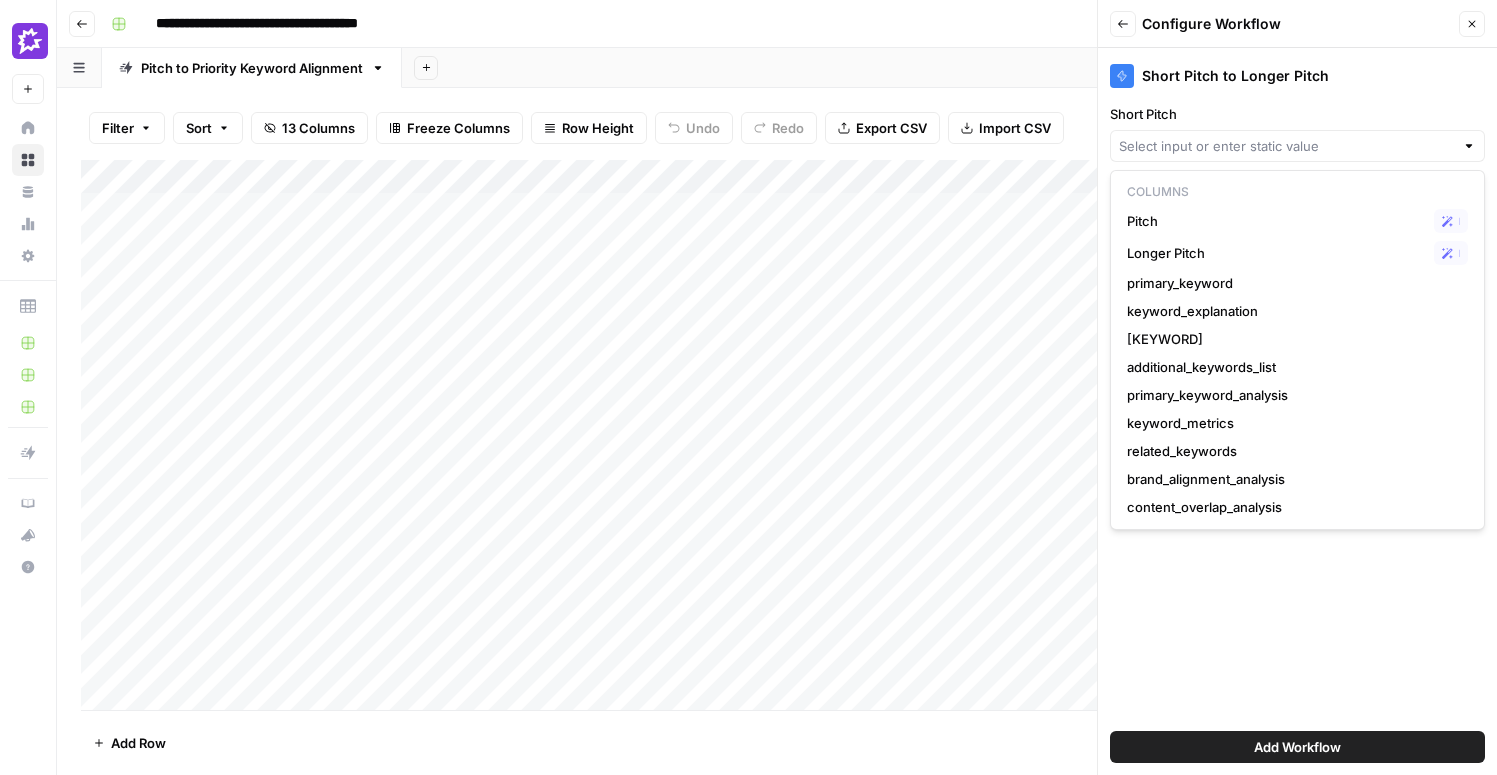 type on "Pitch" 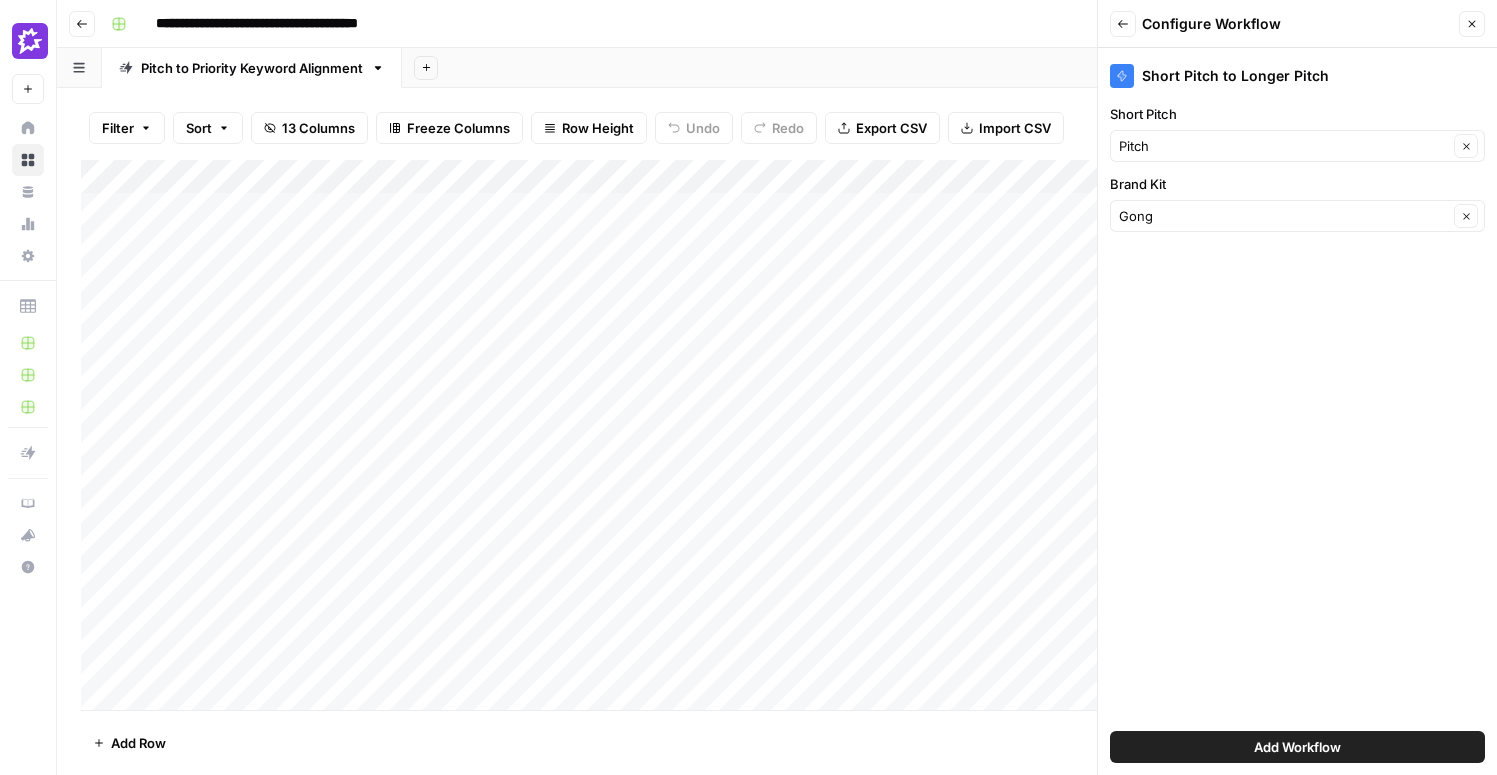 click on "Add Workflow" at bounding box center (1297, 747) 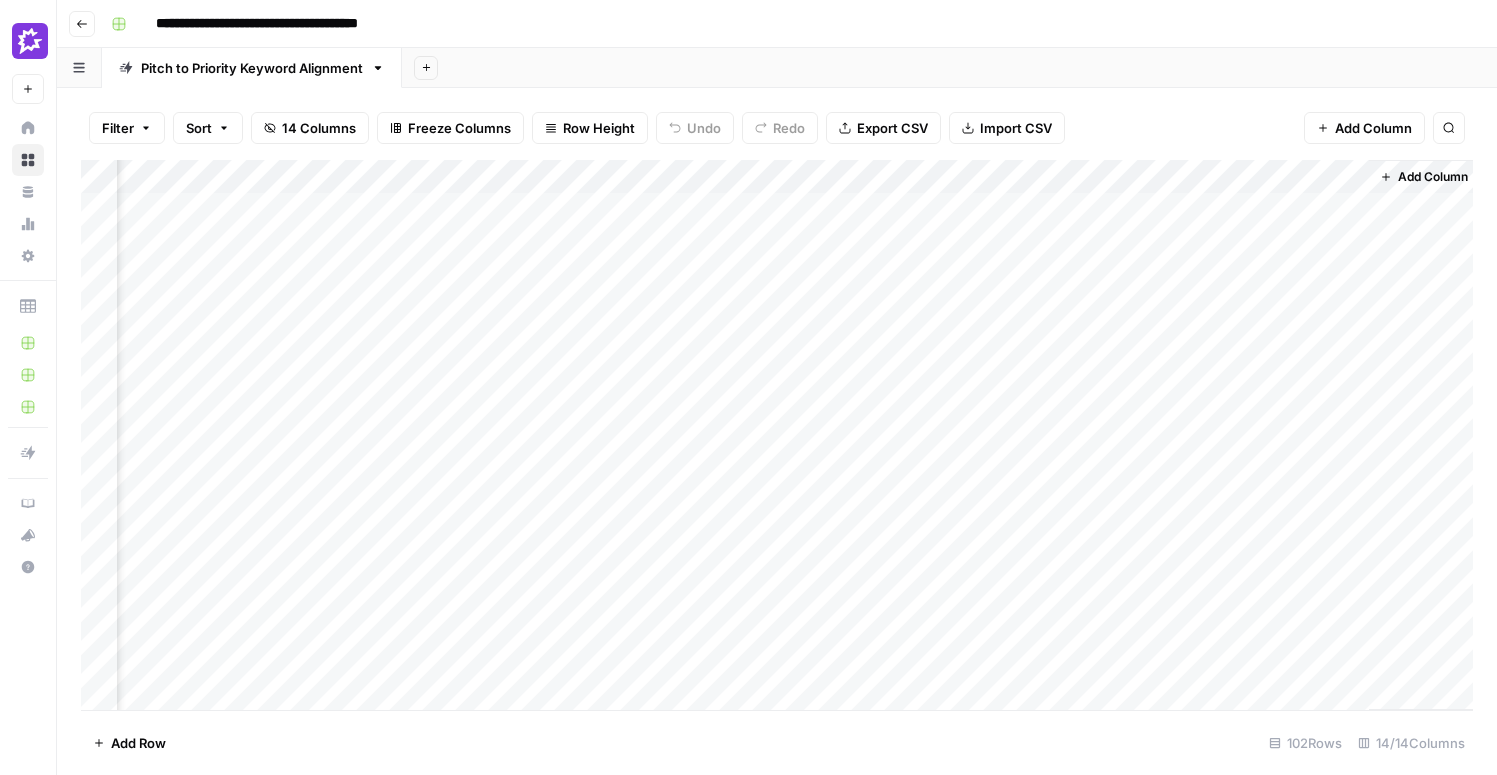 scroll, scrollTop: 0, scrollLeft: 1742, axis: horizontal 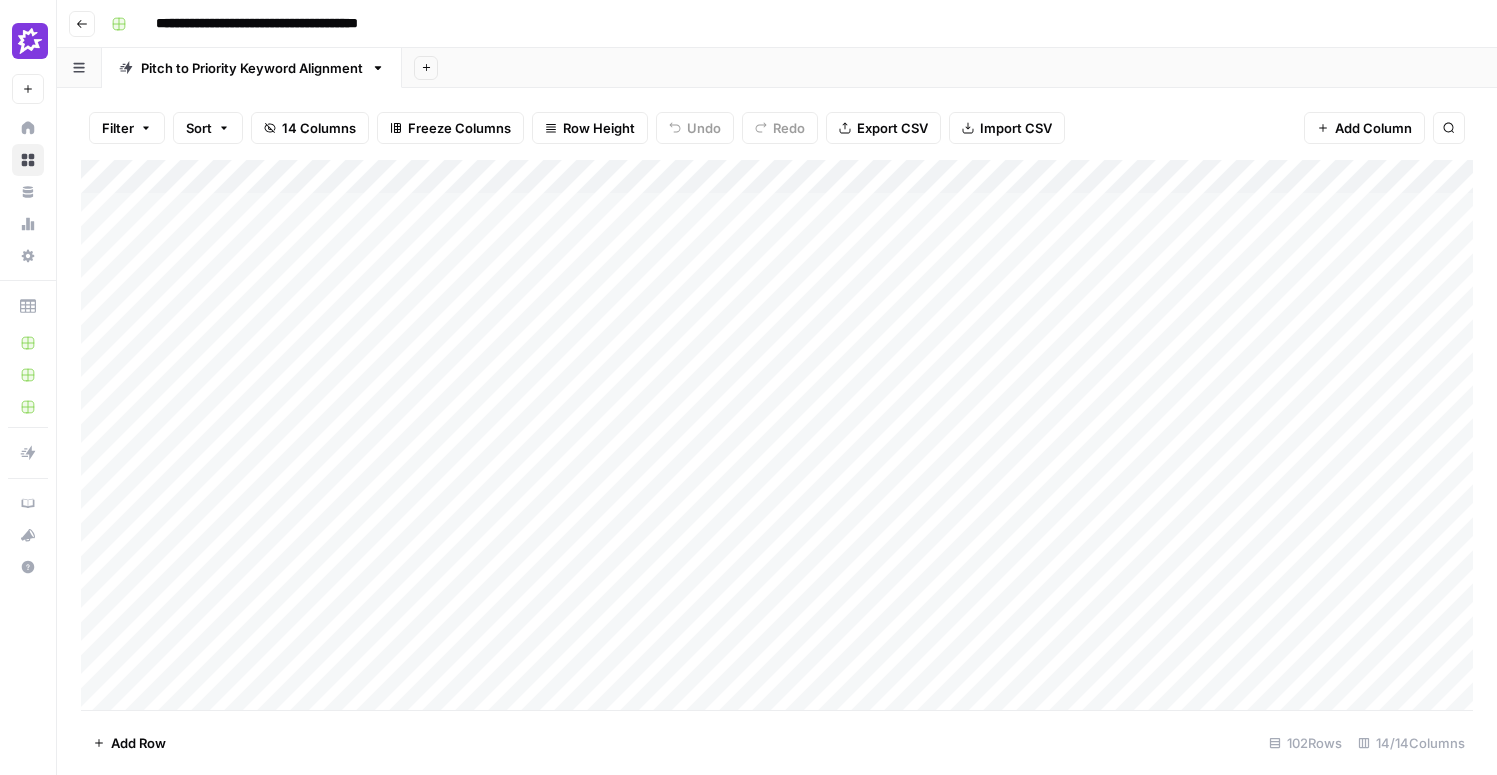 drag, startPoint x: 1304, startPoint y: 168, endPoint x: 749, endPoint y: 239, distance: 559.523 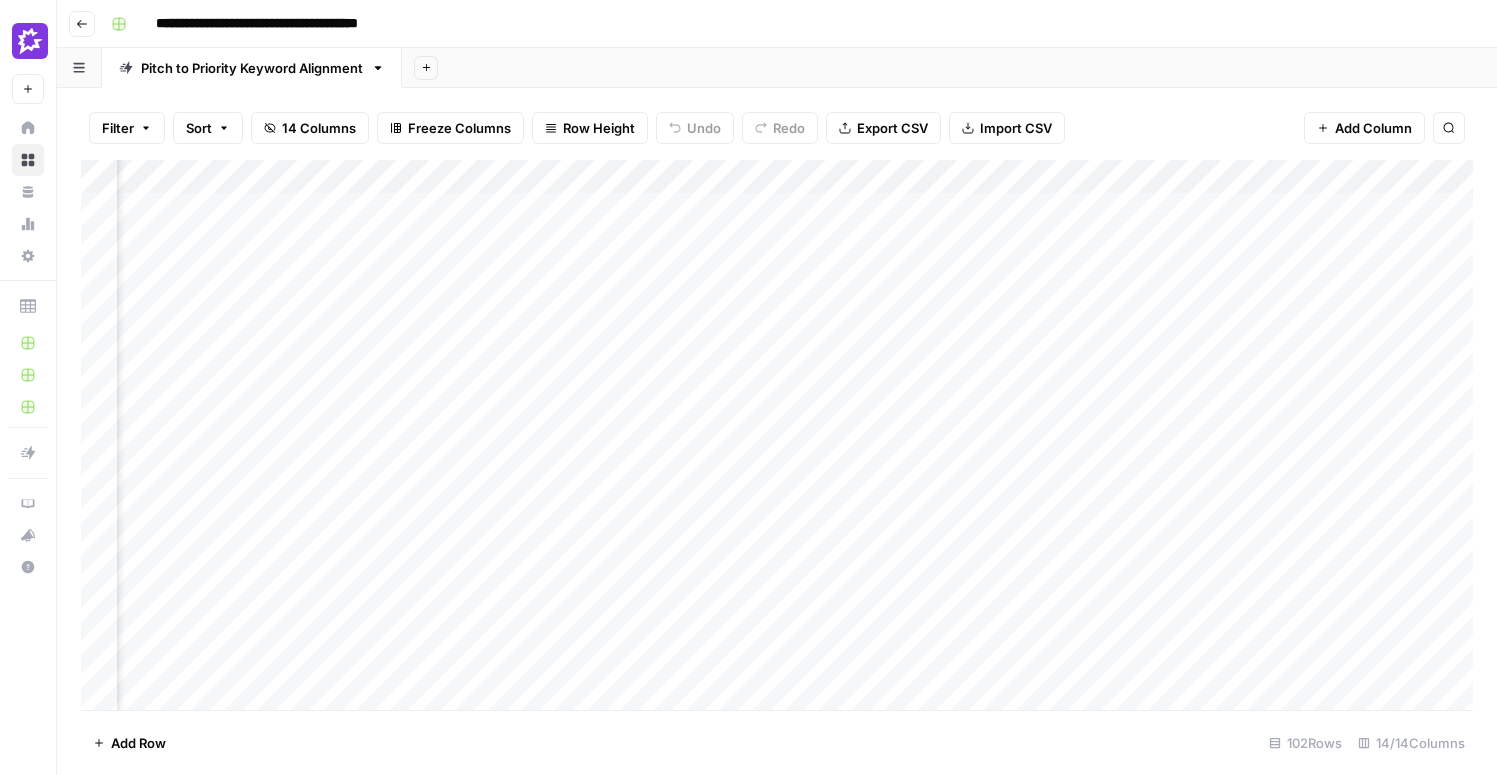 scroll, scrollTop: 0, scrollLeft: 0, axis: both 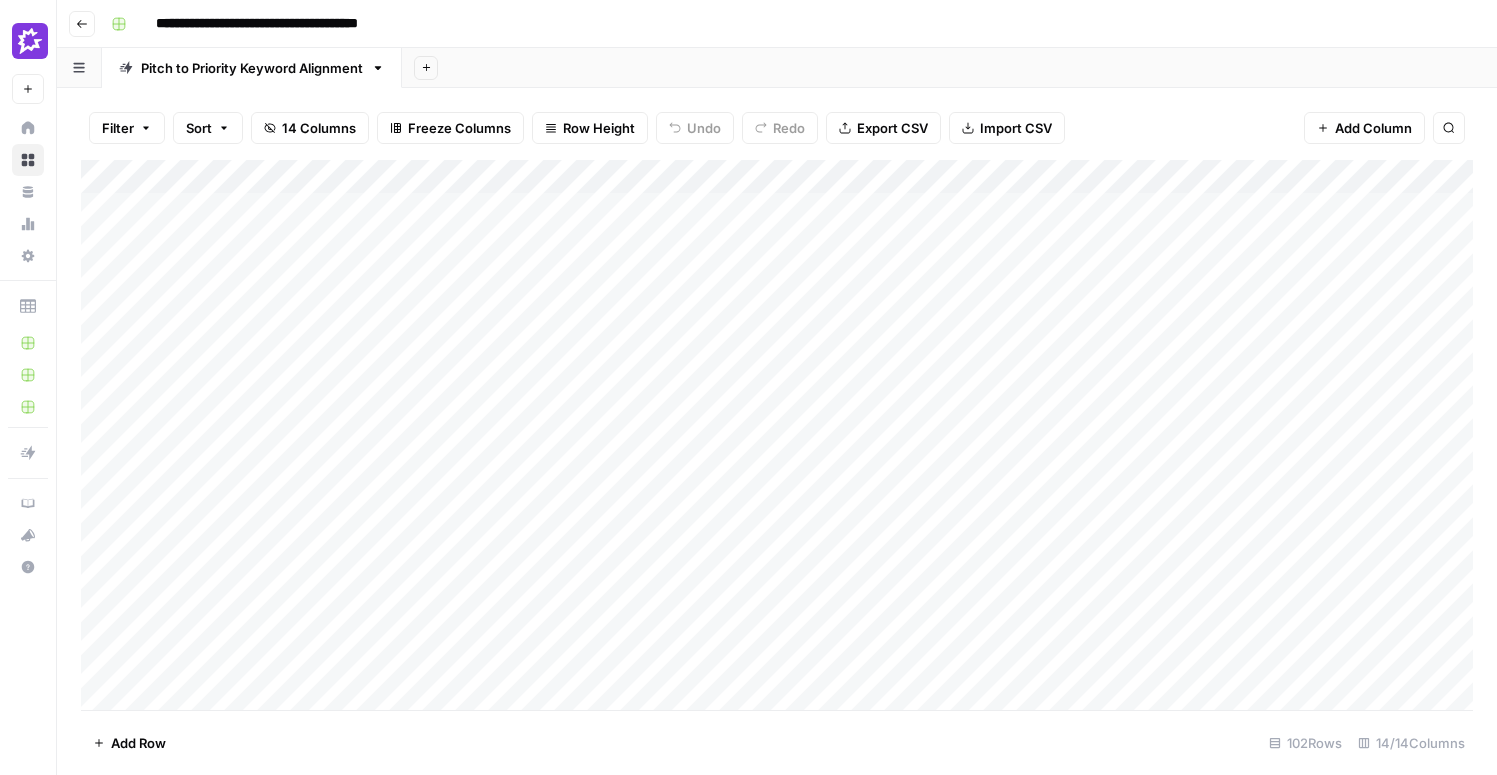 click on "Add Column" at bounding box center [777, 435] 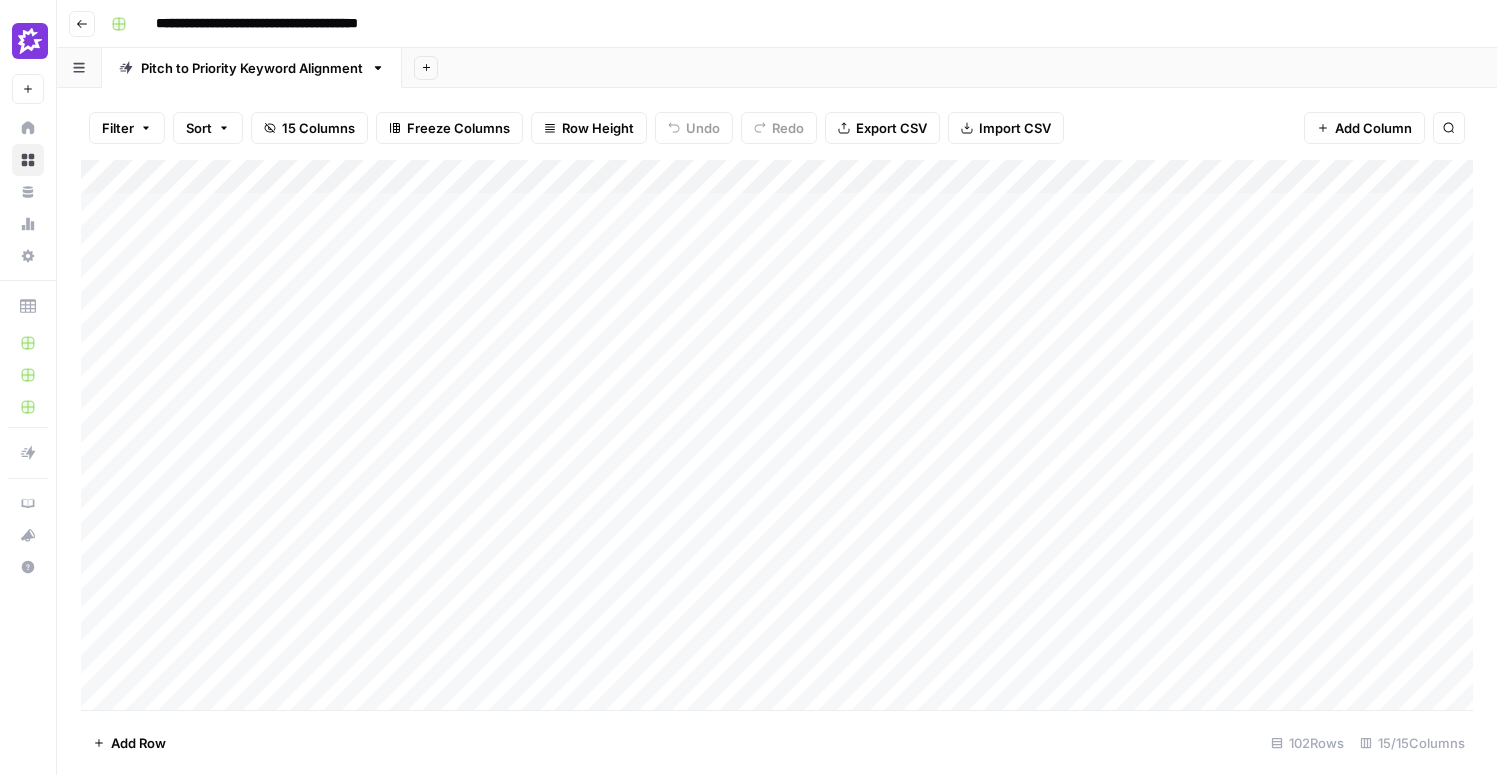 click on "Add Column" at bounding box center (777, 435) 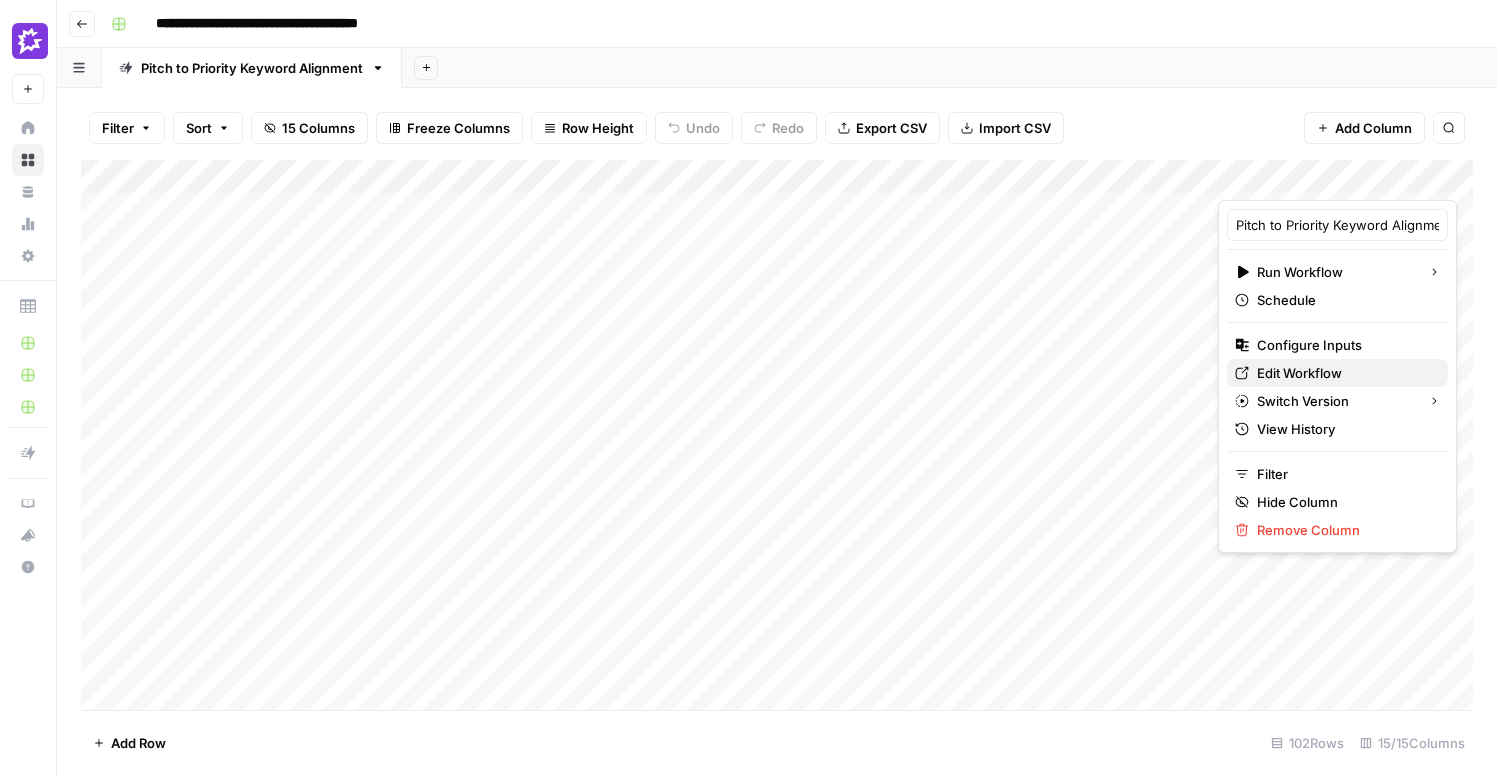 click on "Edit Workflow" at bounding box center (1344, 373) 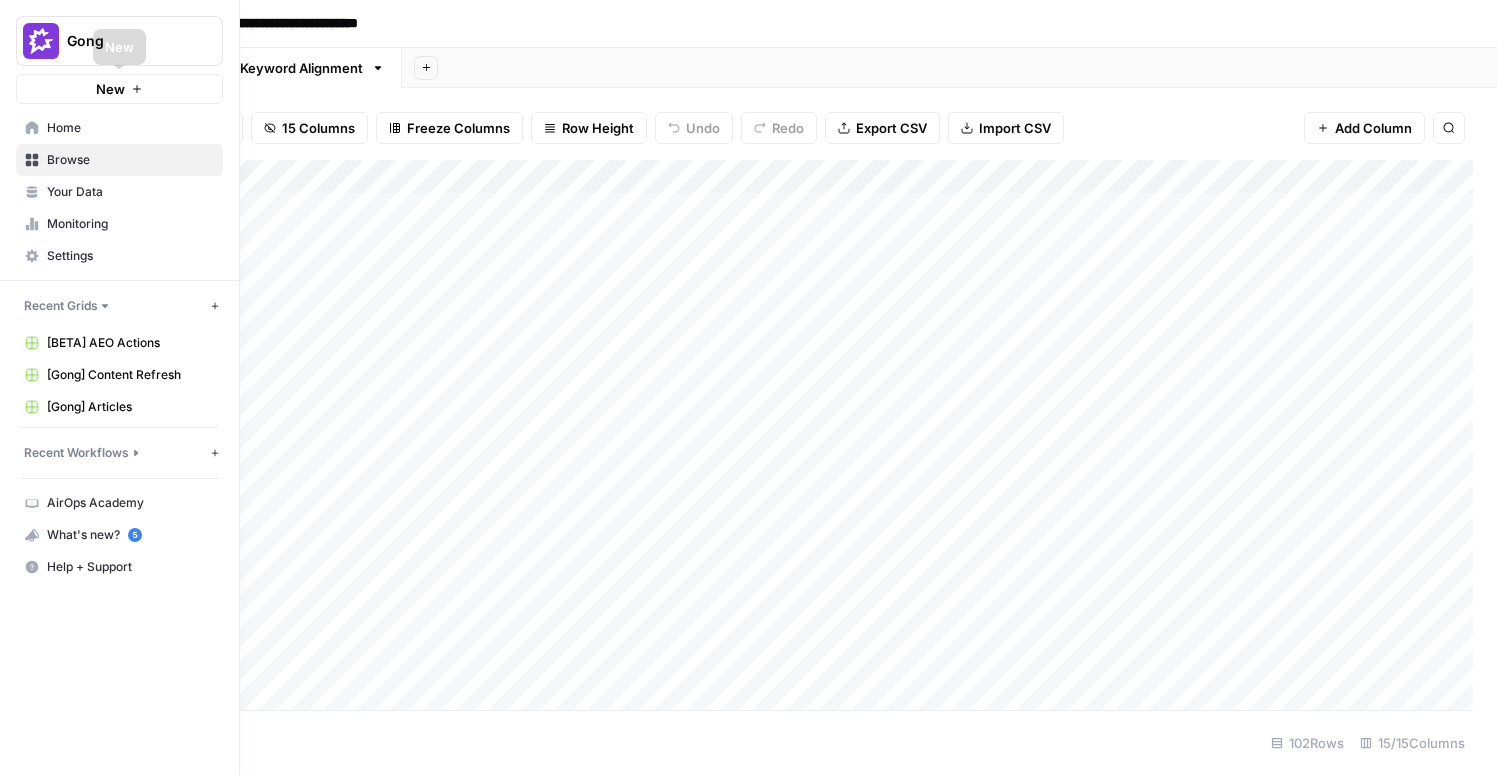 click on "New" at bounding box center (119, 89) 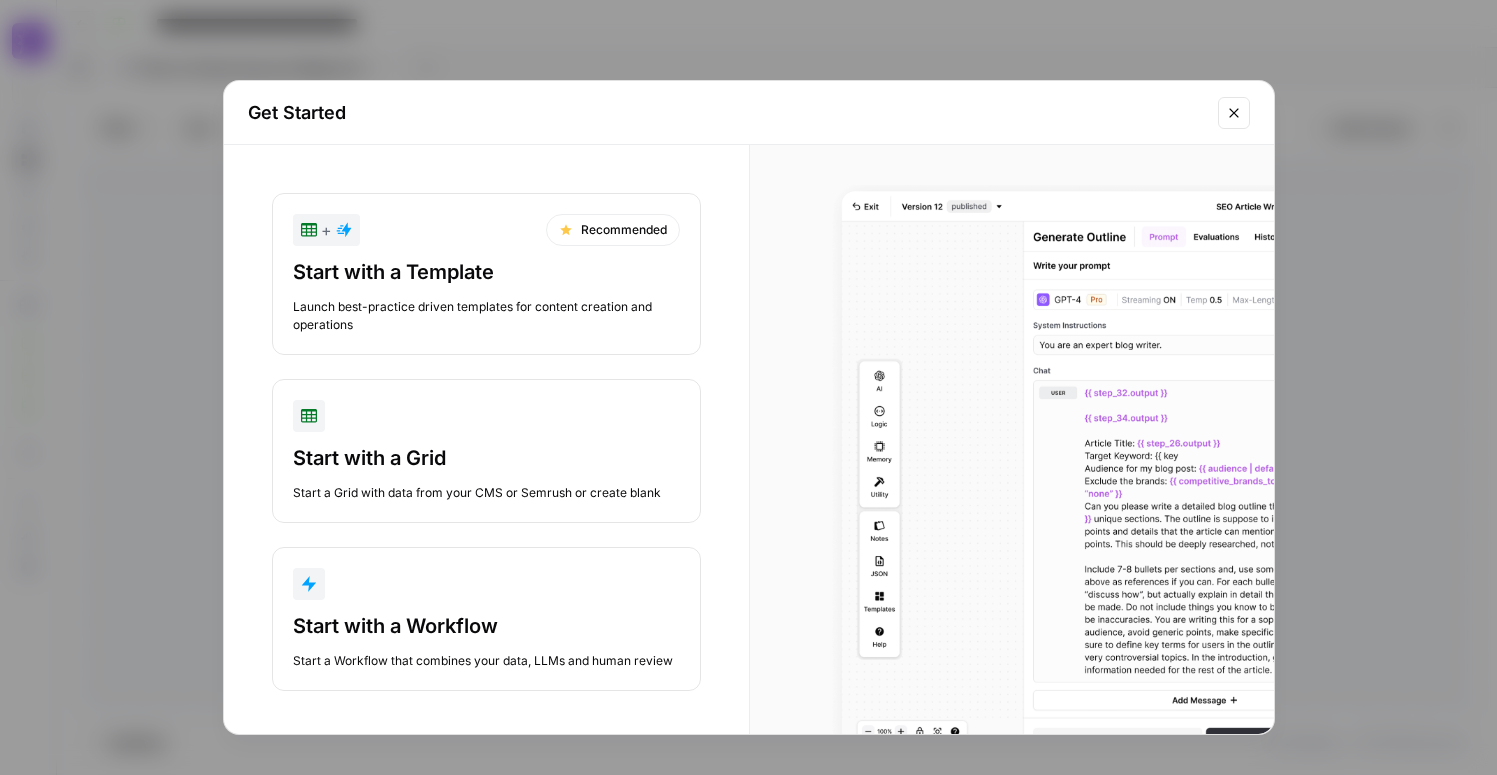 click on "Start with a Workflow Start a Workflow that combines your data, LLMs and human review" at bounding box center [486, 619] 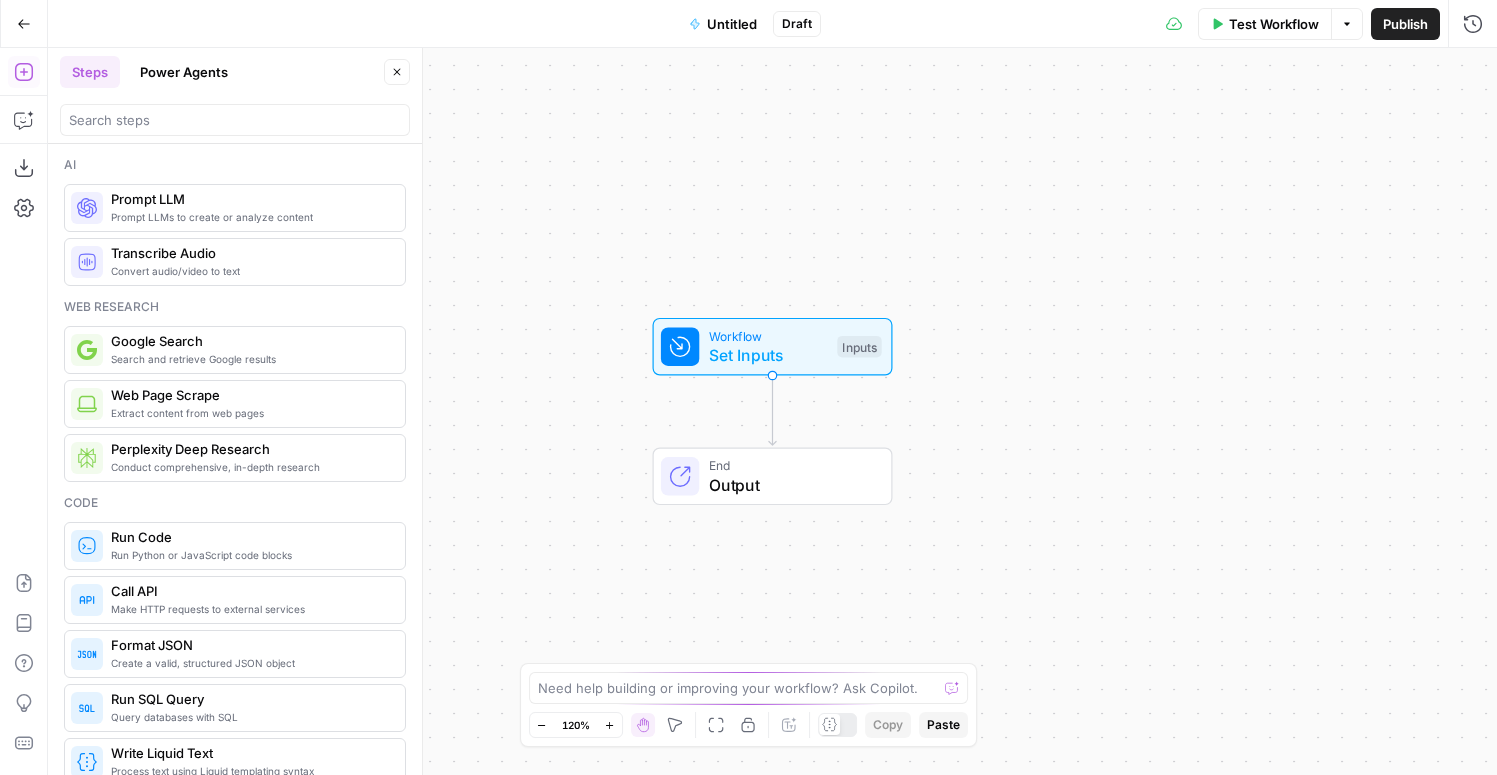 click on "Power Agents" at bounding box center (184, 72) 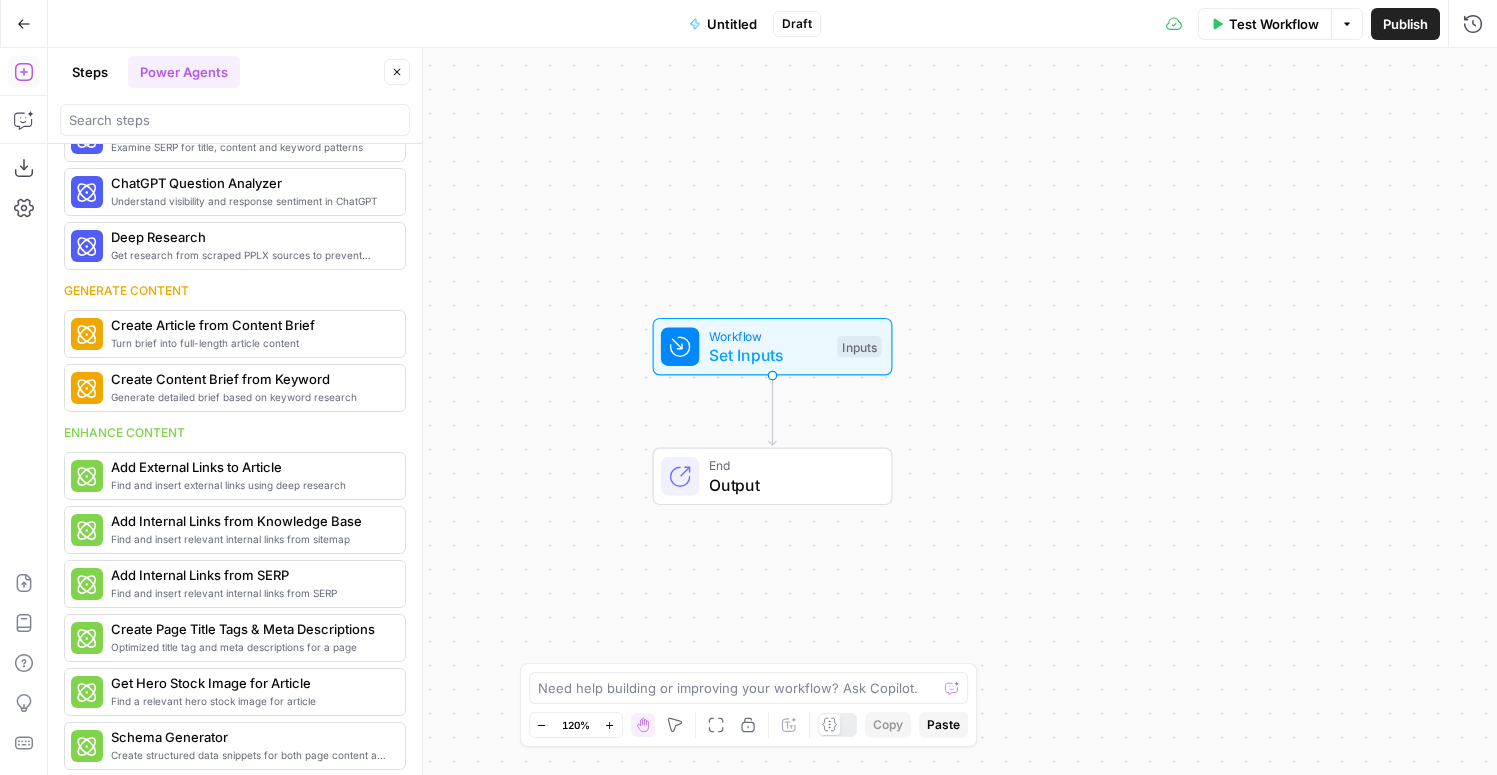 scroll, scrollTop: 0, scrollLeft: 0, axis: both 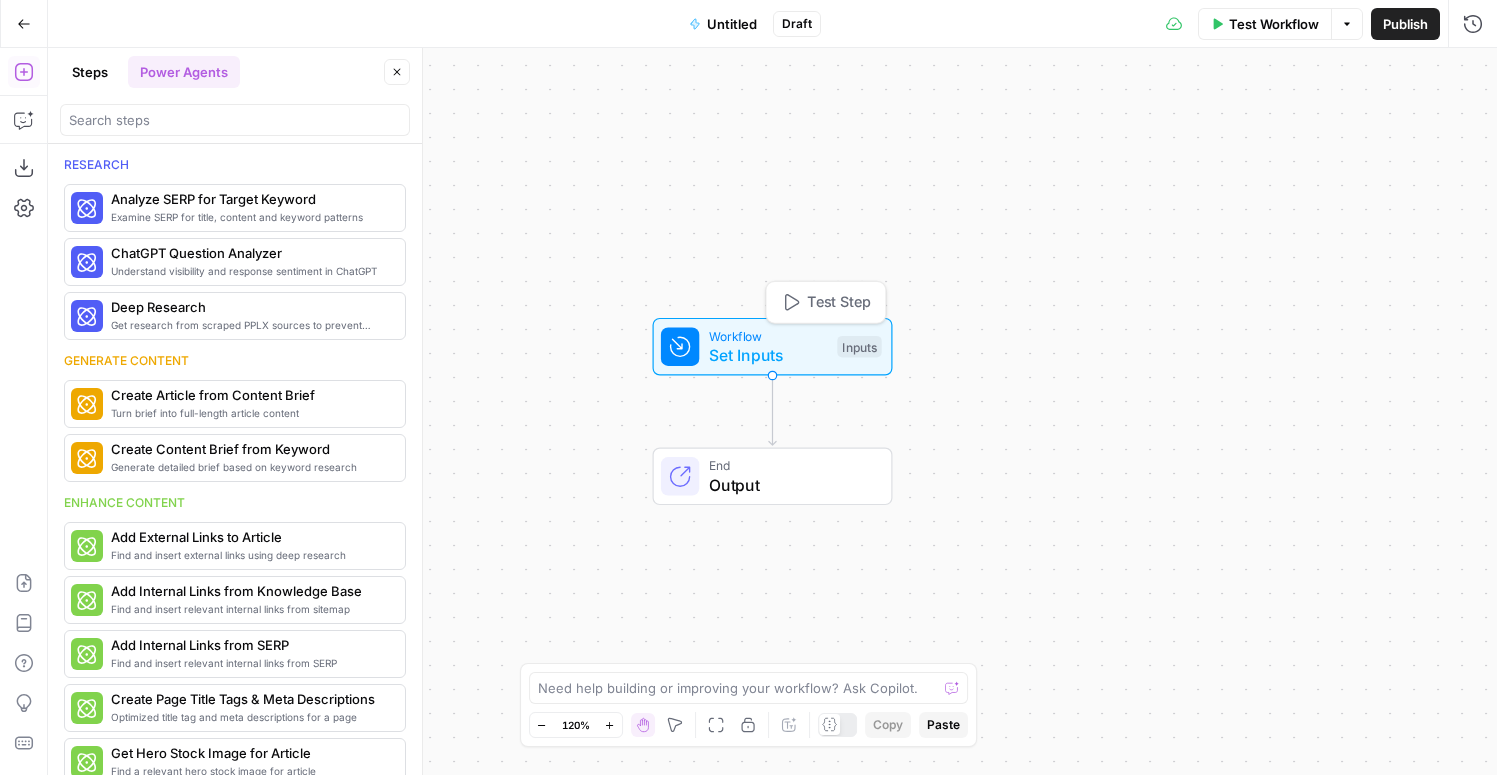 click on "Set Inputs" at bounding box center (768, 355) 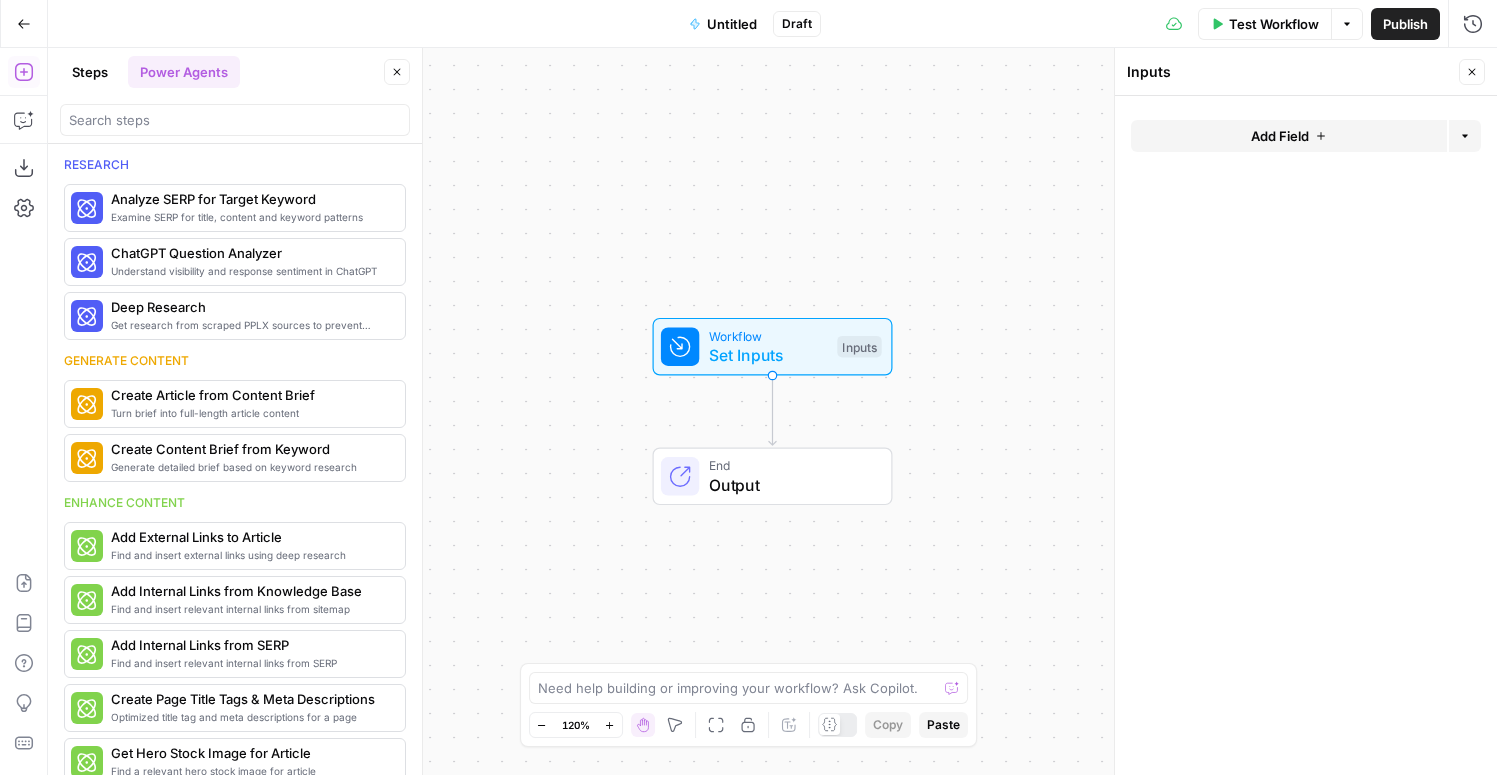 click on "Add Field" at bounding box center [1289, 136] 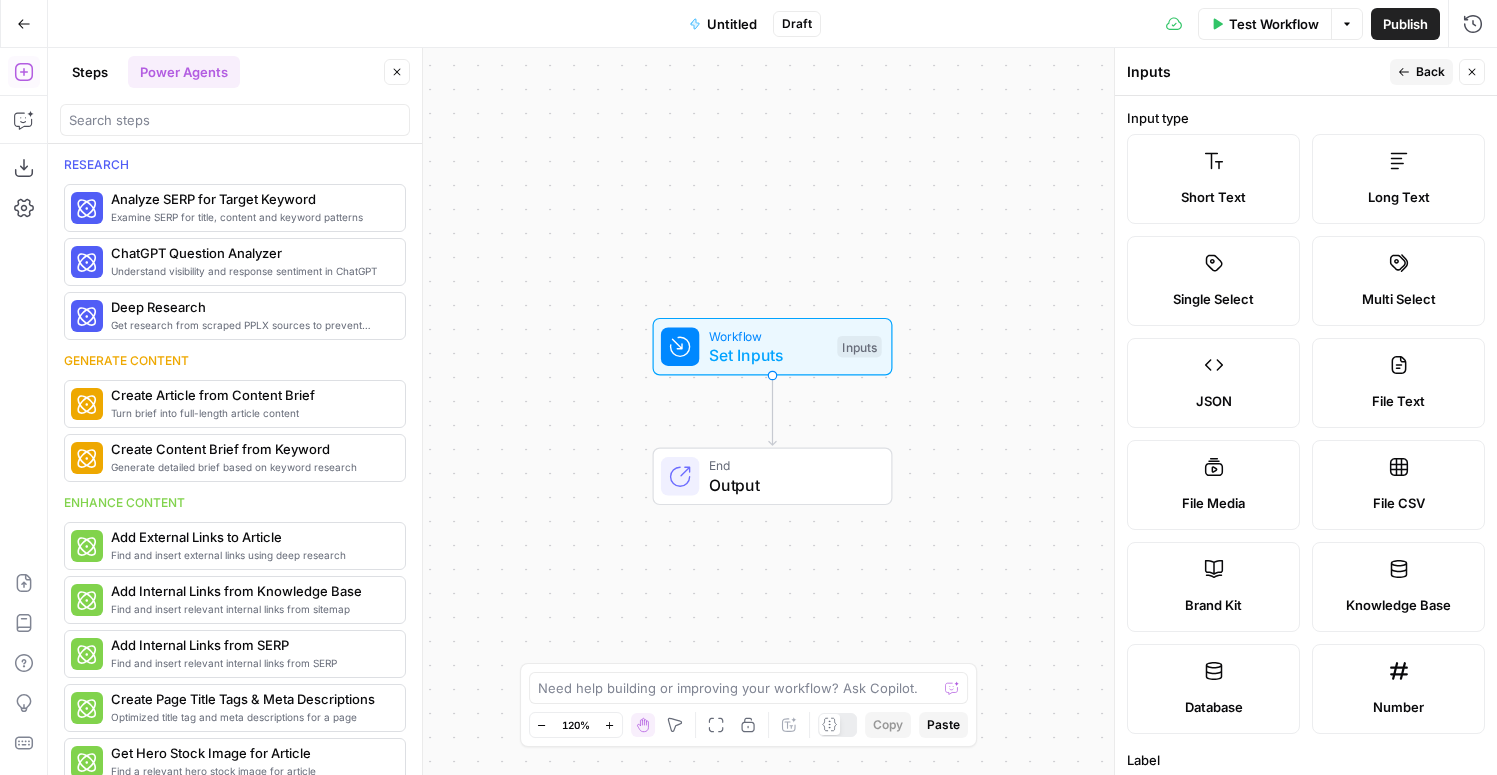 click on "Short Text" at bounding box center (1213, 197) 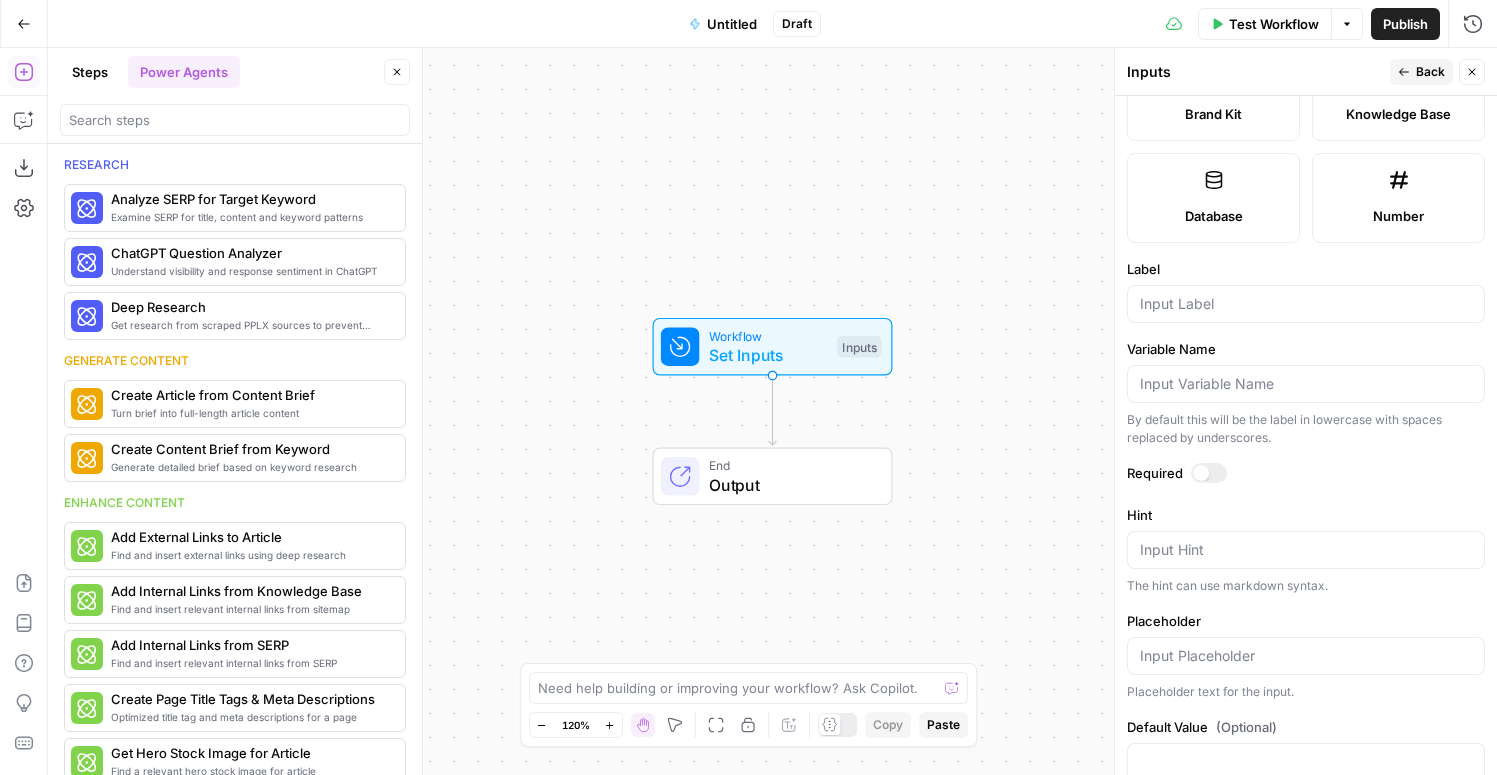 scroll, scrollTop: 548, scrollLeft: 0, axis: vertical 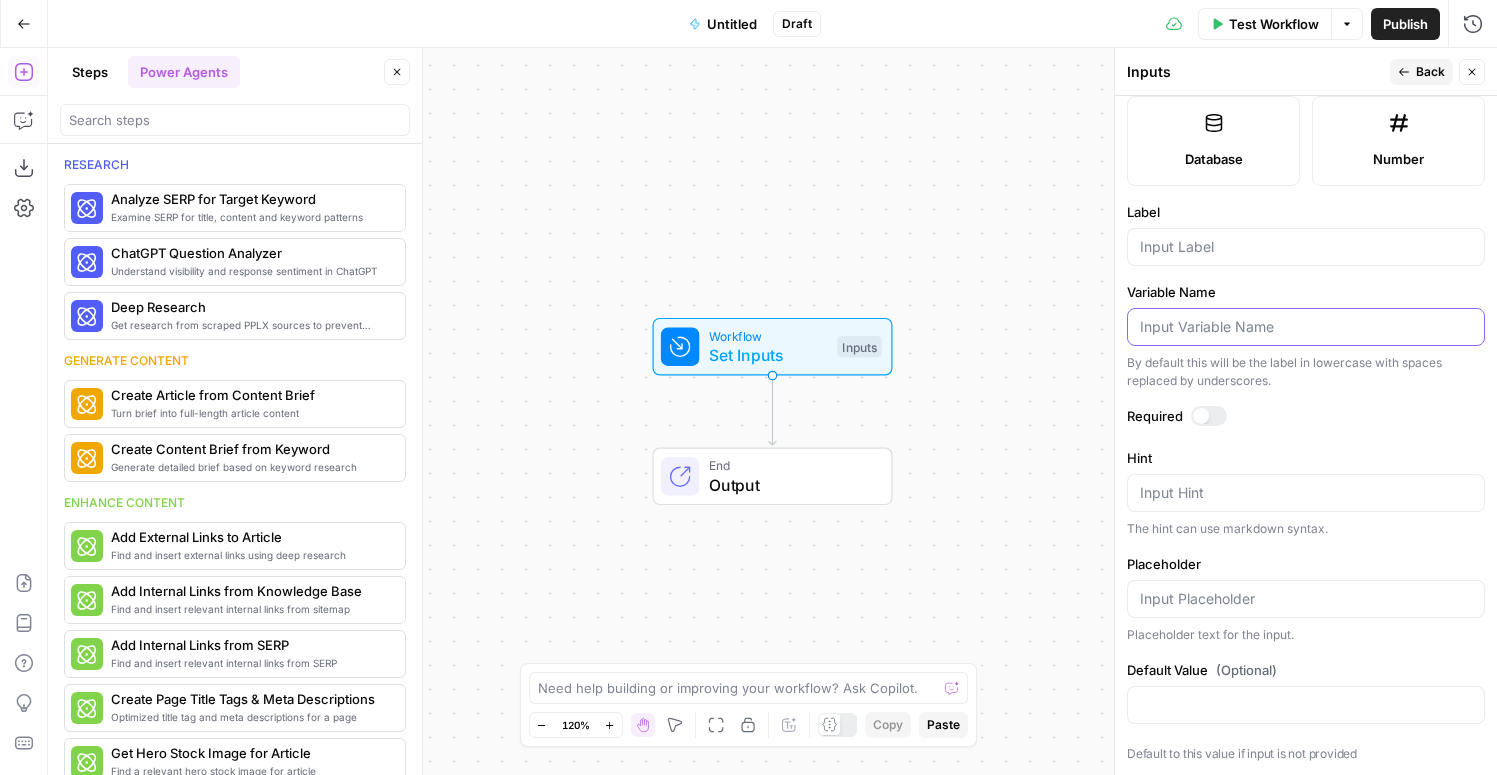 click on "Variable Name" at bounding box center [1306, 327] 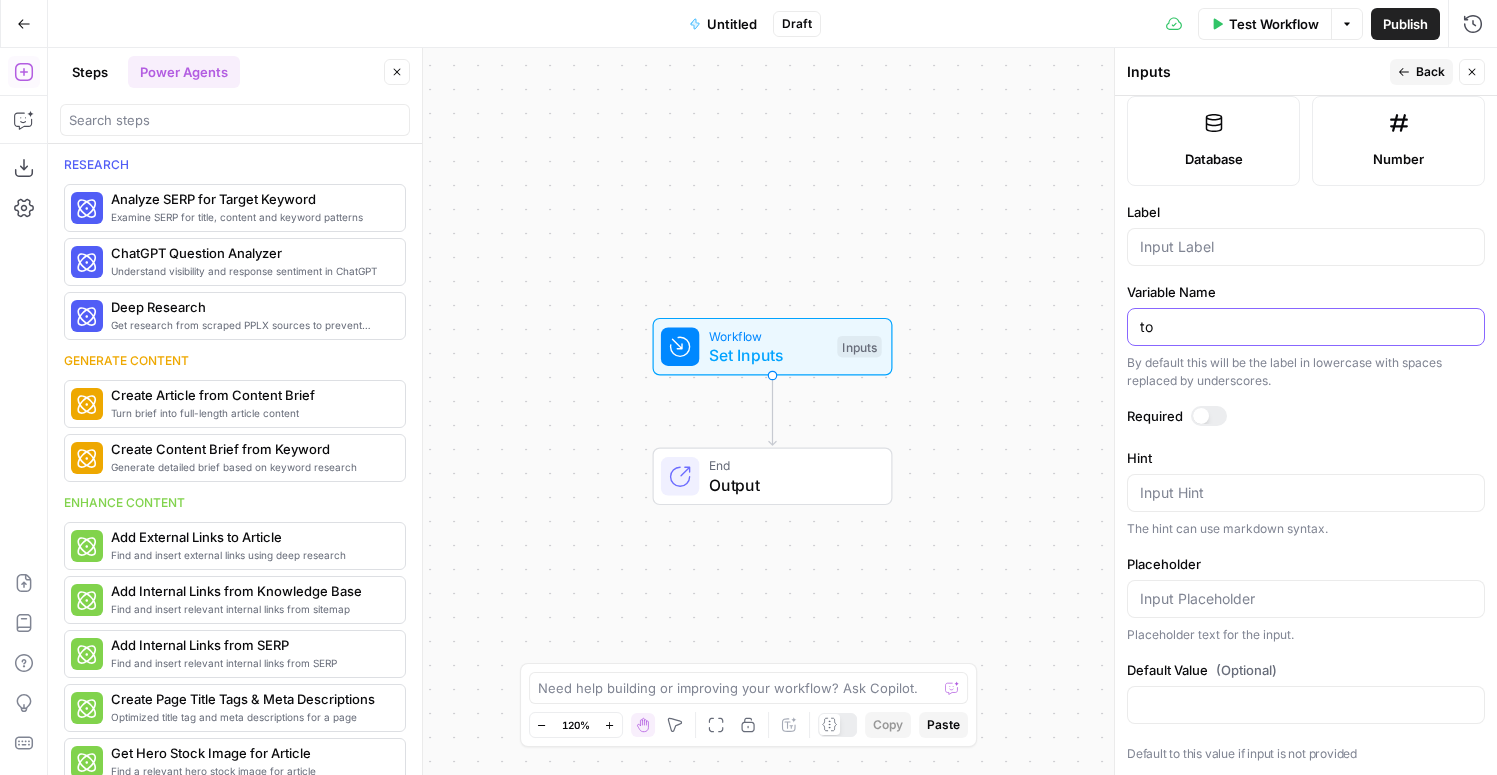 type on "t" 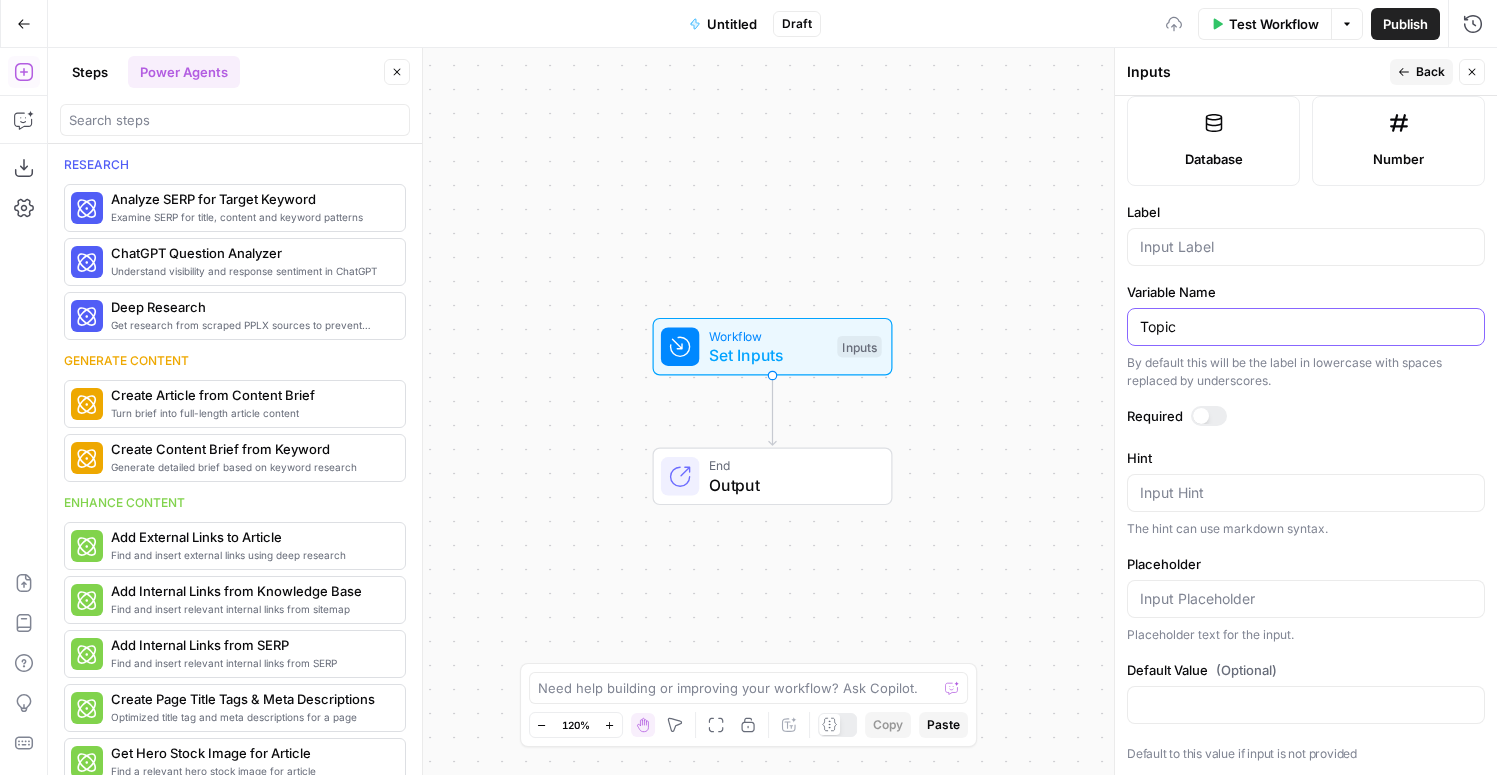 type on "Topic" 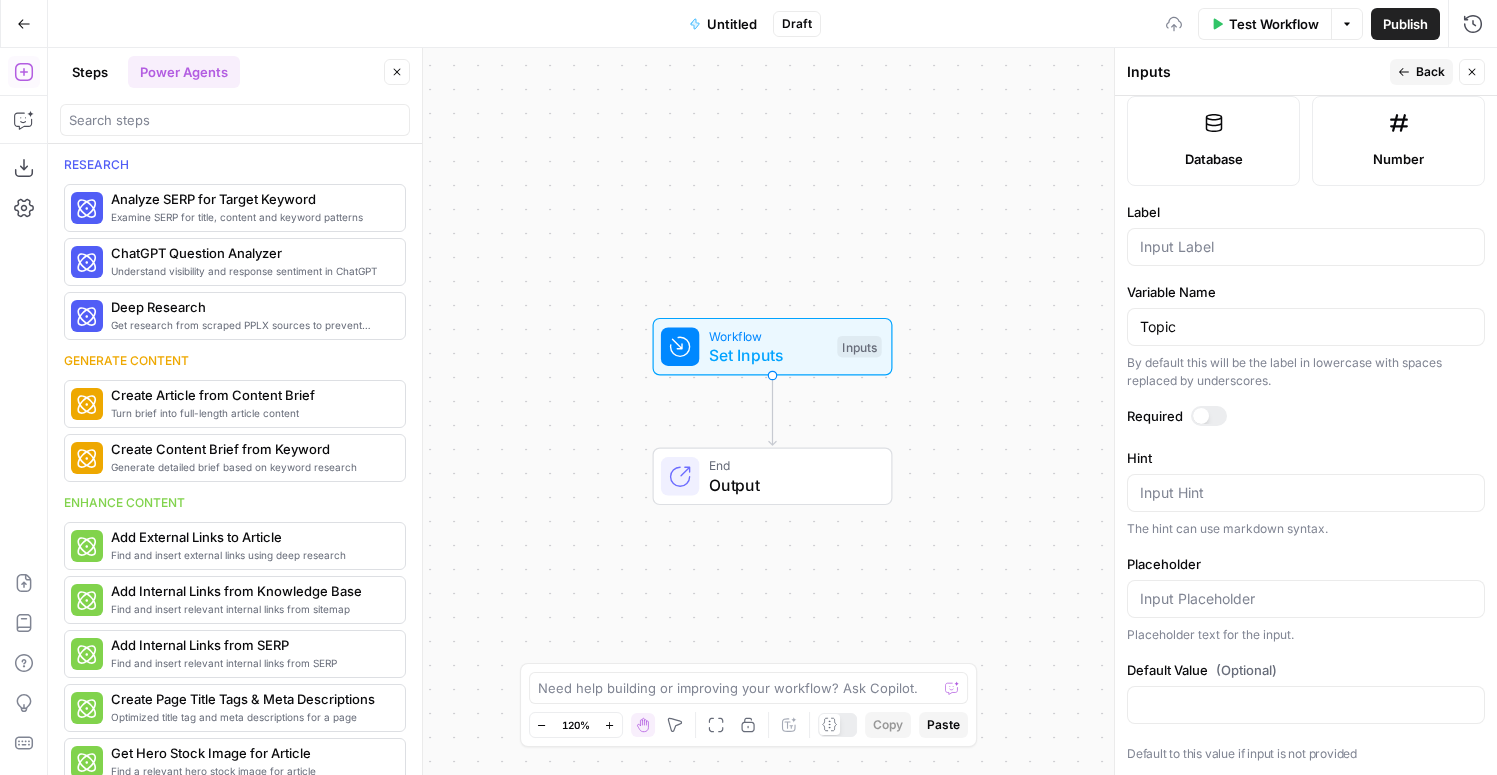 click at bounding box center [1201, 416] 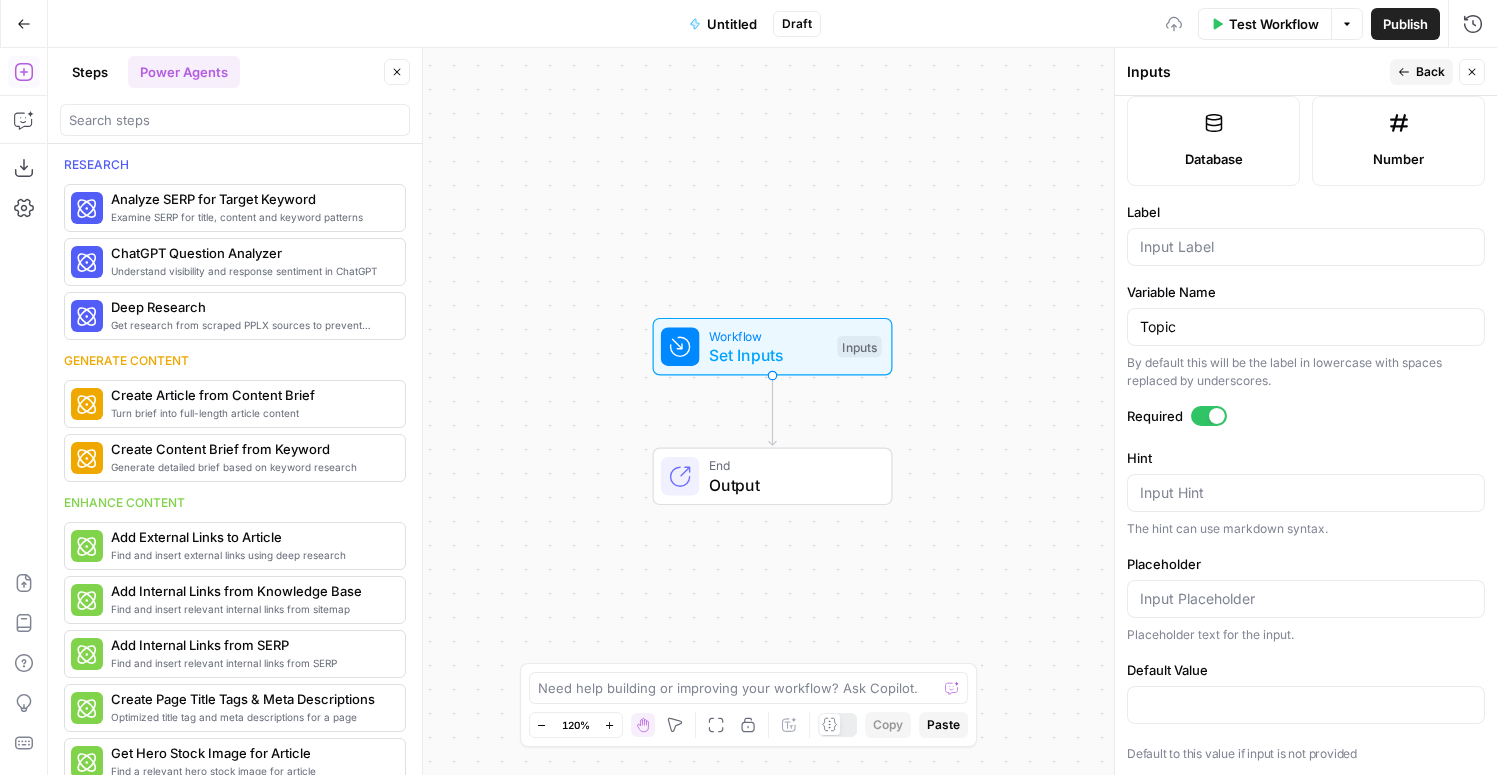 scroll, scrollTop: 0, scrollLeft: 0, axis: both 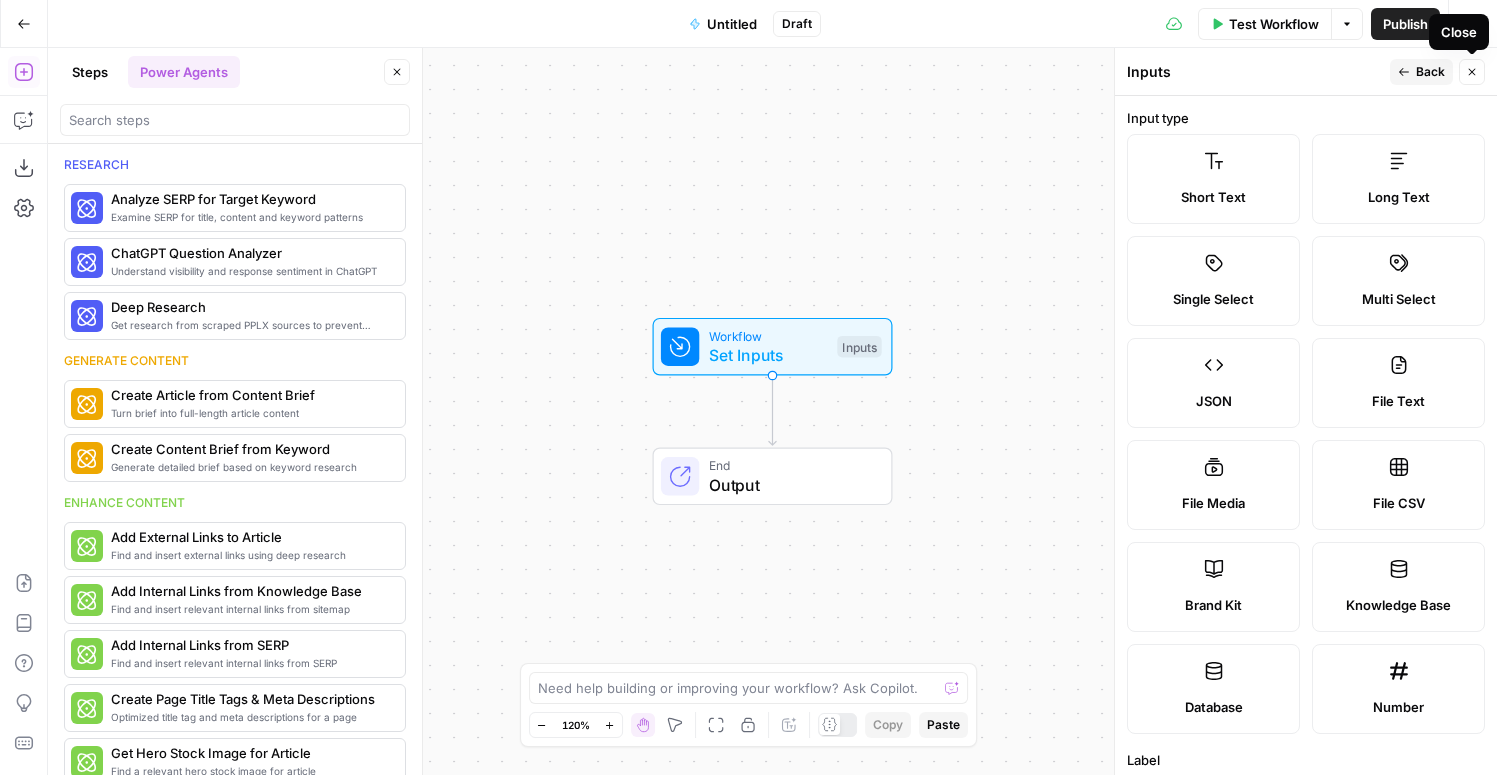 click on "Back" at bounding box center (1421, 72) 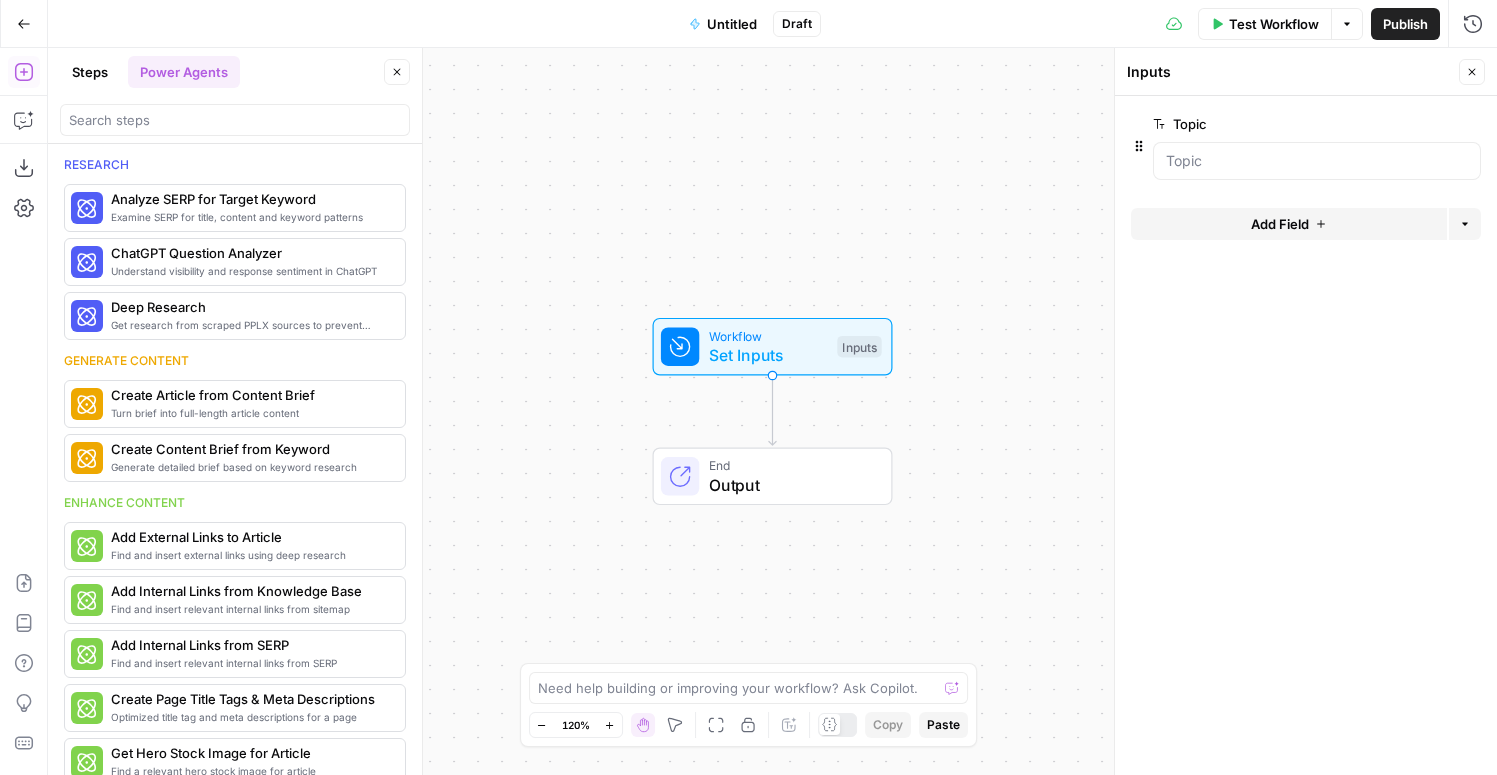 click on "Add Field" at bounding box center [1289, 224] 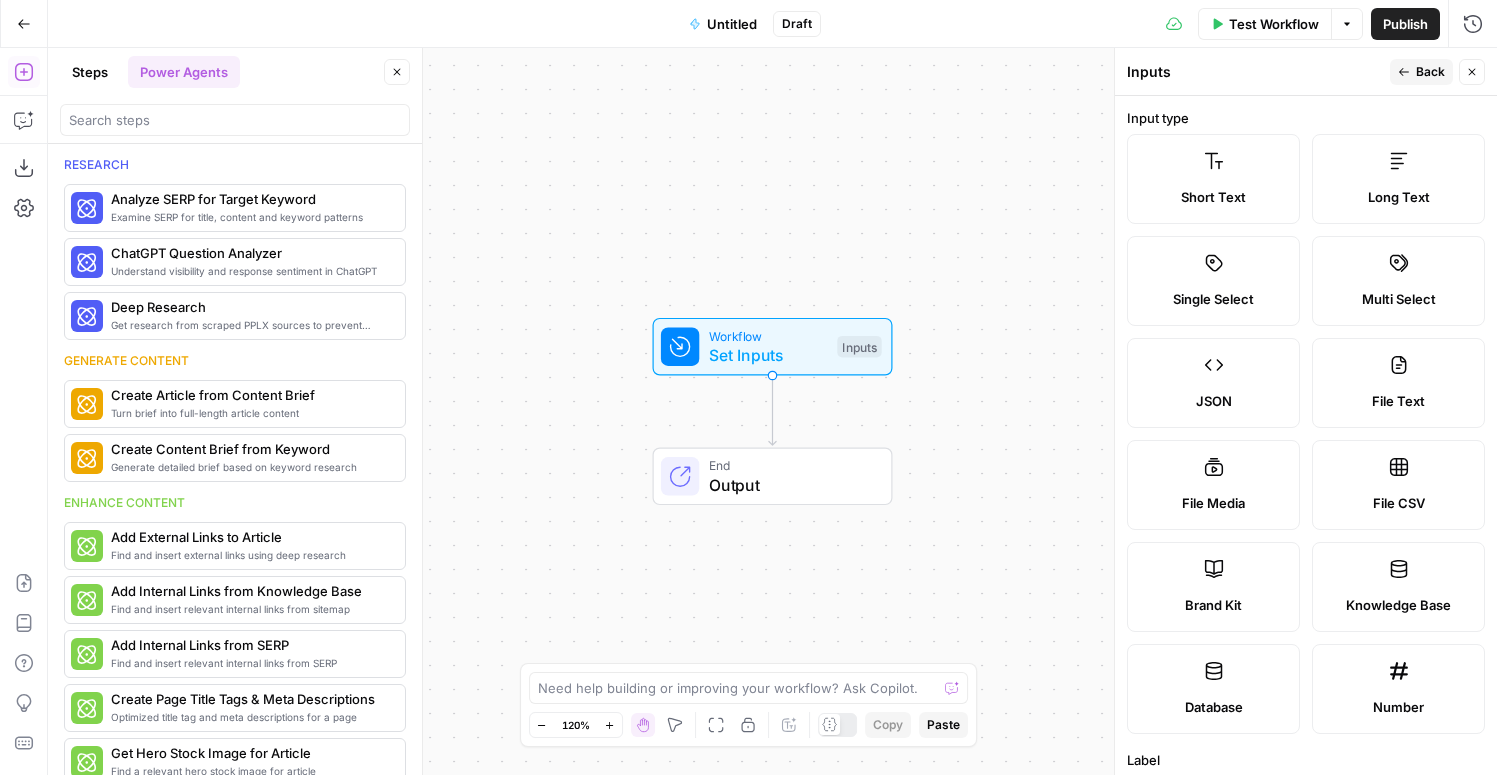 click on "Brand Kit" at bounding box center (1213, 587) 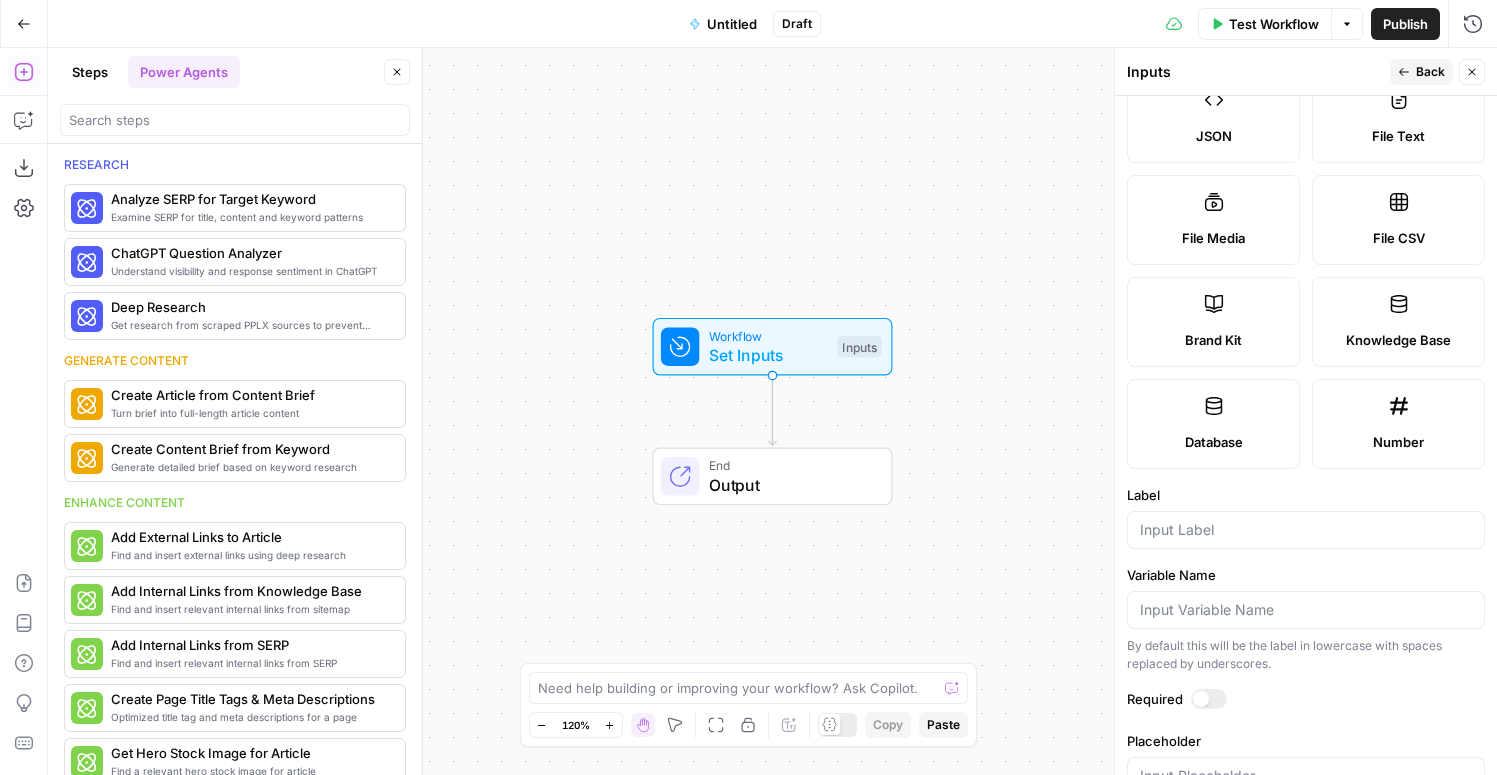 scroll, scrollTop: 323, scrollLeft: 0, axis: vertical 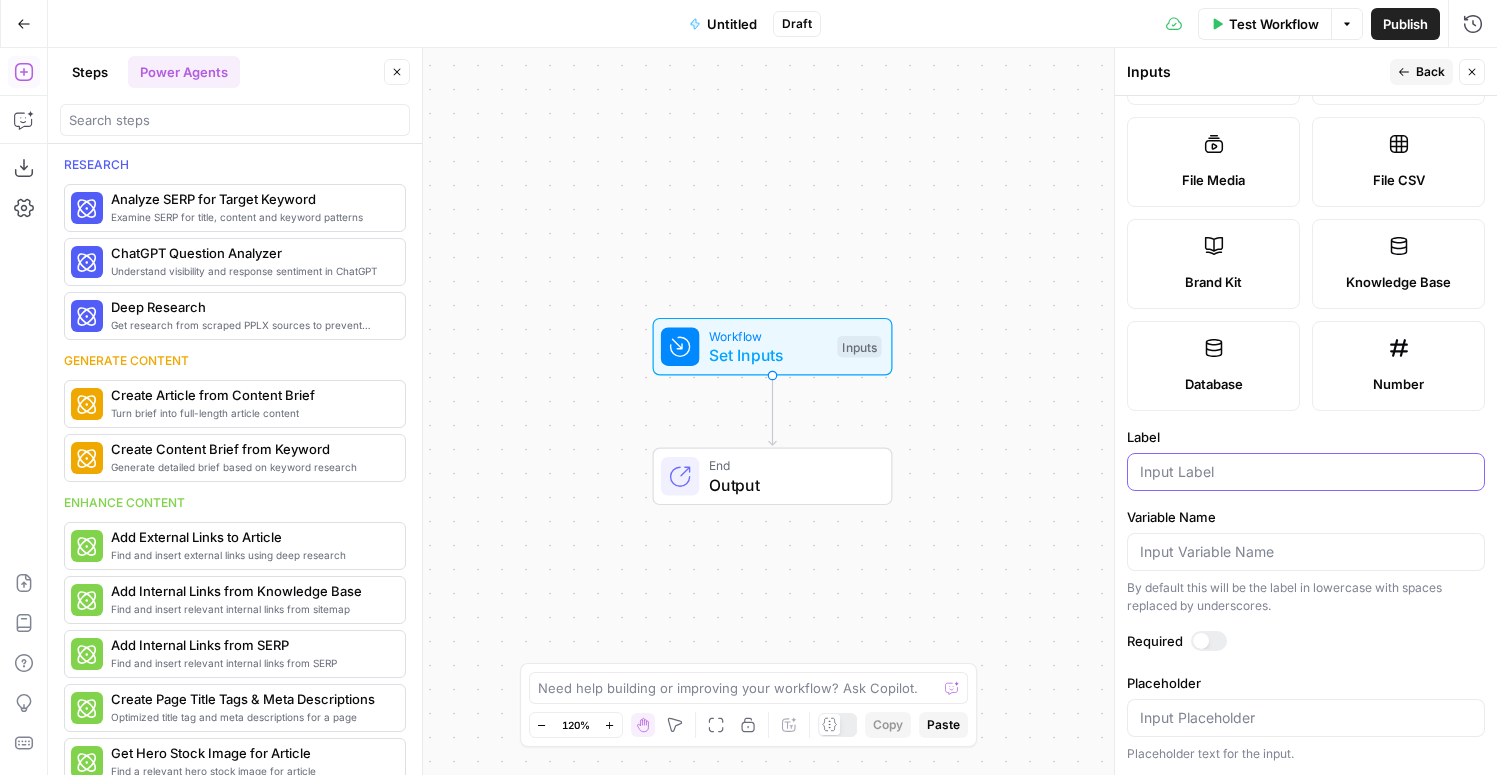 click on "Label" at bounding box center (1306, 472) 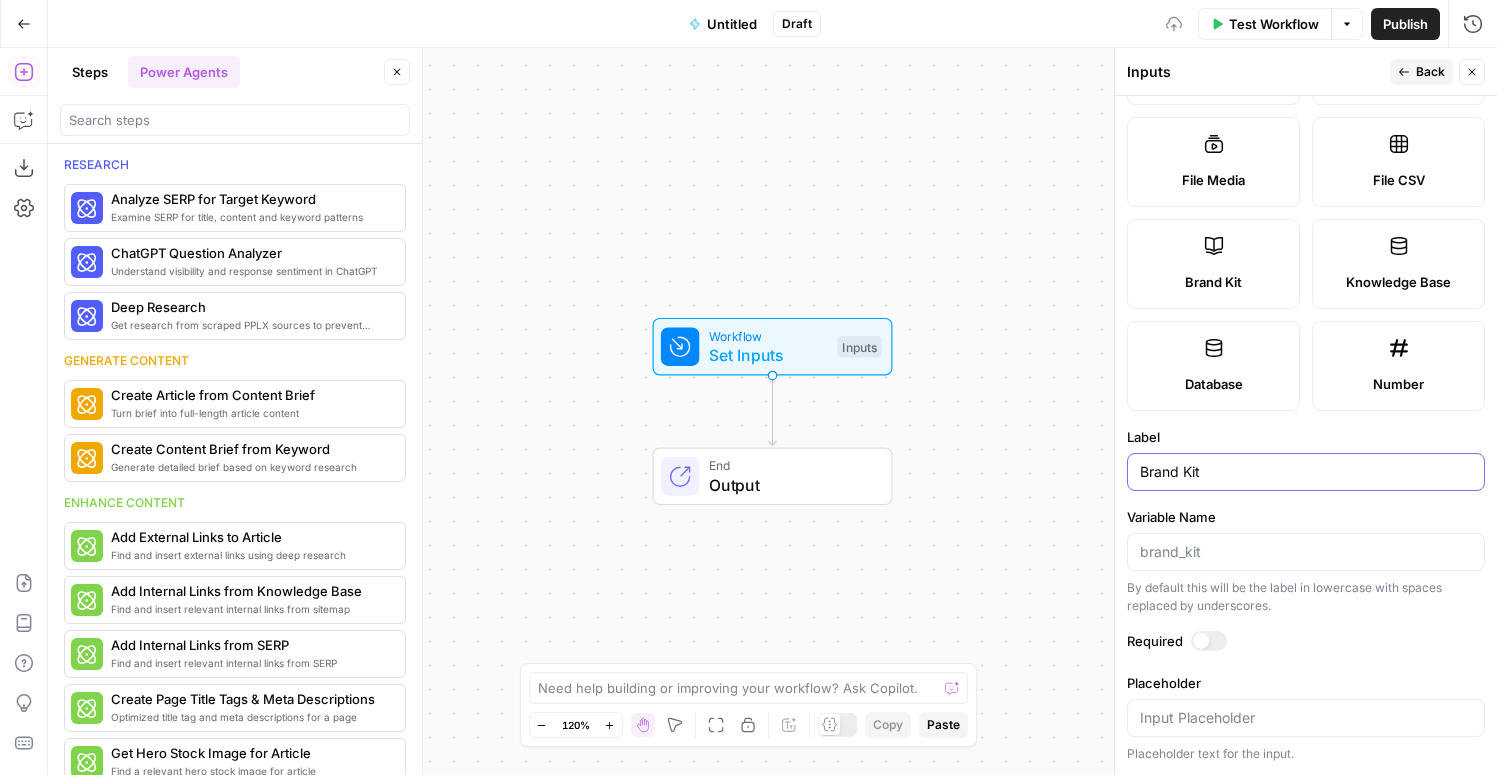type on "Brand Kit" 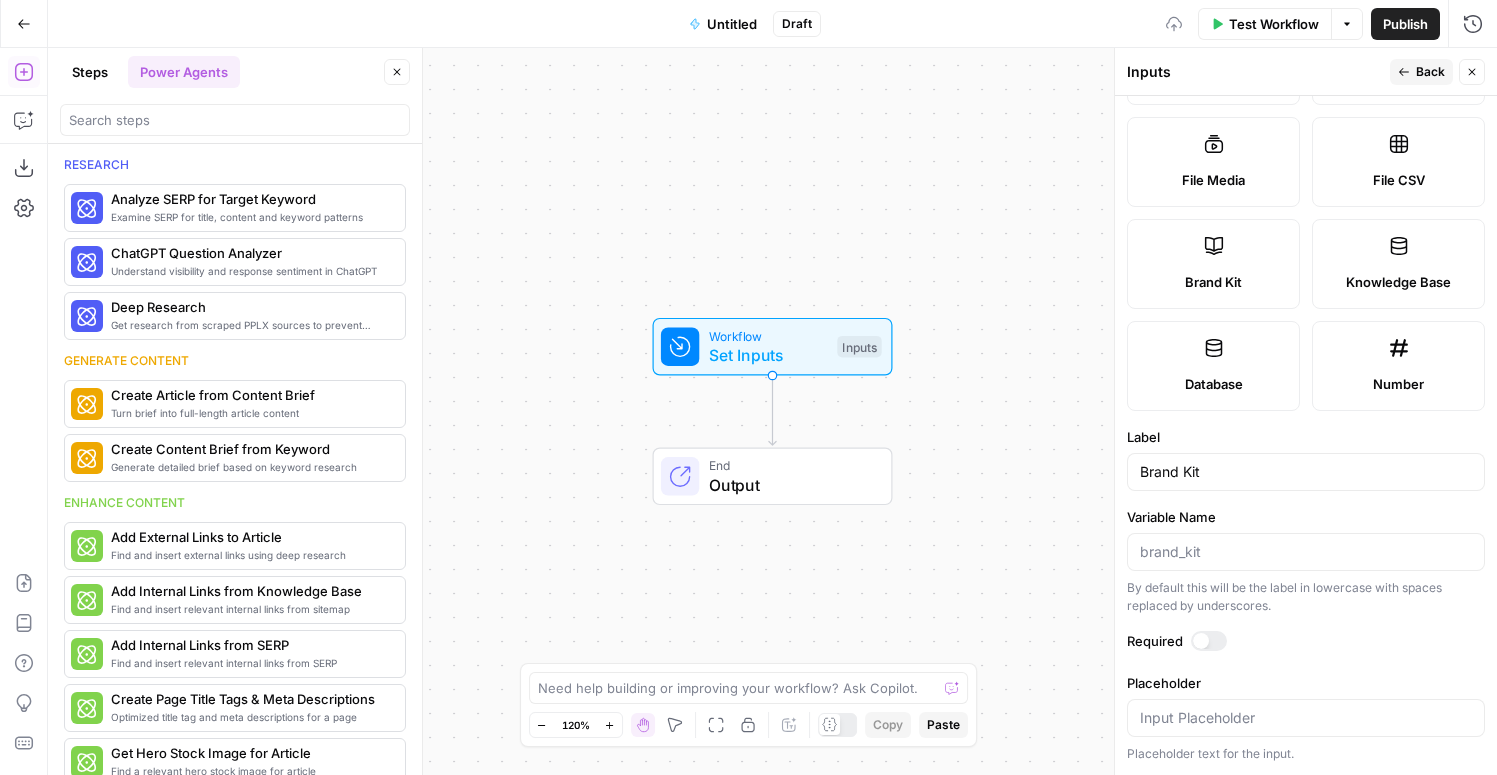 click on "Back" at bounding box center (1430, 72) 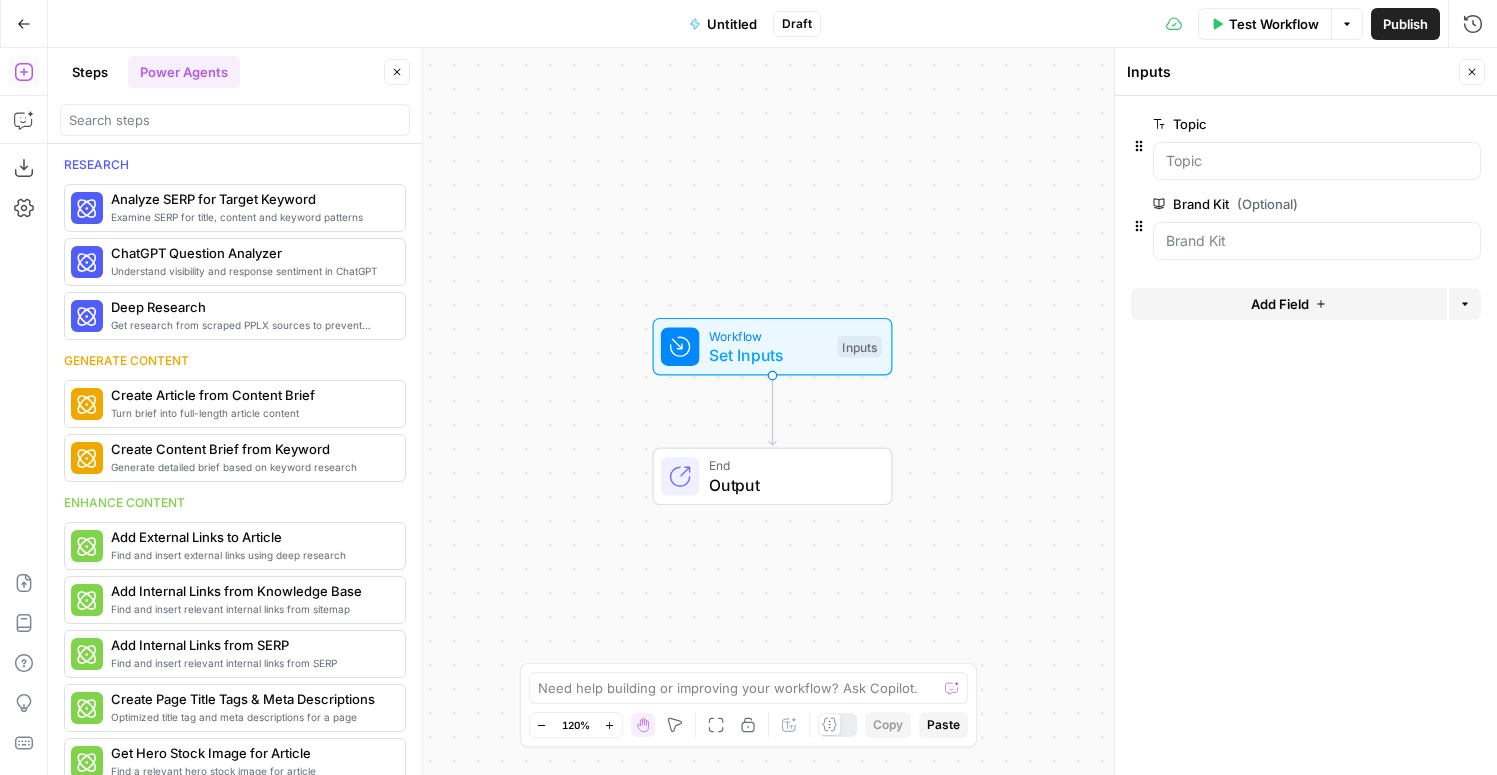 click on "Add Field" at bounding box center (1289, 304) 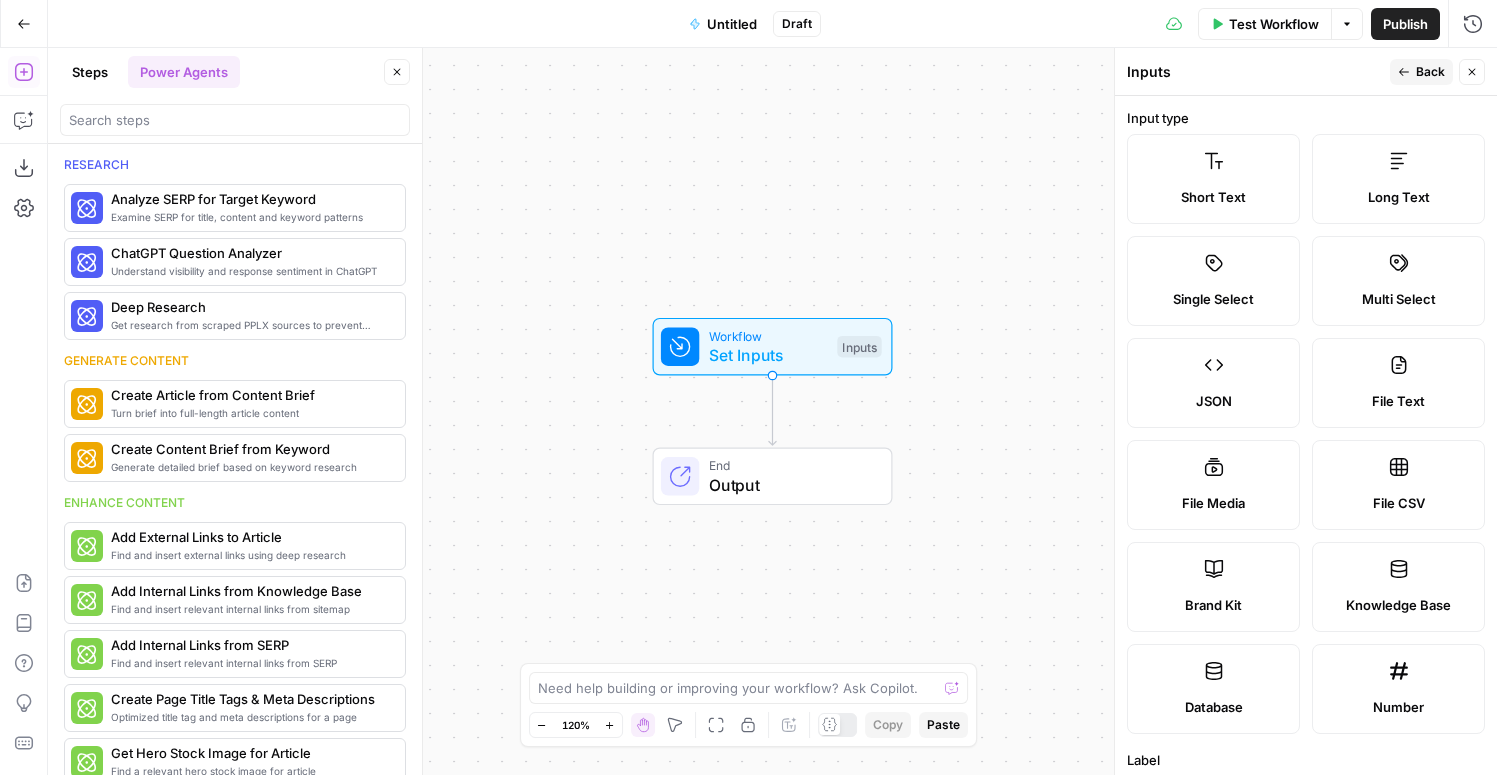 click on "Back" at bounding box center (1430, 72) 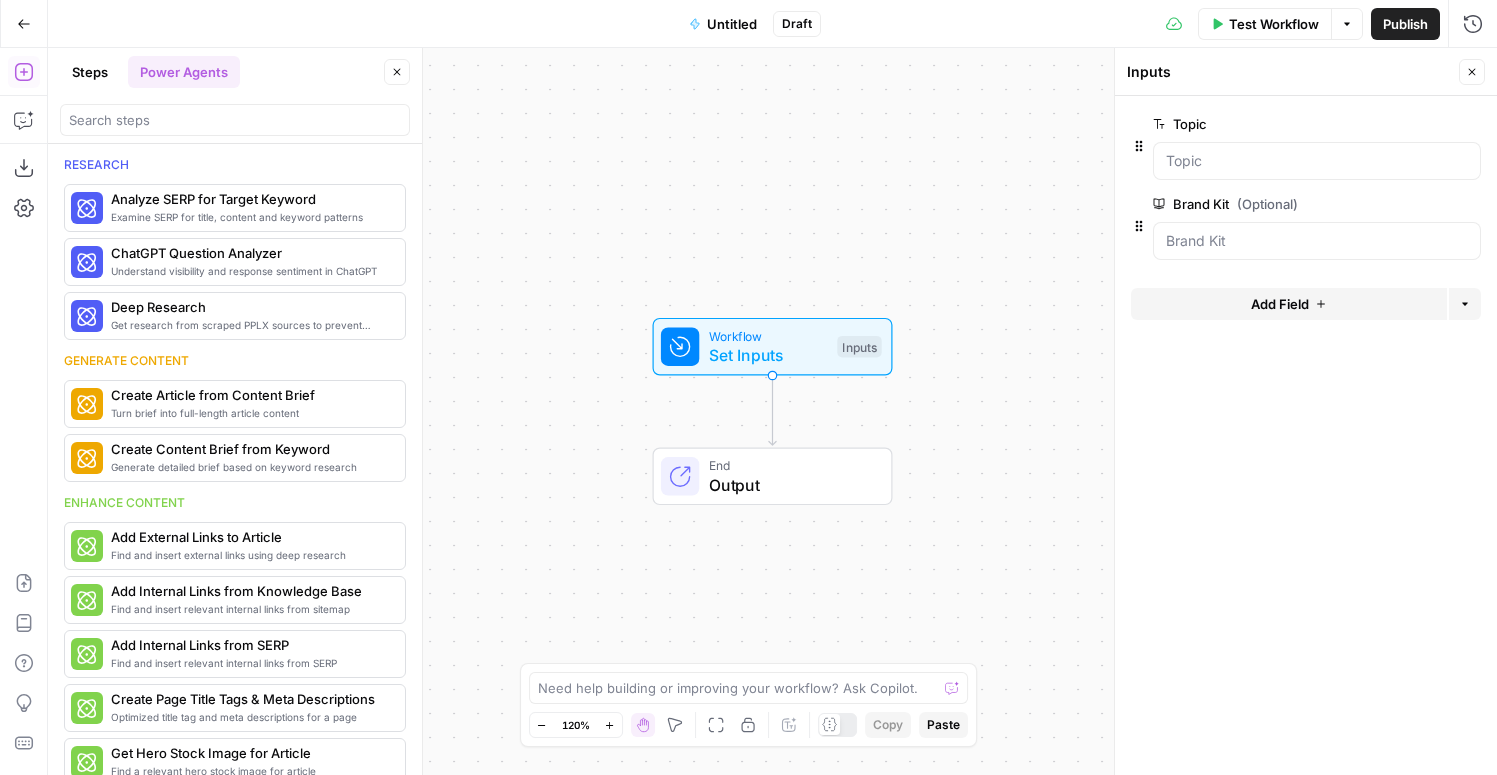click on "Steps" at bounding box center [90, 72] 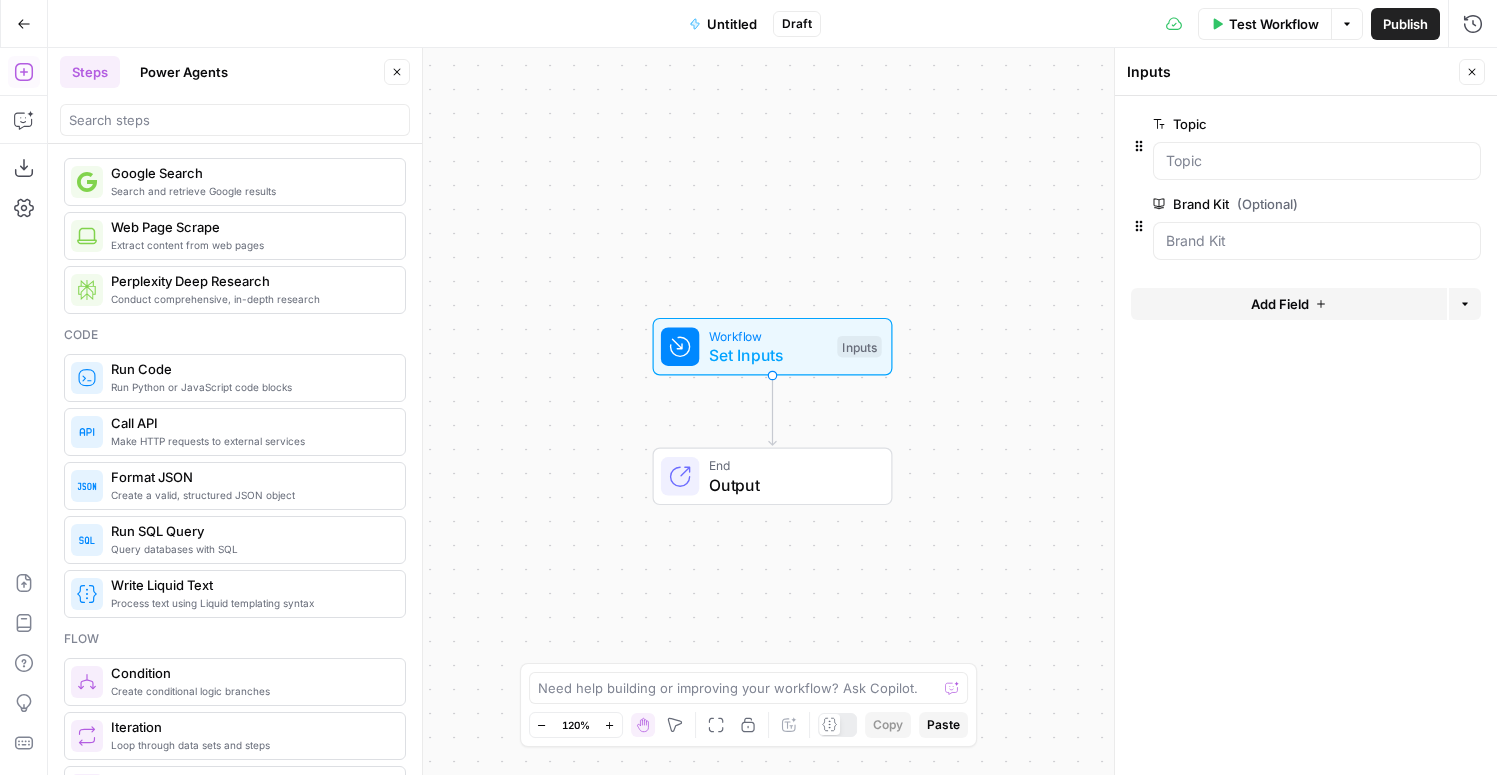 scroll, scrollTop: 0, scrollLeft: 0, axis: both 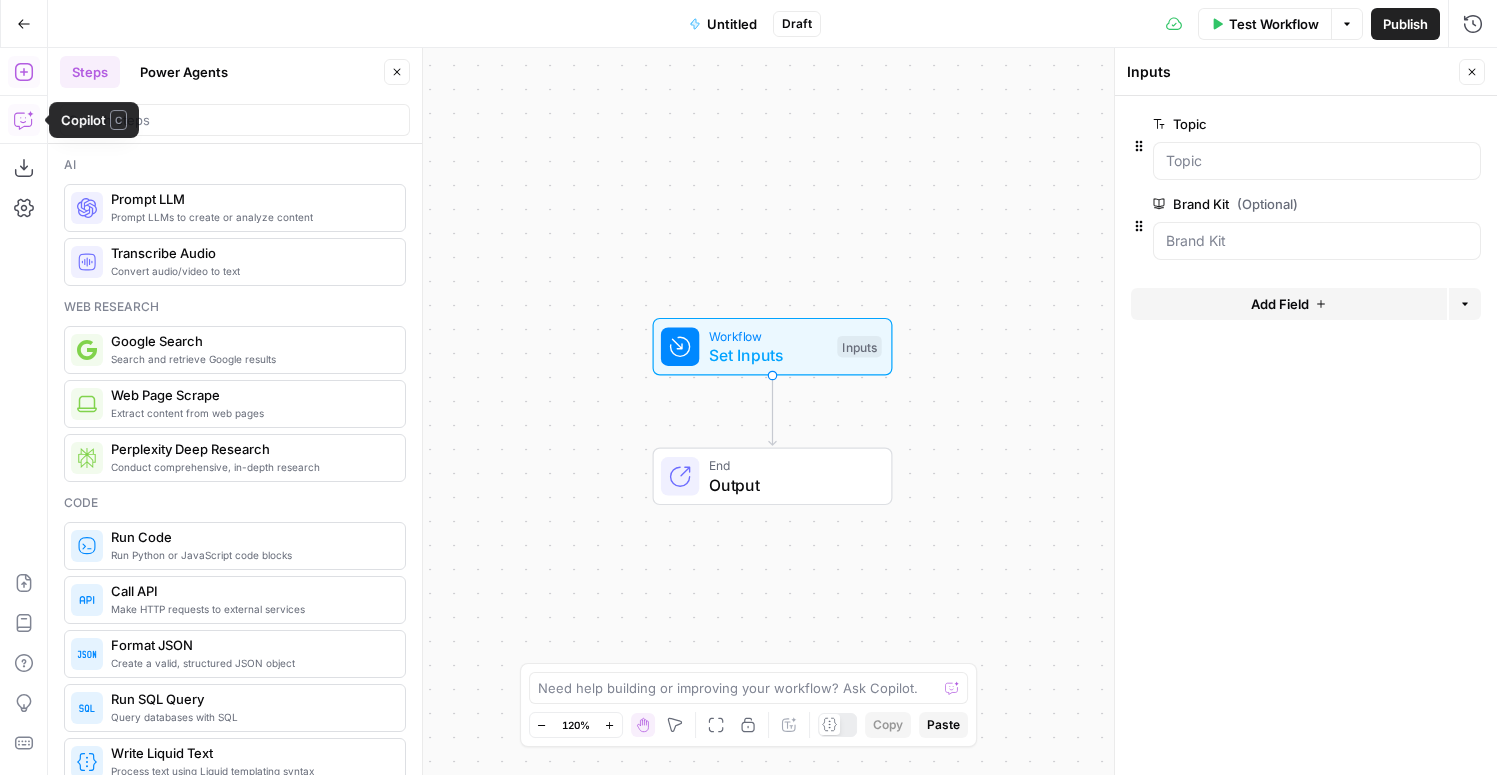 click 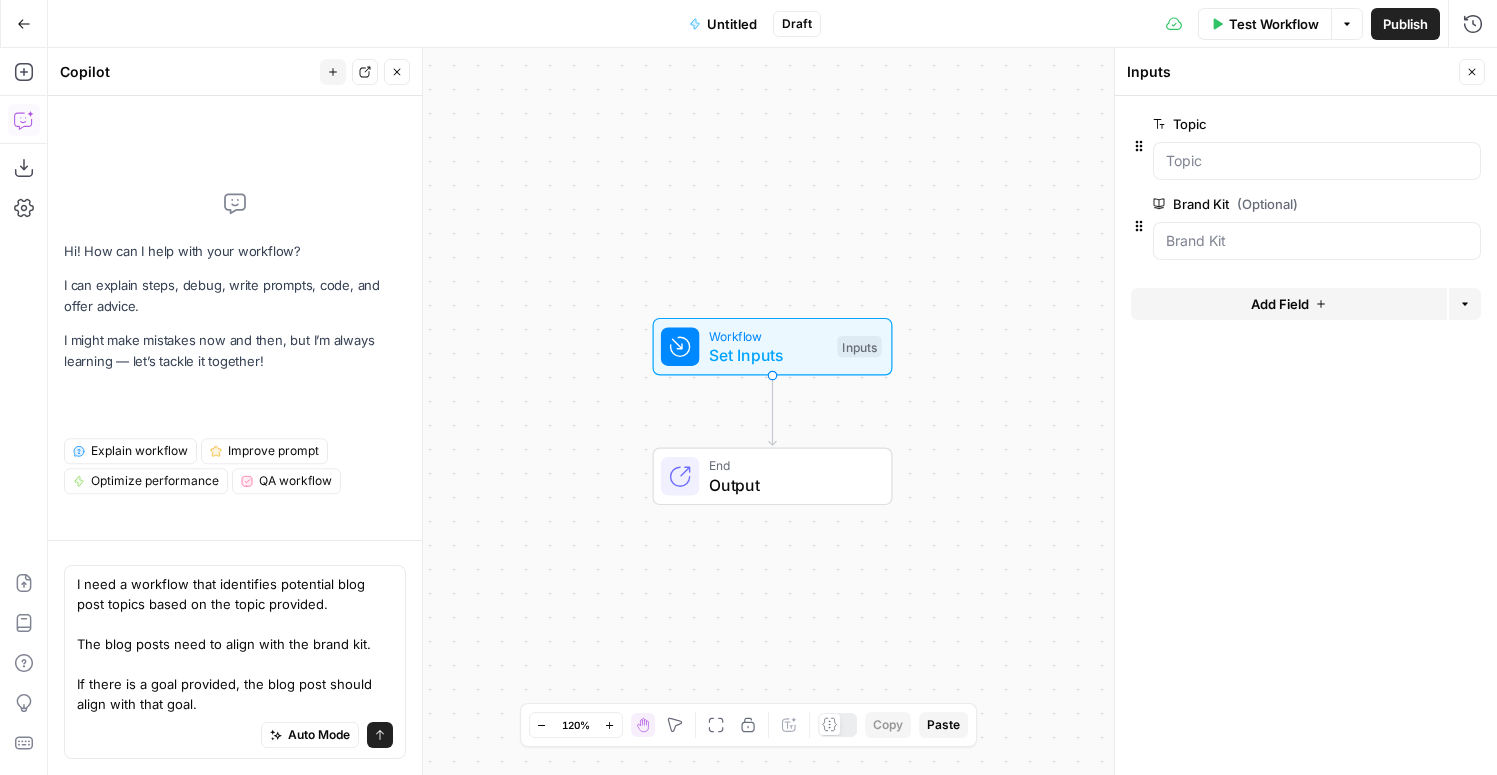 scroll, scrollTop: 0, scrollLeft: 0, axis: both 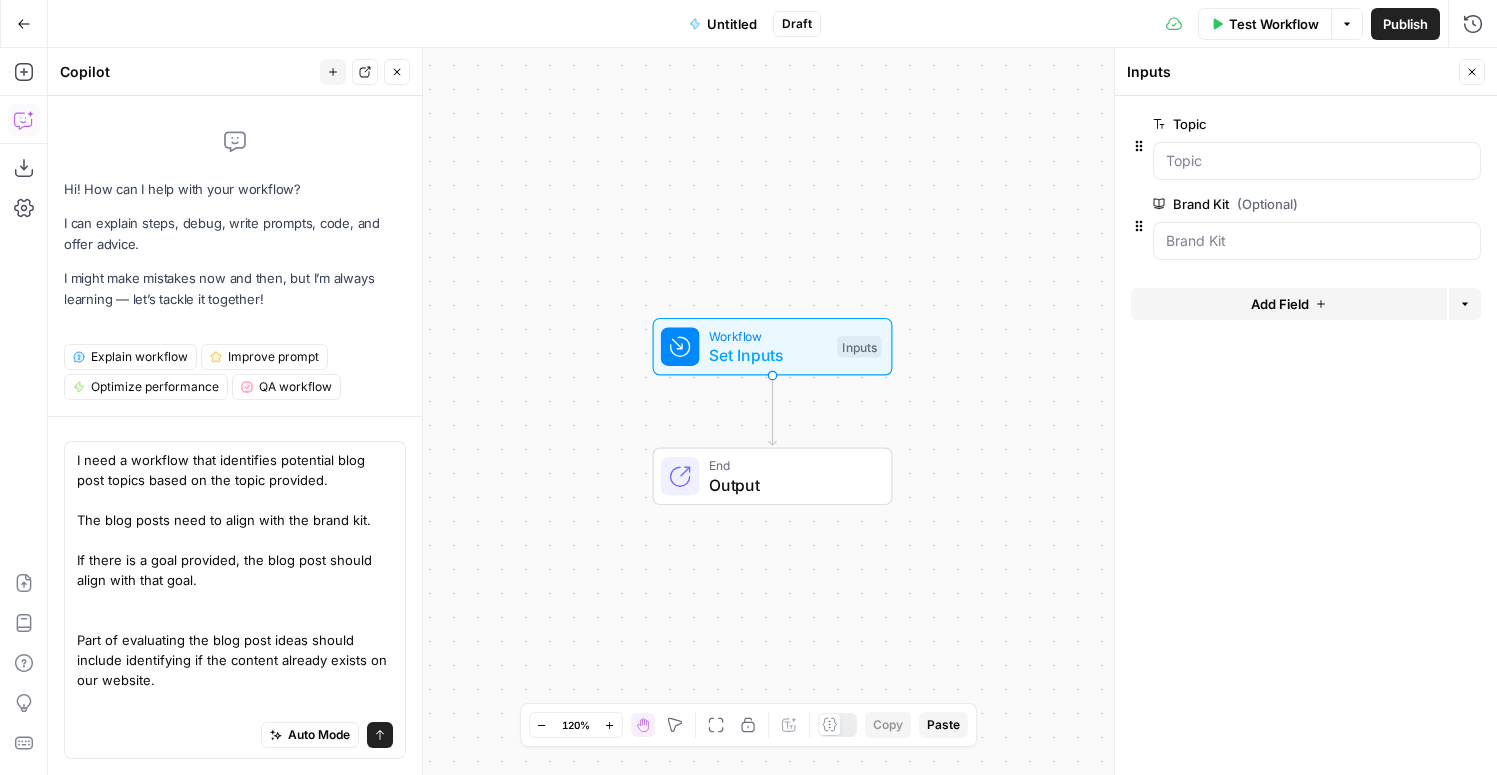 click on "I need a workflow that identifies potential blog post topics based on the topic provided.
The blog posts need to align with the brand kit.
If there is a goal provided, the blog post should align with that goal.
Part of evaluating the blog post ideas should include identifying if the content already exists on our website.
The othe" at bounding box center [235, 590] 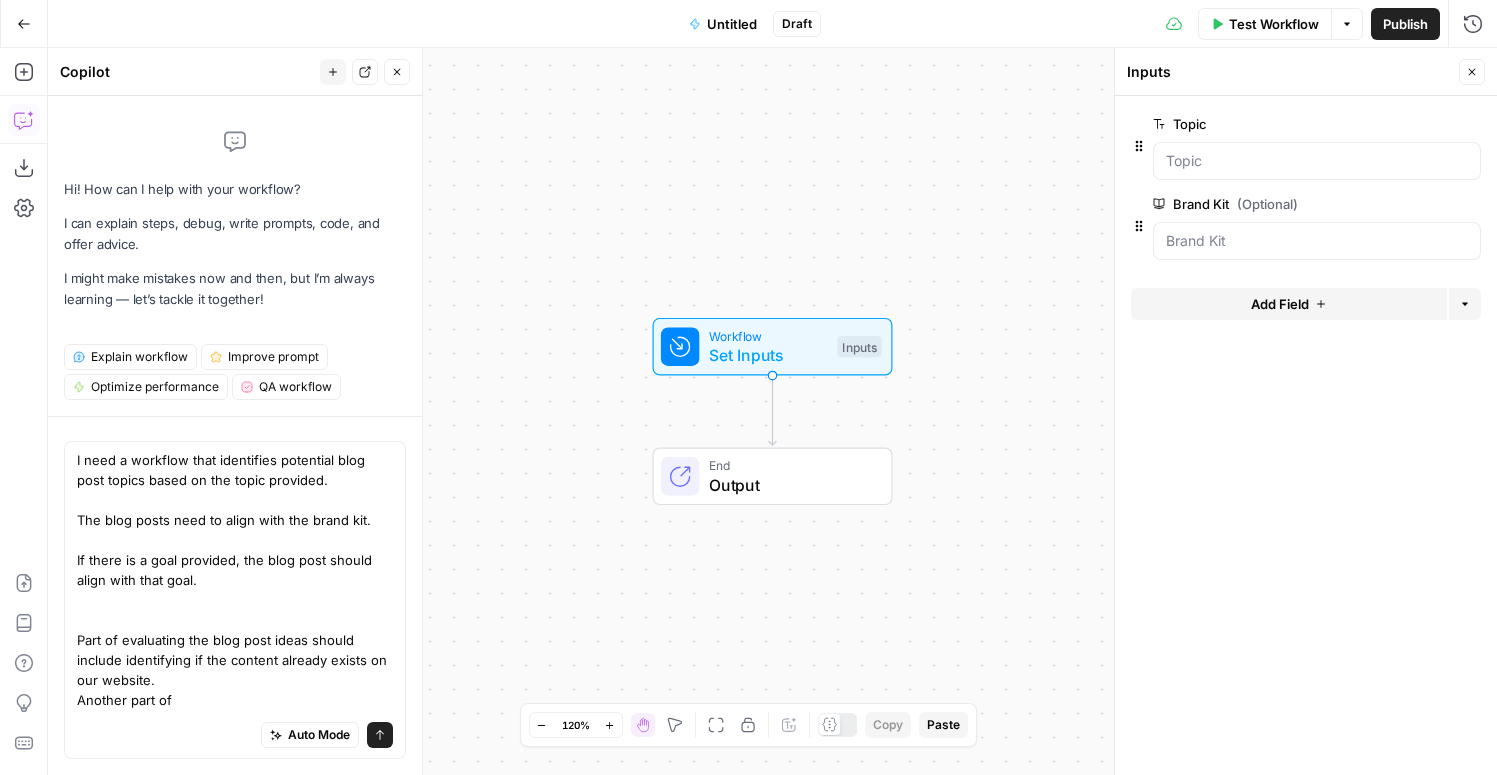 click on "I need a workflow that identifies potential blog post topics based on the topic provided.
The blog posts need to align with the brand kit.
If there is a goal provided, the blog post should align with that goal.
Part of evaluating the blog post ideas should include identifying if the content already exists on our website.
Another part of
P
The othe" at bounding box center [235, 600] 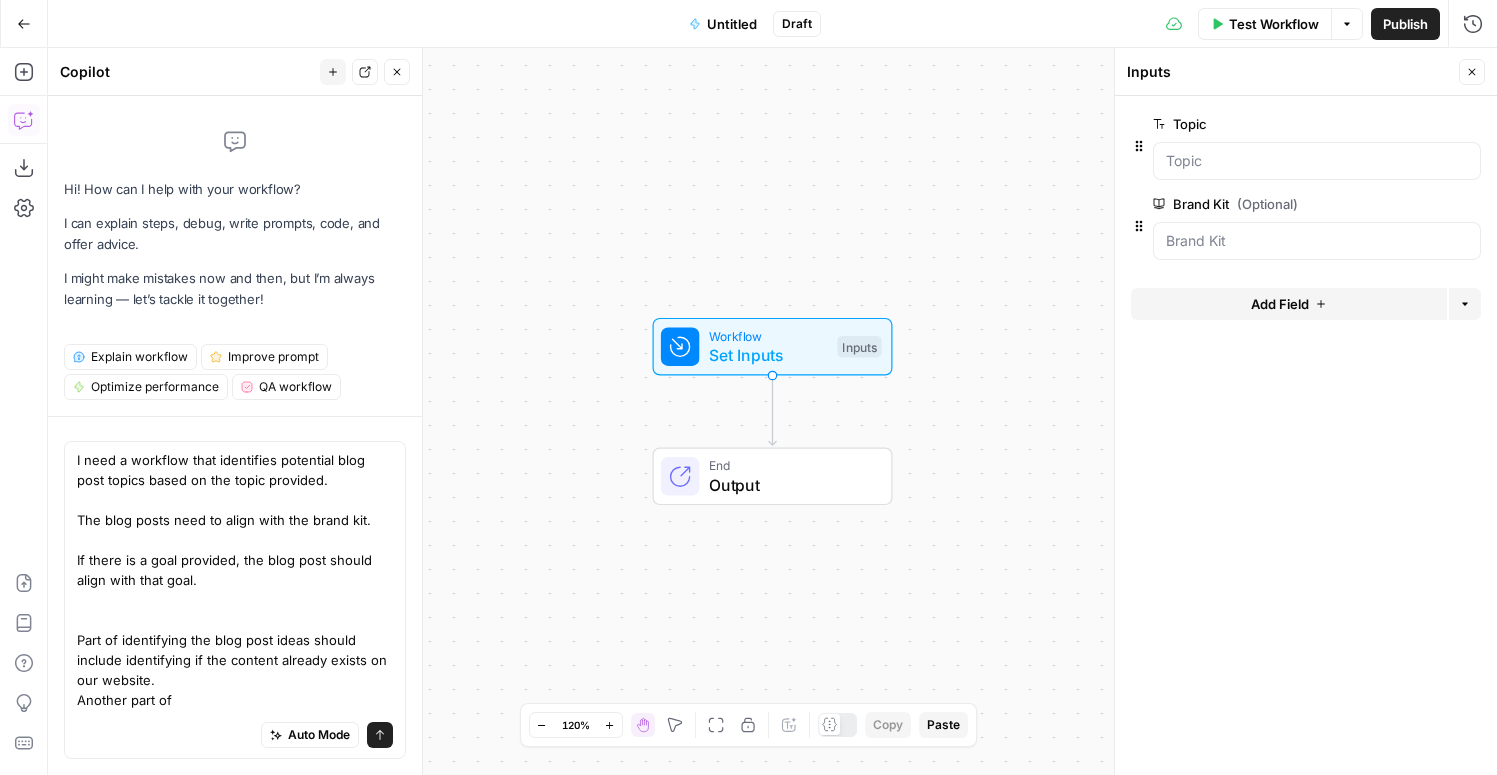 click on "I need a workflow that identifies potential blog post topics based on the topic provided.
The blog posts need to align with the brand kit.
If there is a goal provided, the blog post should align with that goal.
Part of identifying the blog post ideas should include identifying if the content already exists on our website.
Another part of
P
The othe" at bounding box center [235, 600] 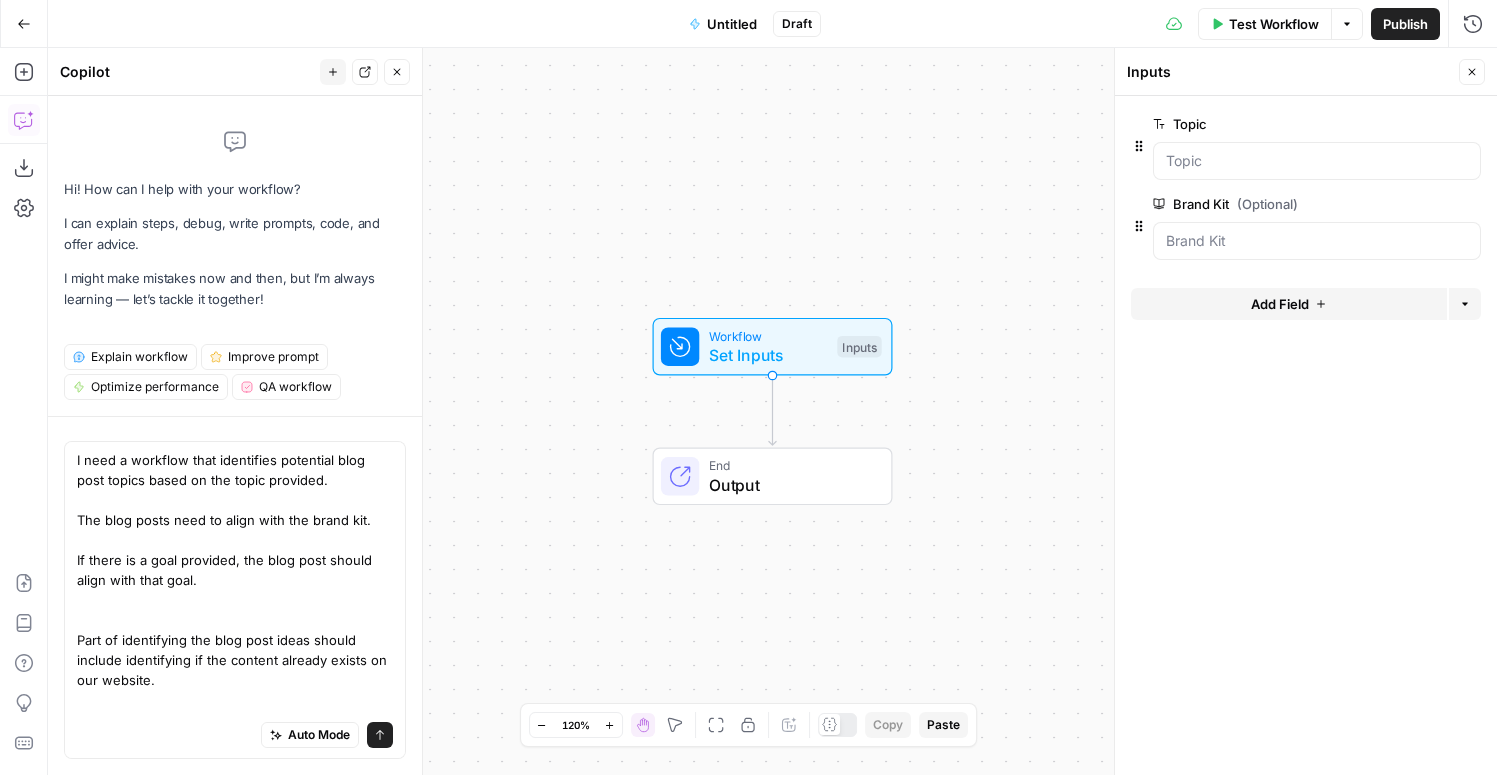 scroll, scrollTop: 56, scrollLeft: 0, axis: vertical 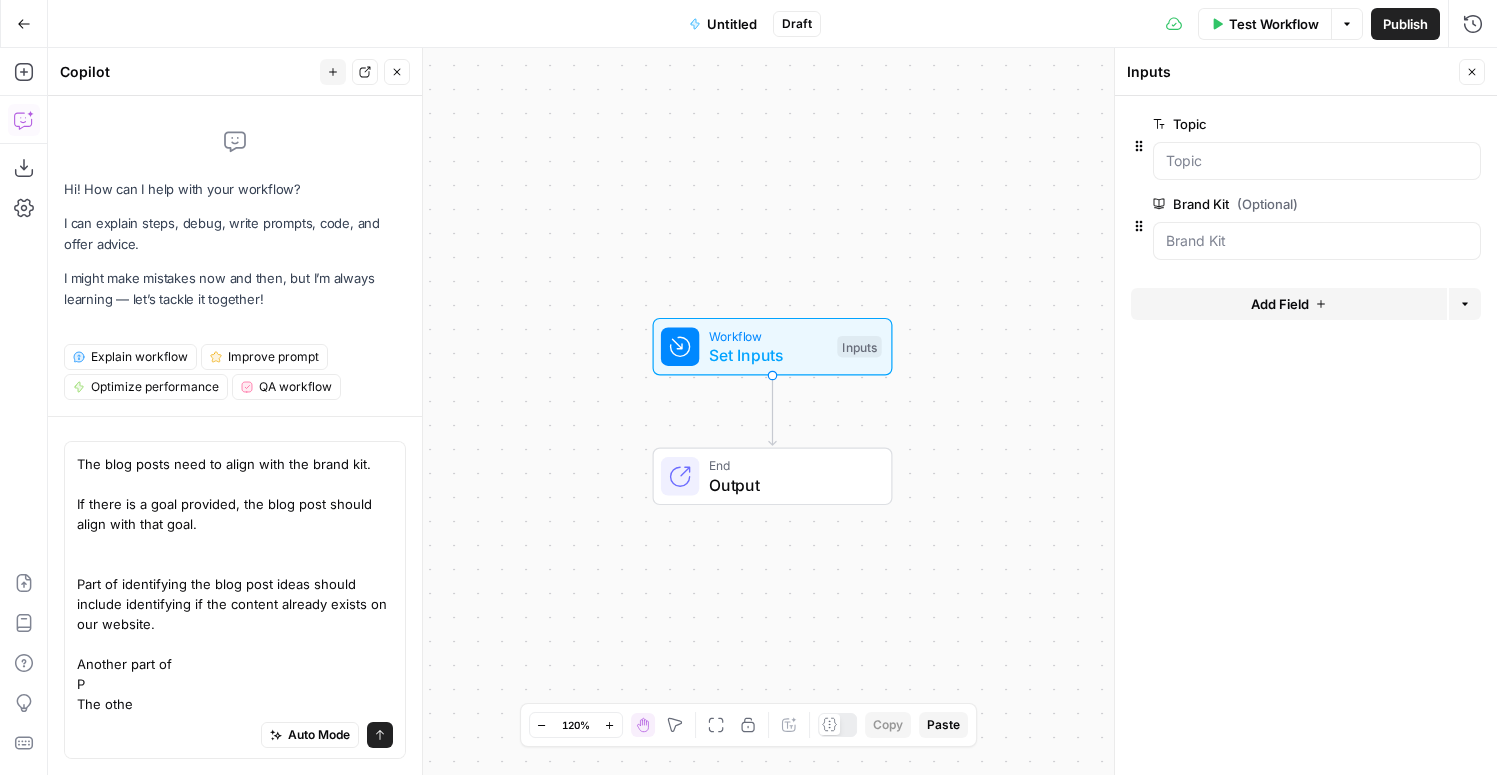 drag, startPoint x: 151, startPoint y: 697, endPoint x: 46, endPoint y: 675, distance: 107.28001 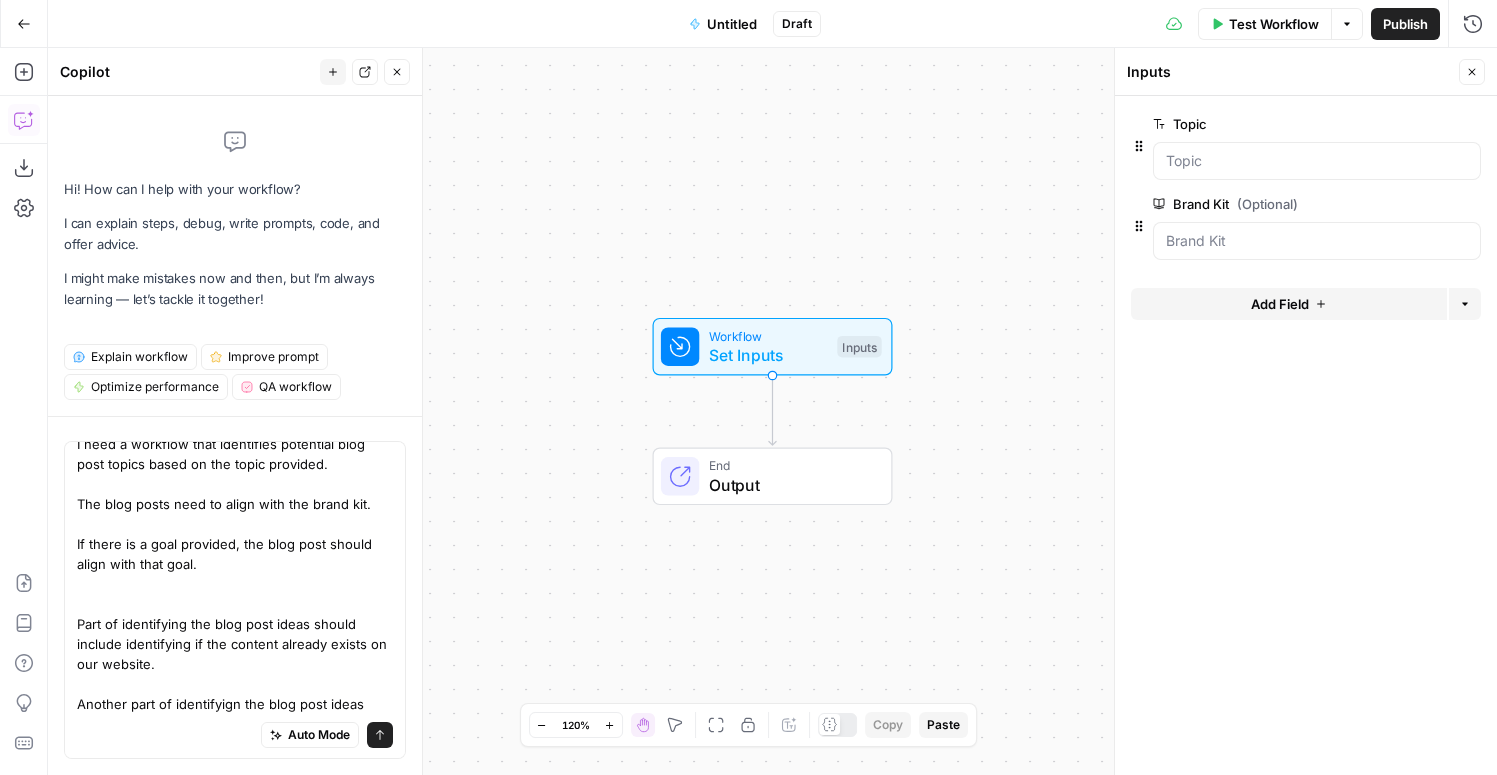 scroll, scrollTop: 36, scrollLeft: 0, axis: vertical 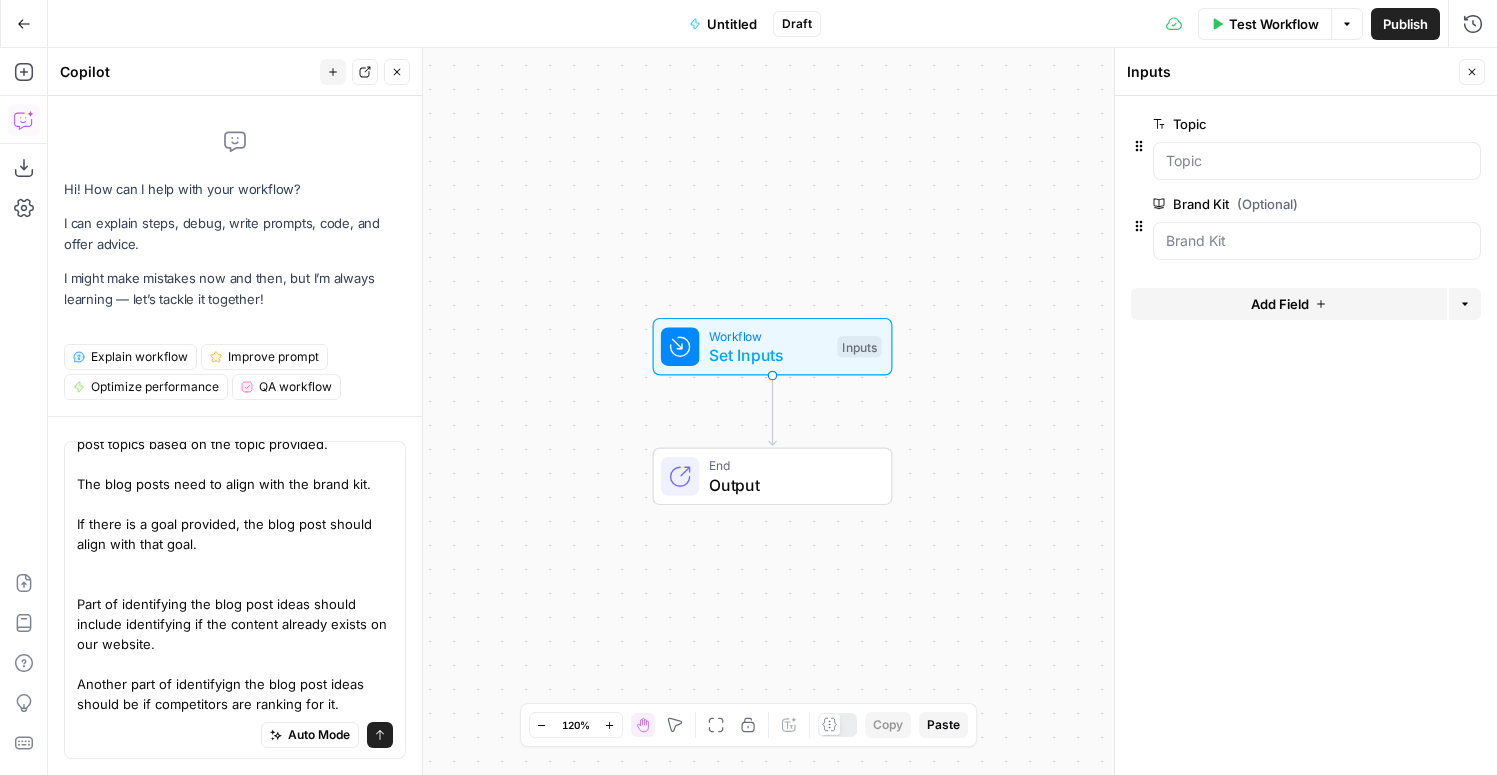 type on "I need a workflow that identifies potential blog post topics based on the topic provided.
The blog posts need to align with the brand kit.
If there is a goal provided, the blog post should align with that goal.
Part of identifying the blog post ideas should include identifying if the content already exists on our website.
Another part of identifyign the blog post ideas should be if competitors are ranking for it." 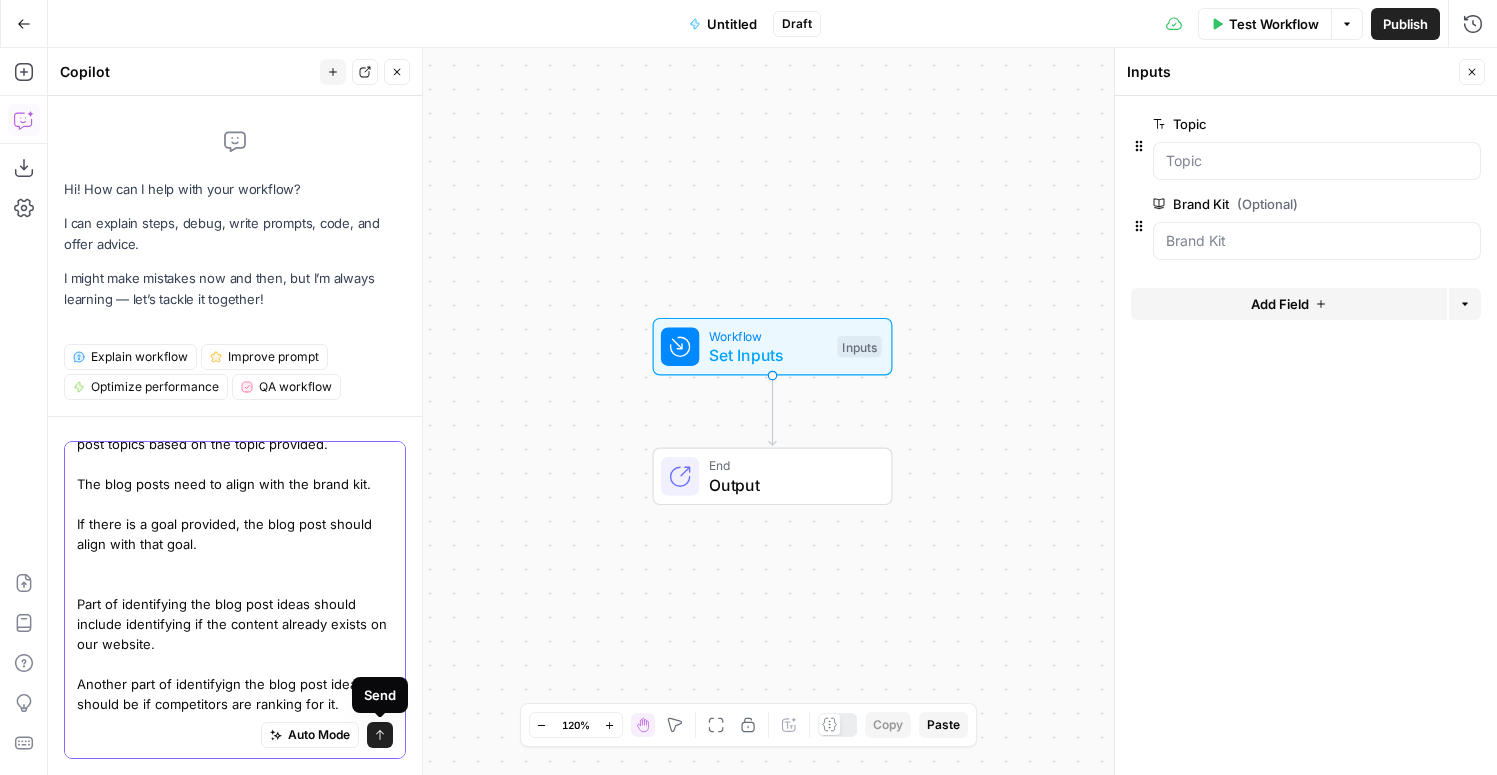 scroll, scrollTop: 0, scrollLeft: 0, axis: both 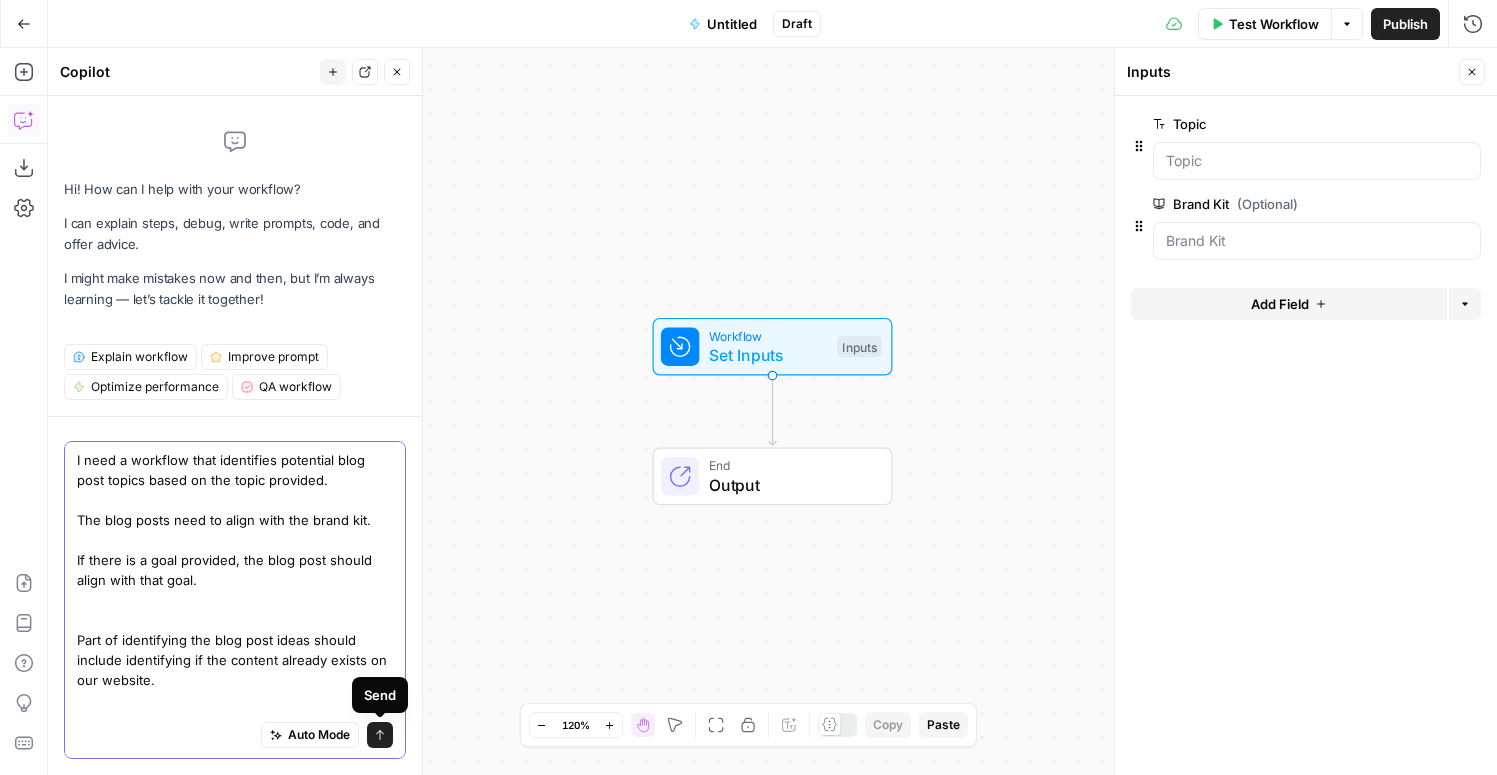 click 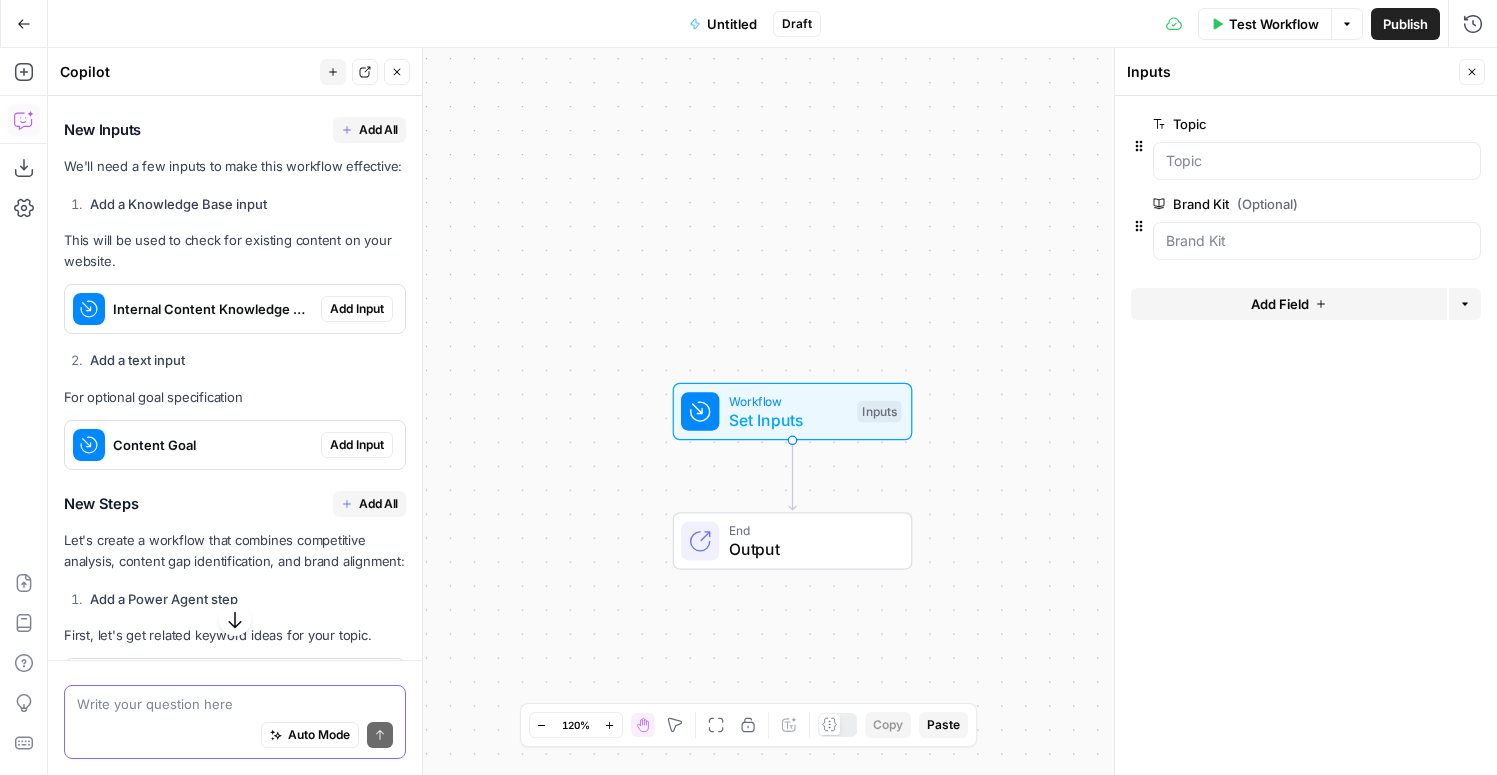 scroll, scrollTop: 641, scrollLeft: 0, axis: vertical 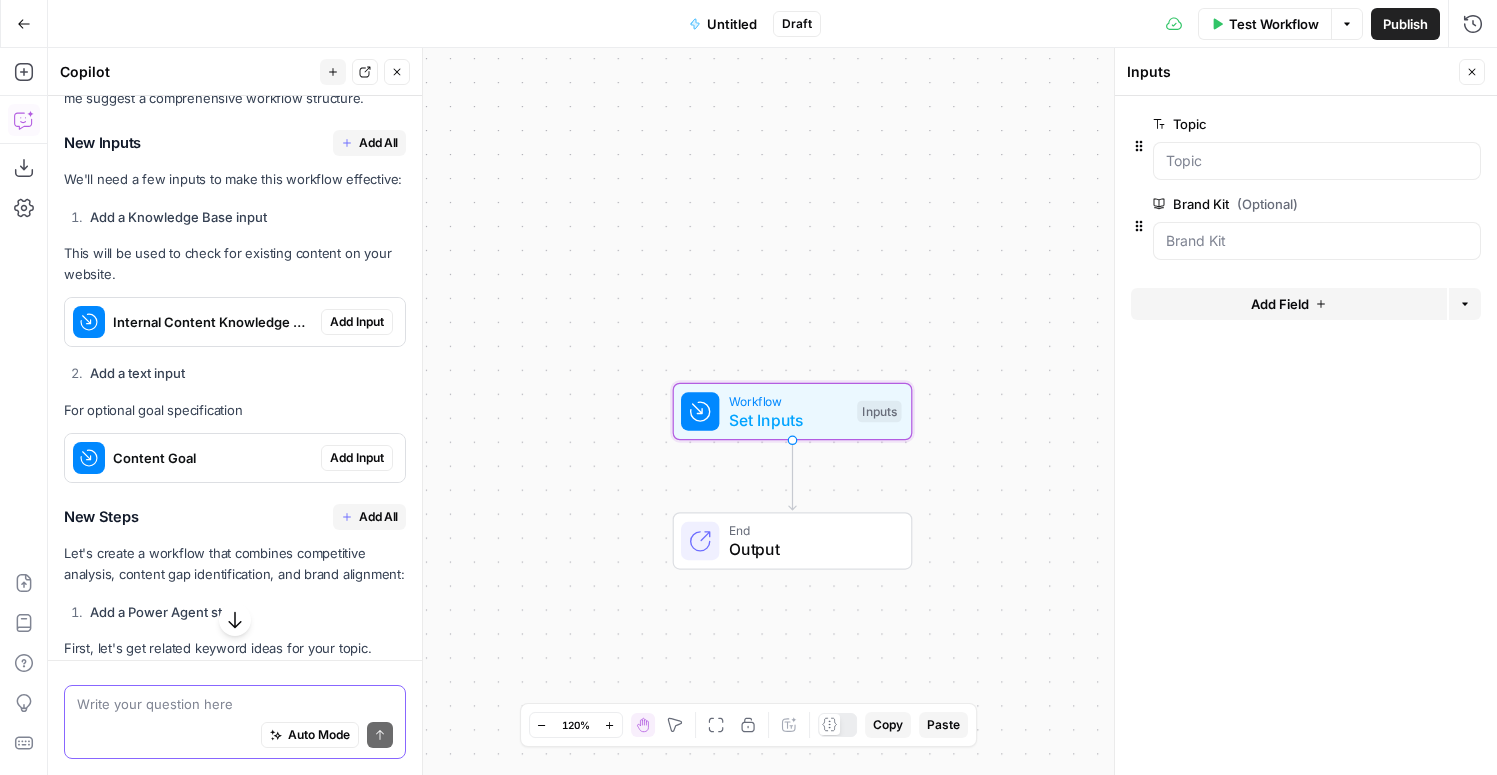 click on "Add Input" at bounding box center (357, 322) 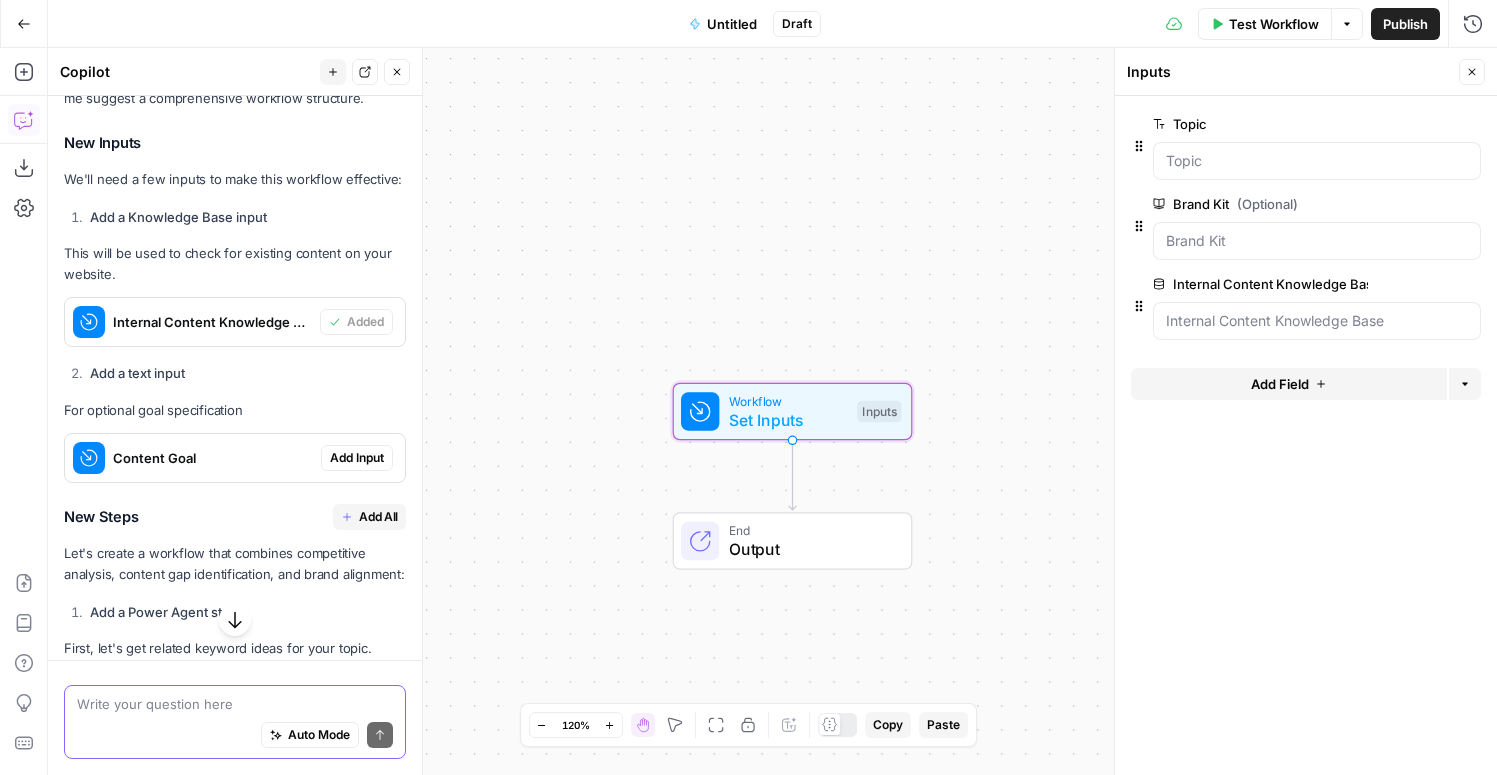 click on "Add Input" at bounding box center [357, 458] 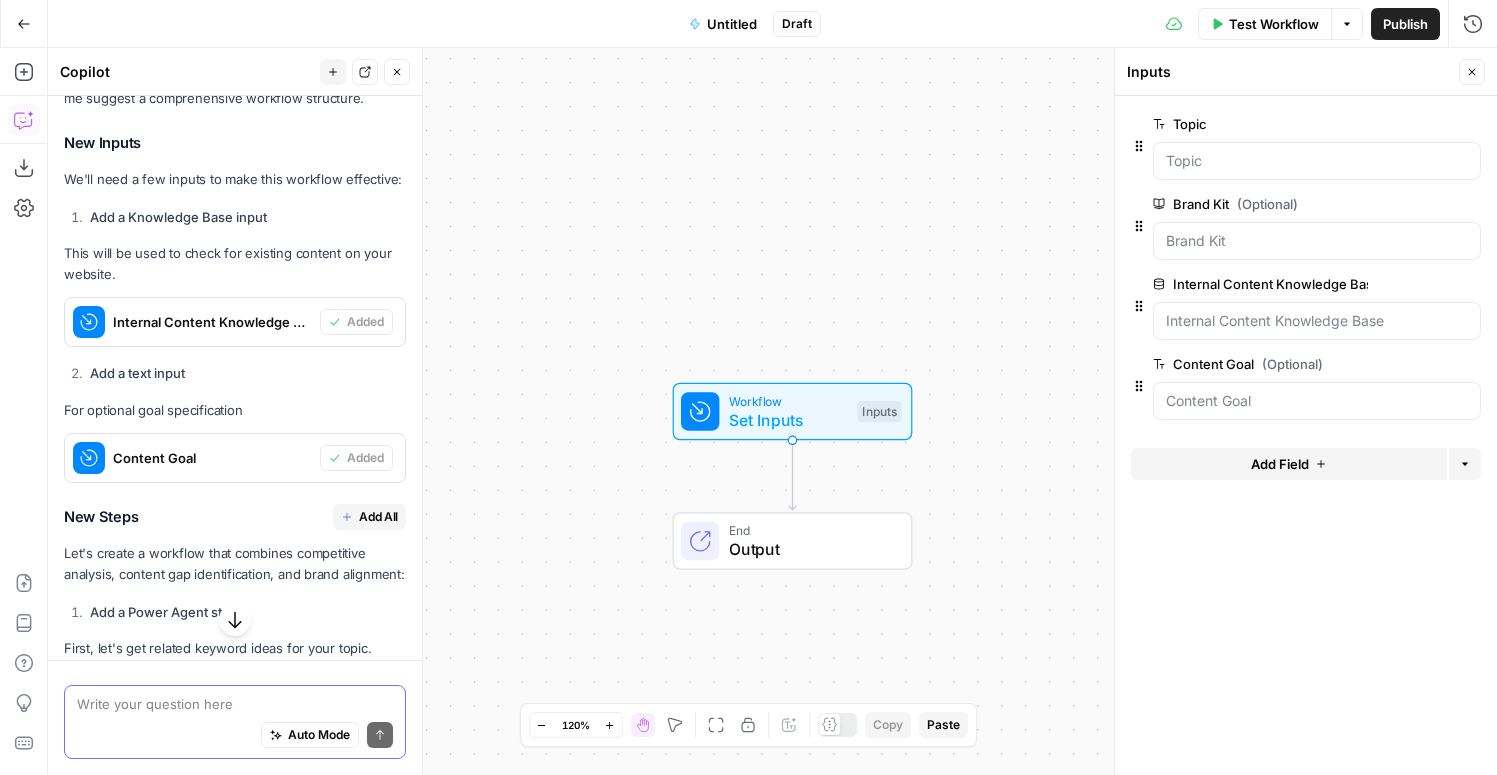 click on "Add All" at bounding box center [378, 517] 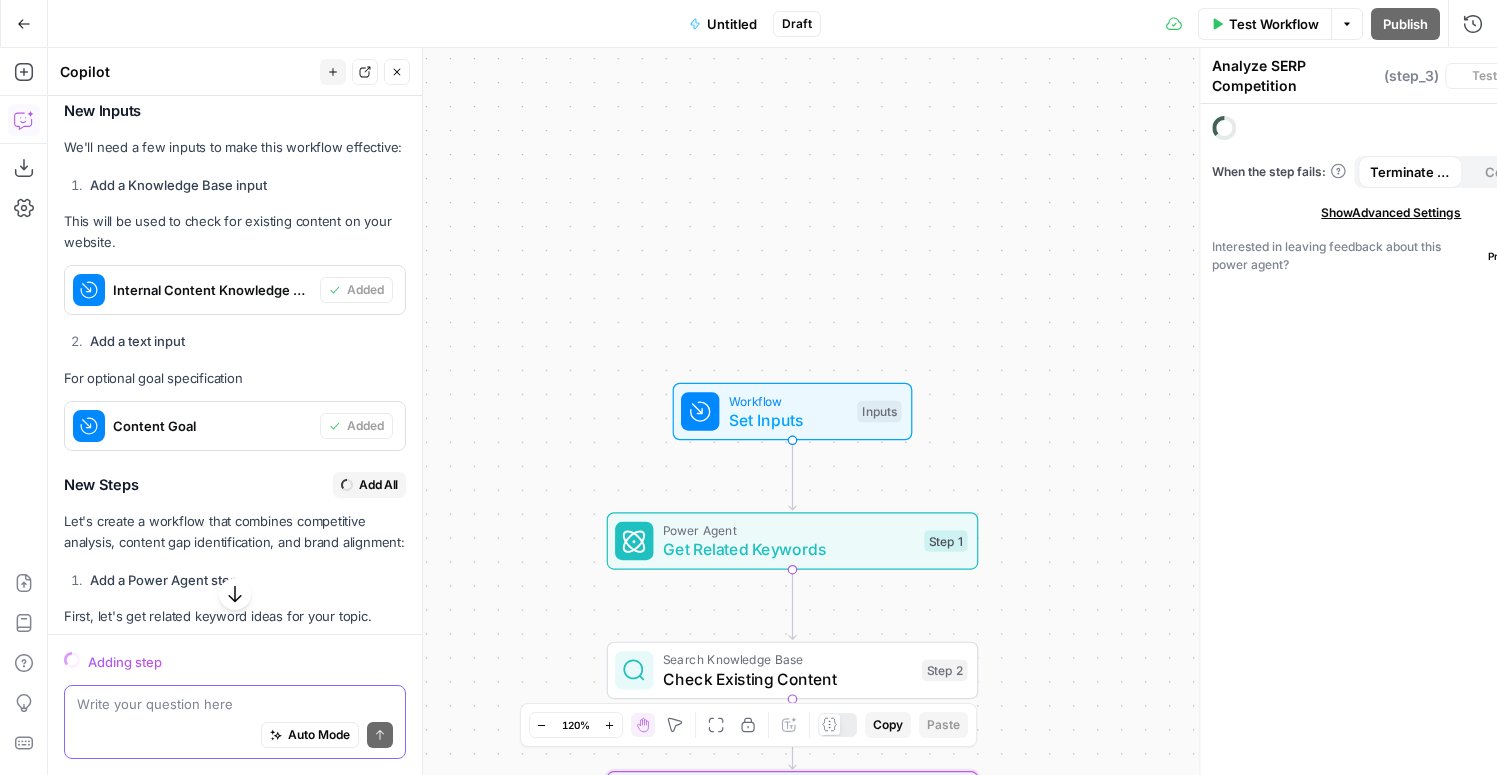 scroll, scrollTop: 641, scrollLeft: 0, axis: vertical 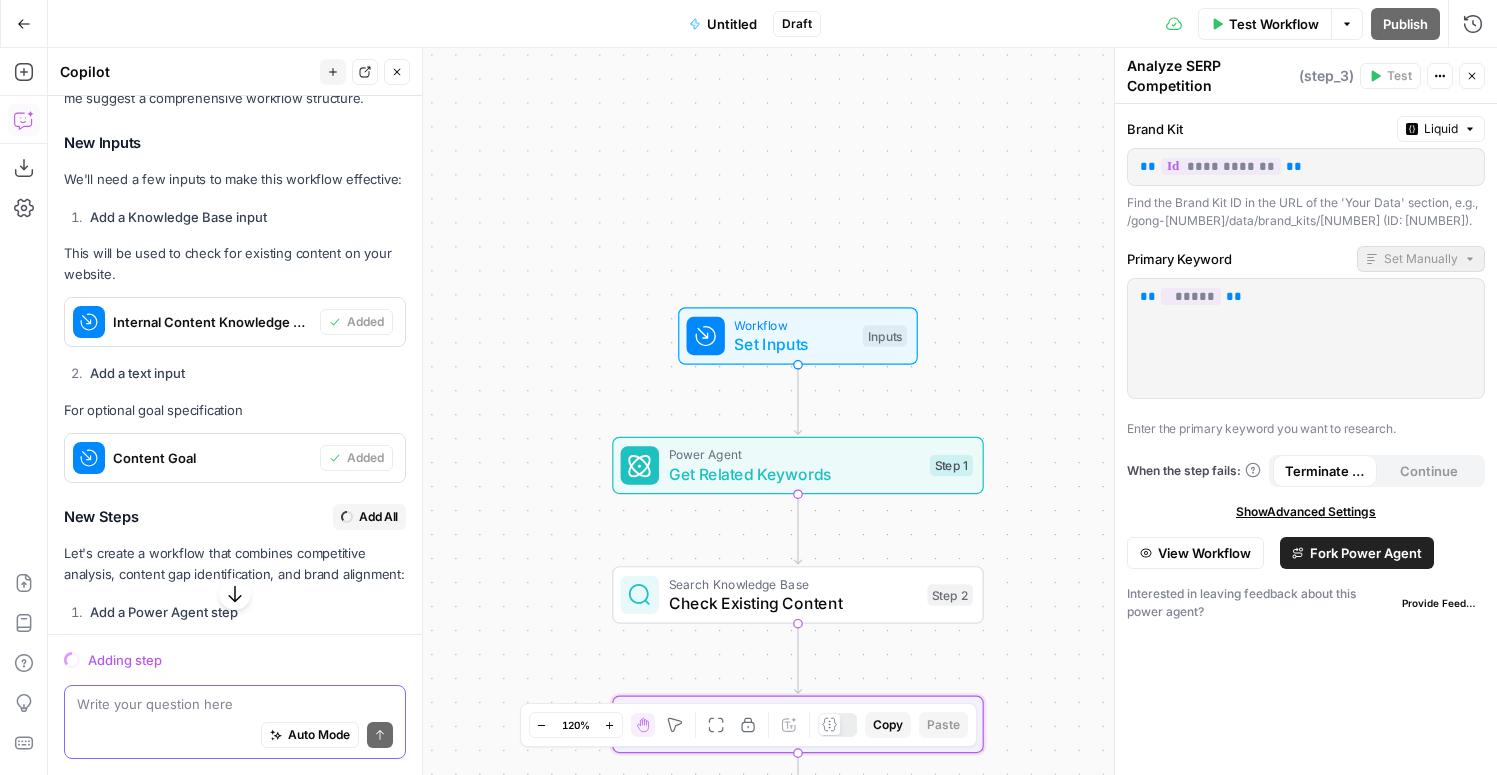 click on "Workflow Set Inputs Inputs Power Agent Get Related Keywords Step 1 Search Knowledge Base Check Existing Content Step 2 Power Agent Analyze SERP Competition Step 3 End Output" at bounding box center [772, 411] 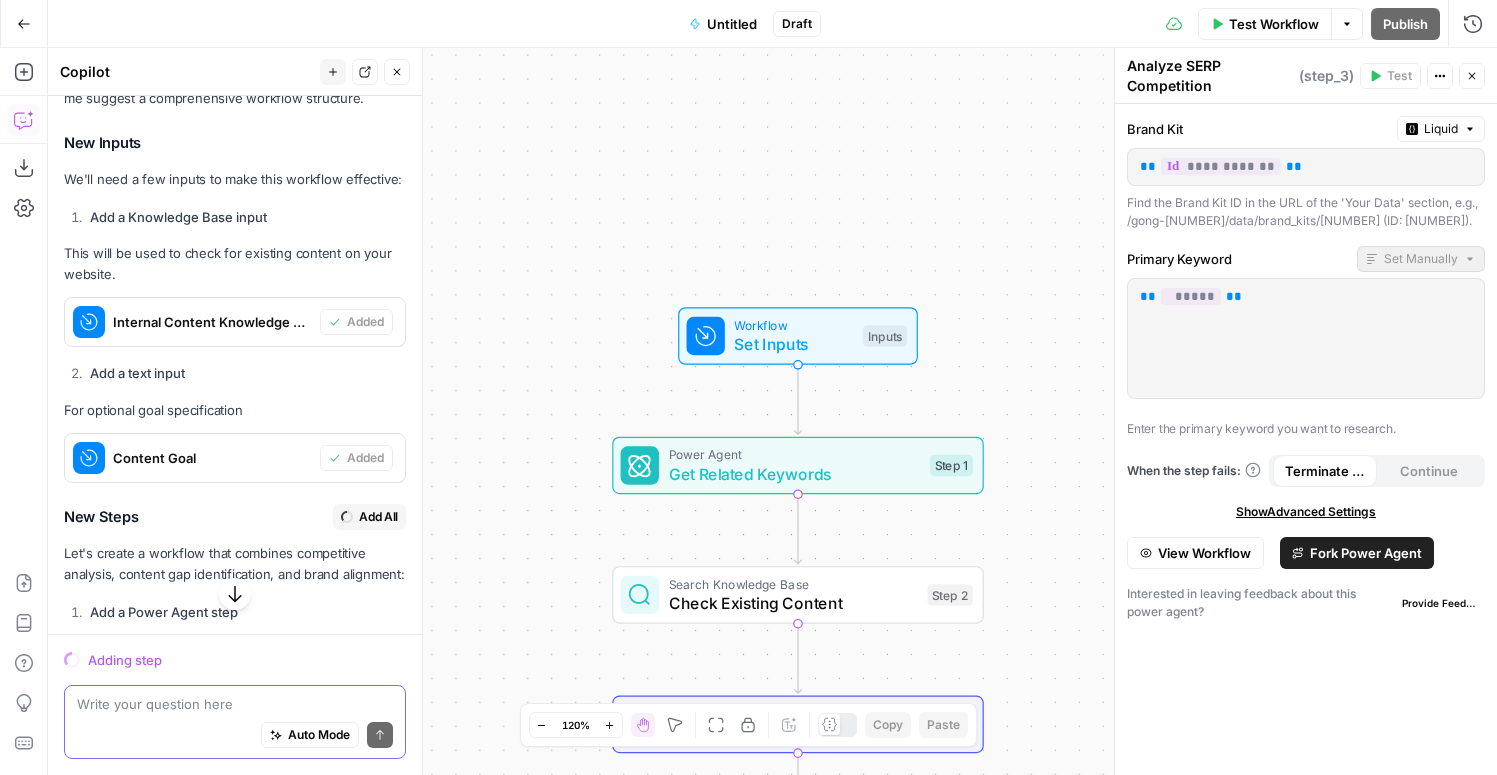 click on "Set Inputs" at bounding box center (793, 344) 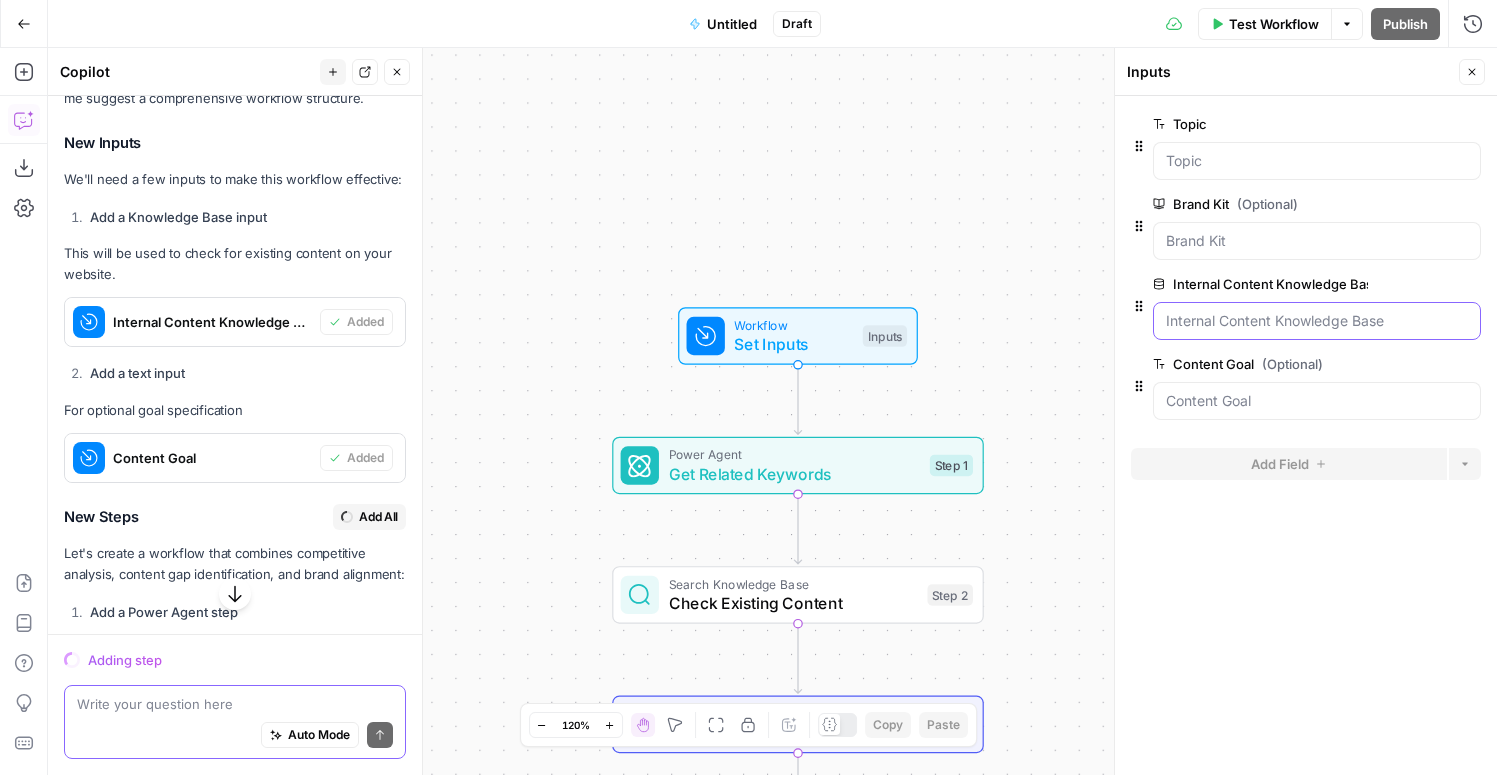 click on "Internal Content Knowledge Base" at bounding box center [1317, 321] 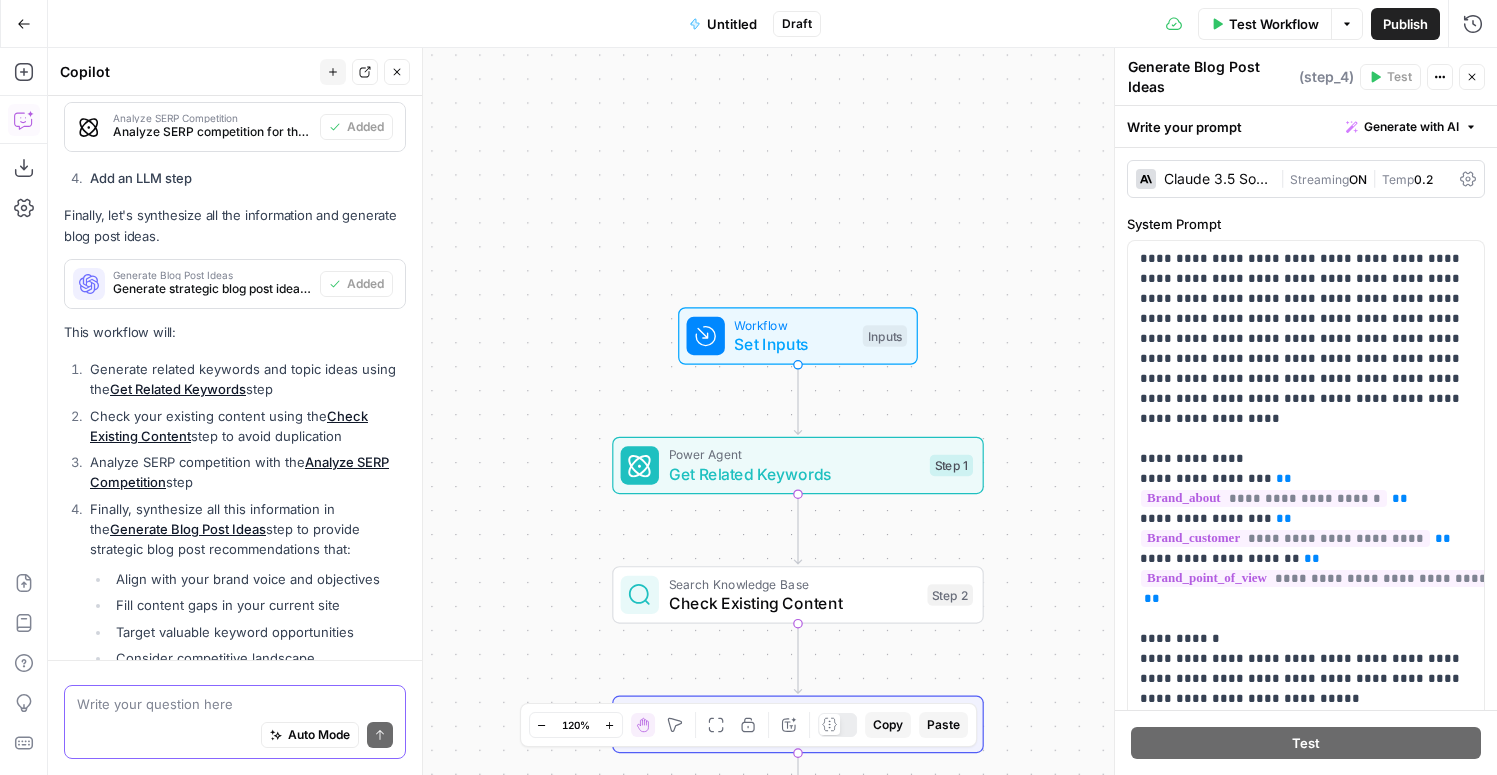 scroll, scrollTop: 1512, scrollLeft: 0, axis: vertical 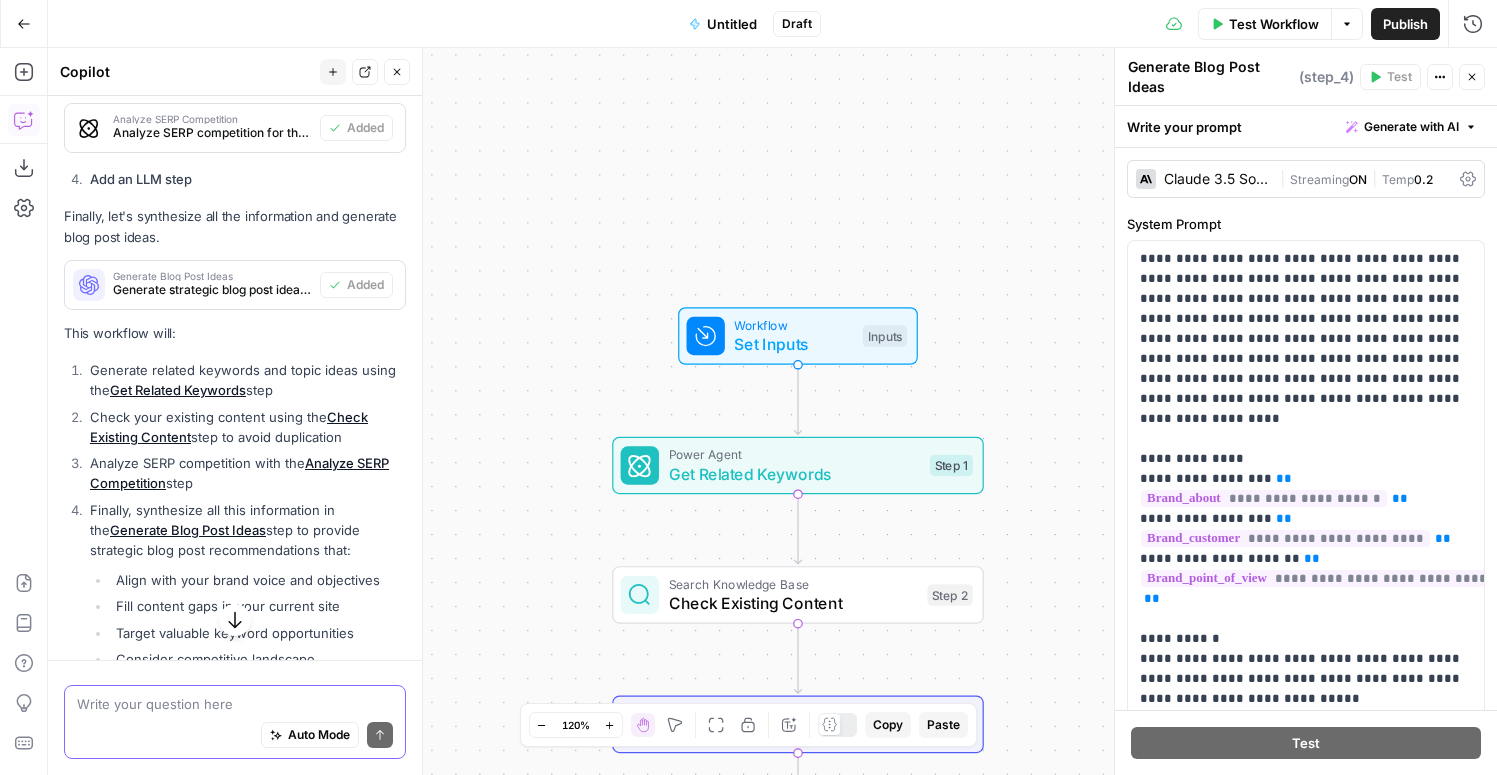 click on "Set Inputs" at bounding box center [793, 344] 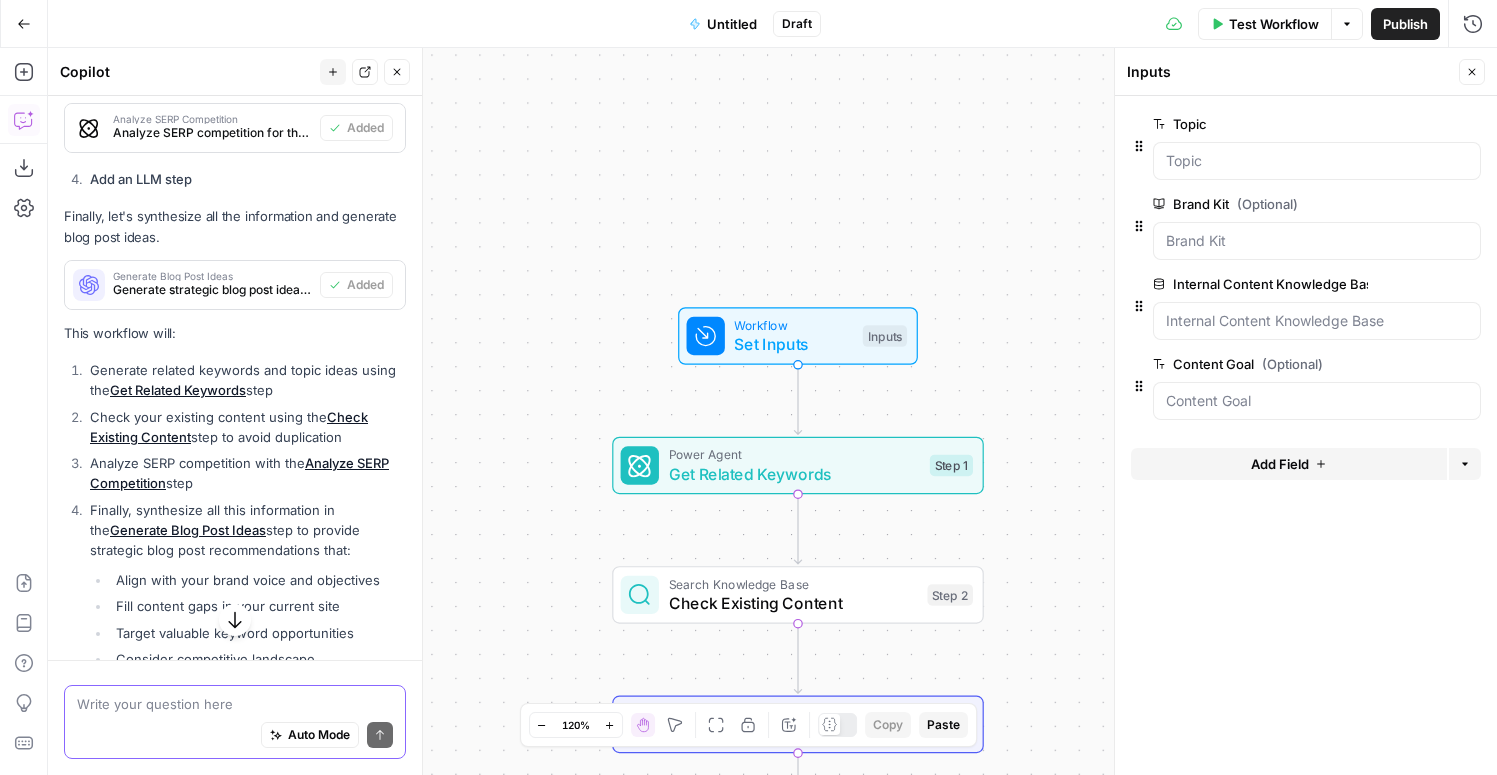 click on "edit field" at bounding box center (1406, 284) 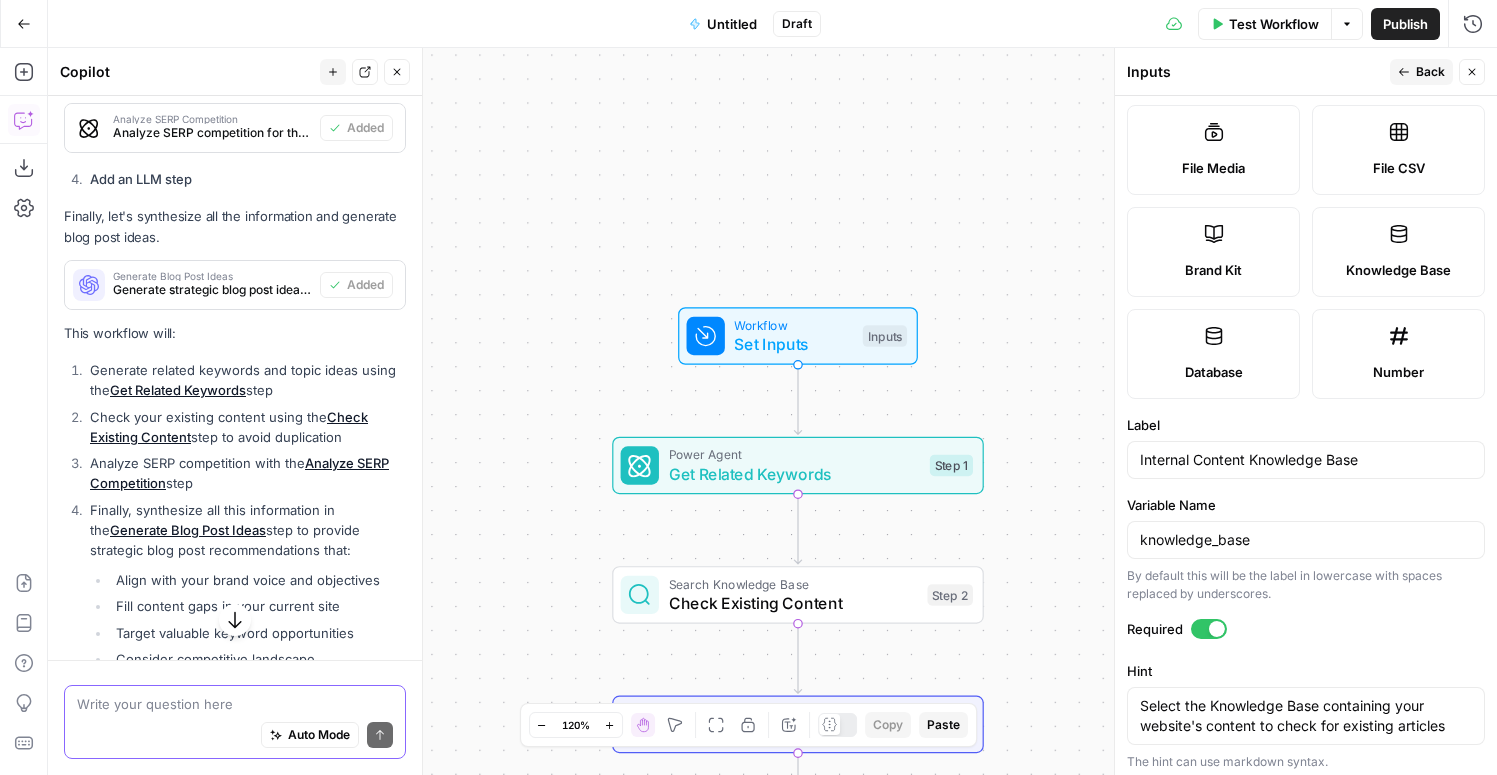 scroll, scrollTop: 449, scrollLeft: 0, axis: vertical 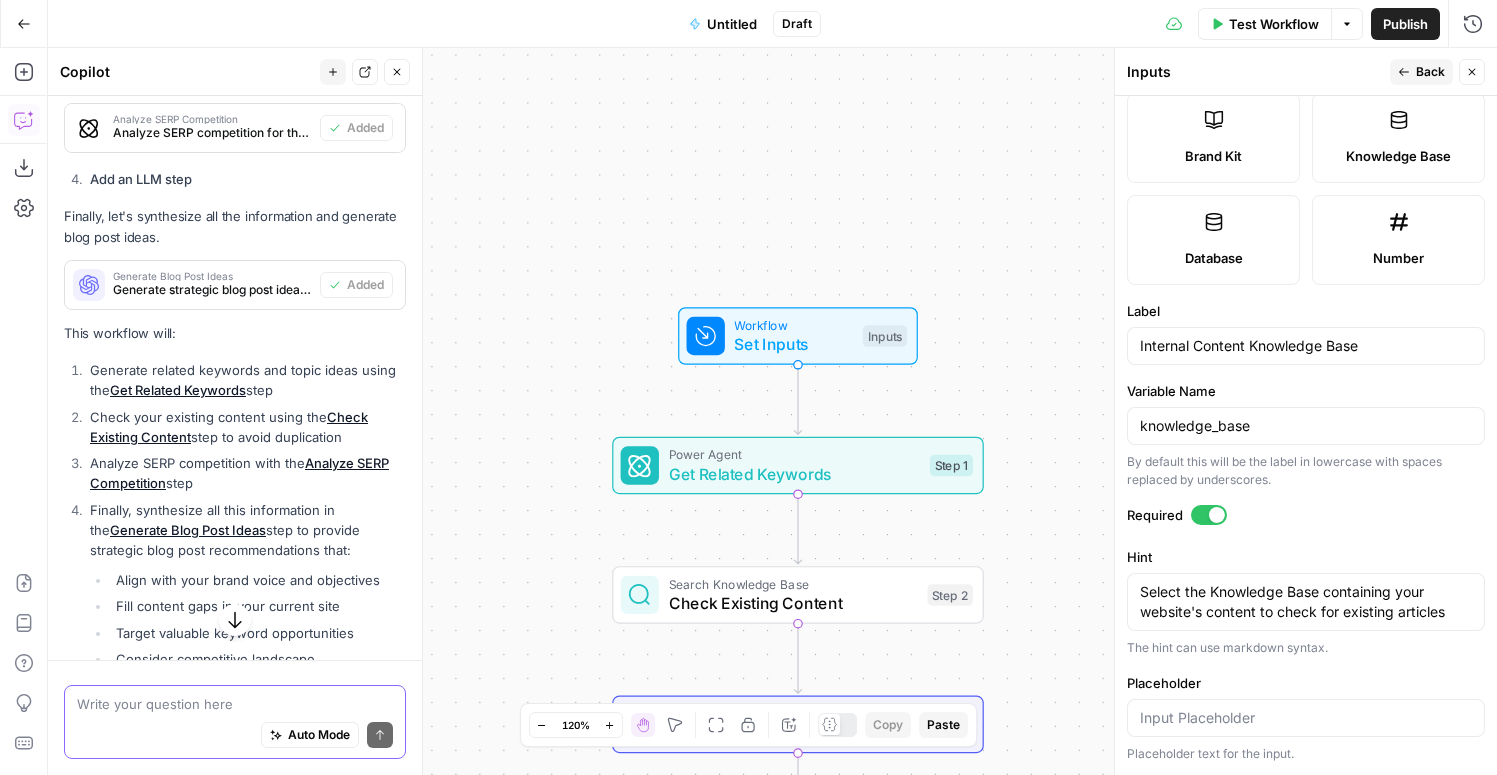 click on "Back" at bounding box center (1430, 72) 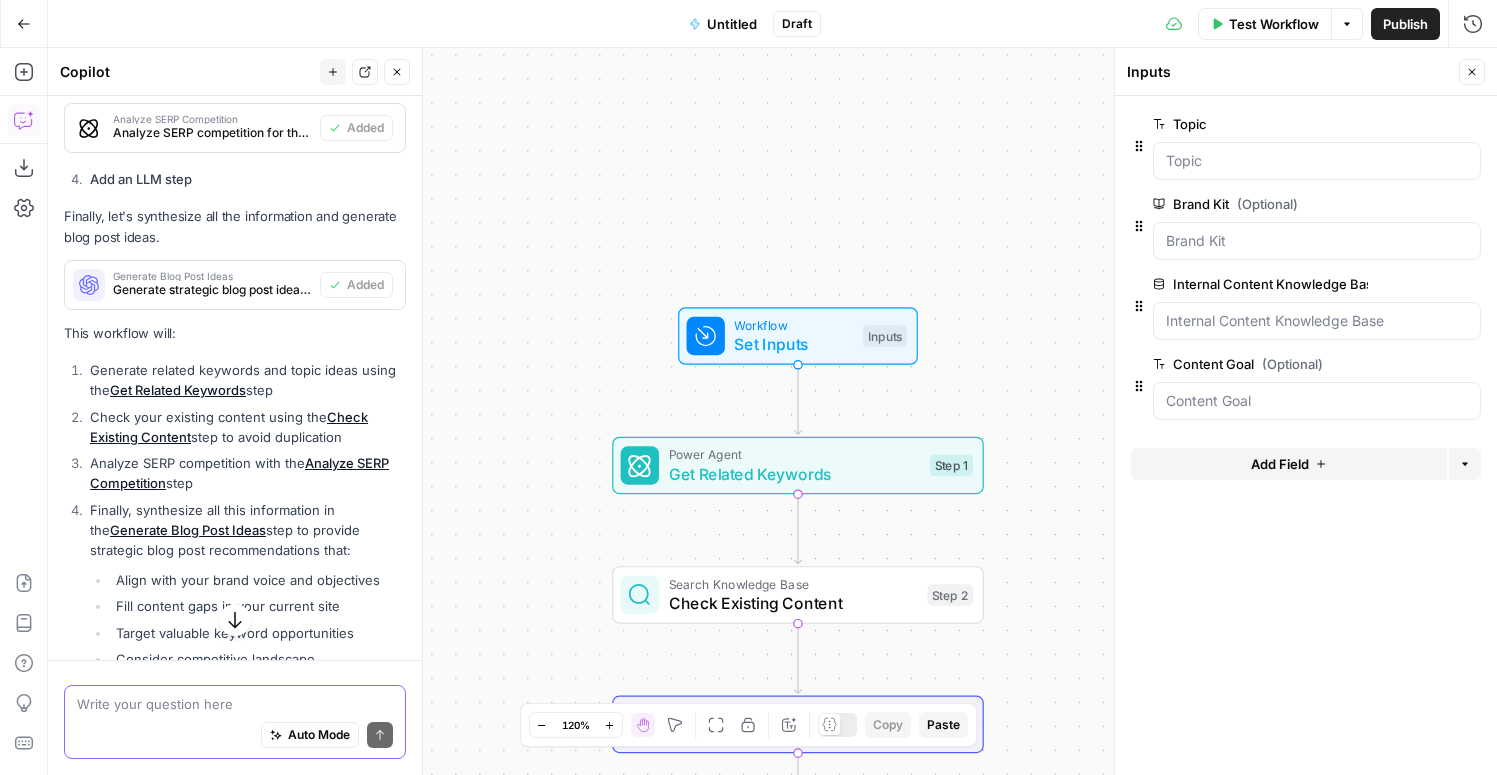 click on "Test Workflow" at bounding box center [1274, 24] 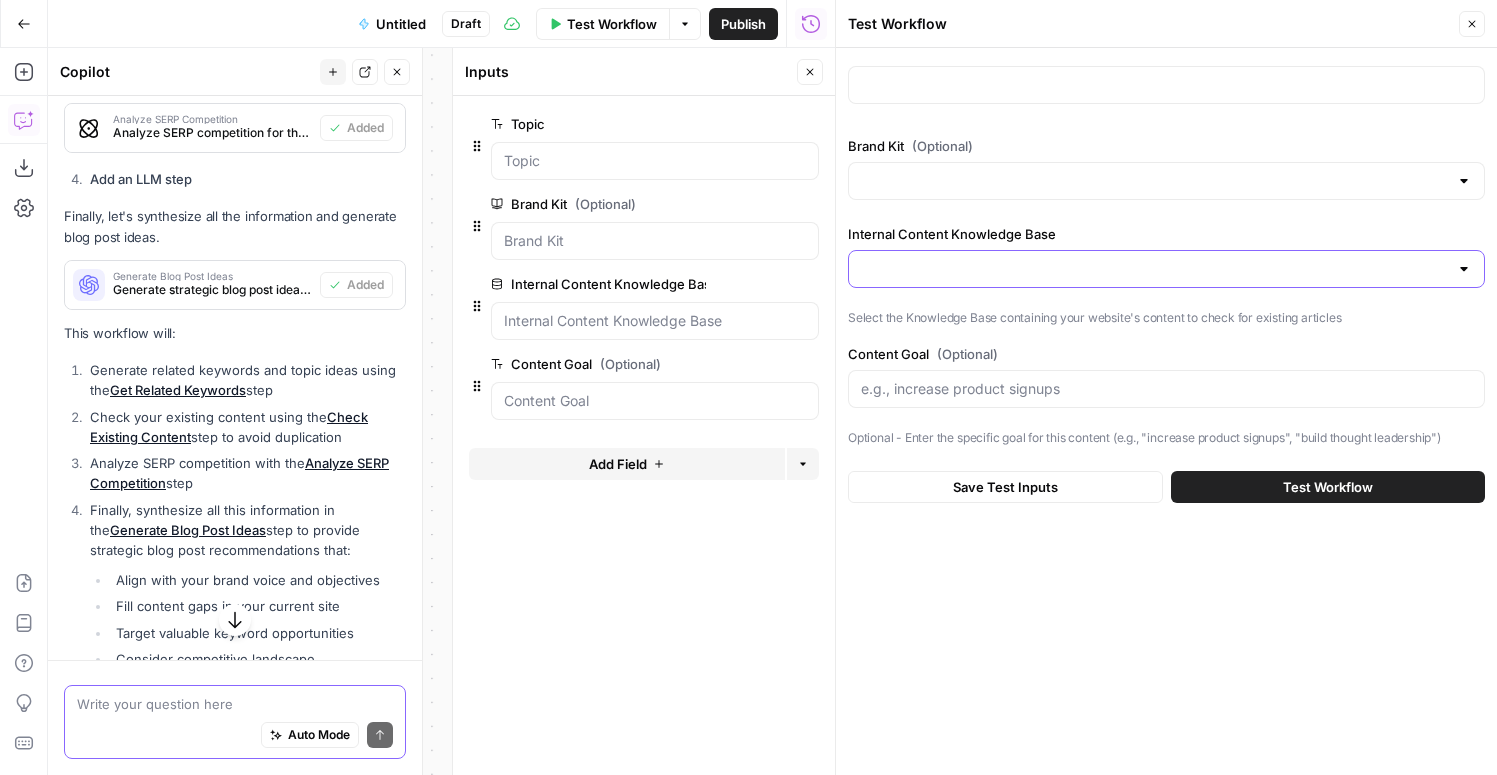 click on "Internal Content Knowledge Base" at bounding box center (1154, 269) 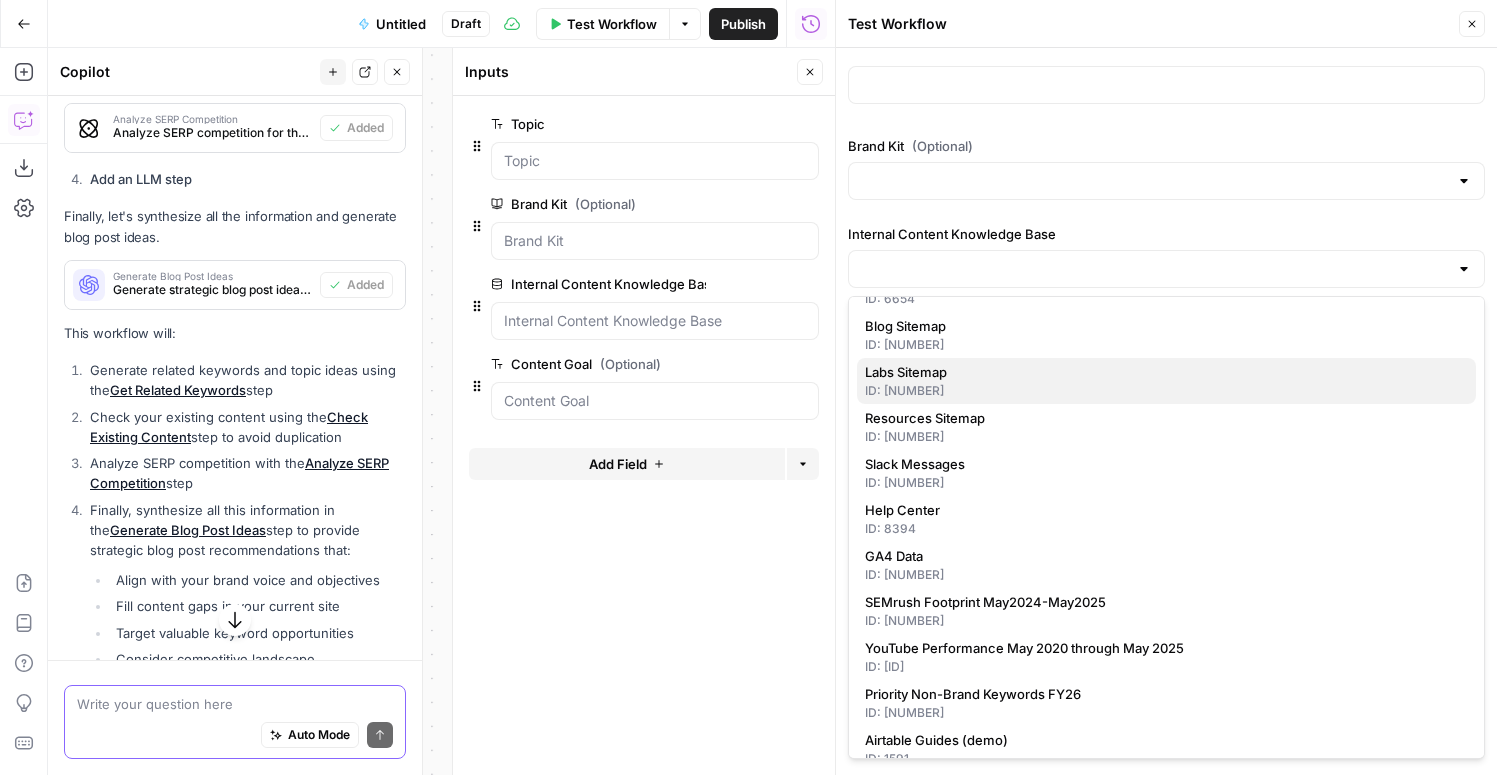 scroll, scrollTop: 107, scrollLeft: 0, axis: vertical 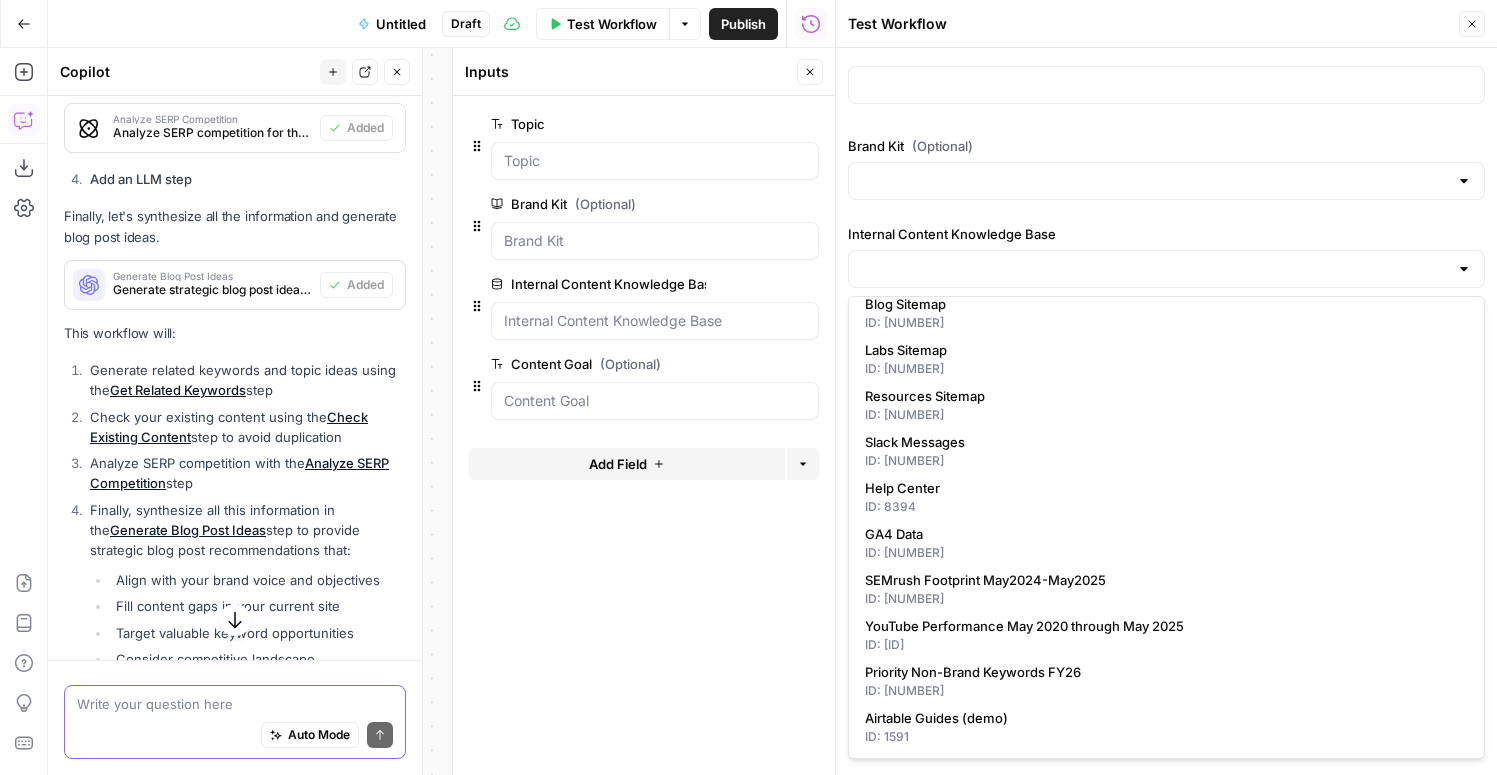 click 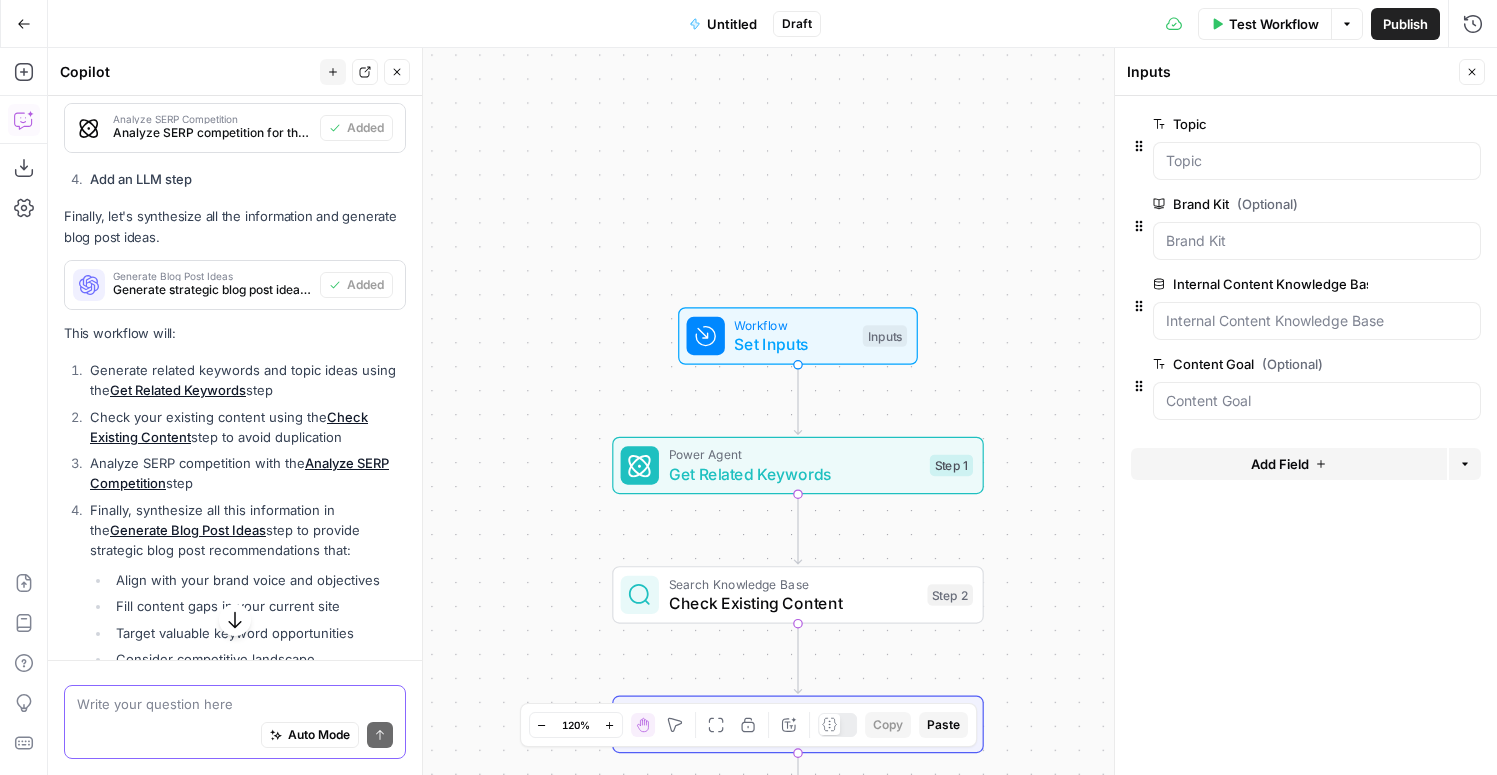 click at bounding box center (235, 704) 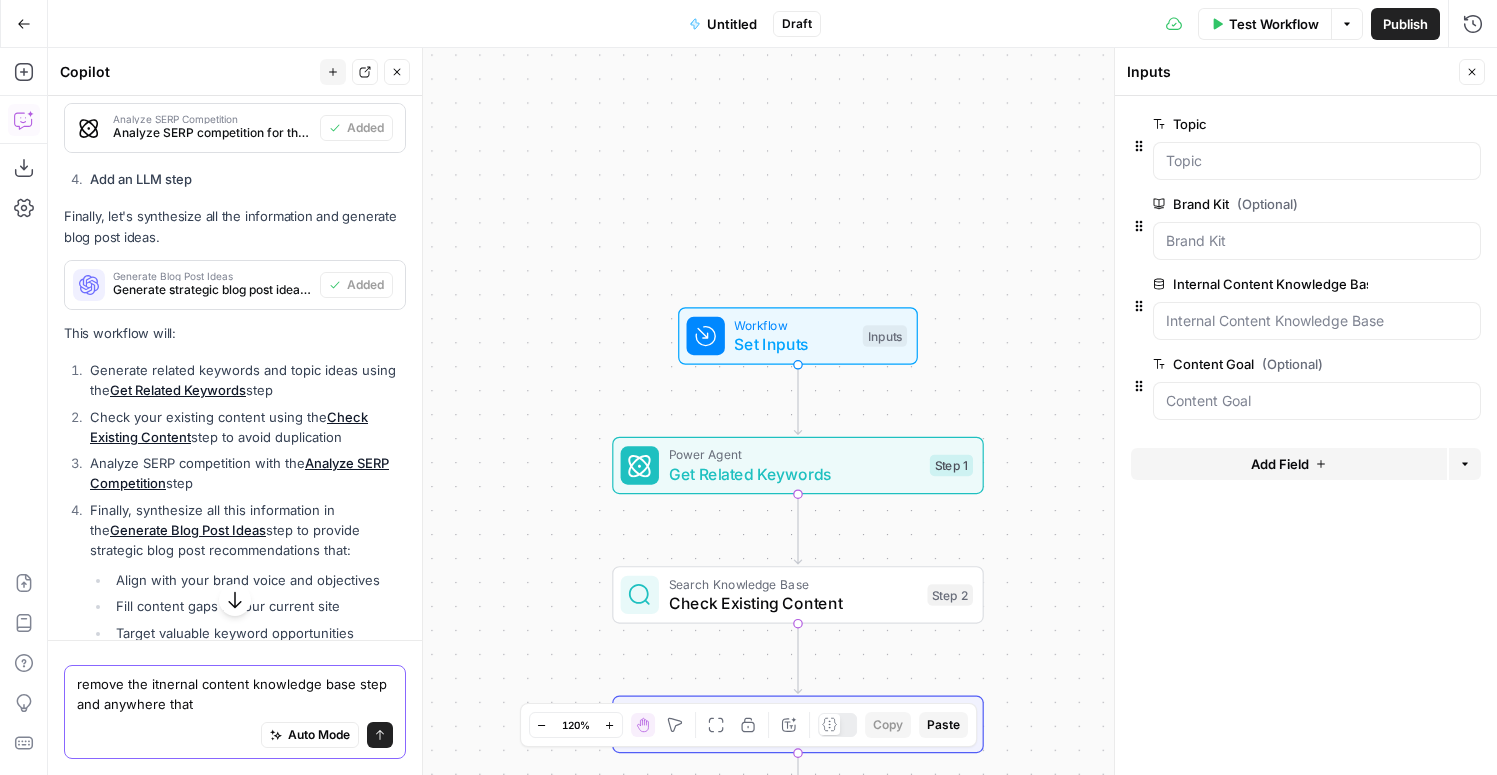 scroll, scrollTop: 1502, scrollLeft: 0, axis: vertical 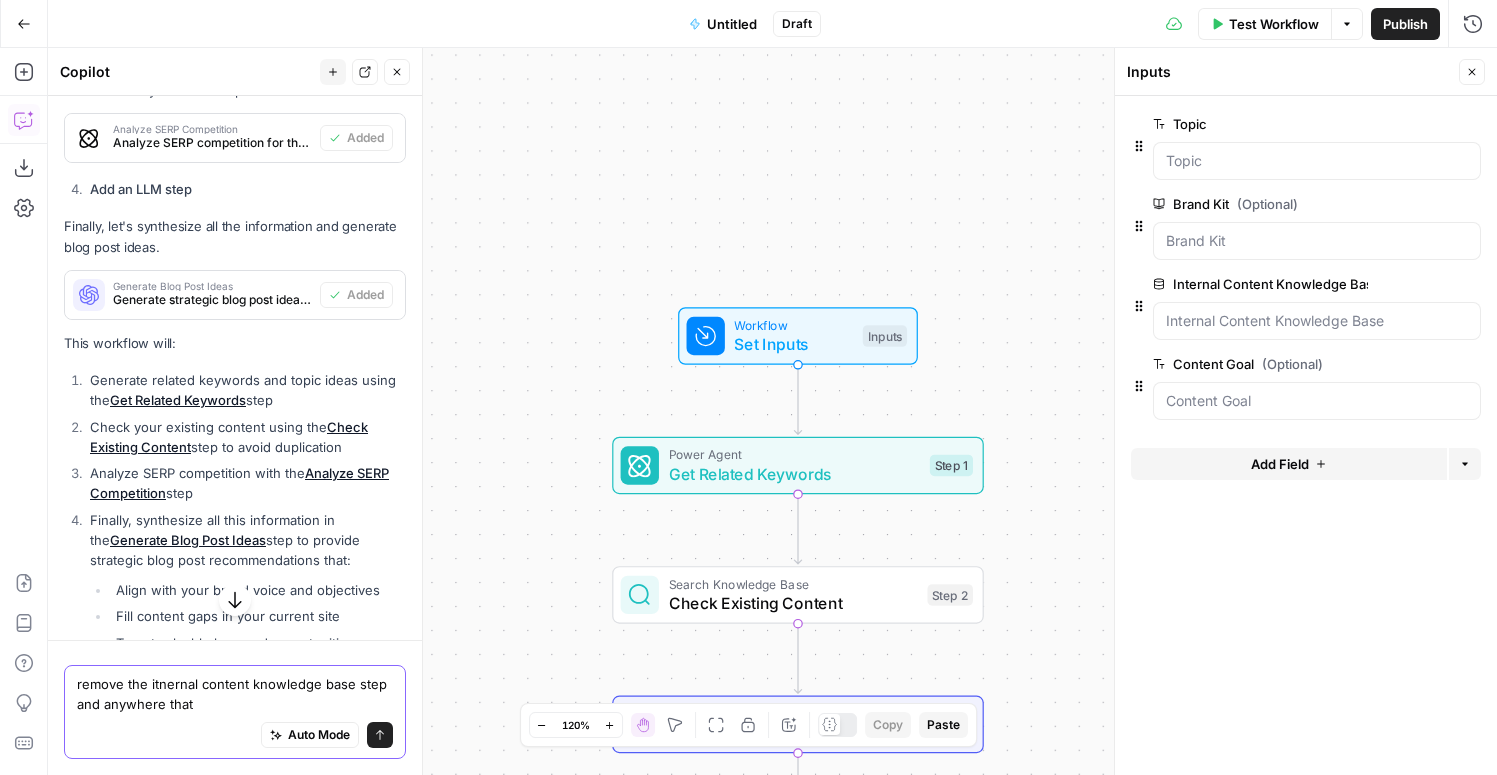 click on "remove the itnernal content knowledge base step and anywhere that" at bounding box center (235, 694) 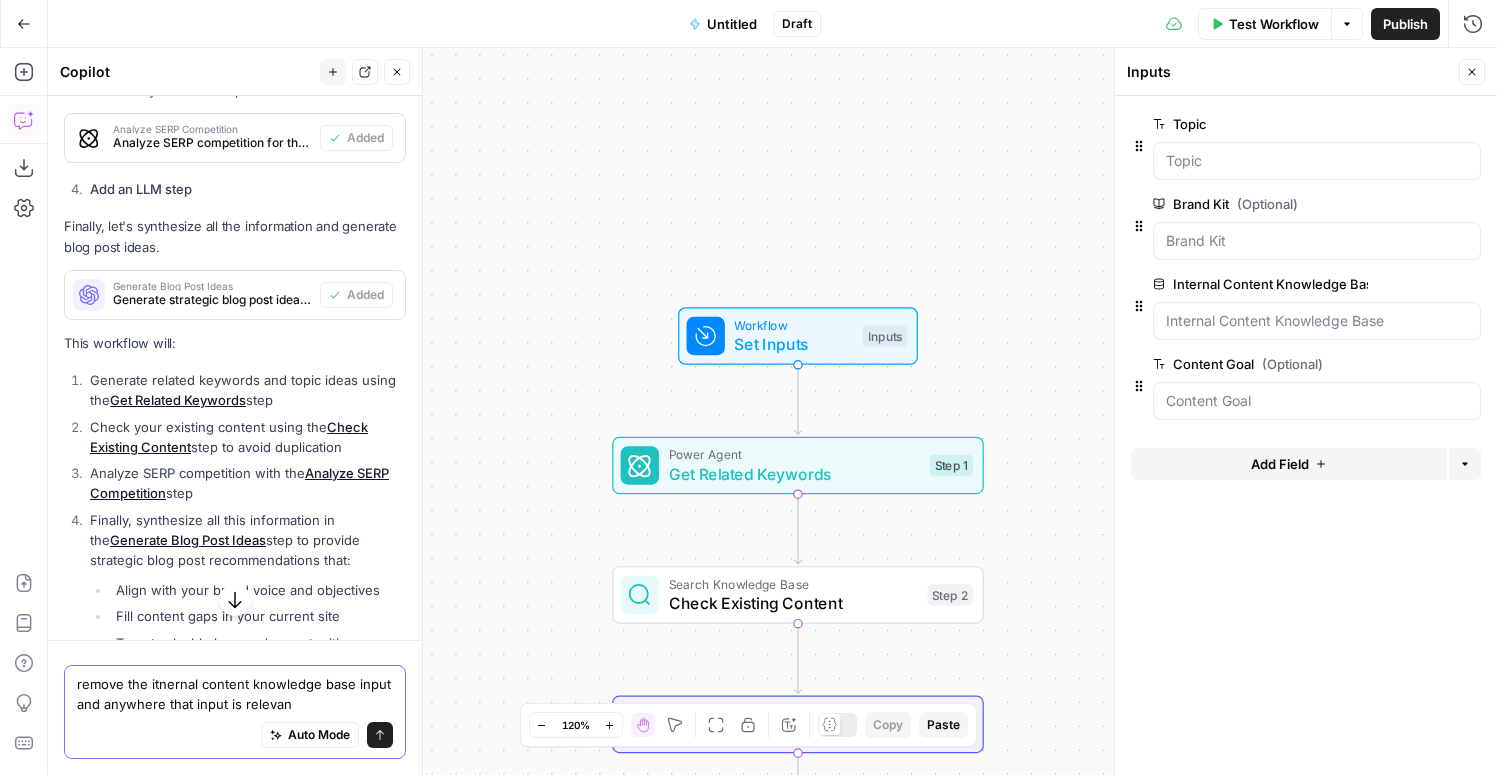 type on "remove the itnernal content knowledge base input and anywhere that input is relevant" 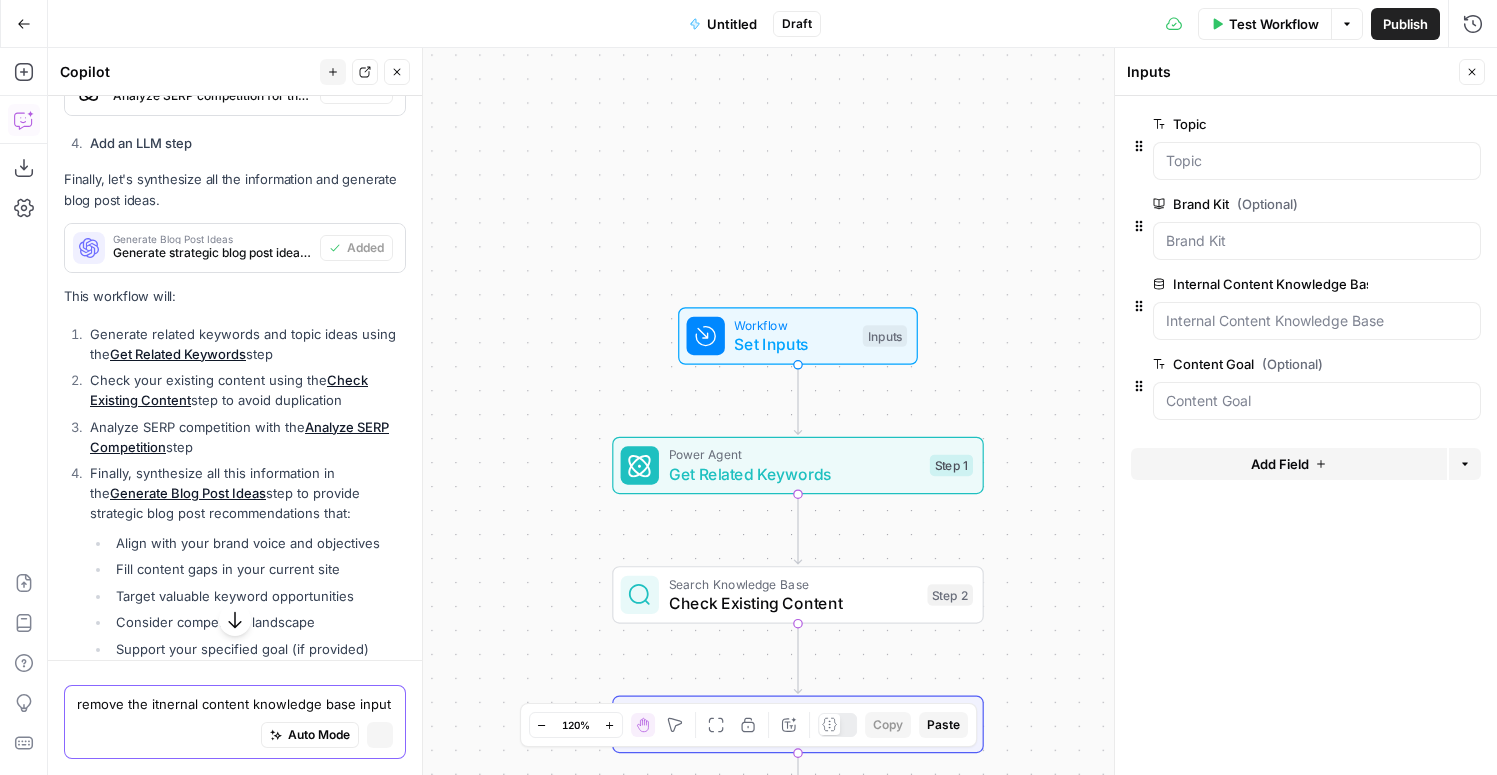 type 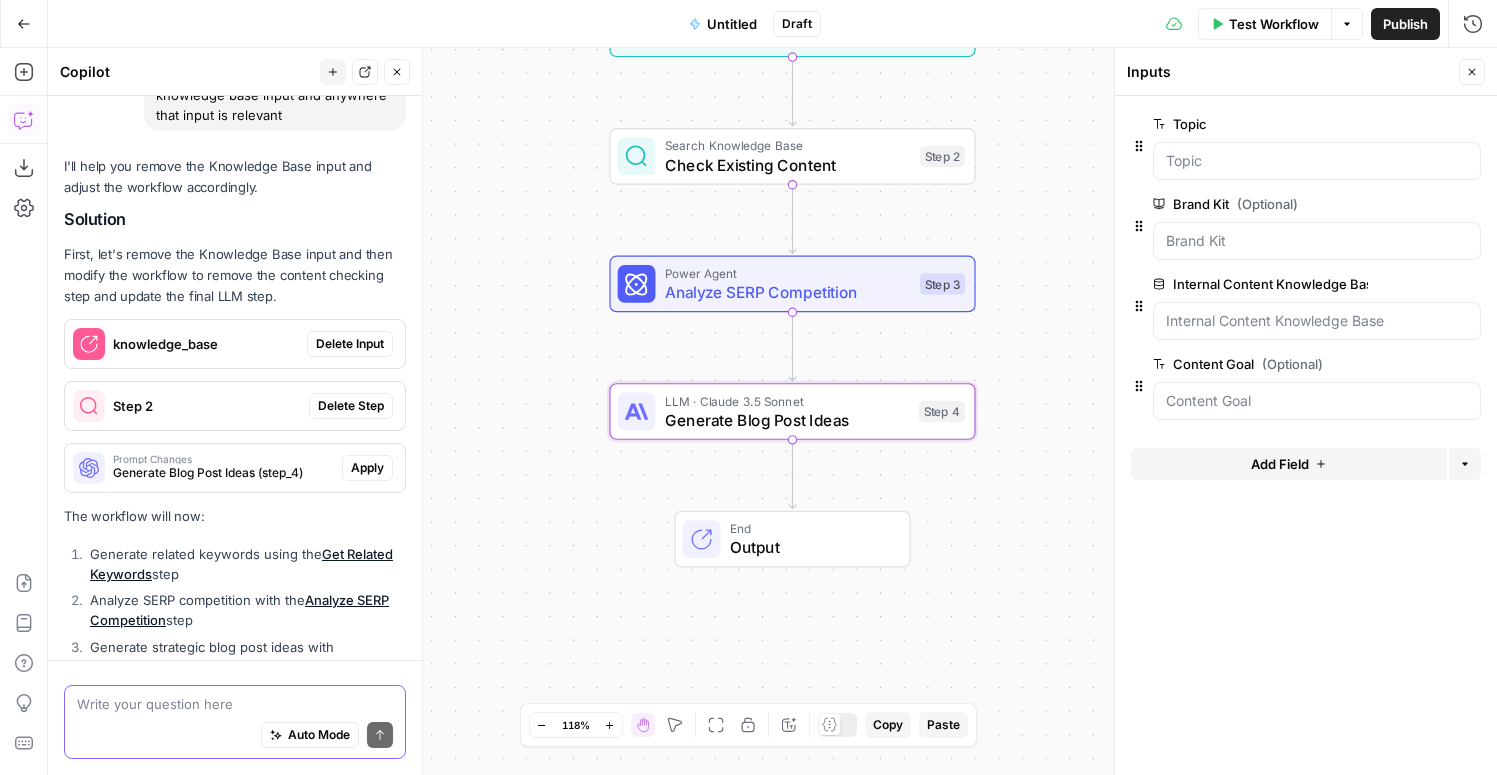 scroll, scrollTop: 2204, scrollLeft: 0, axis: vertical 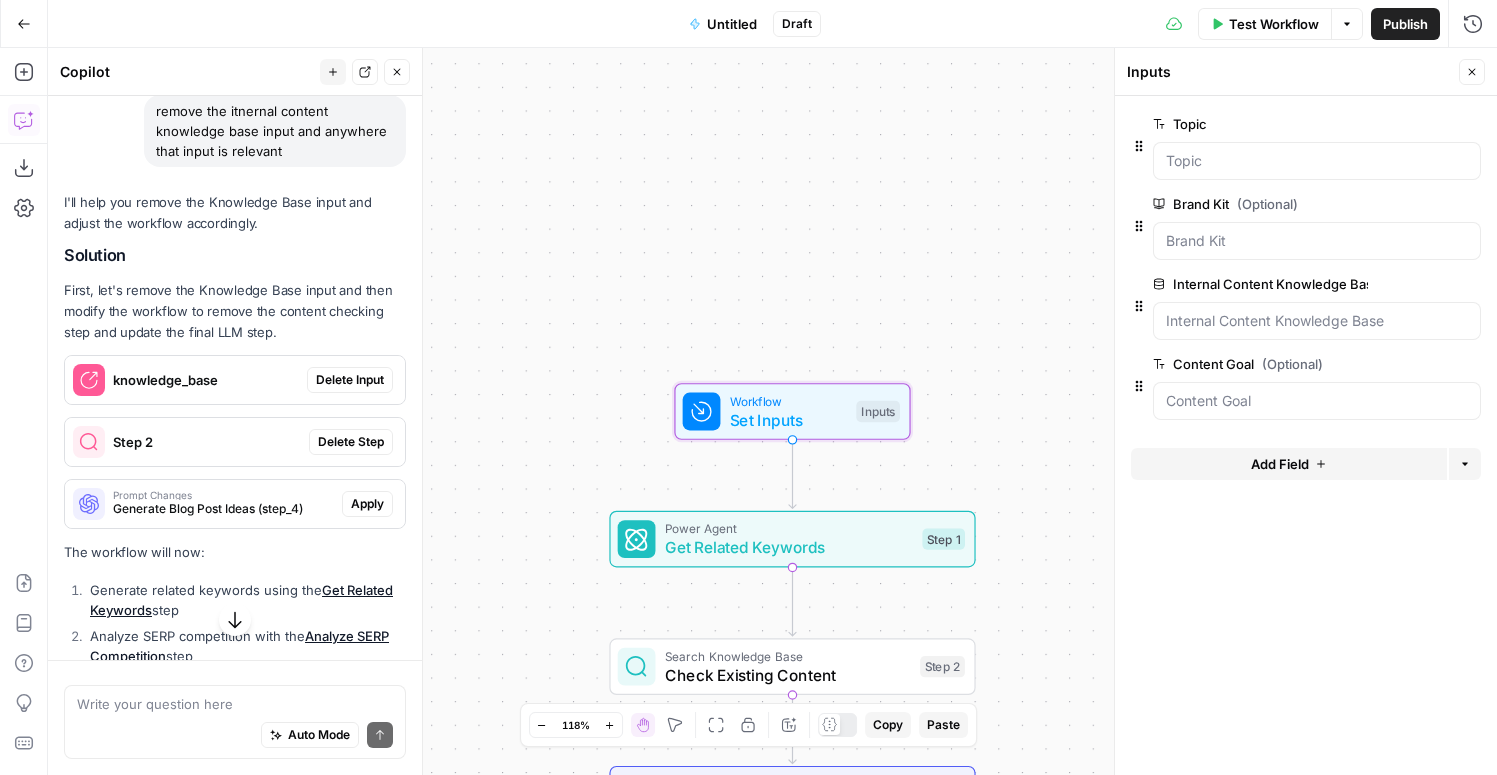 click on "Delete Input" at bounding box center [350, 380] 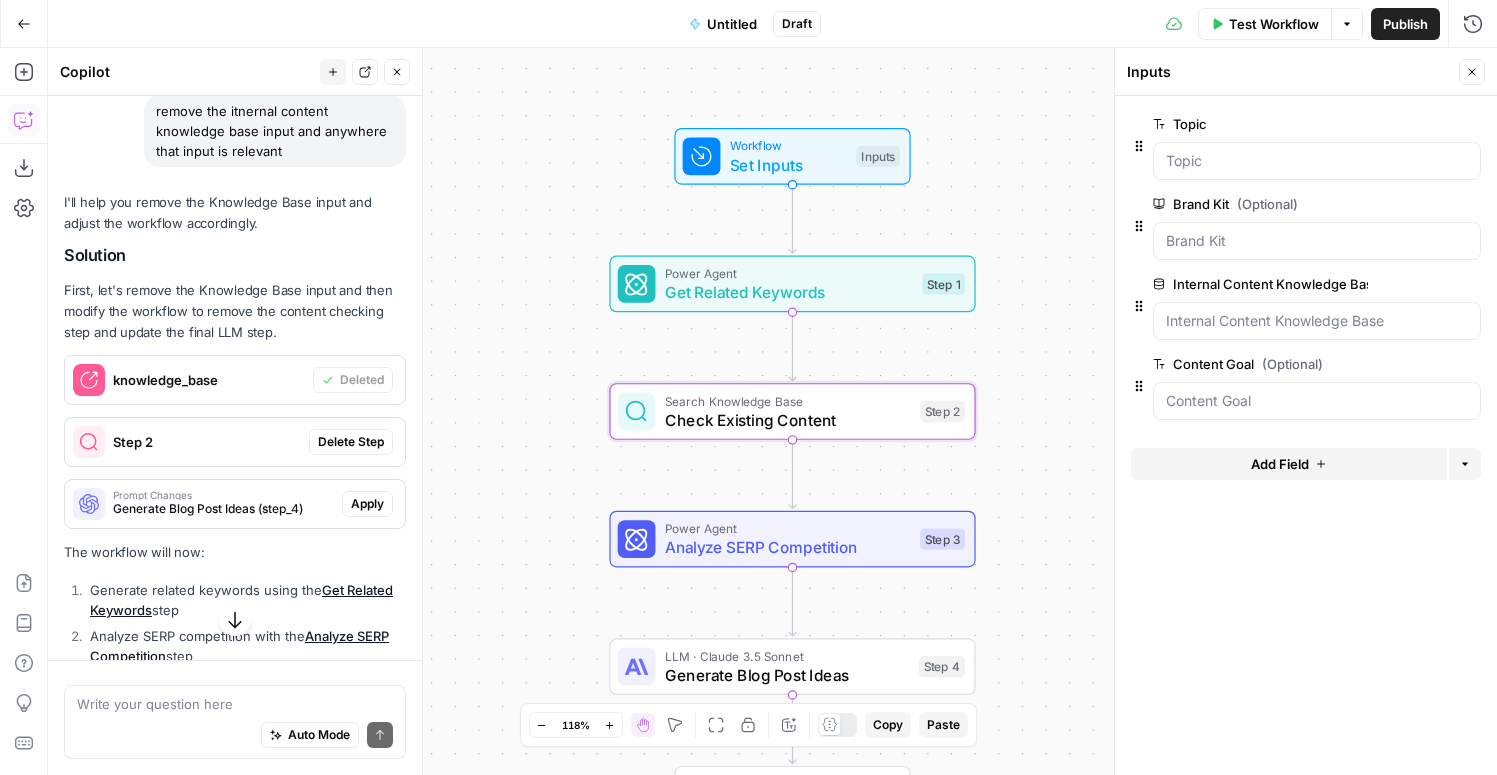 click on "Delete Step" at bounding box center (351, 442) 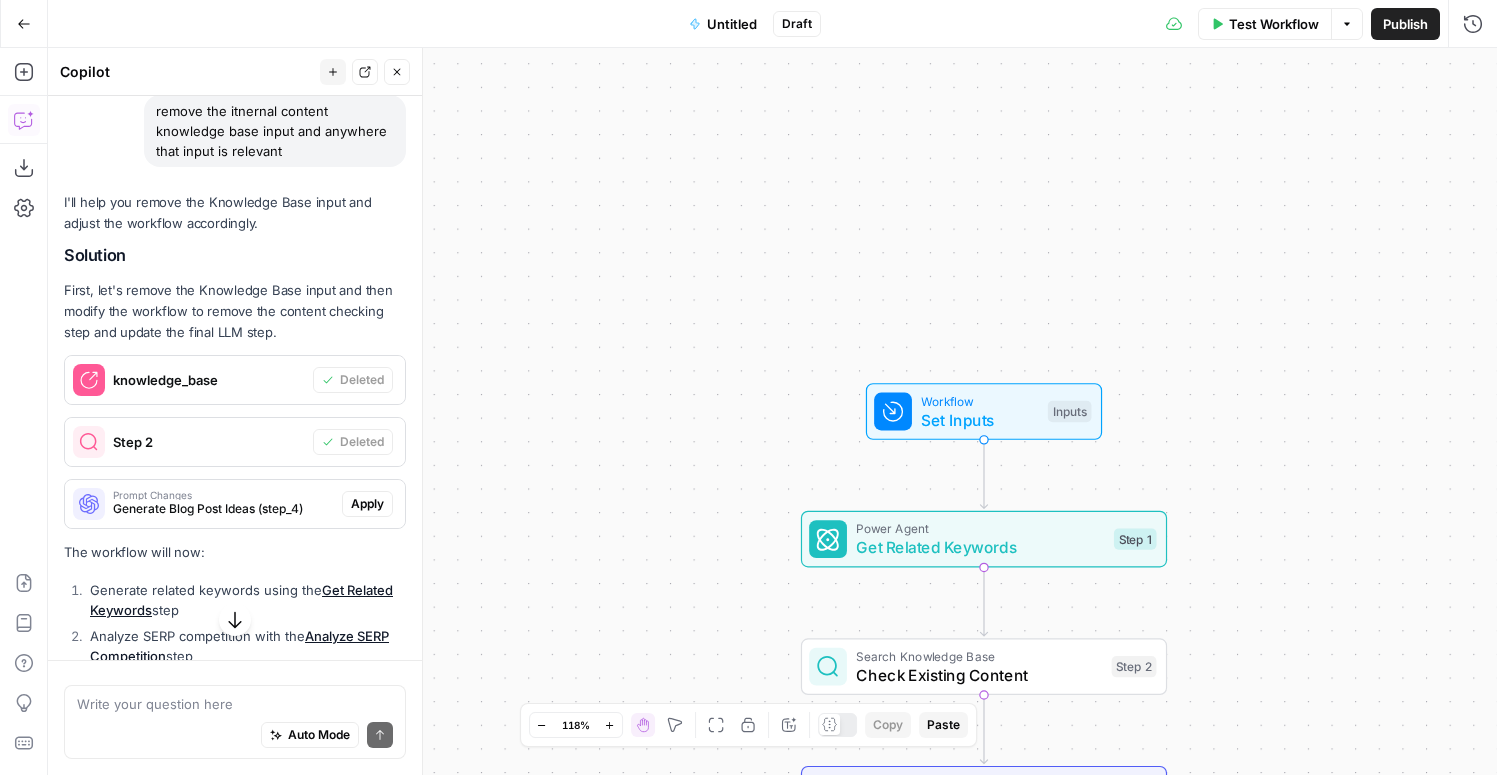 scroll, scrollTop: 2351, scrollLeft: 0, axis: vertical 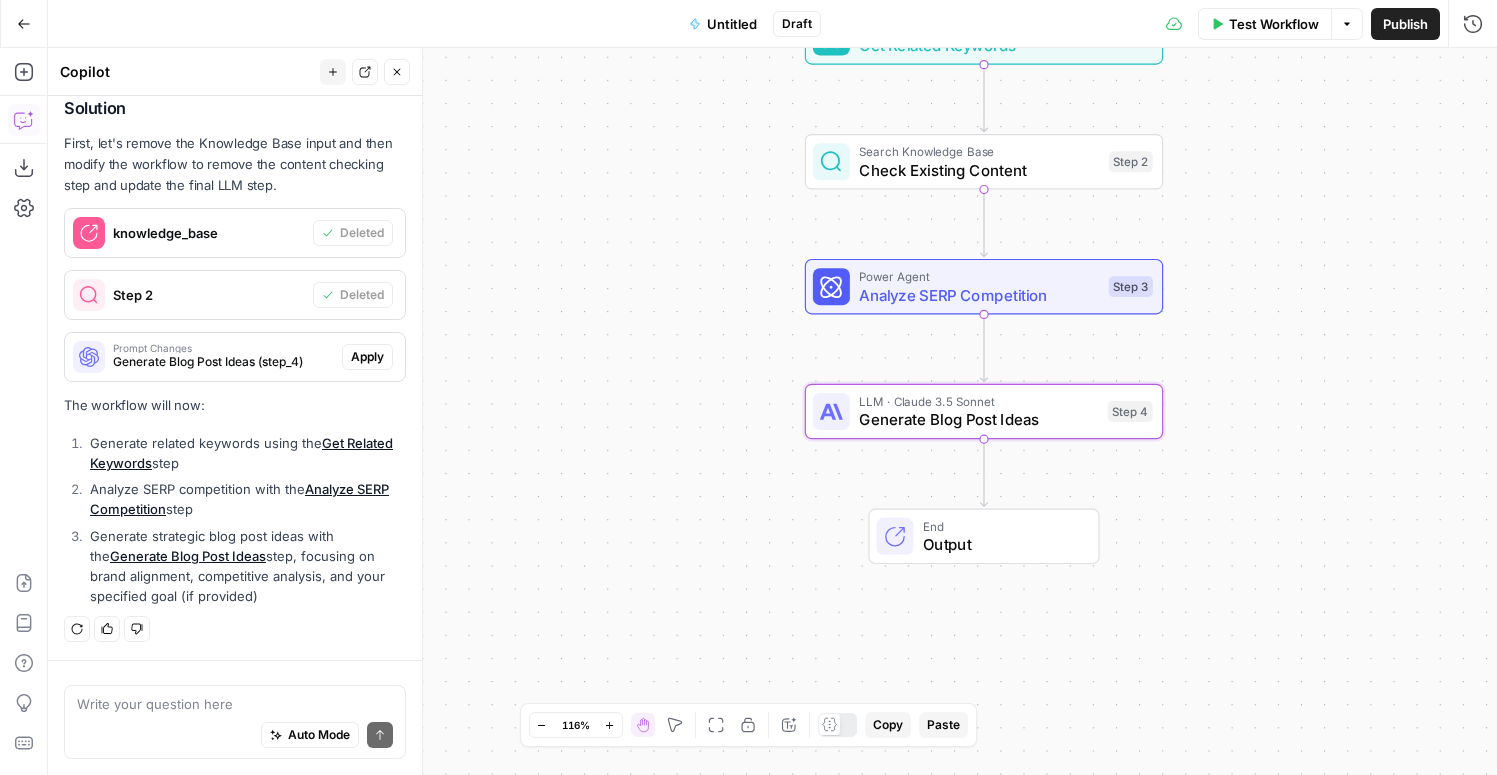 click on "Apply" at bounding box center [367, 357] 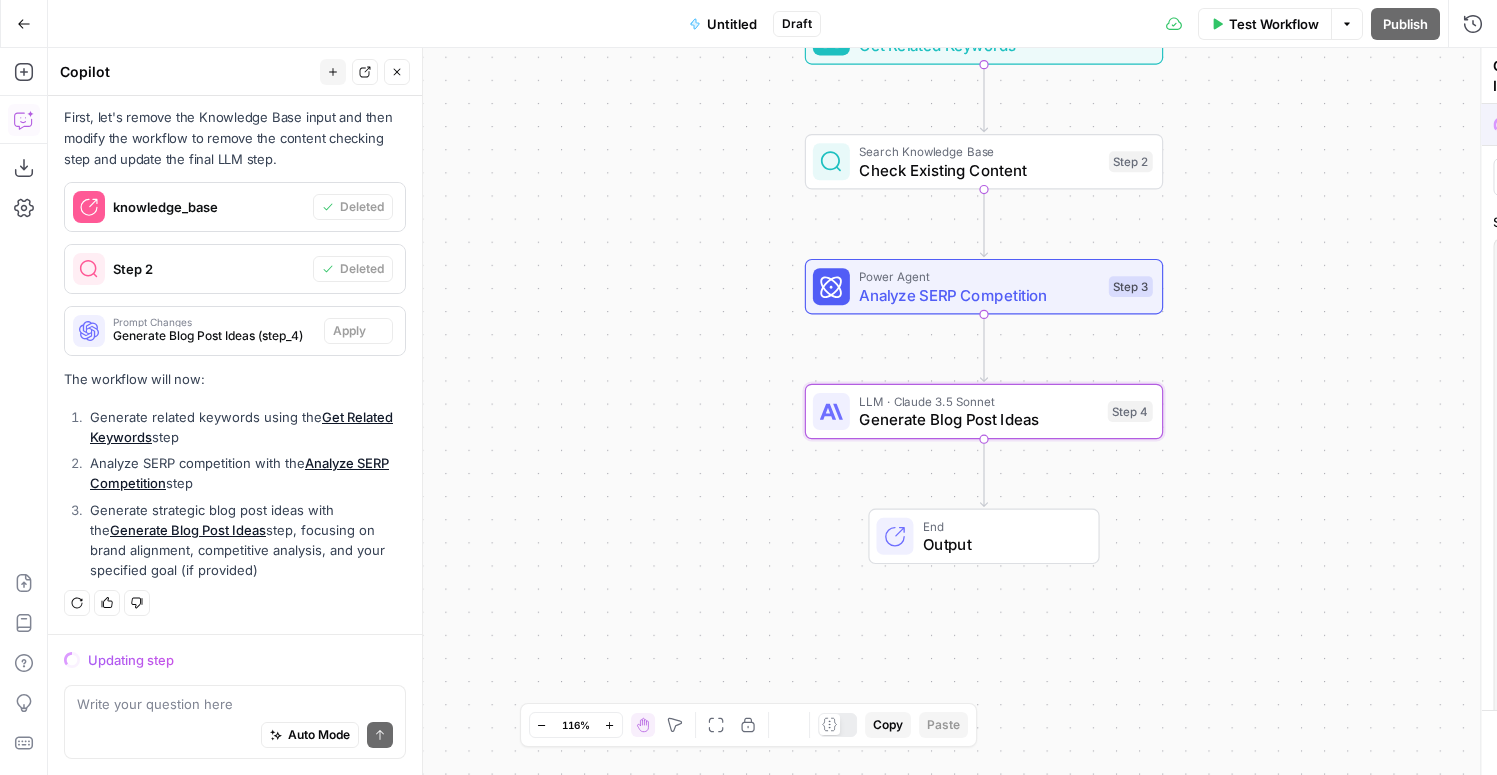 scroll, scrollTop: 2345, scrollLeft: 0, axis: vertical 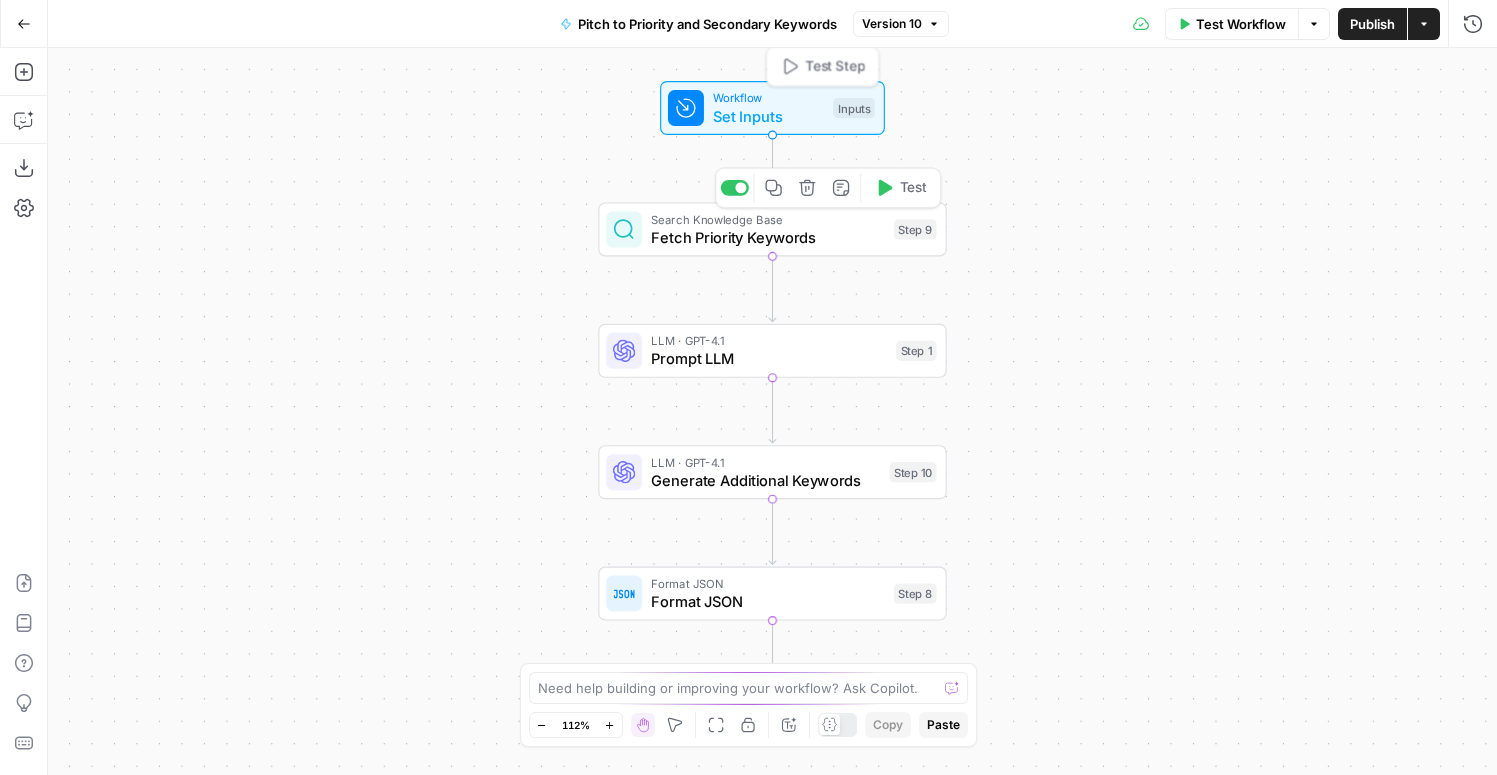 click on "Set Inputs" at bounding box center (768, 116) 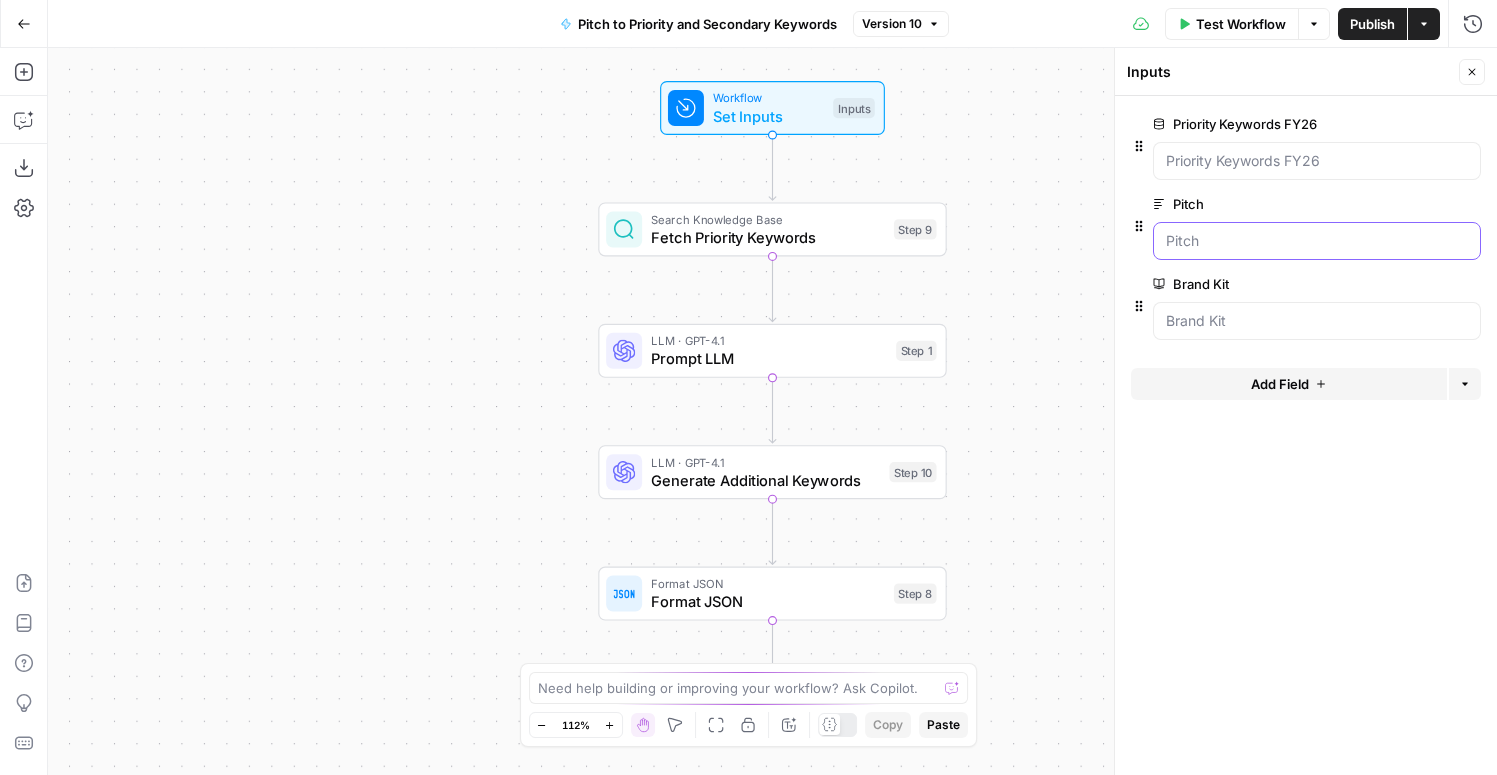 click on "Pitch" at bounding box center (1317, 241) 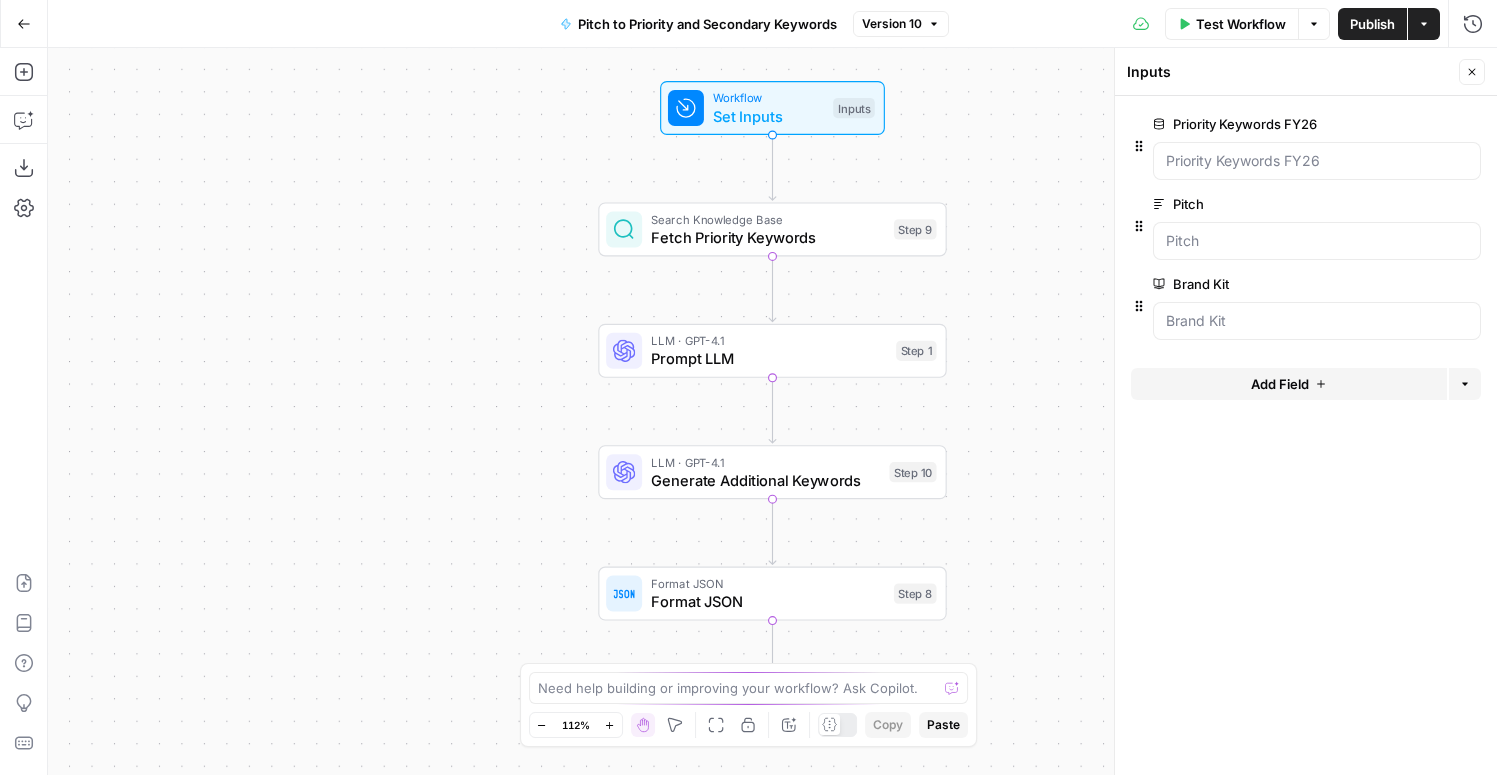 click on "edit field" at bounding box center (1406, 204) 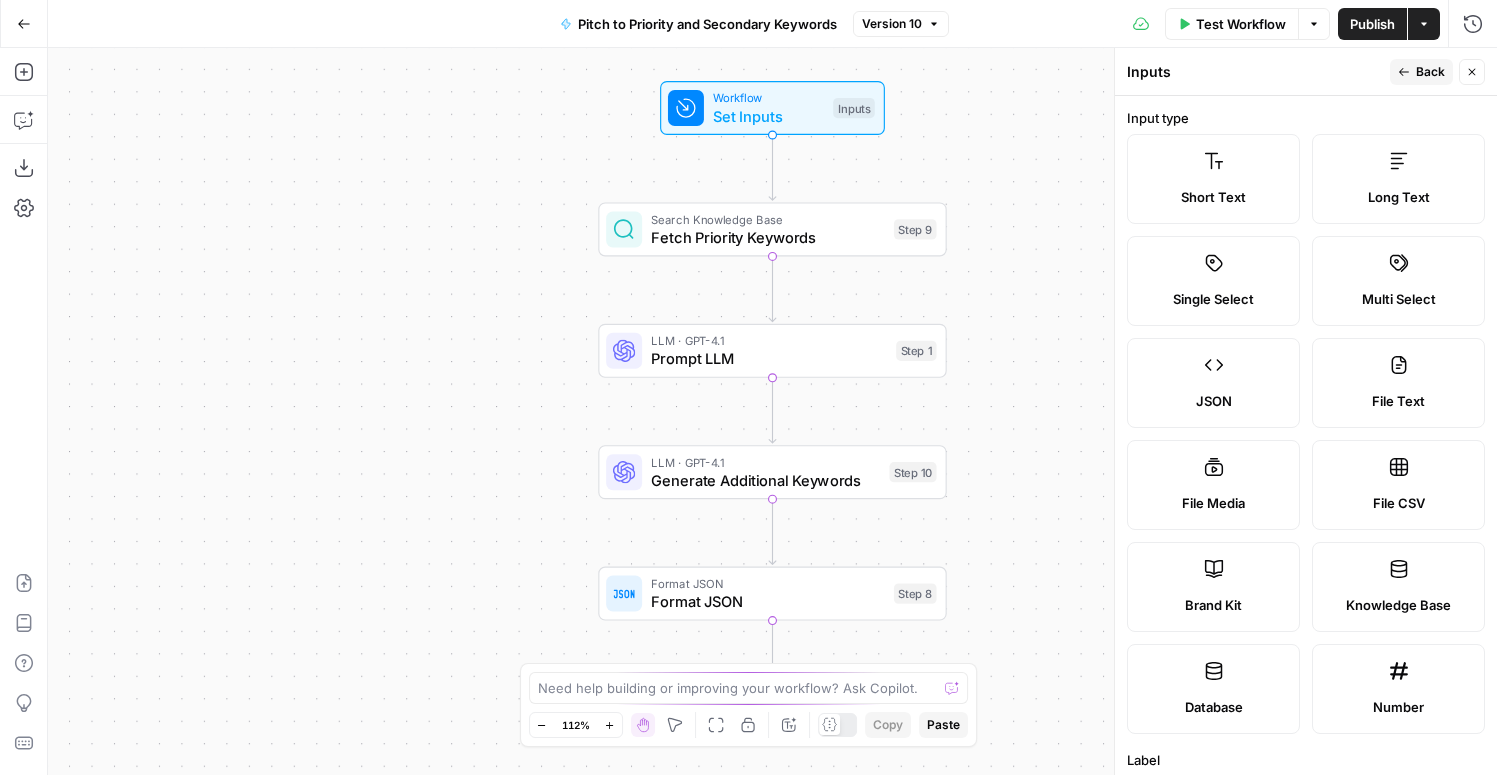 click on "Back" at bounding box center (1430, 72) 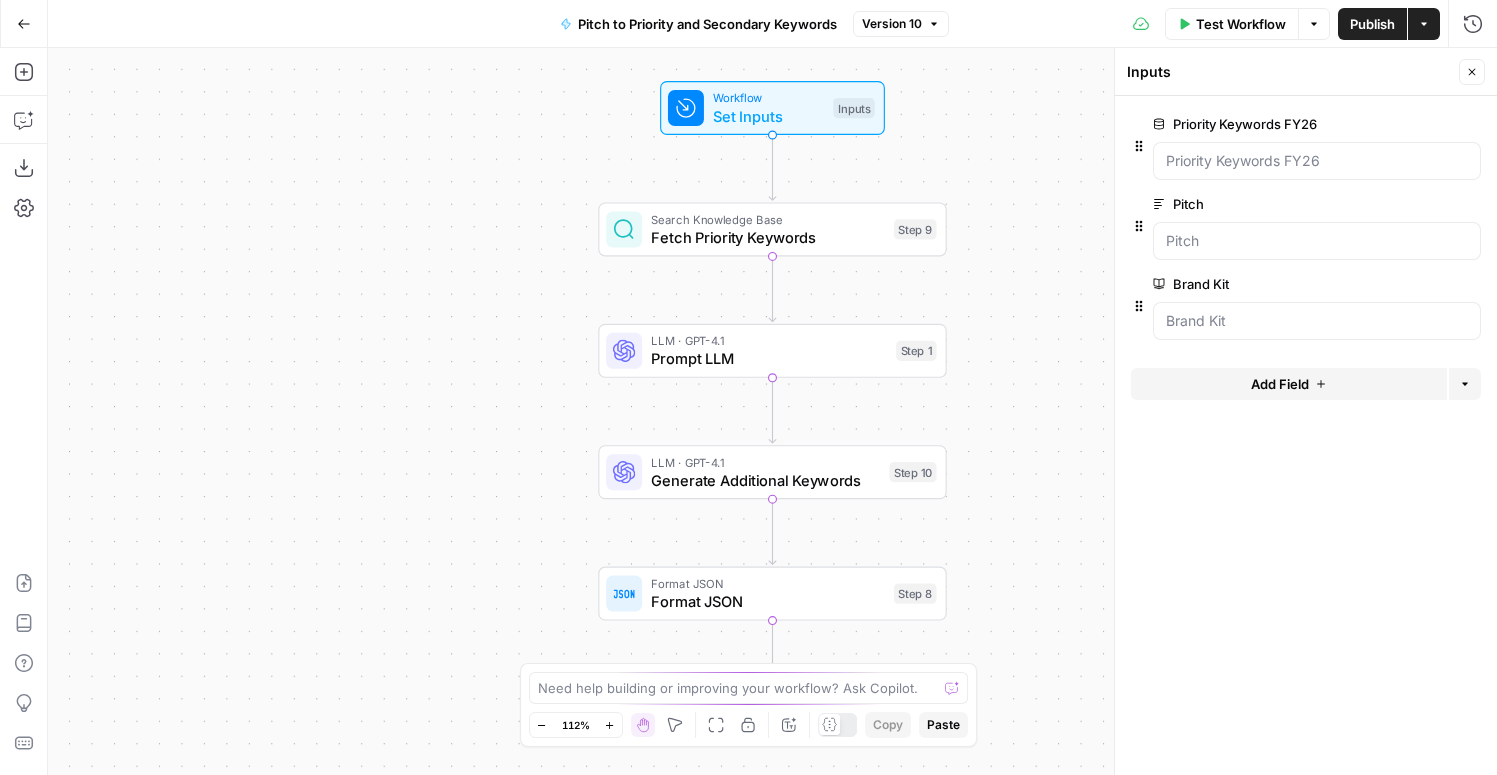 click on "Go Back" at bounding box center (24, 24) 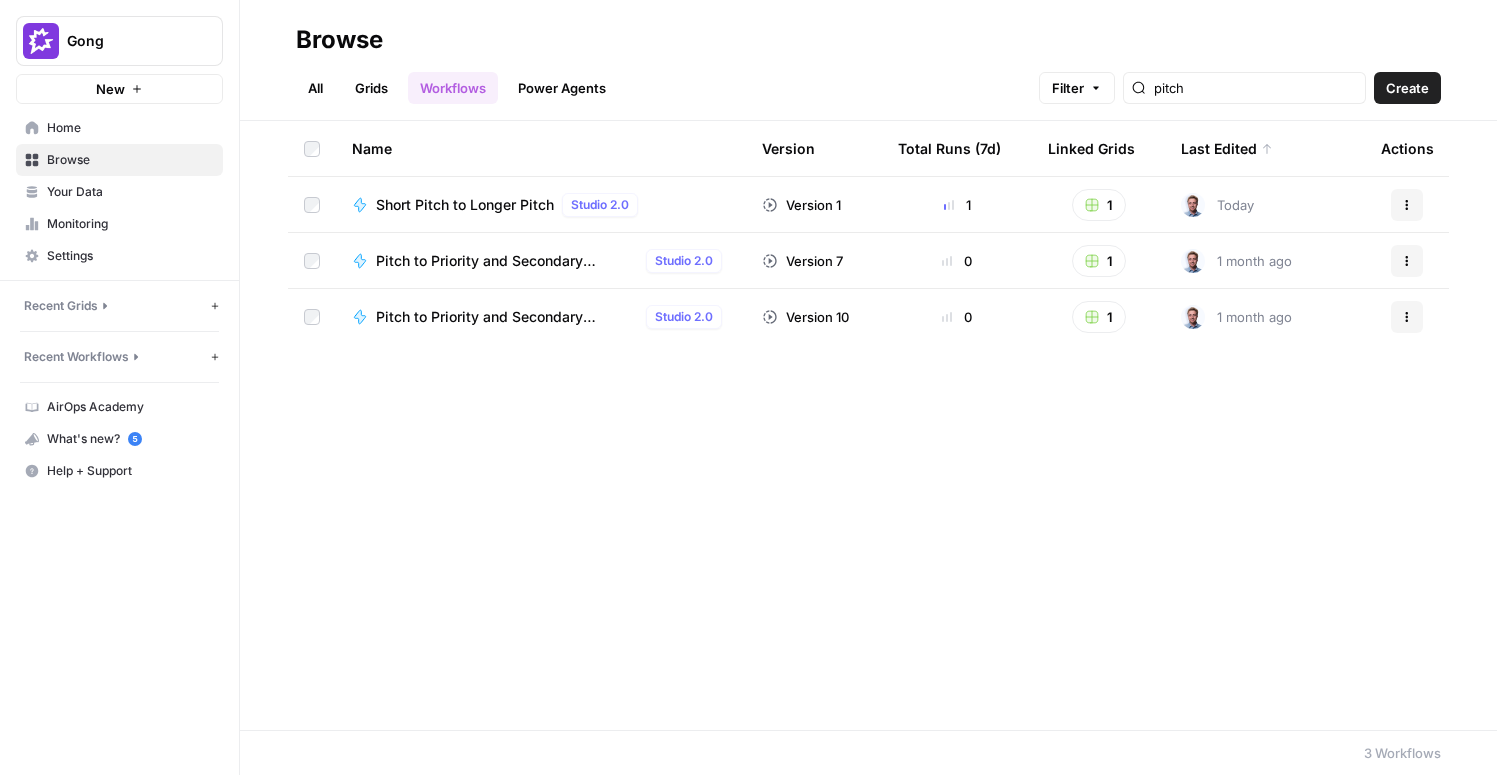 click on "Recent Grids" at bounding box center [61, 306] 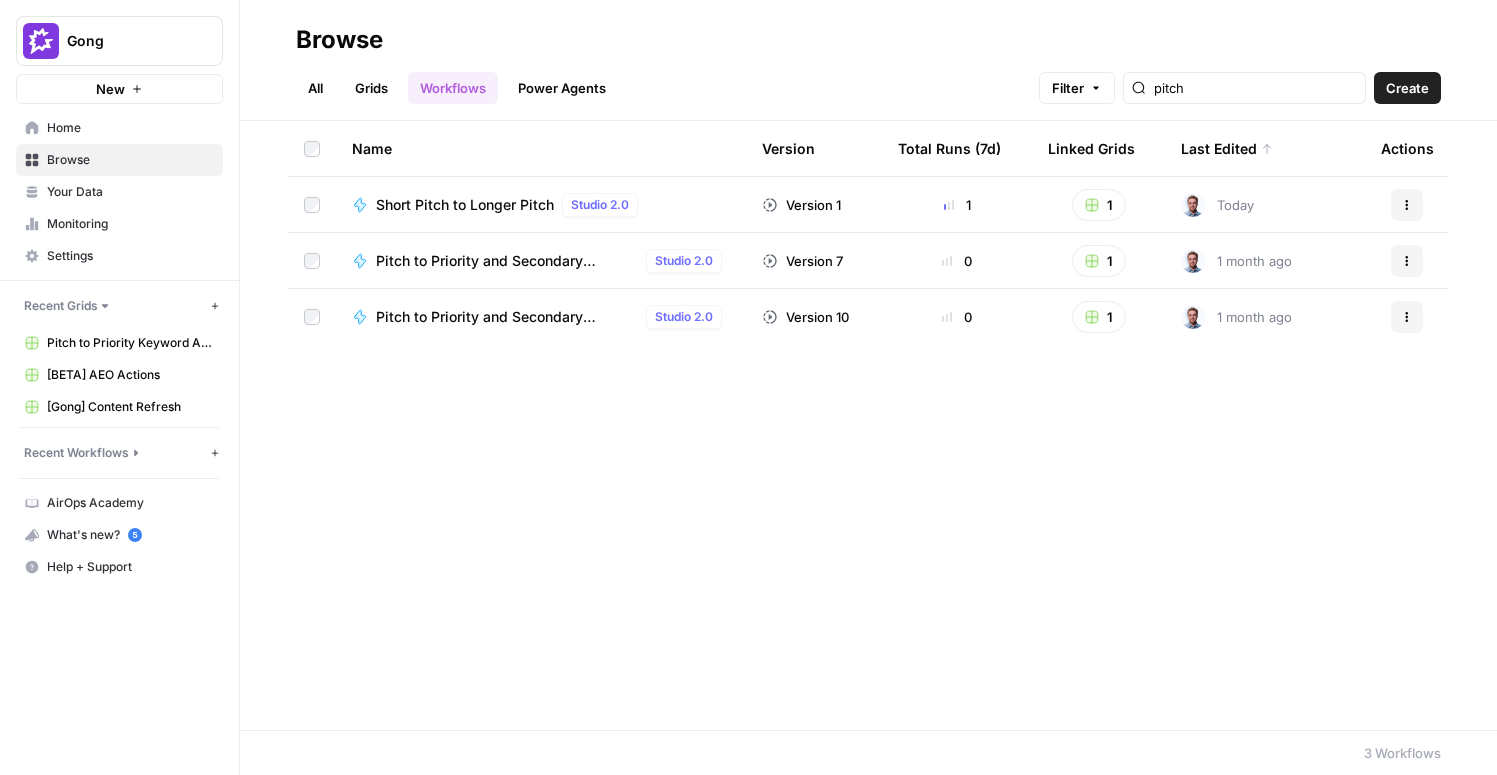 click on "Pitch to Priority Keyword Alignment Grid" at bounding box center [130, 343] 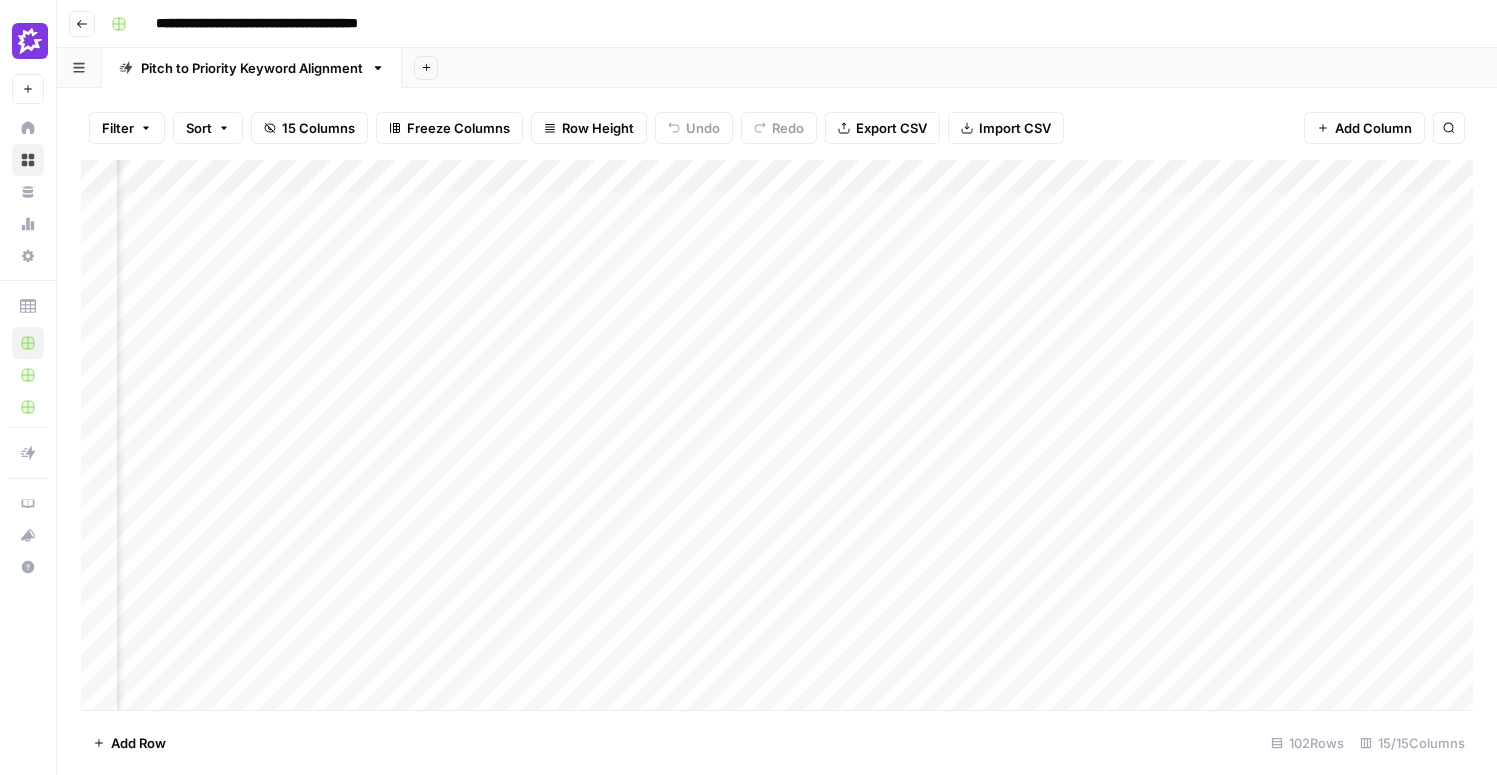 scroll, scrollTop: 0, scrollLeft: 374, axis: horizontal 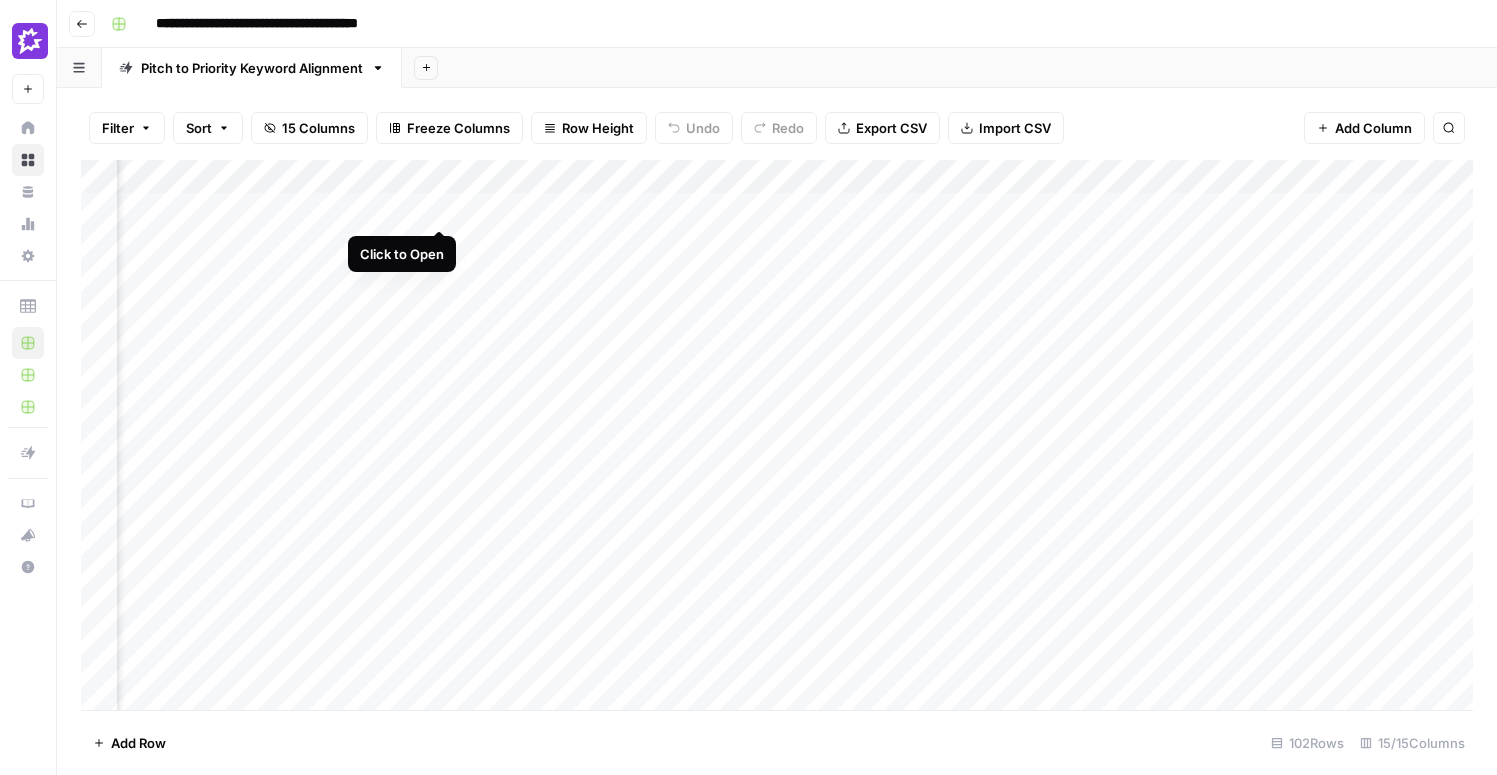 click on "Add Column" at bounding box center (777, 435) 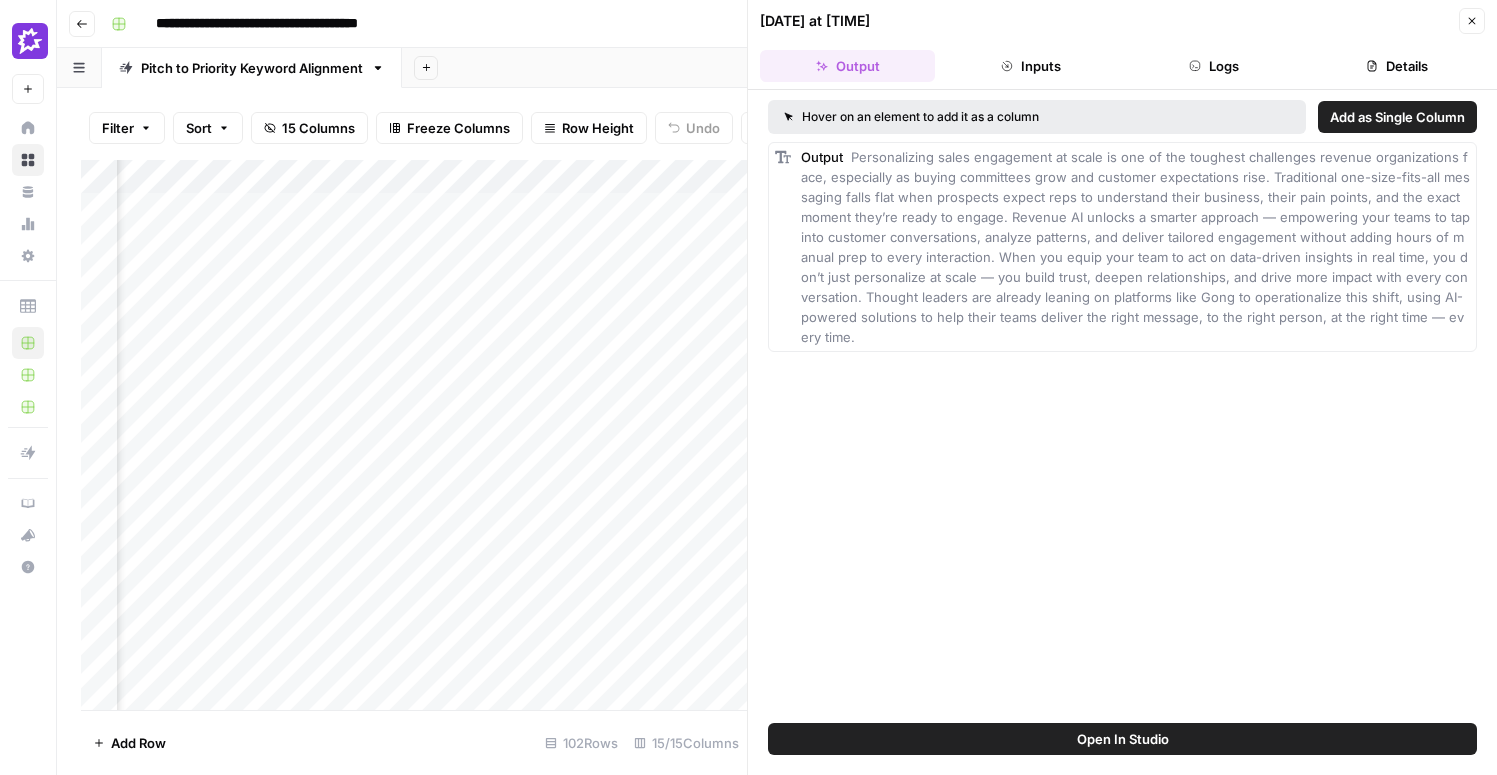 click 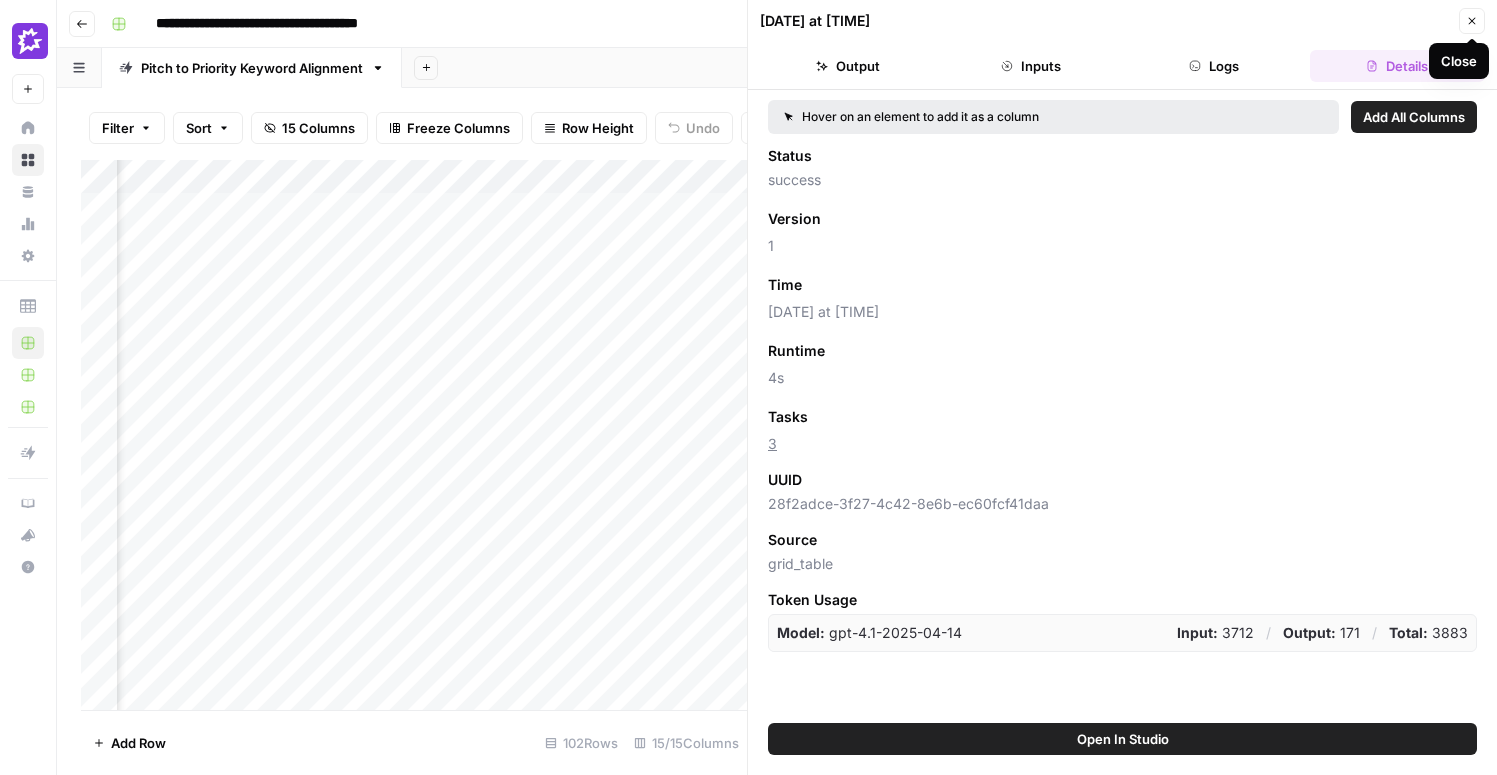 click on "Close" at bounding box center (1472, 21) 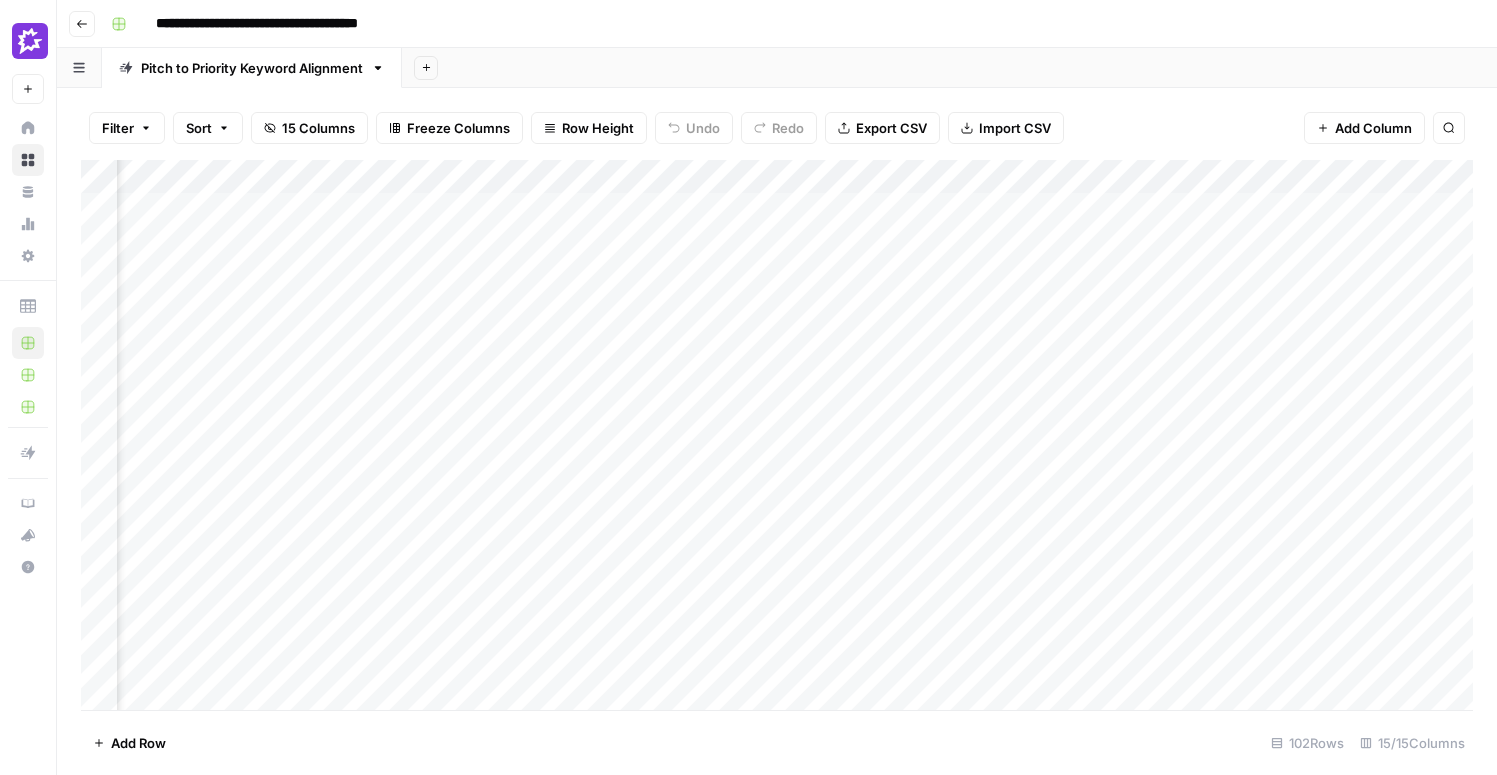 click on "Add Column" at bounding box center (777, 435) 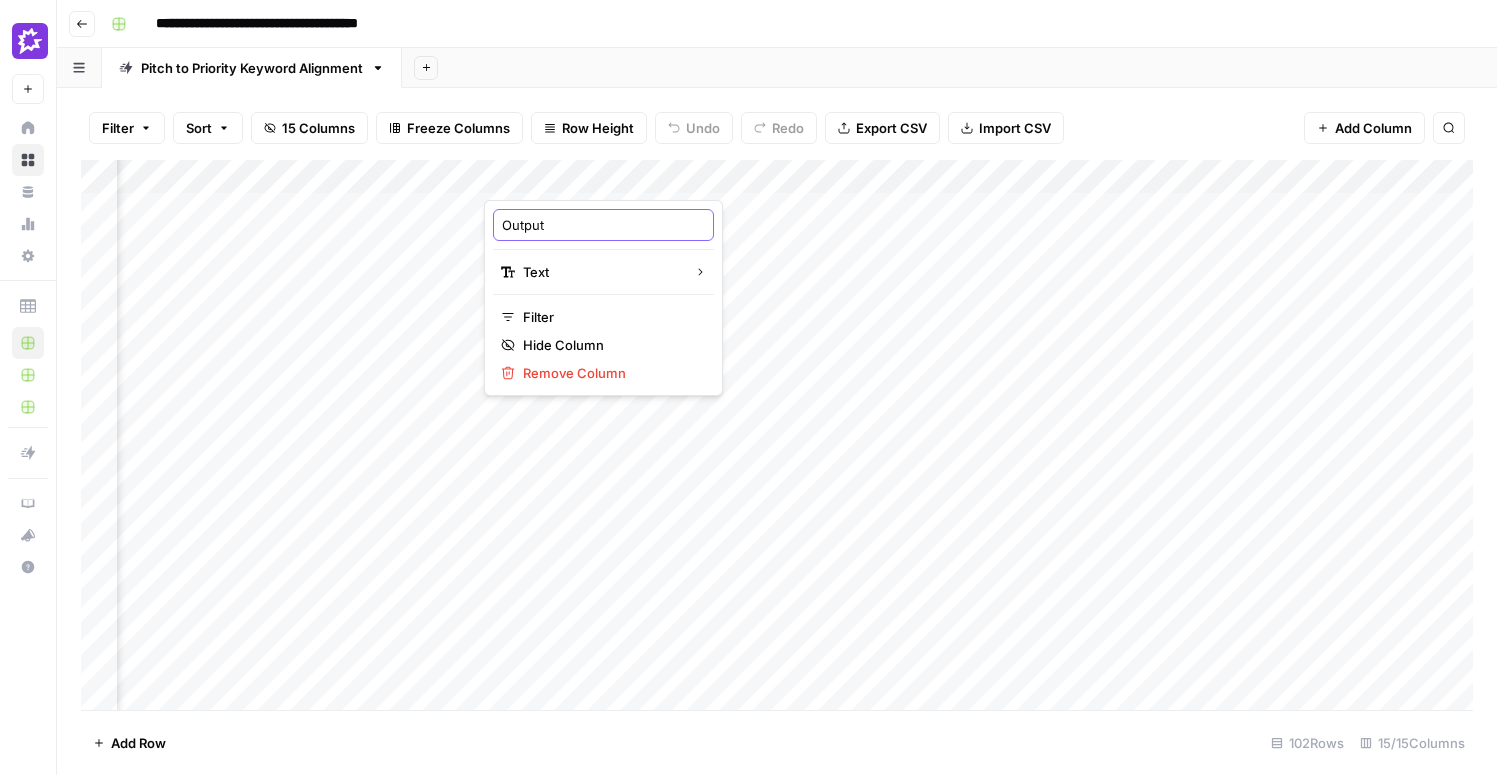 click on "Output" at bounding box center [603, 225] 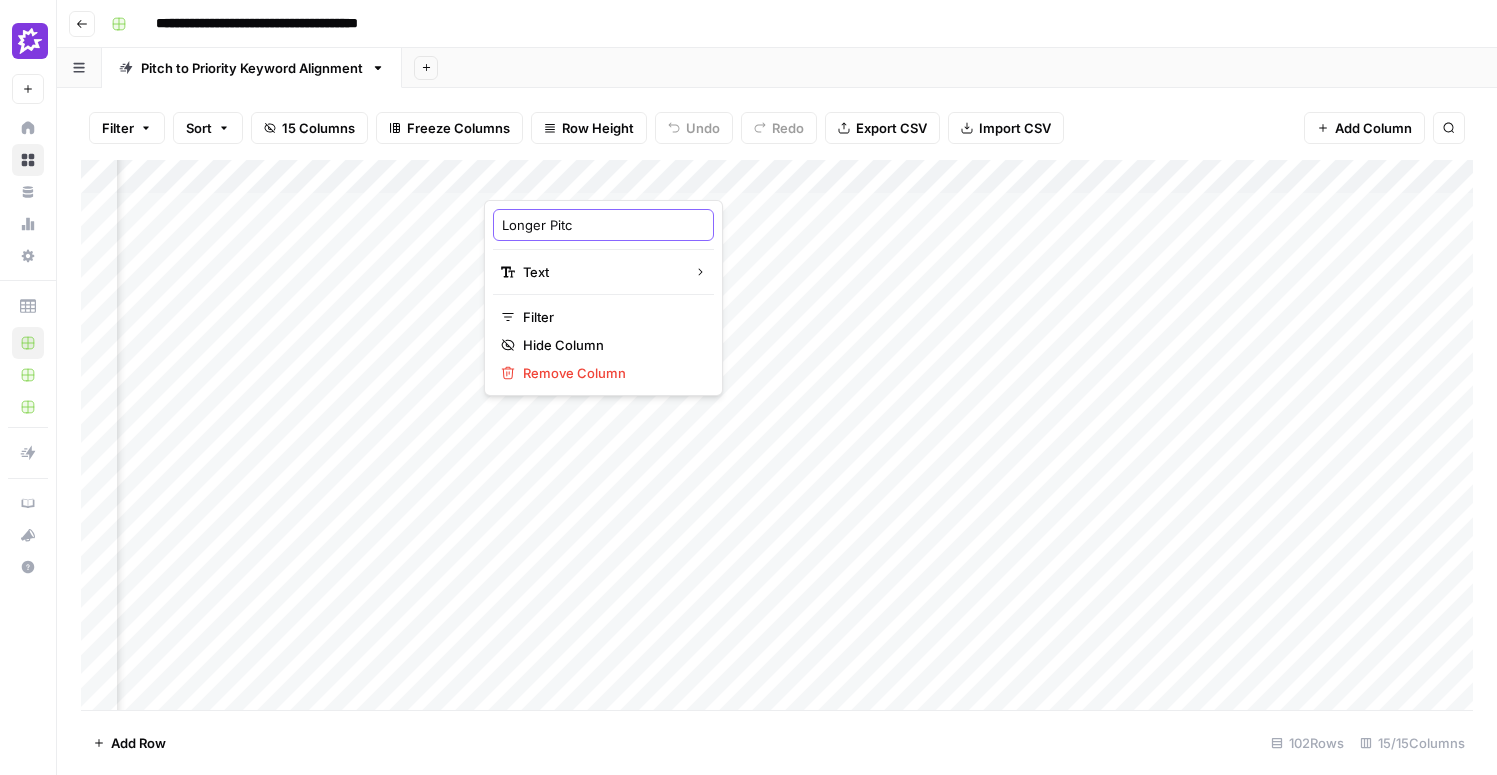 type on "Longer Pitch" 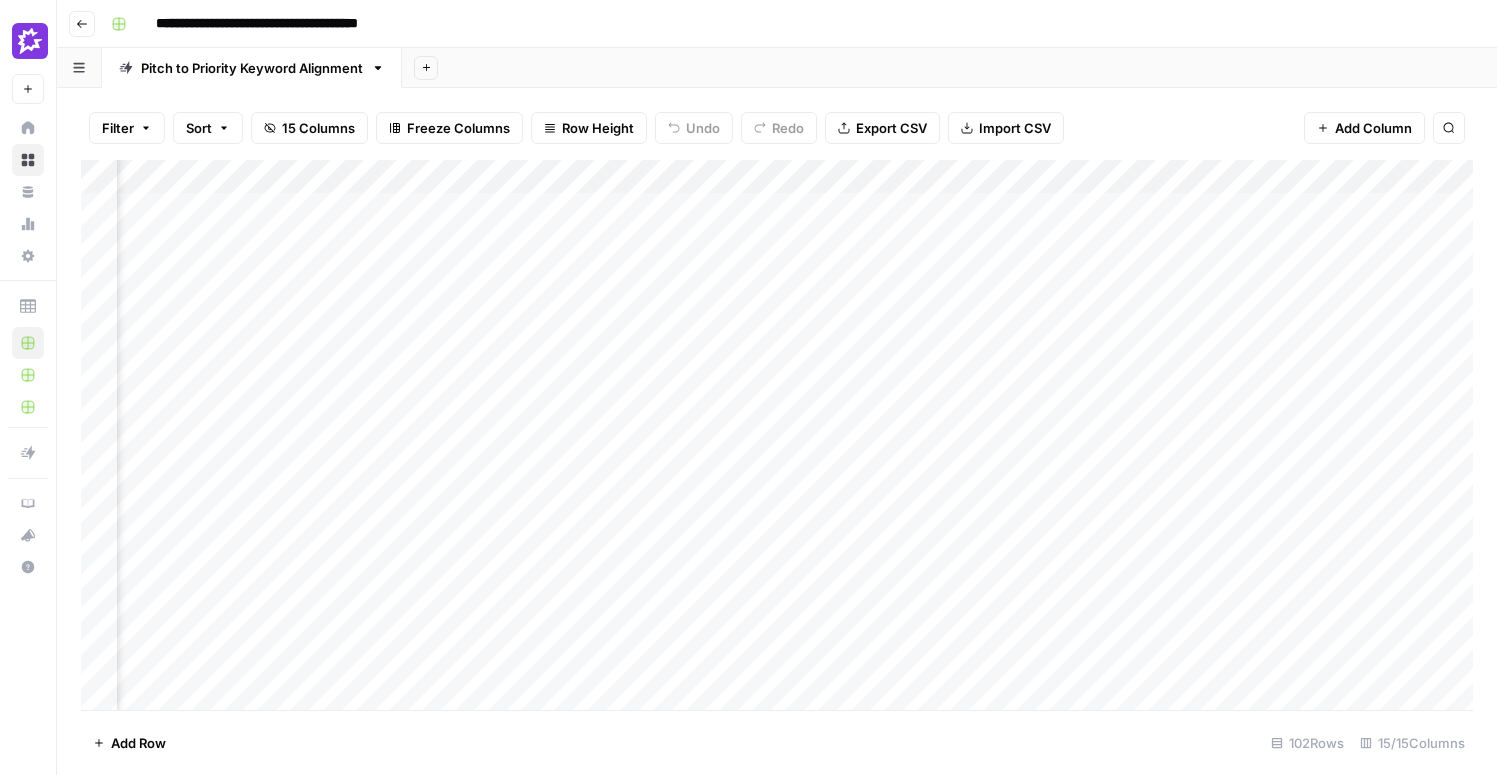 click on "Add Column" at bounding box center (777, 435) 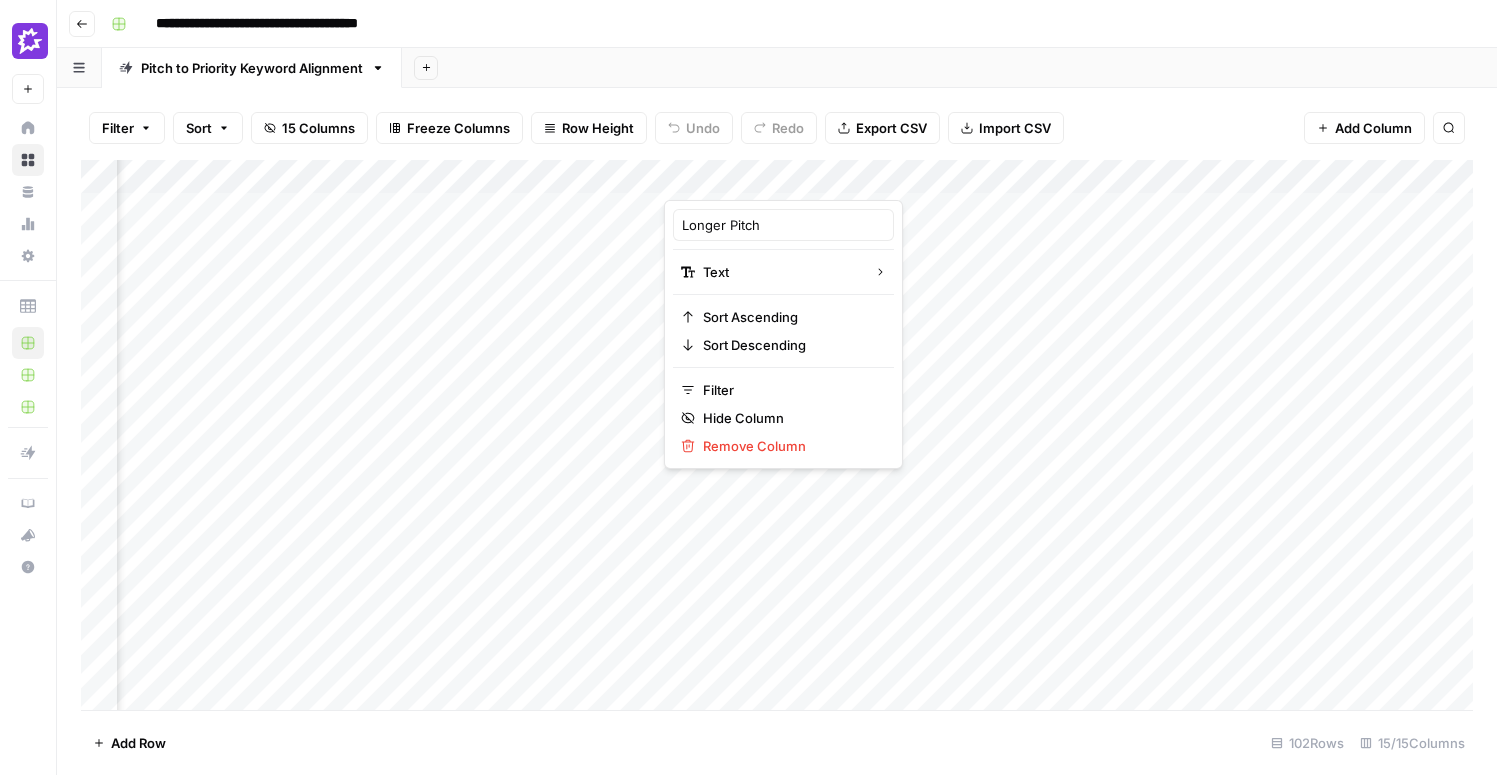 click on "Add Column" at bounding box center (777, 435) 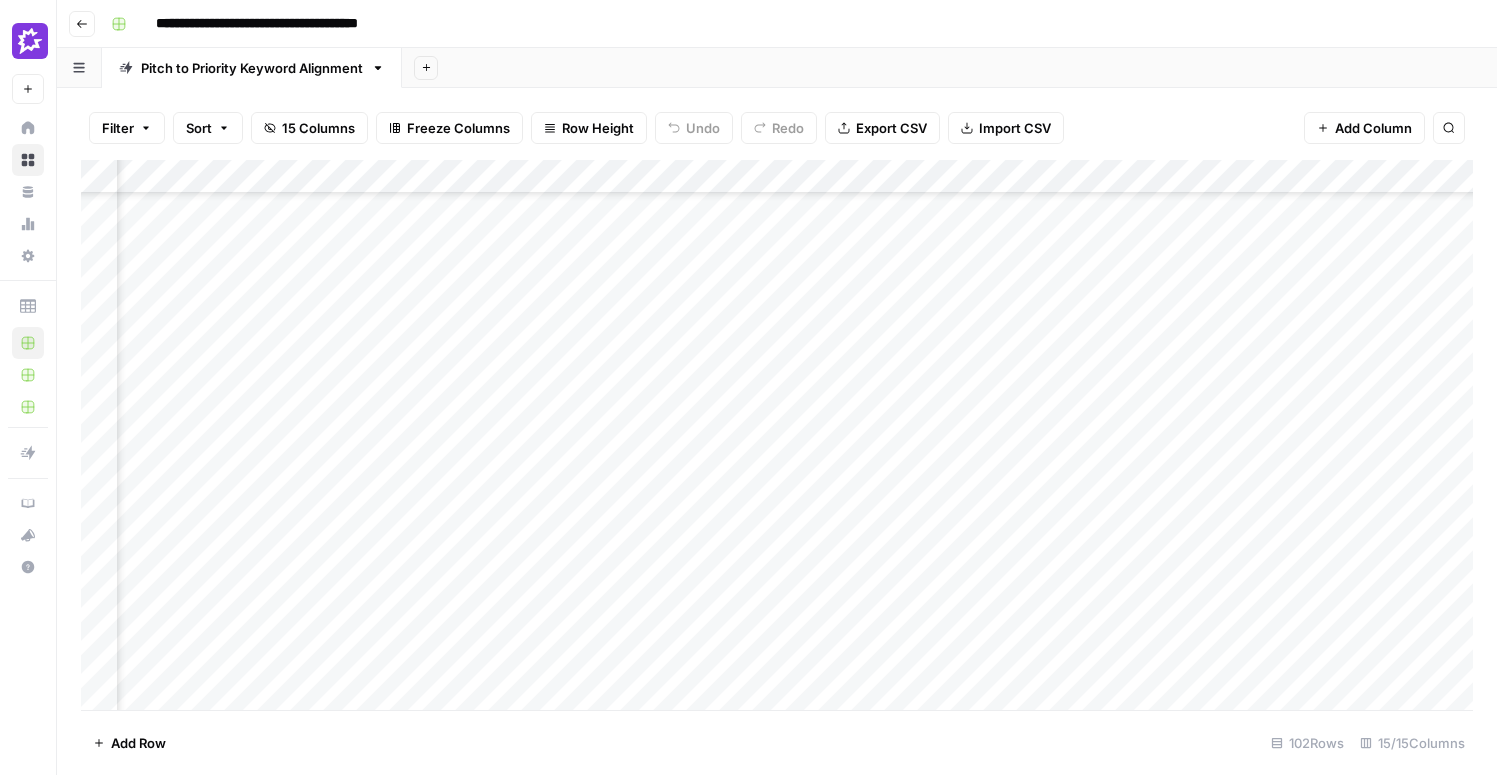scroll, scrollTop: 0, scrollLeft: 374, axis: horizontal 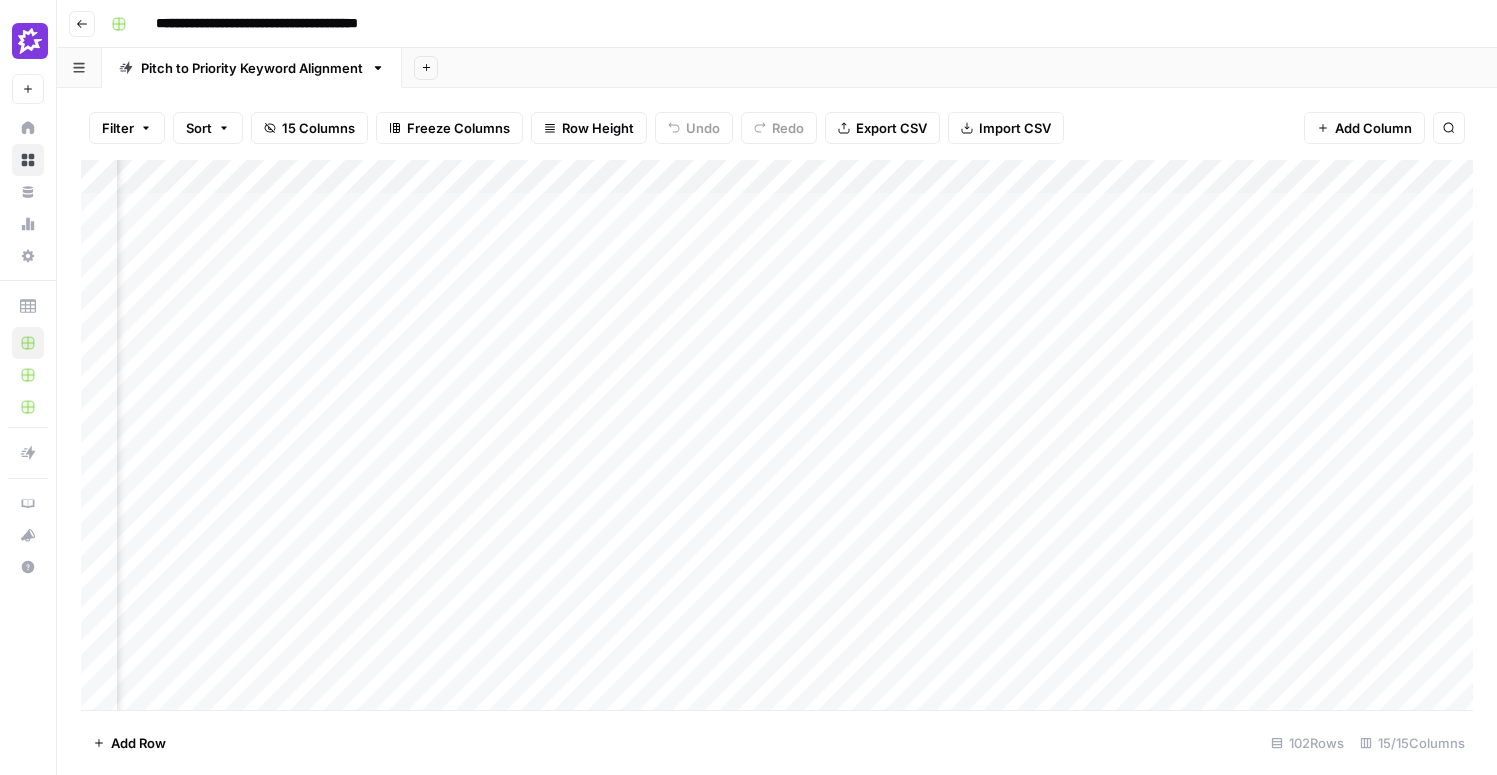 click on "Add Column" at bounding box center [777, 435] 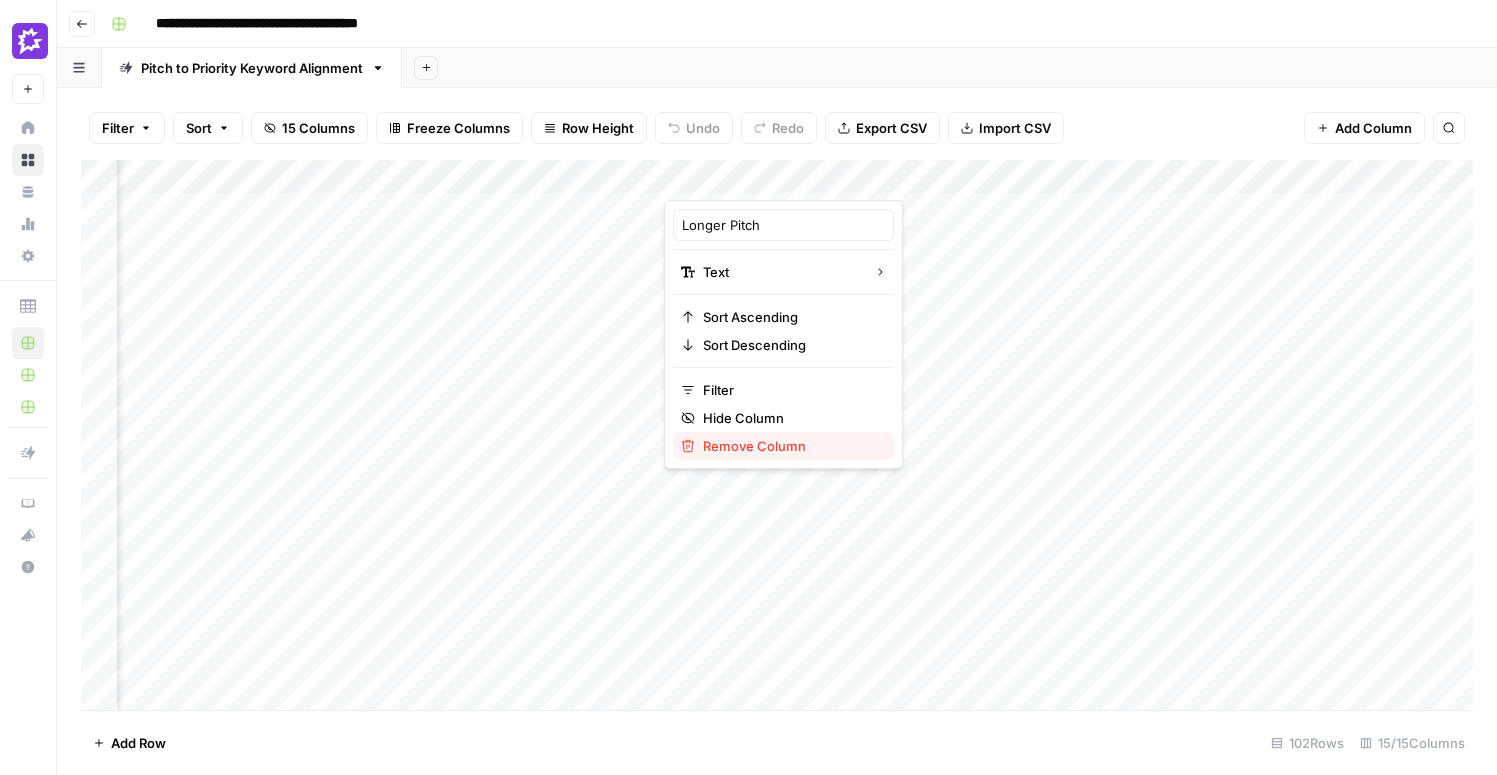 click on "Remove Column" at bounding box center (790, 446) 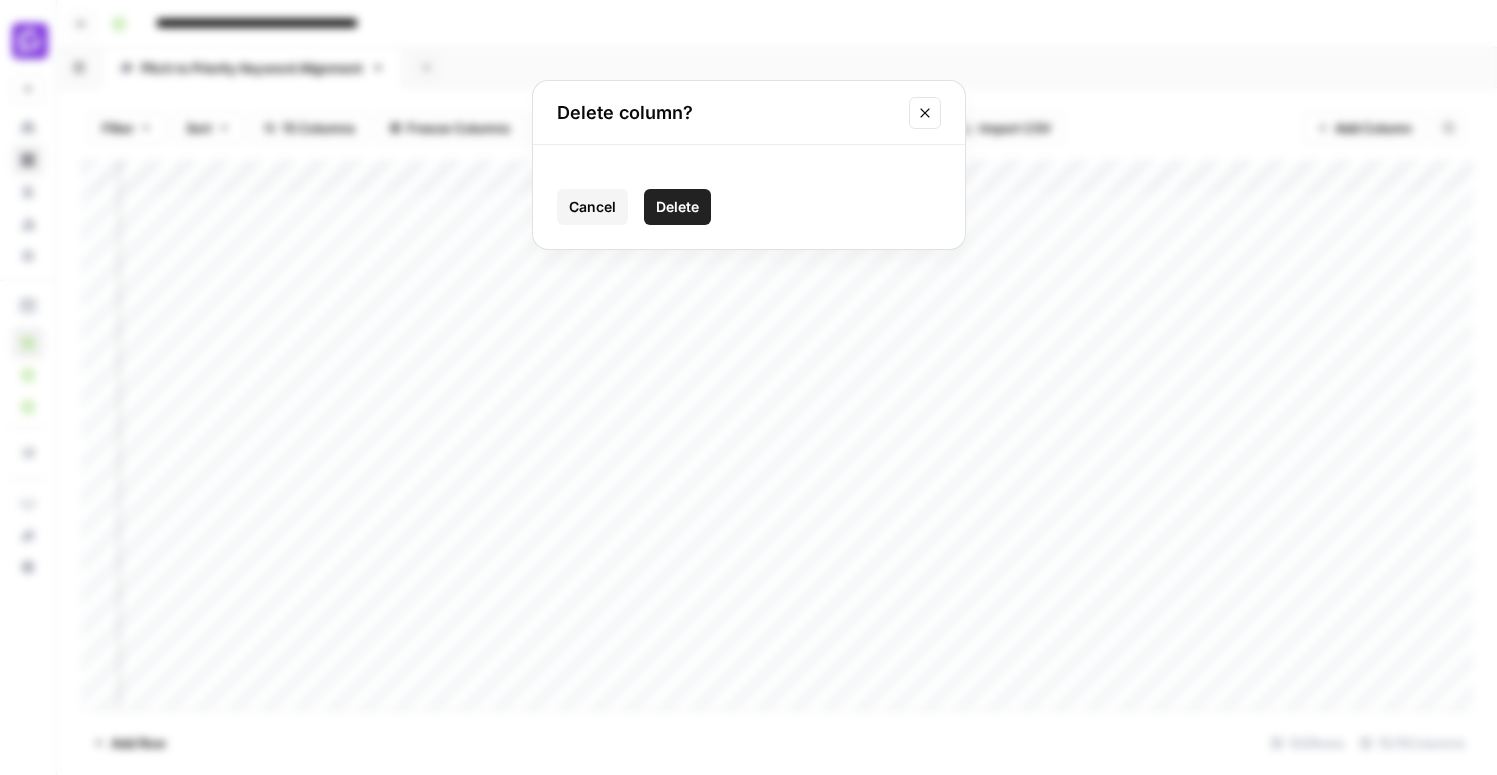 click on "Delete" at bounding box center (677, 207) 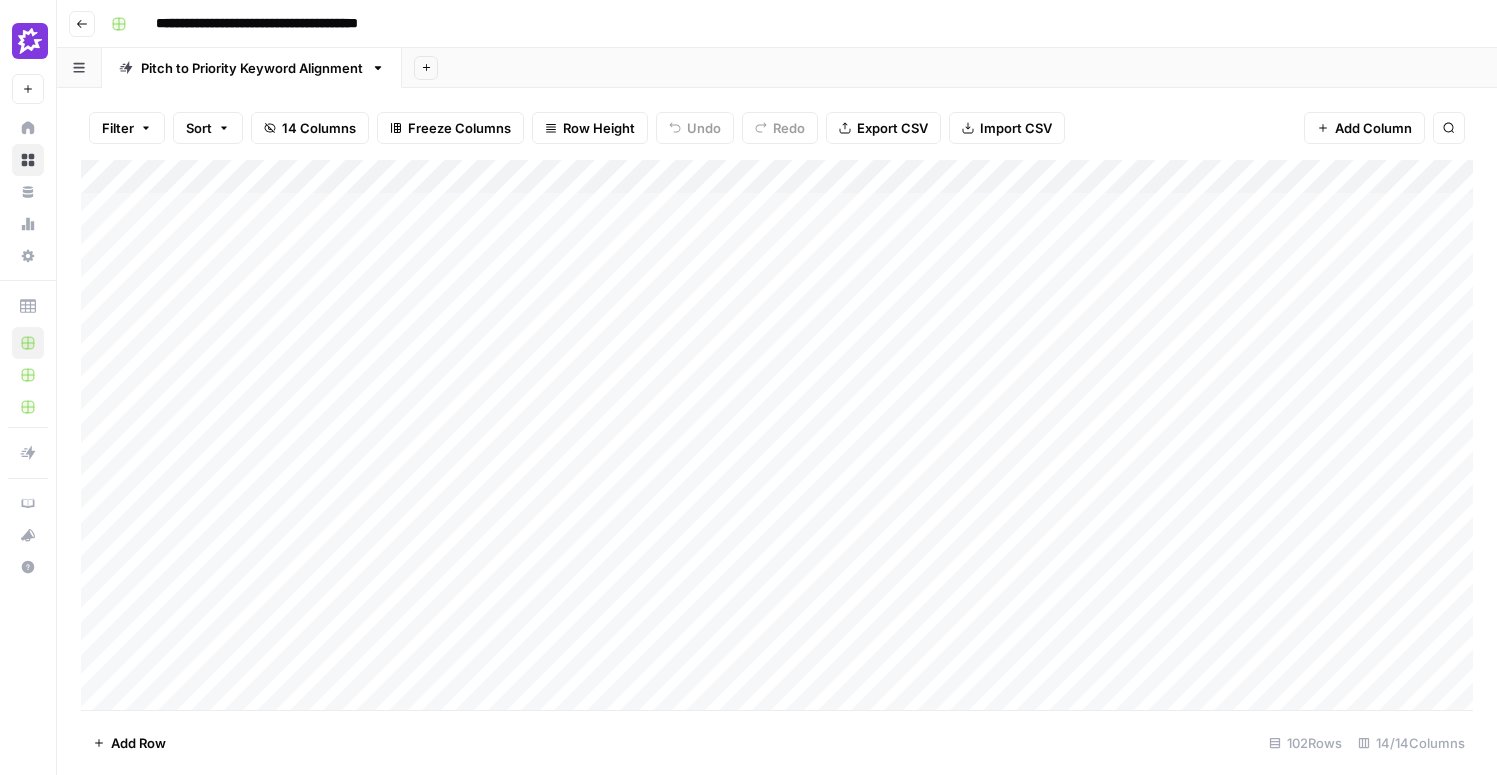scroll, scrollTop: 0, scrollLeft: 0, axis: both 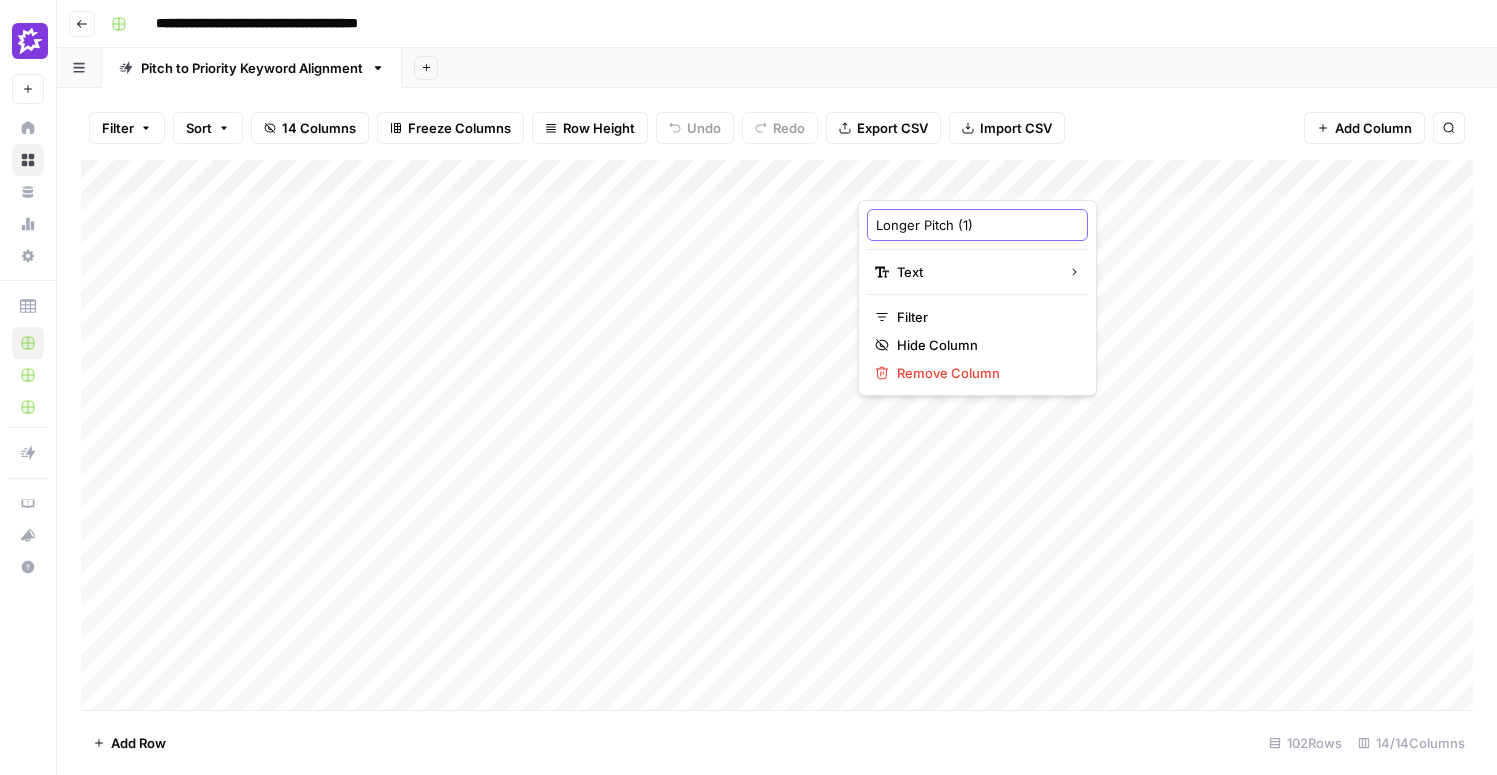 click on "Longer Pitch (1)" at bounding box center [977, 225] 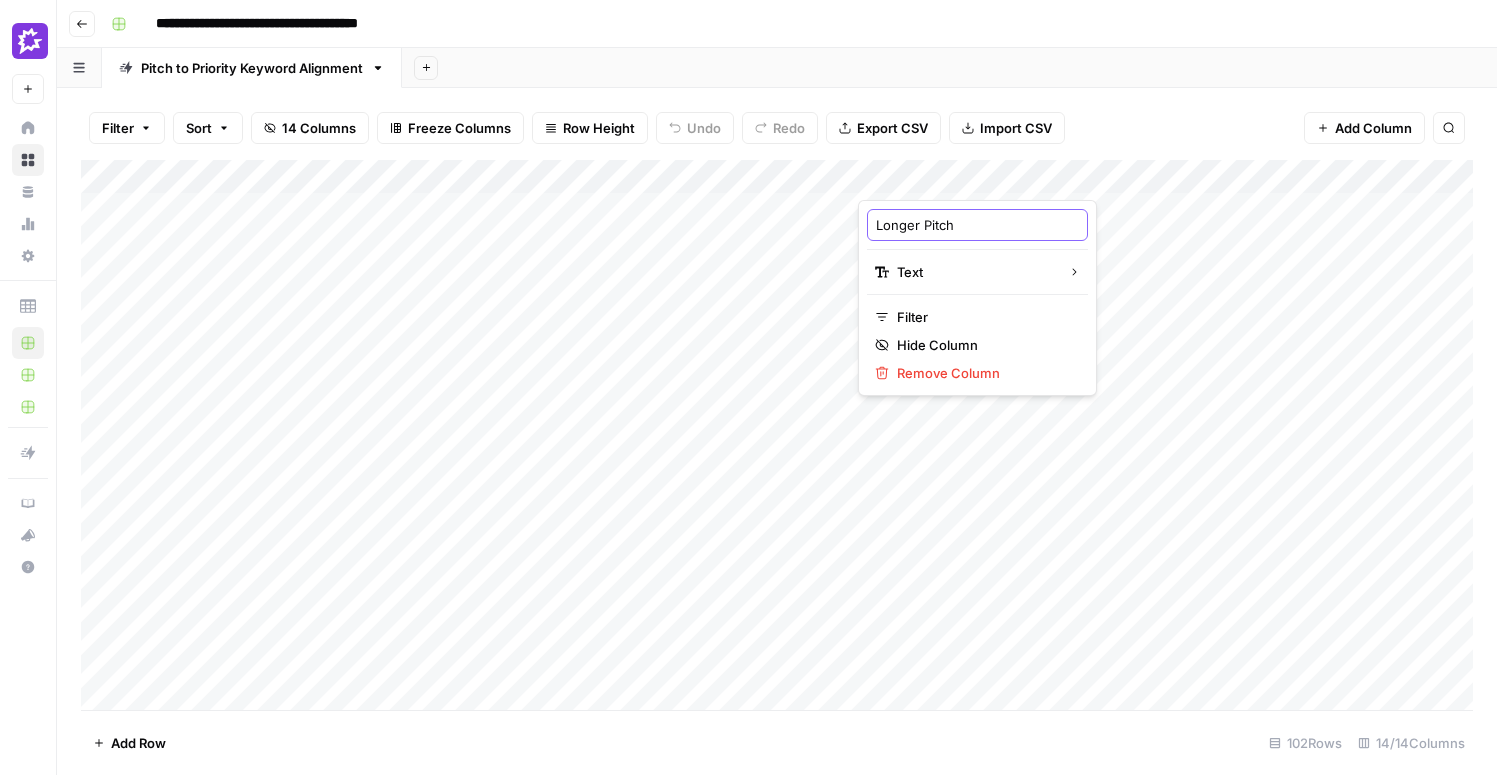 type on "Longer Pitch" 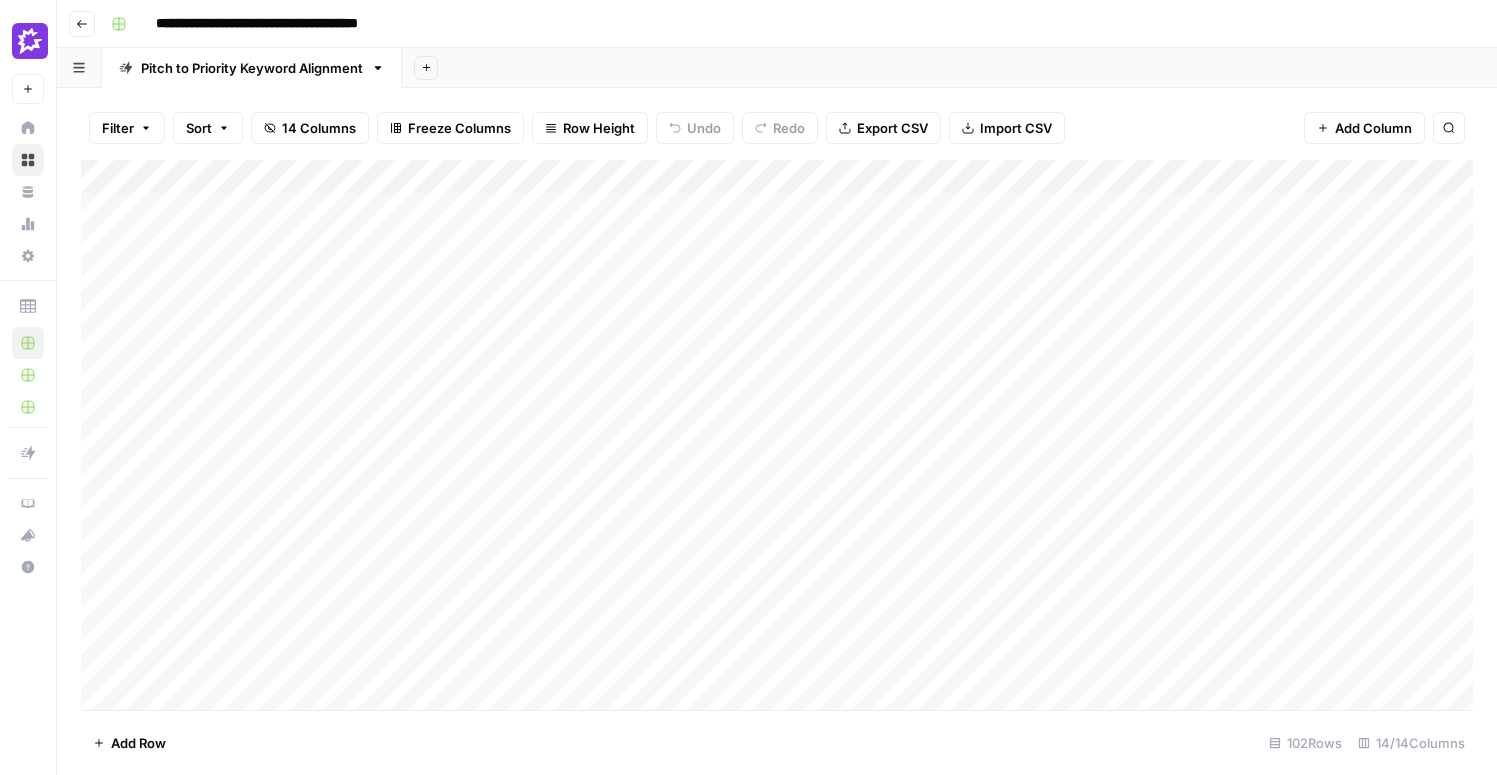 click on "Add Column" at bounding box center [777, 435] 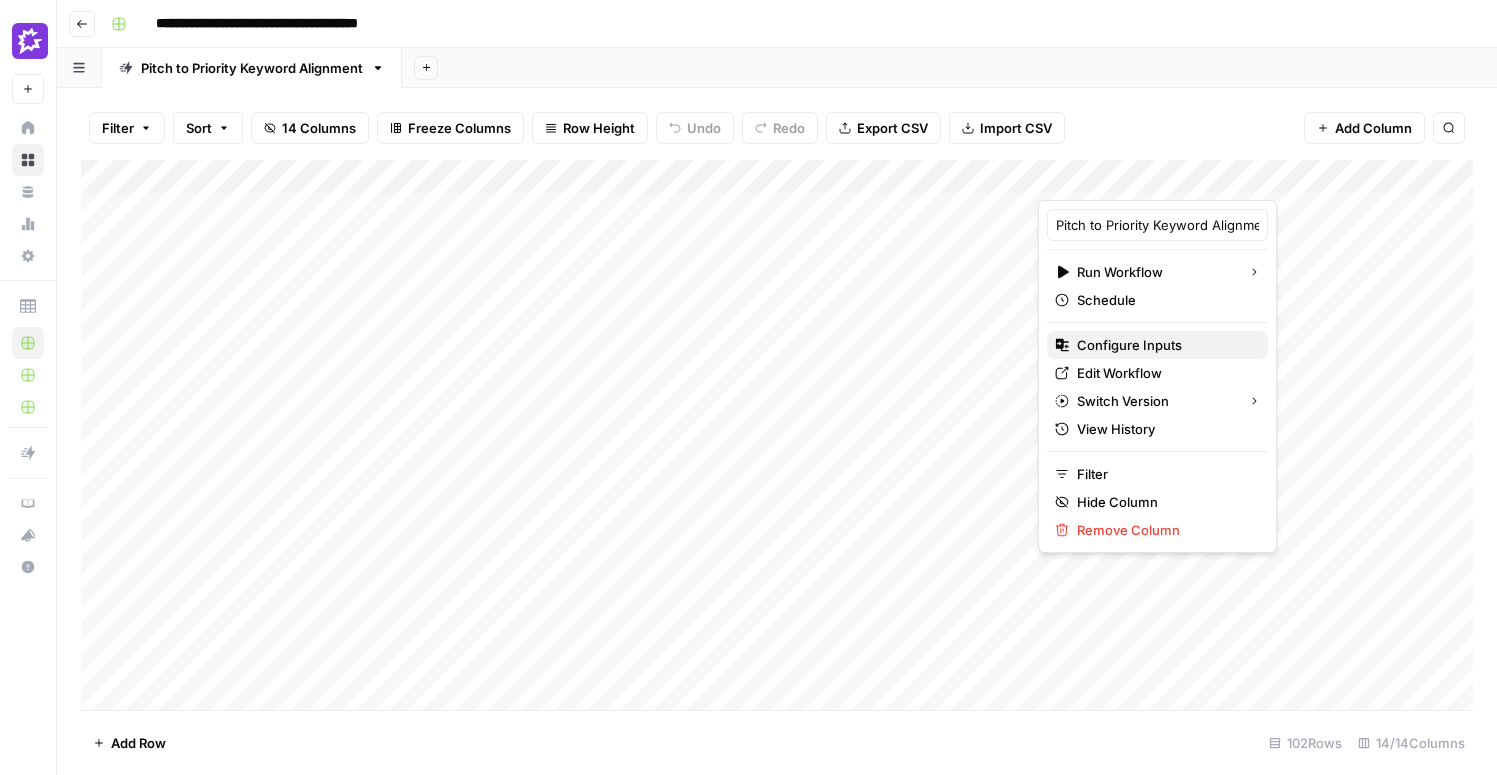click on "Configure Inputs" at bounding box center (1164, 345) 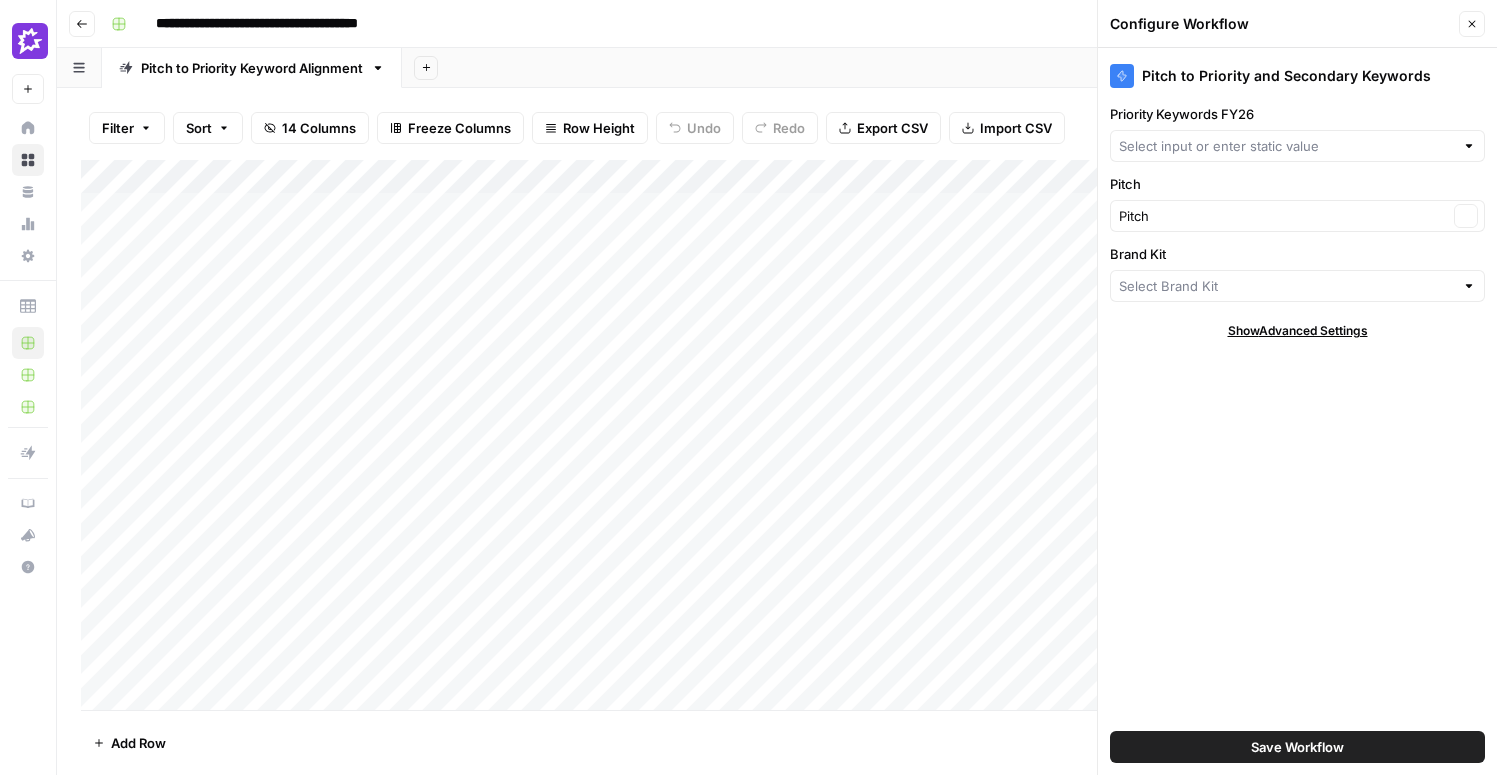 type on "Priority Non-Brand Keywords FY26" 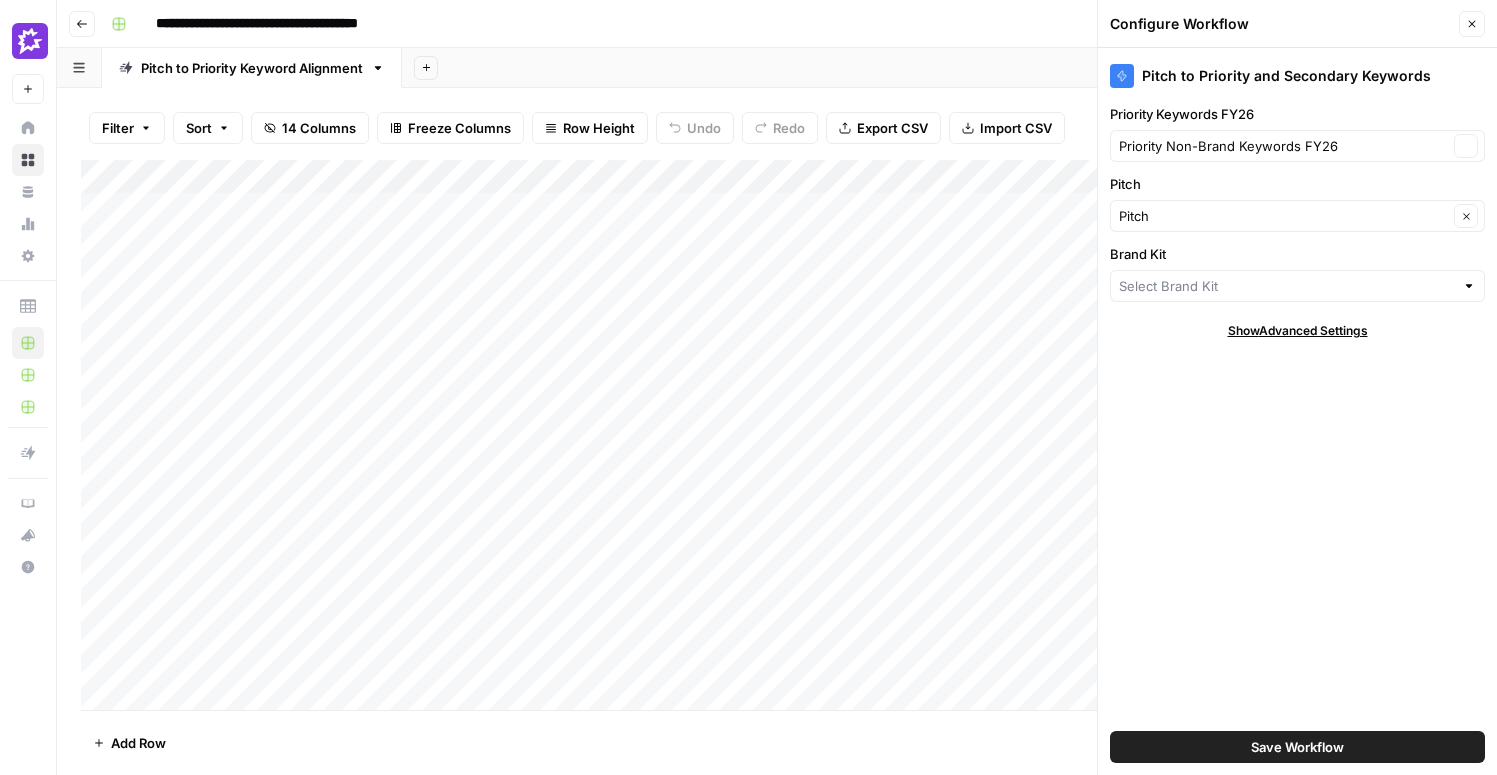 type on "Gong" 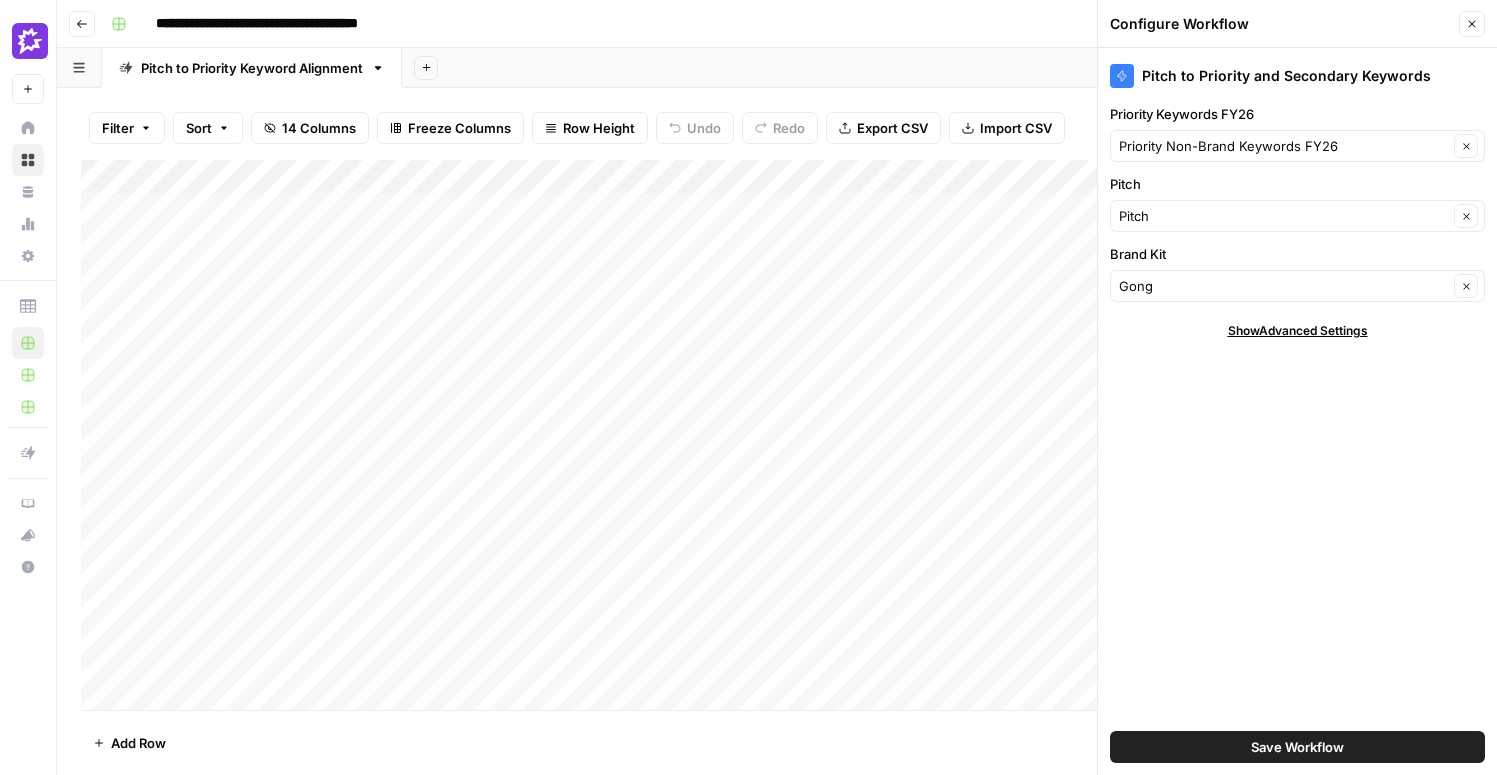 click on "Save Workflow" at bounding box center (1297, 747) 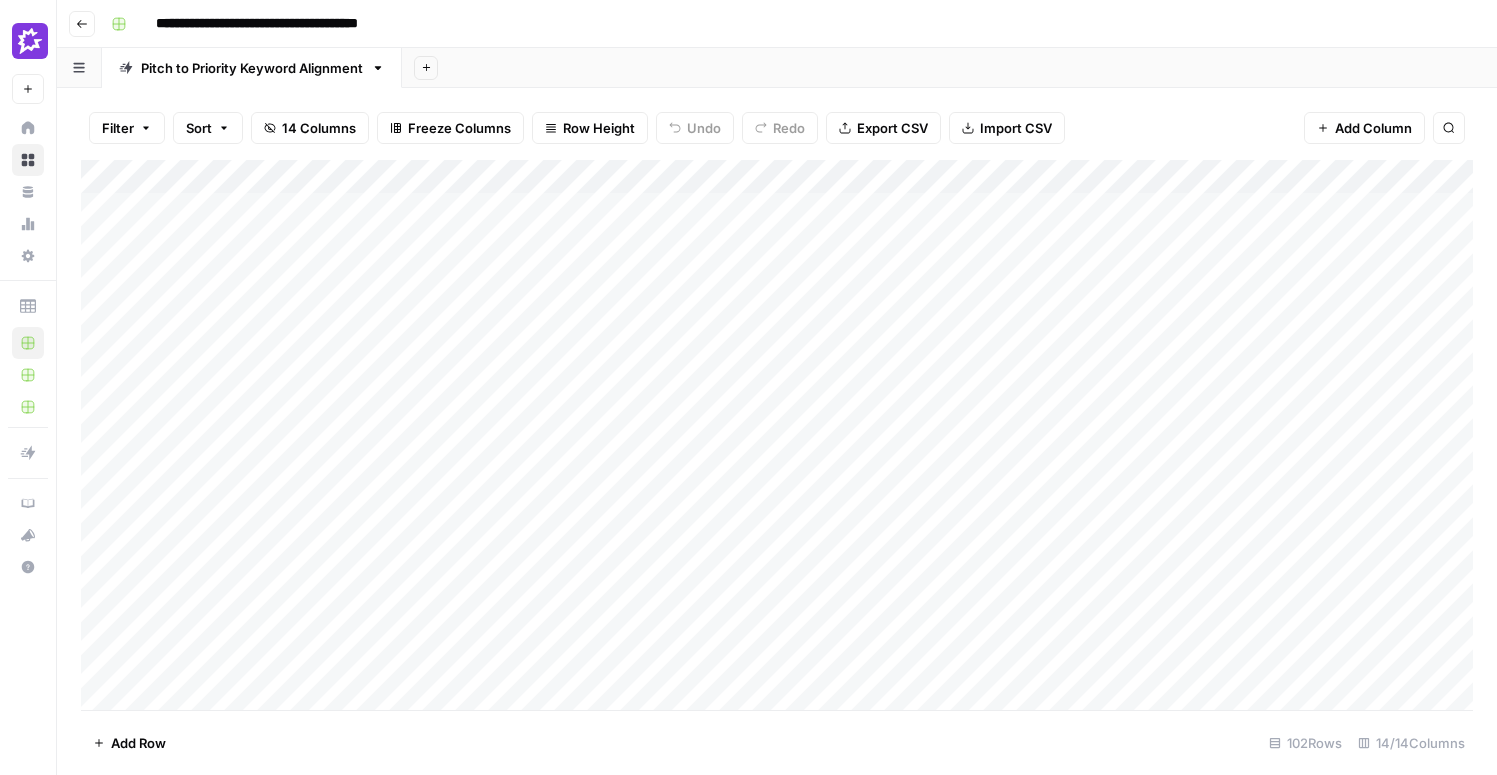 click on "Add Column" at bounding box center [777, 435] 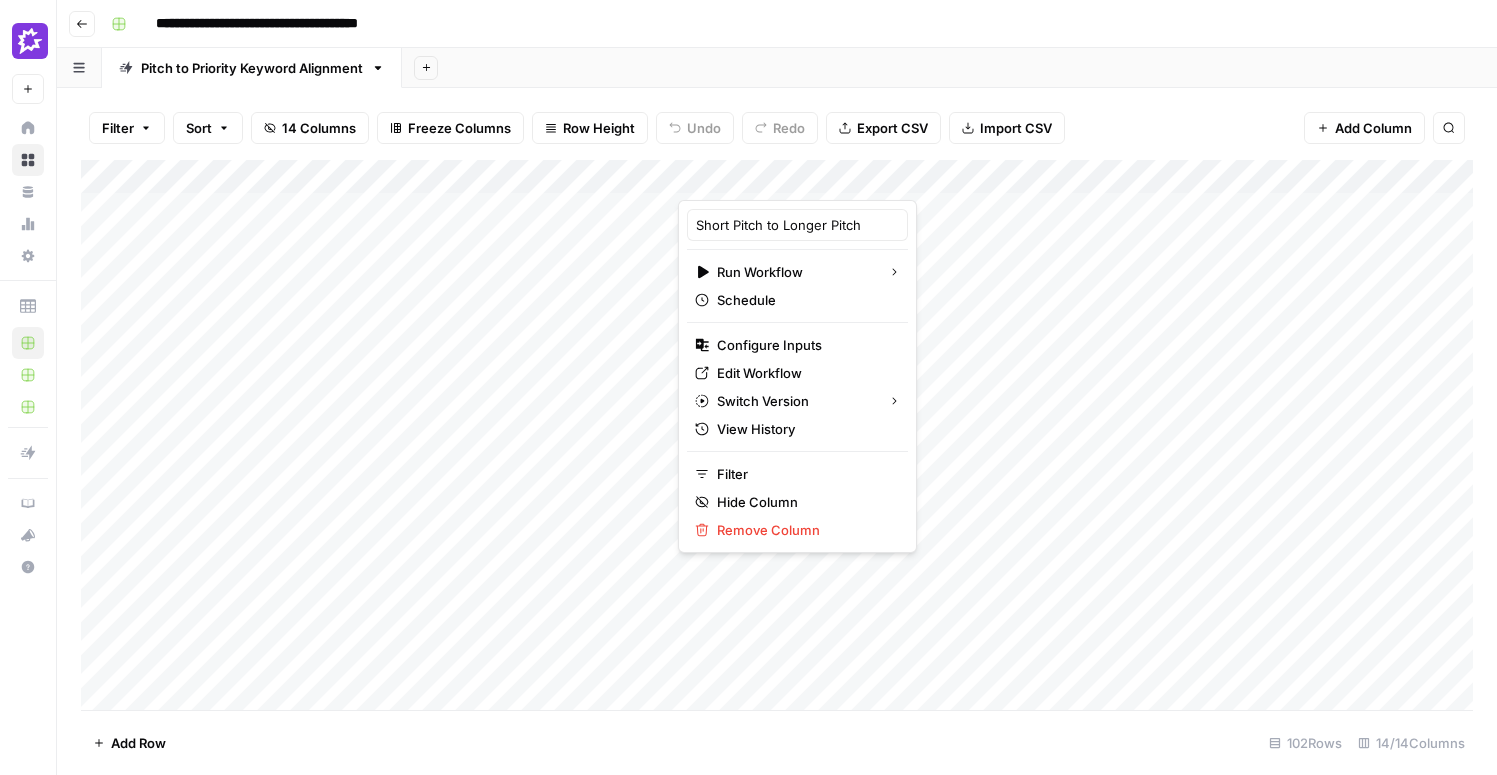 click on "Add Column" at bounding box center [777, 435] 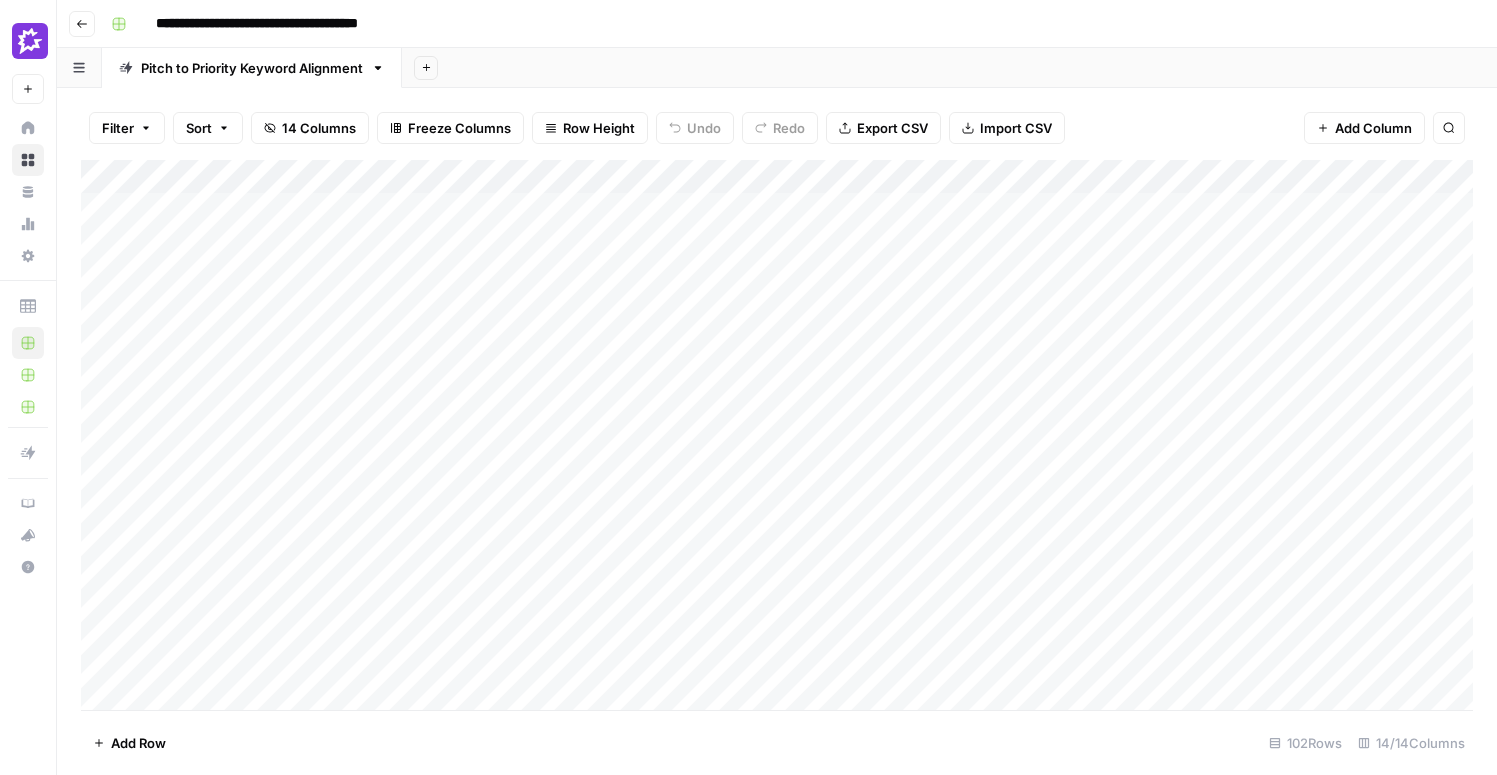 scroll, scrollTop: 0, scrollLeft: 0, axis: both 